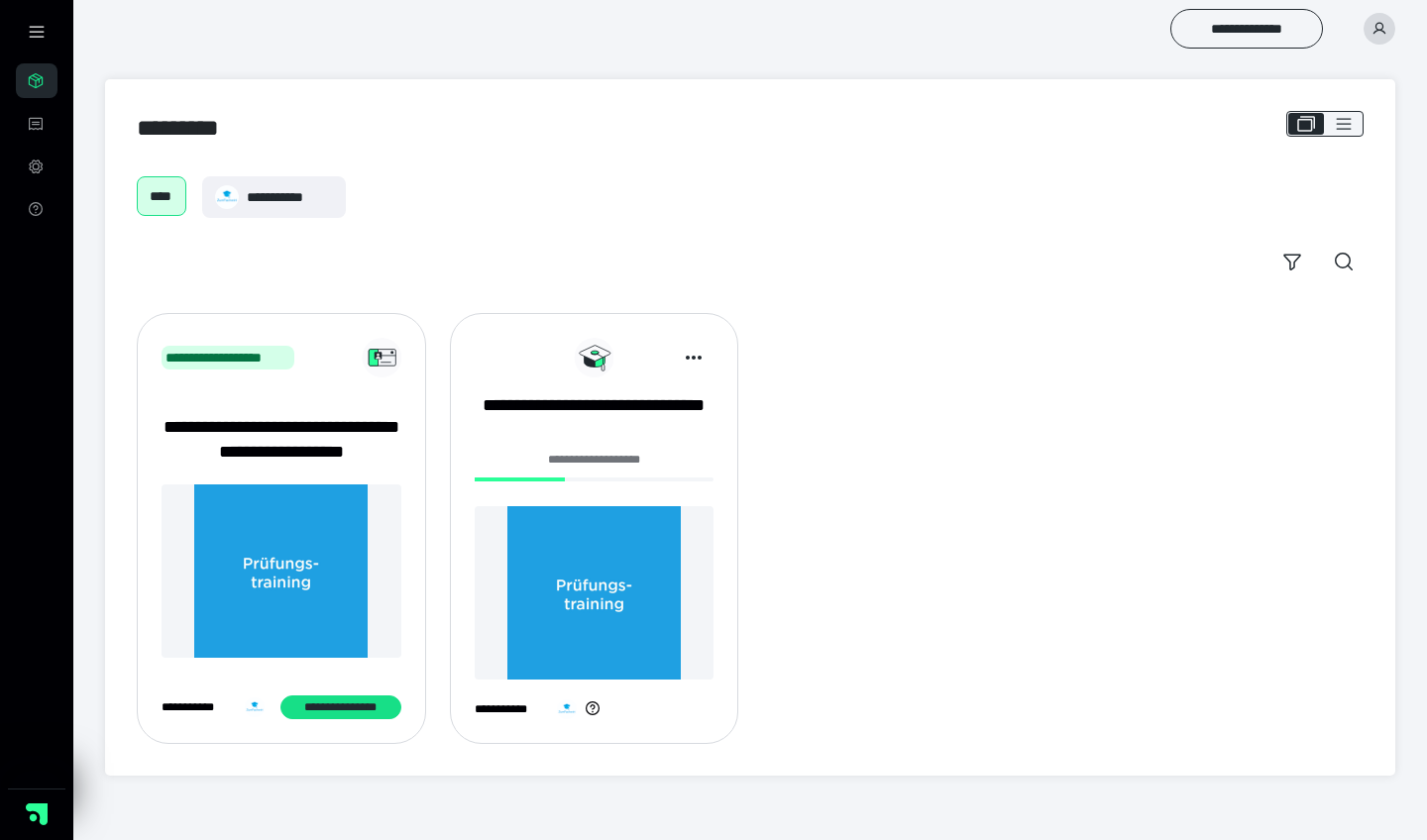 scroll, scrollTop: 0, scrollLeft: 0, axis: both 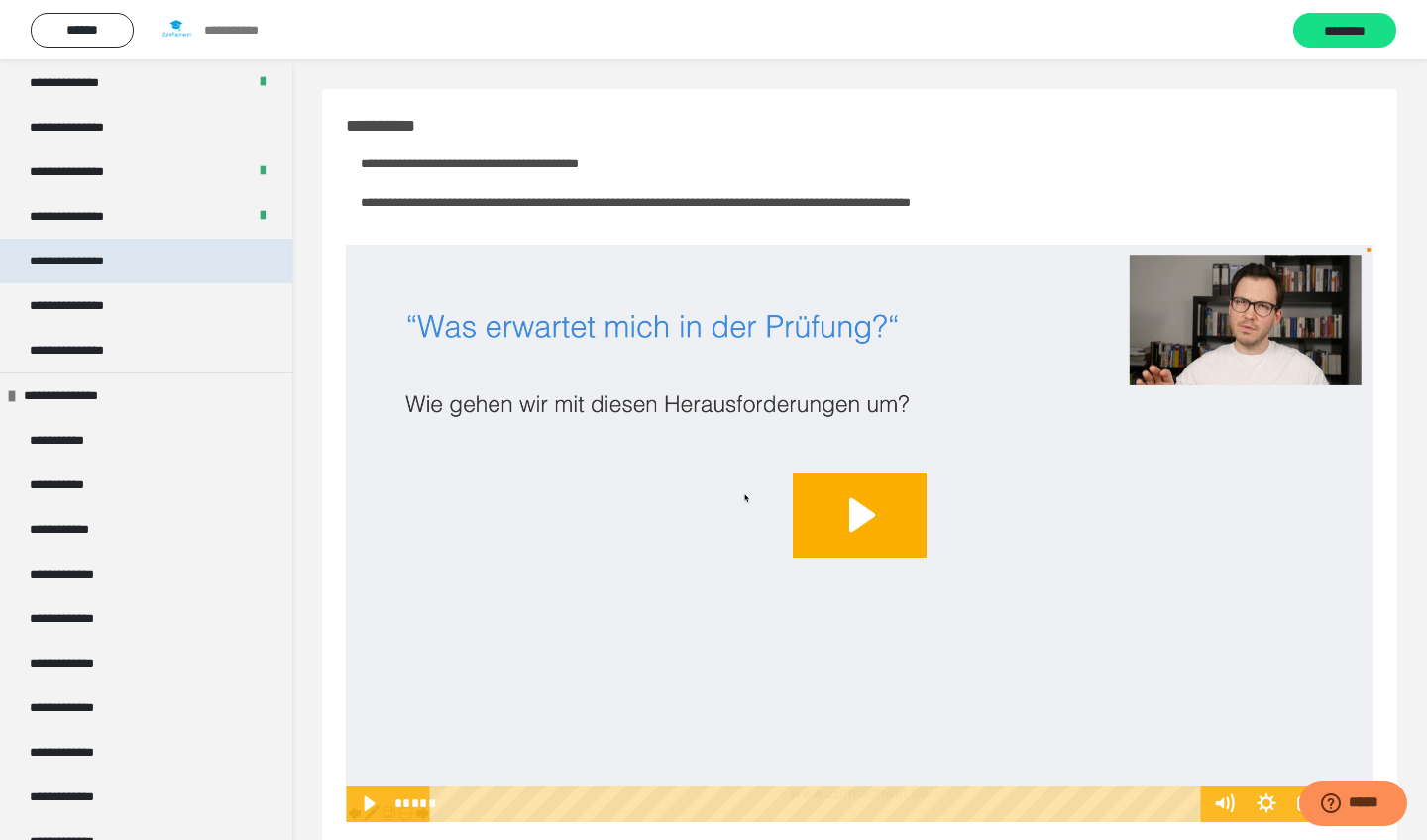 click on "**********" at bounding box center (80, 261) 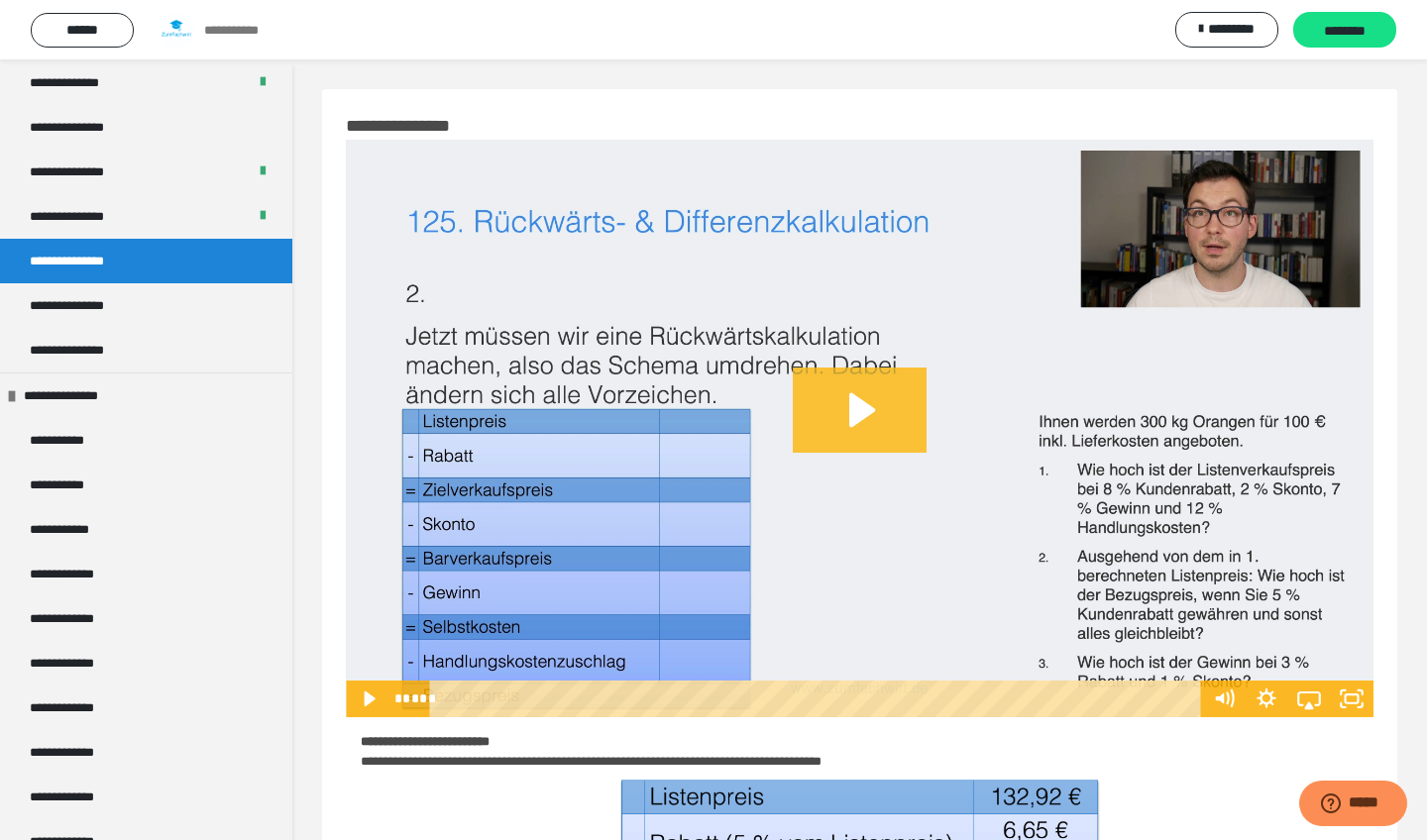 click 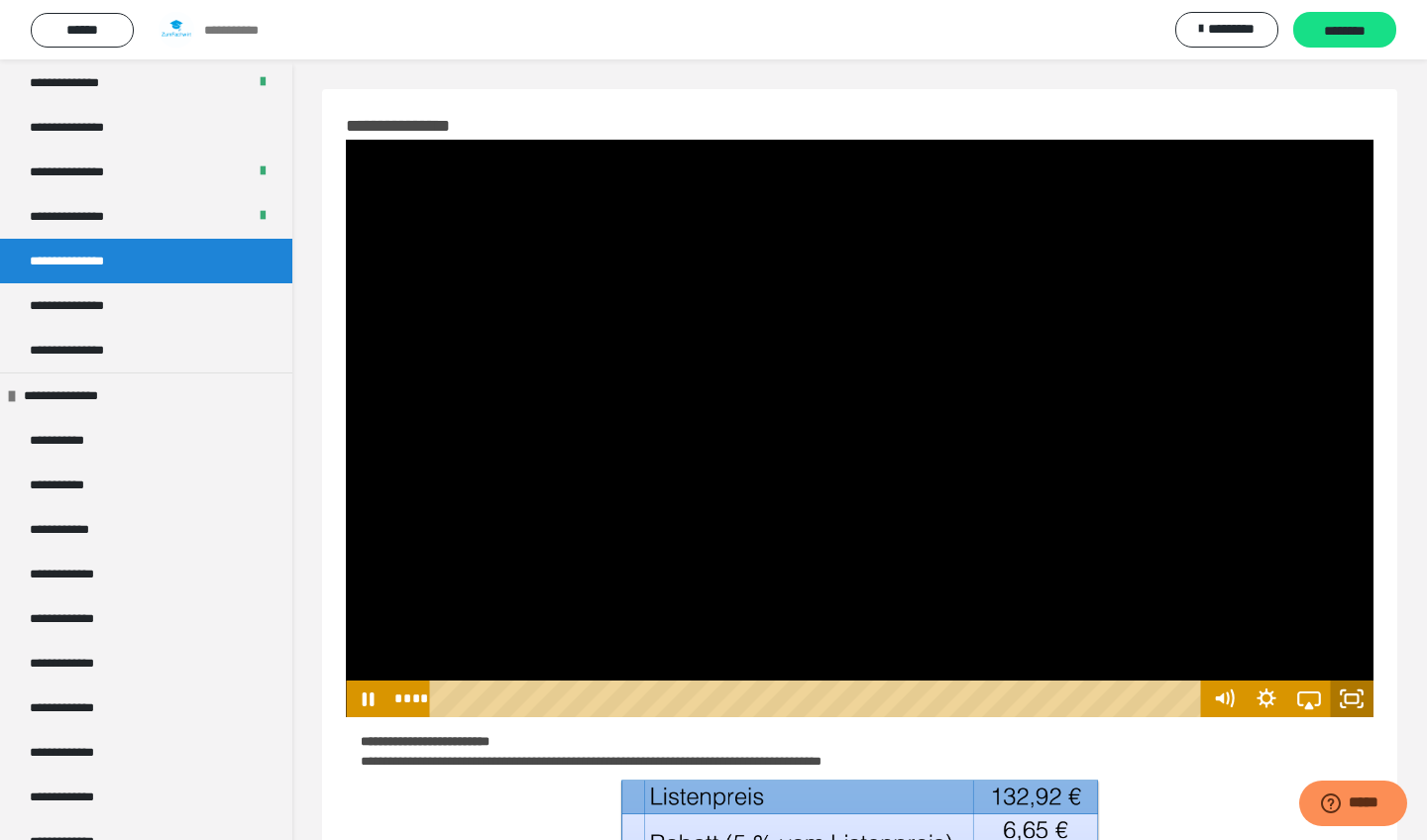 click 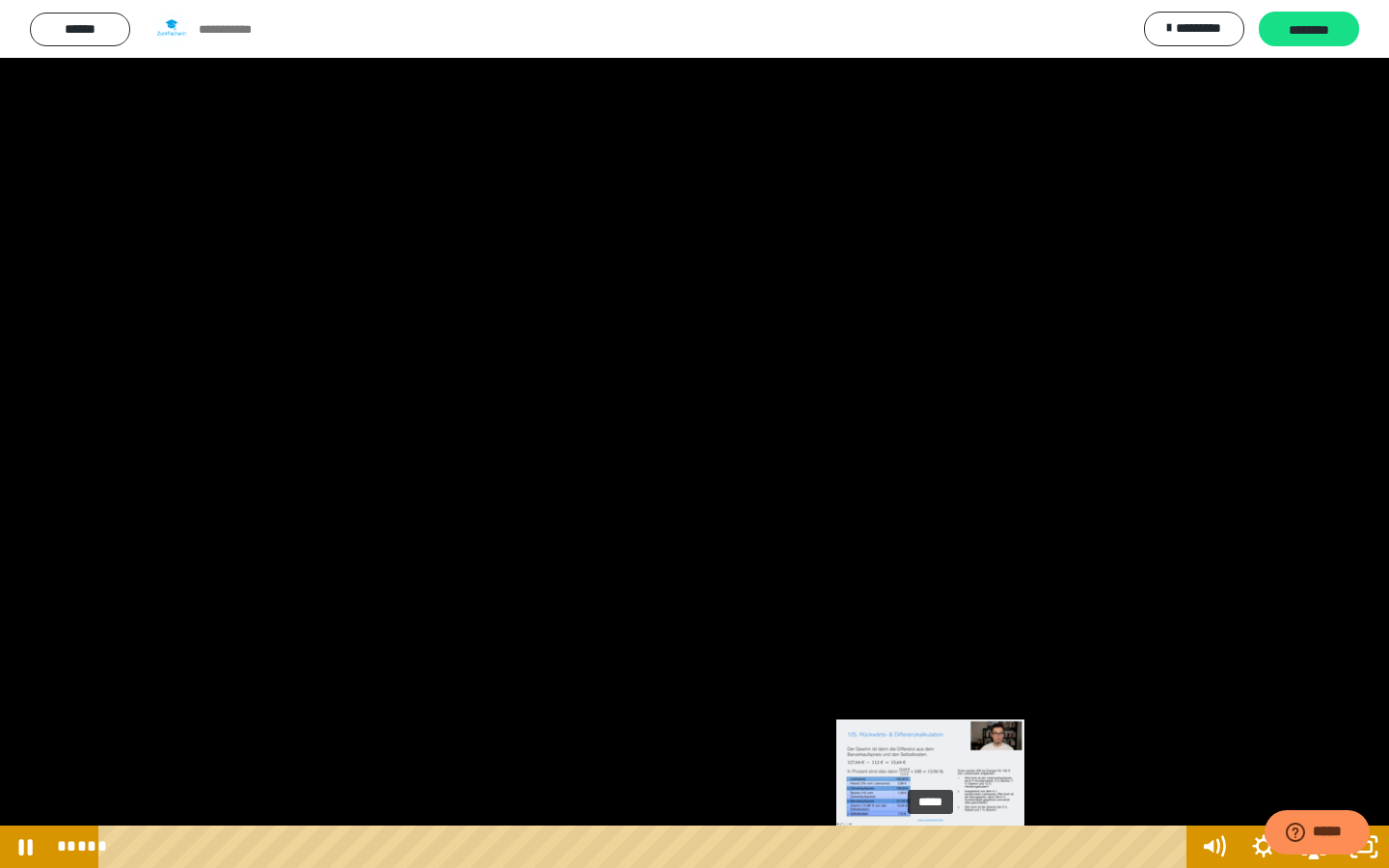 click on "*****" at bounding box center [646, 847] 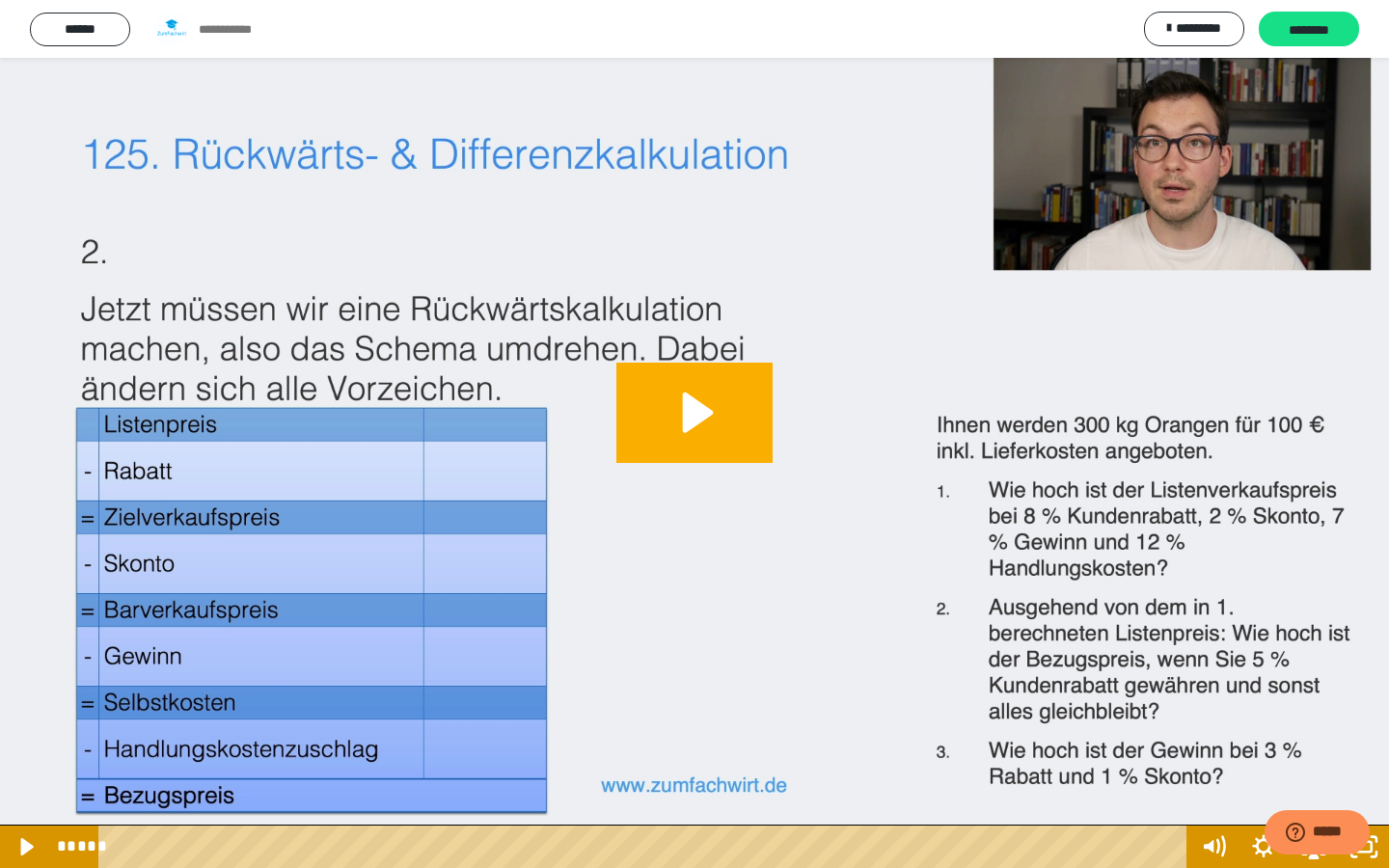 click at bounding box center [694, 434] 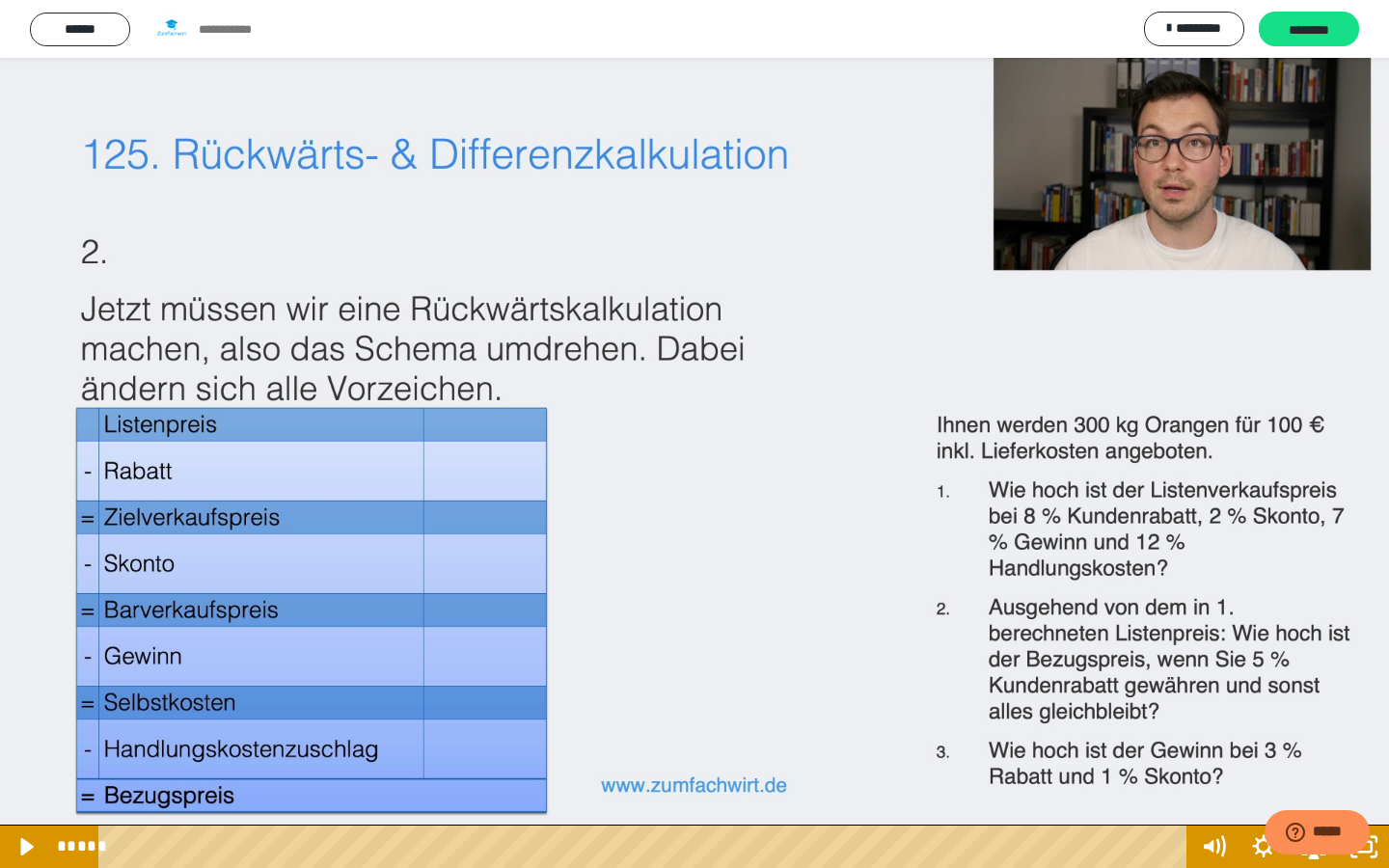 click at bounding box center [694, 434] 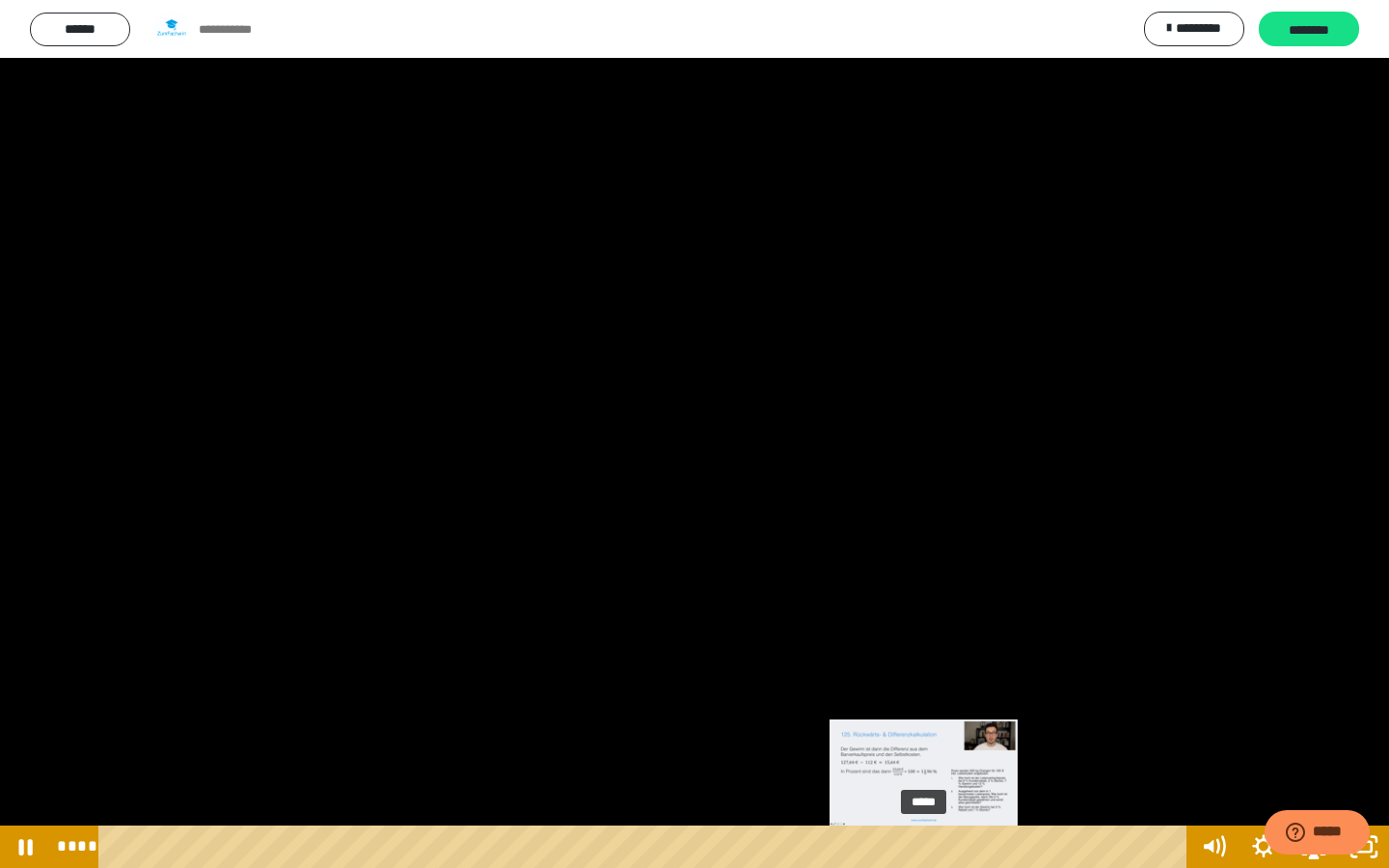 click on "*****" at bounding box center [646, 847] 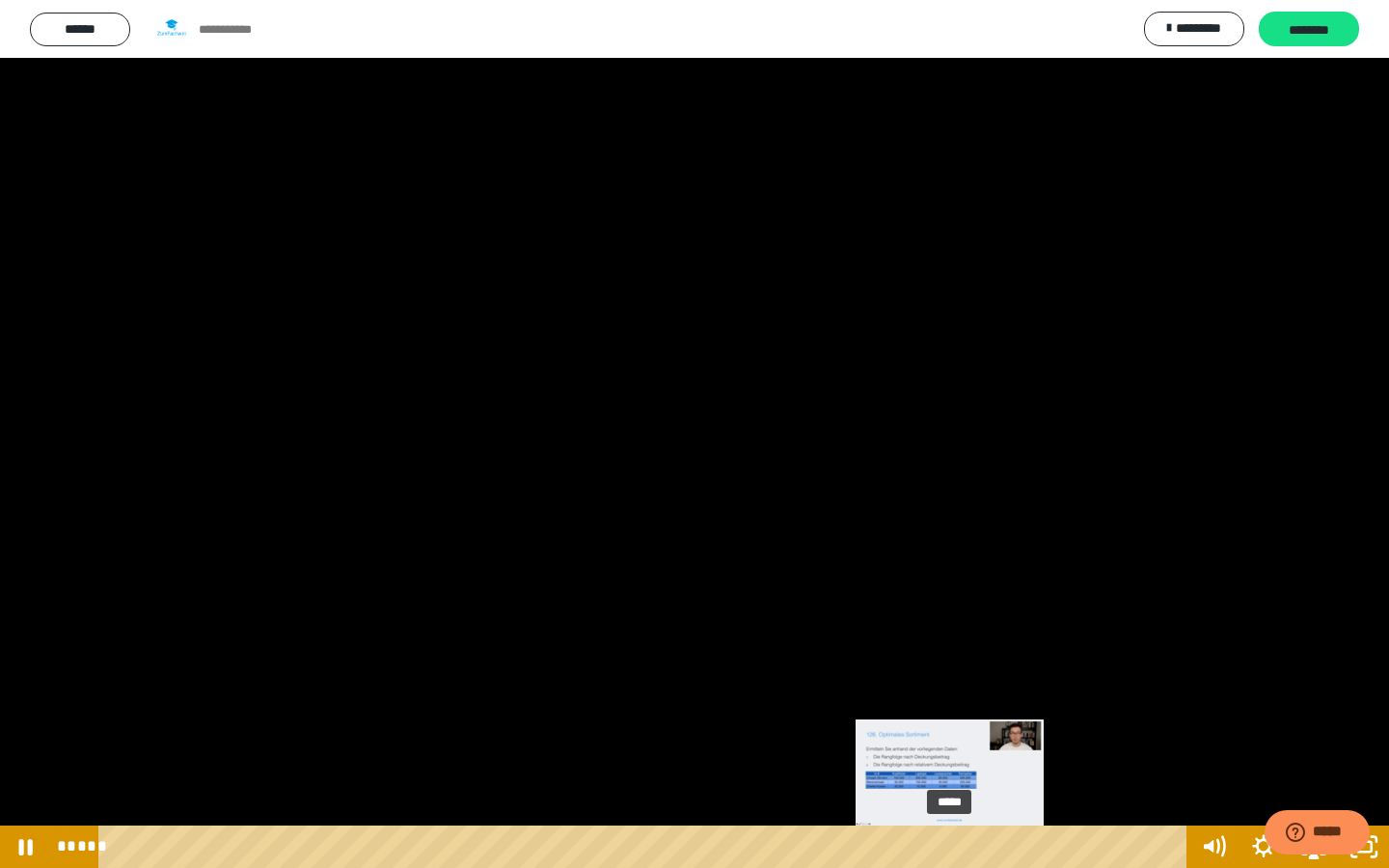 click on "*****" at bounding box center [646, 847] 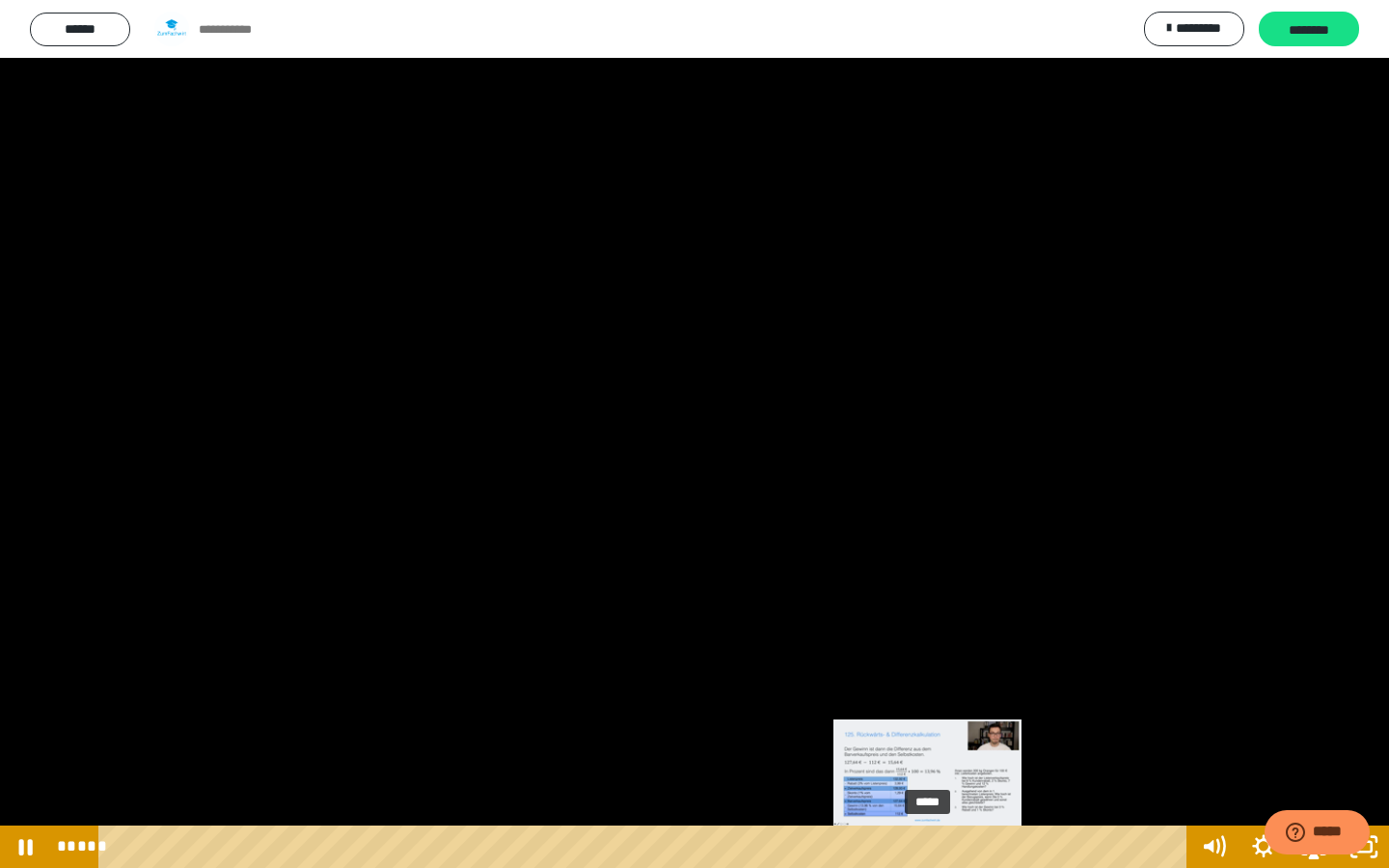 click on "*****" at bounding box center [646, 847] 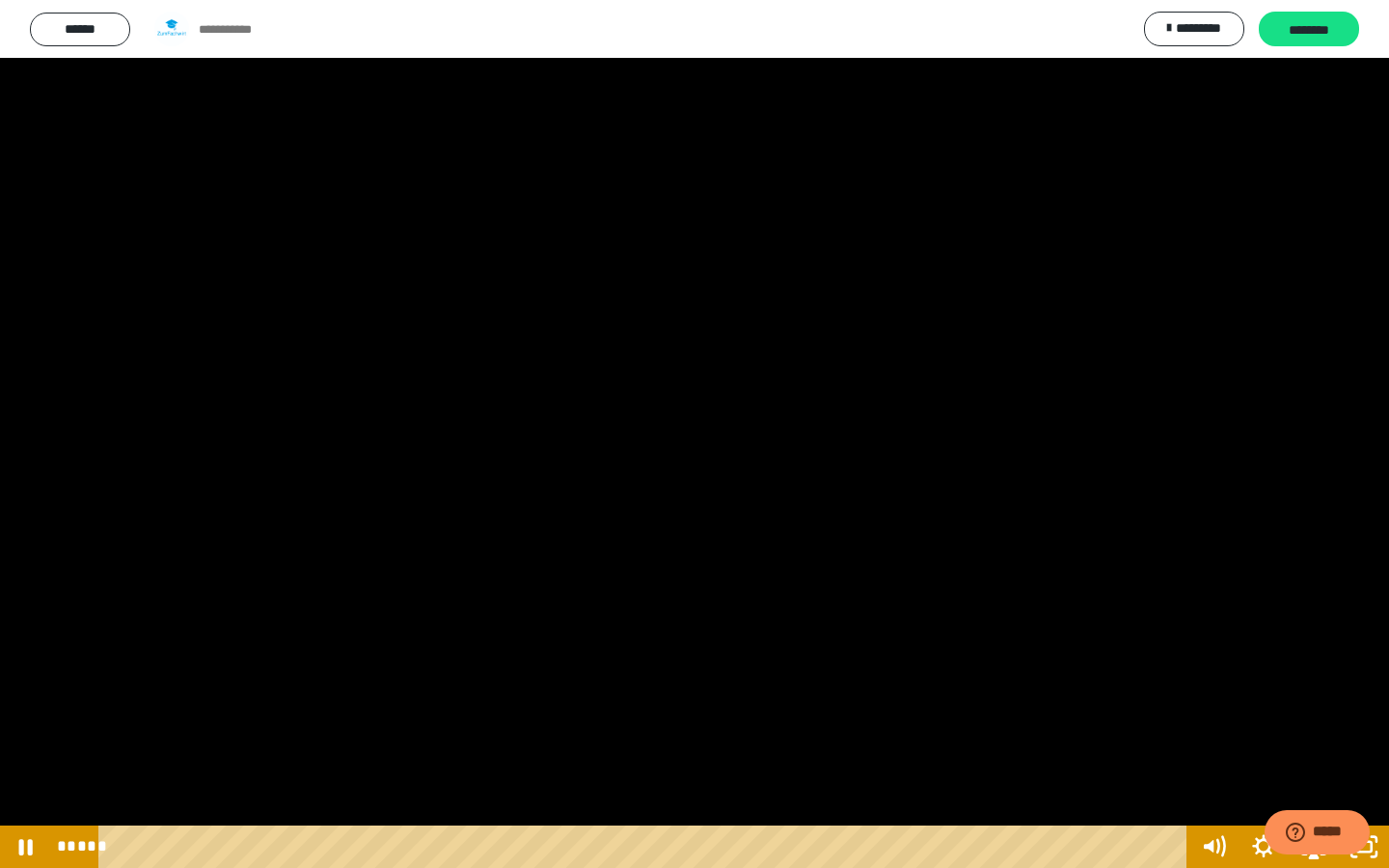 click at bounding box center (694, 434) 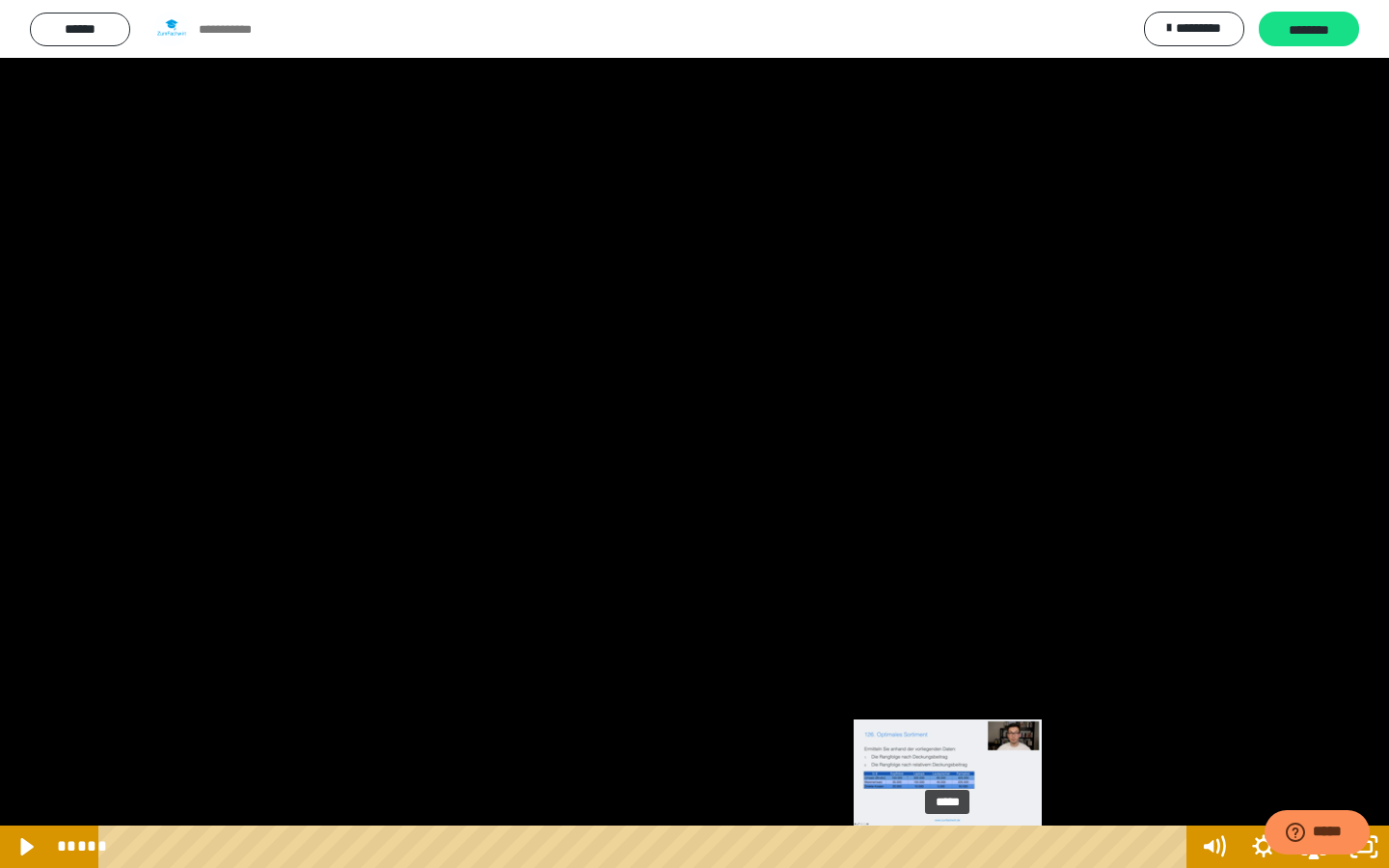 click on "*****" at bounding box center (646, 847) 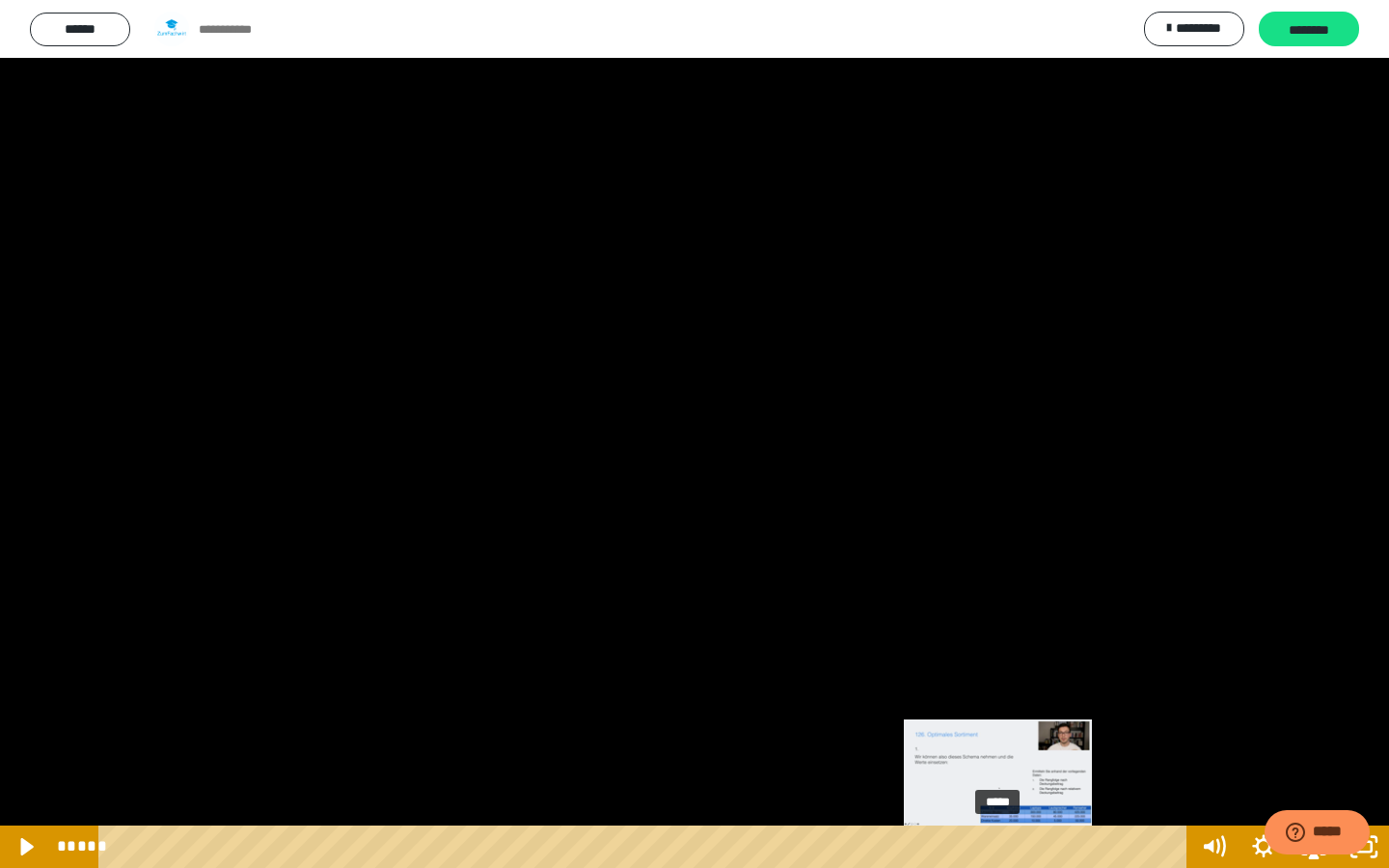 click on "*****" at bounding box center (646, 847) 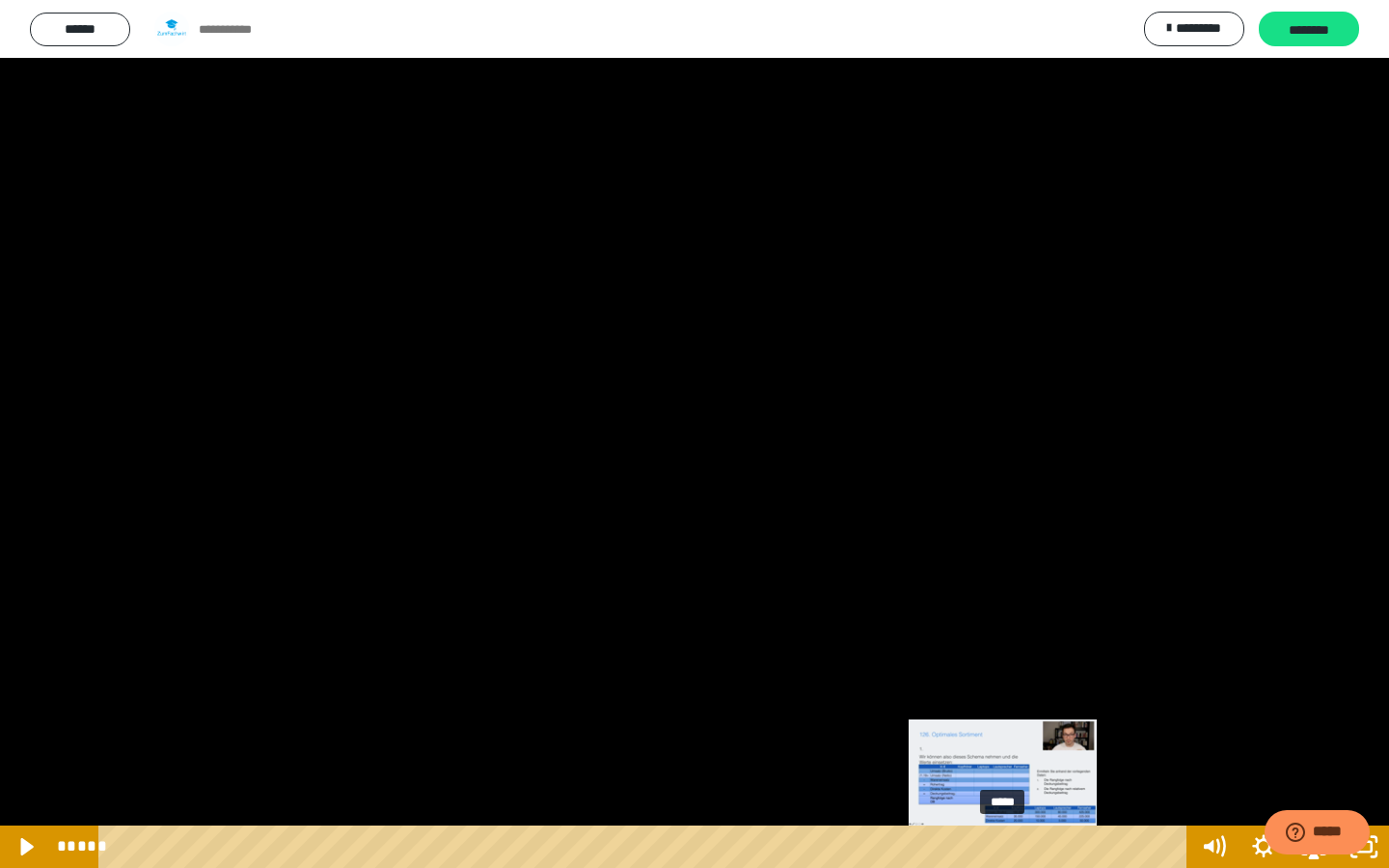 click at bounding box center (997, 847) 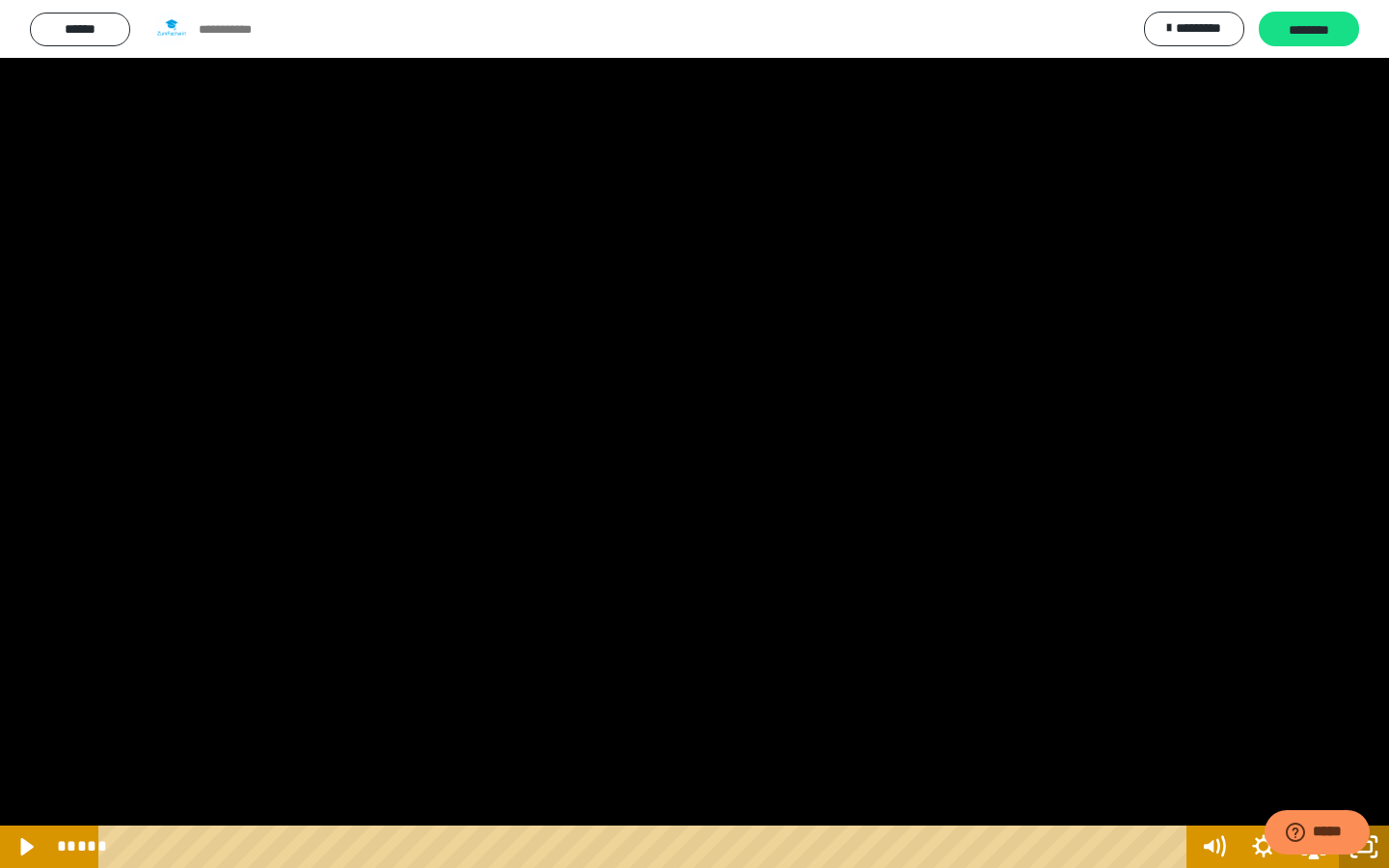click 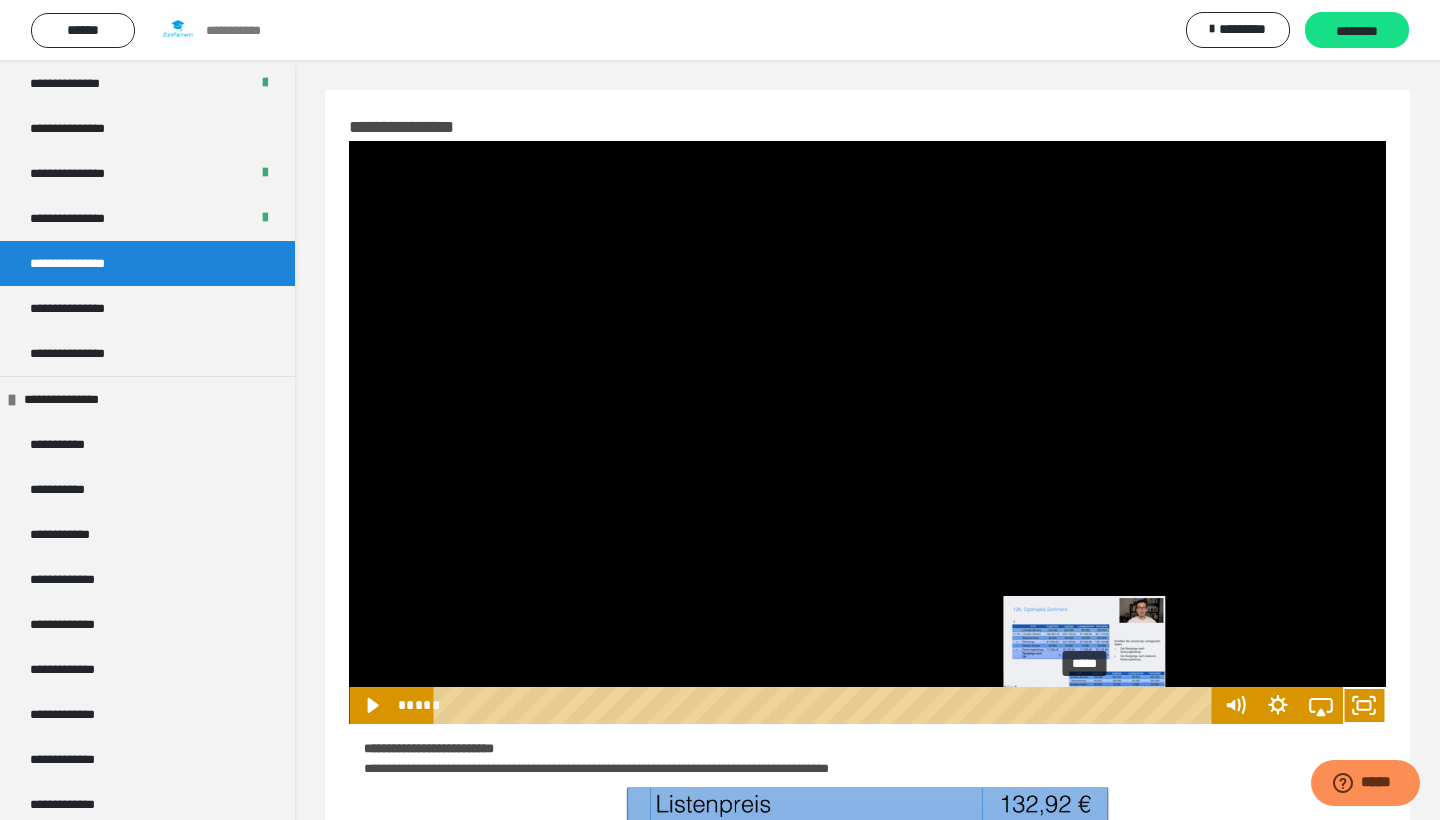click on "*****" at bounding box center [826, 705] 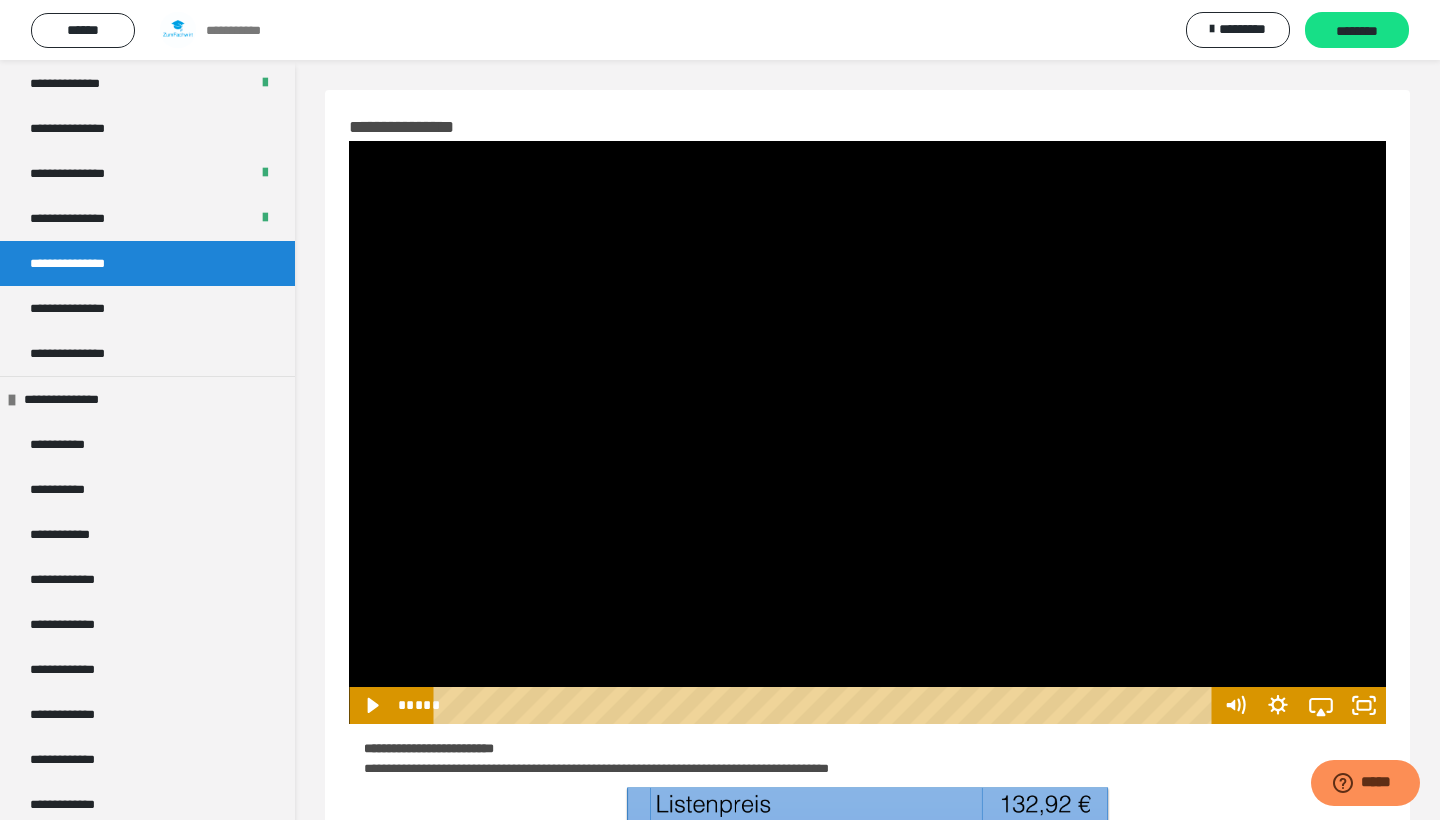 click at bounding box center (867, 432) 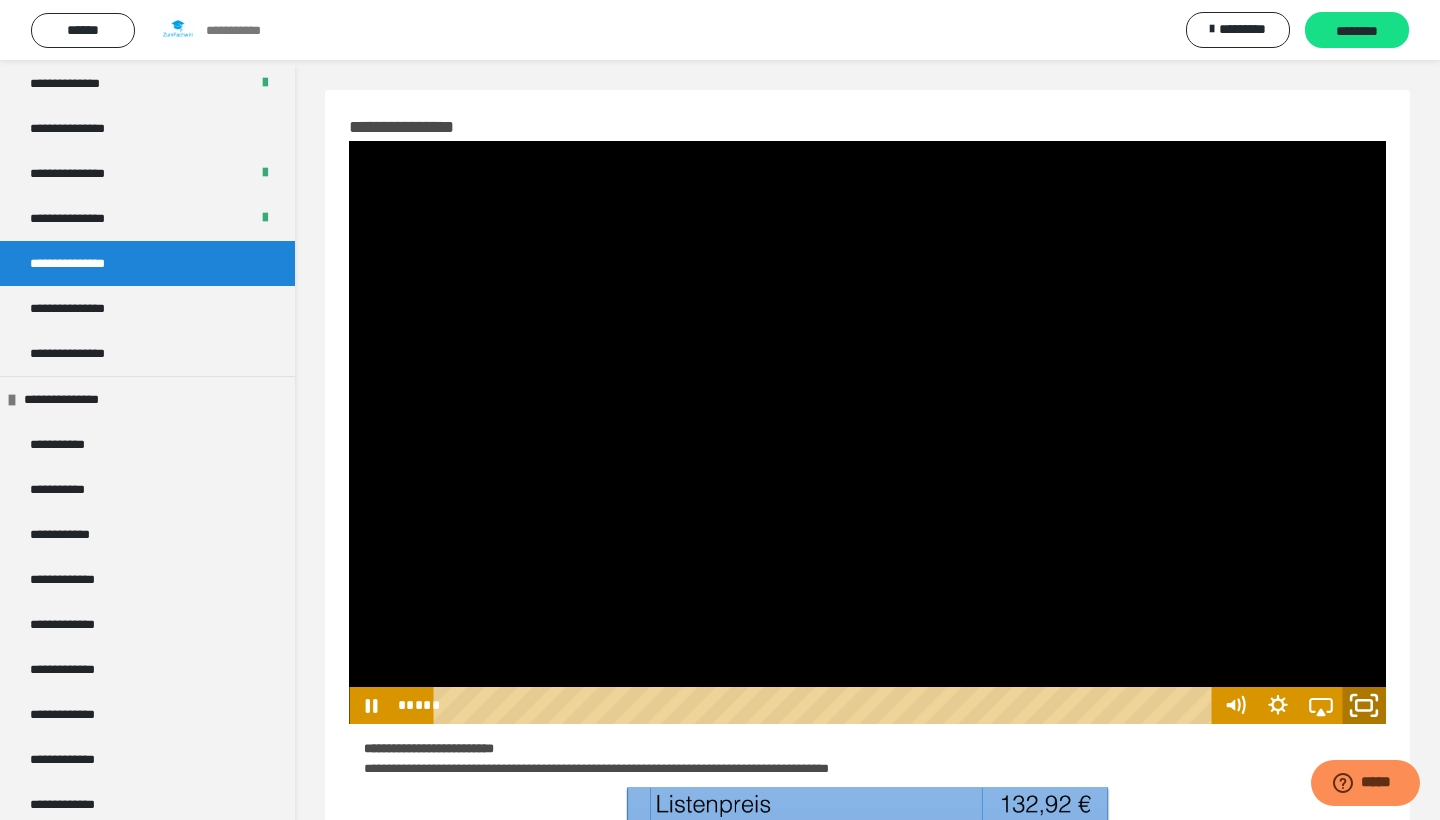 click 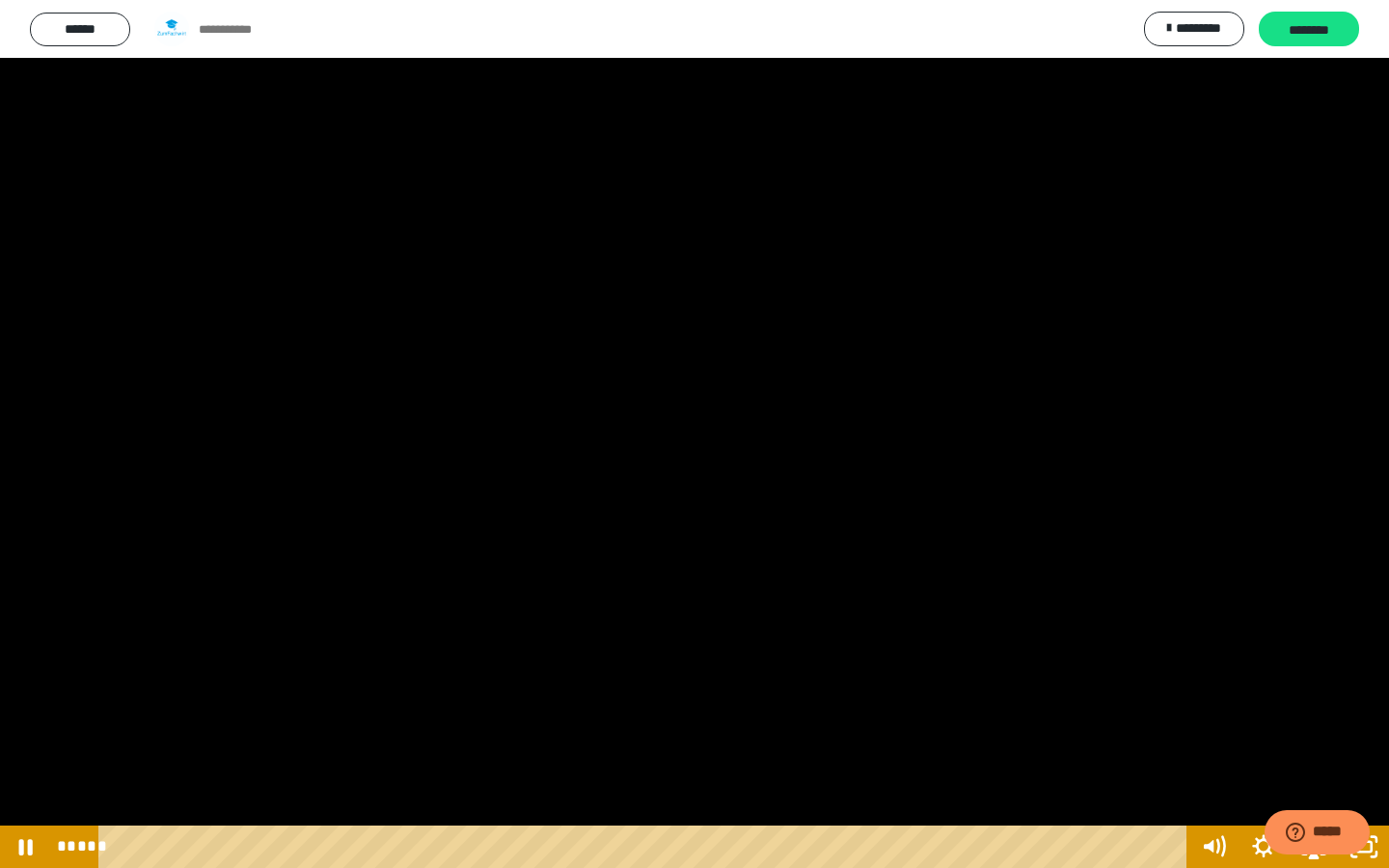 click at bounding box center [694, 434] 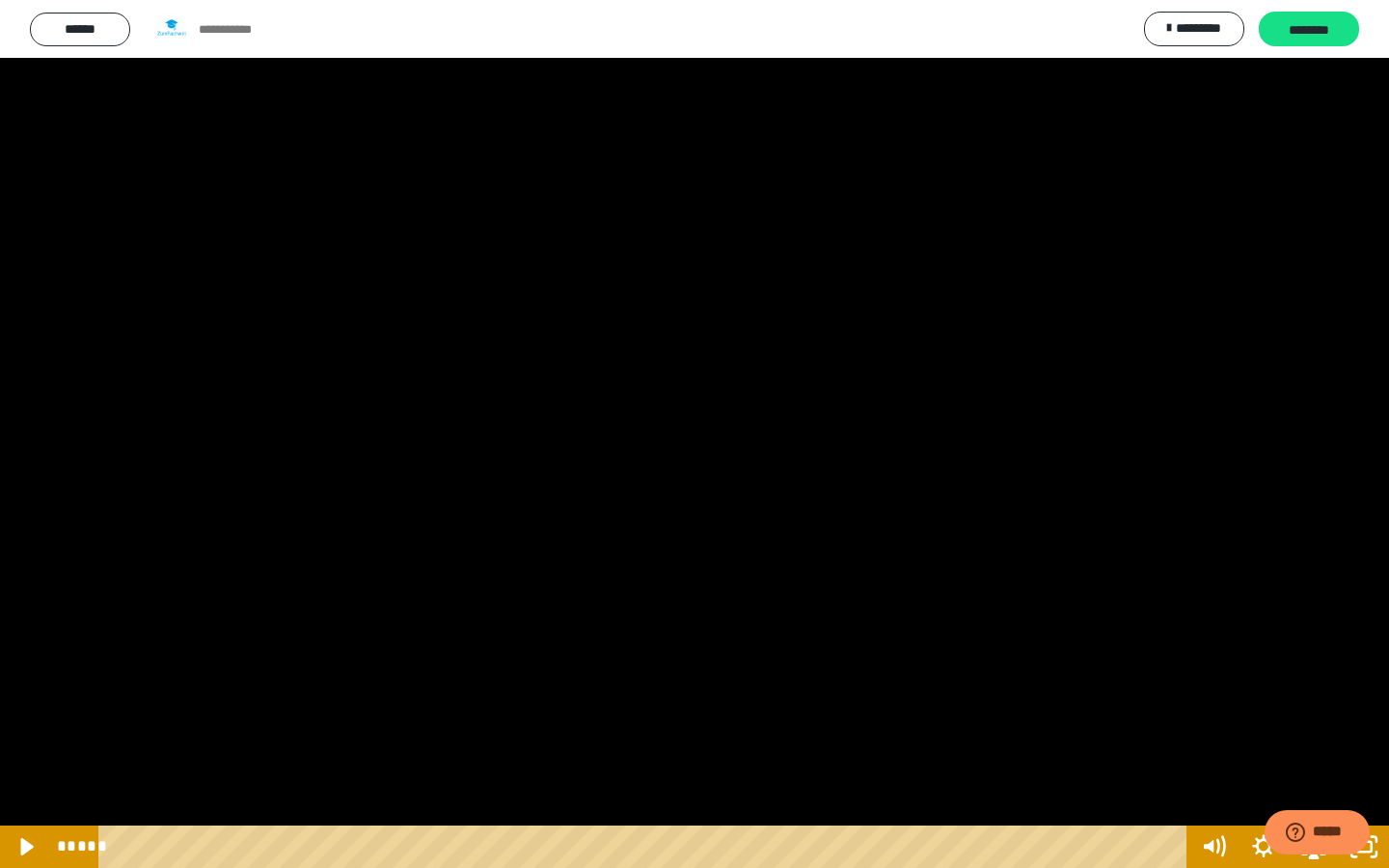 type 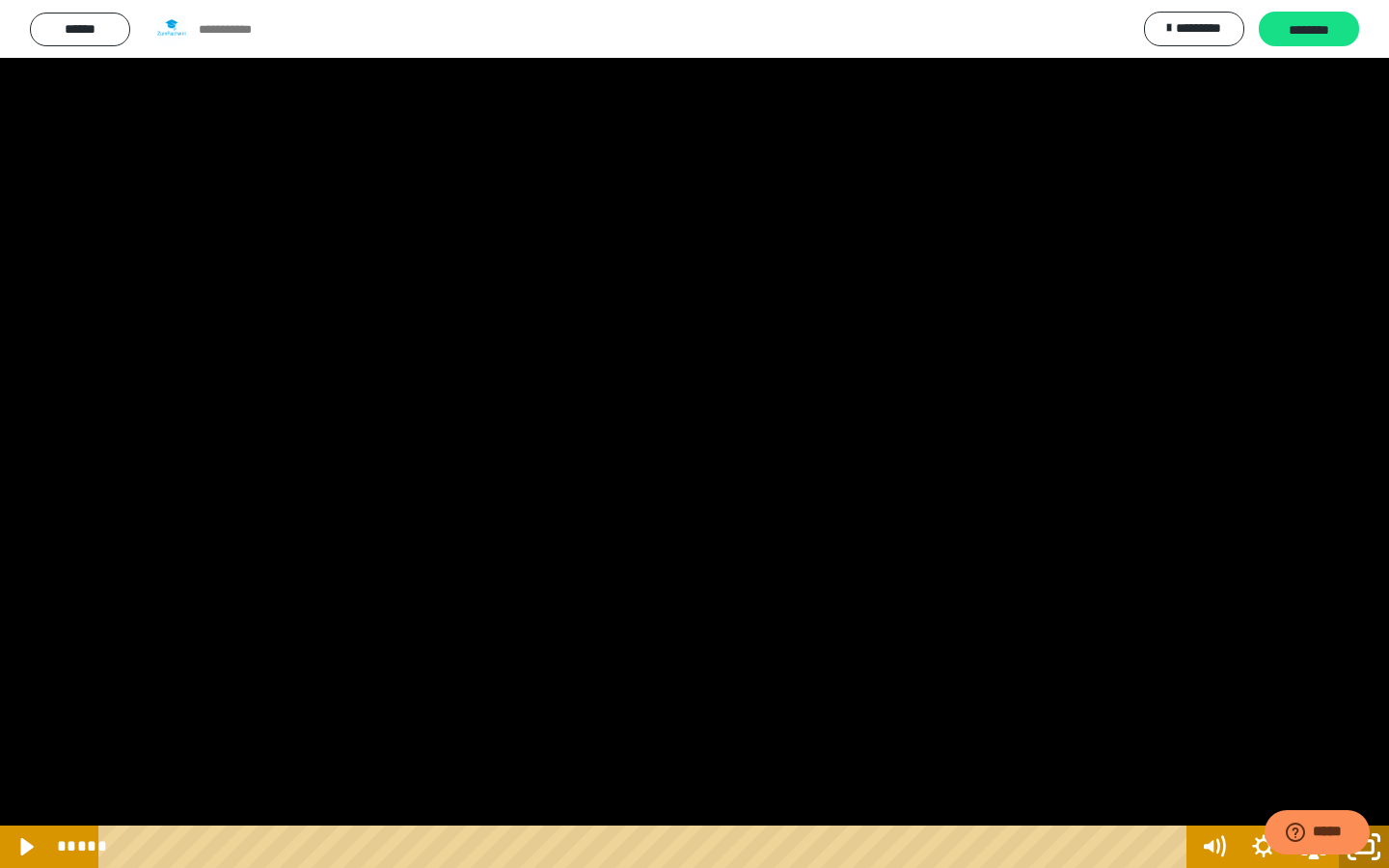 click 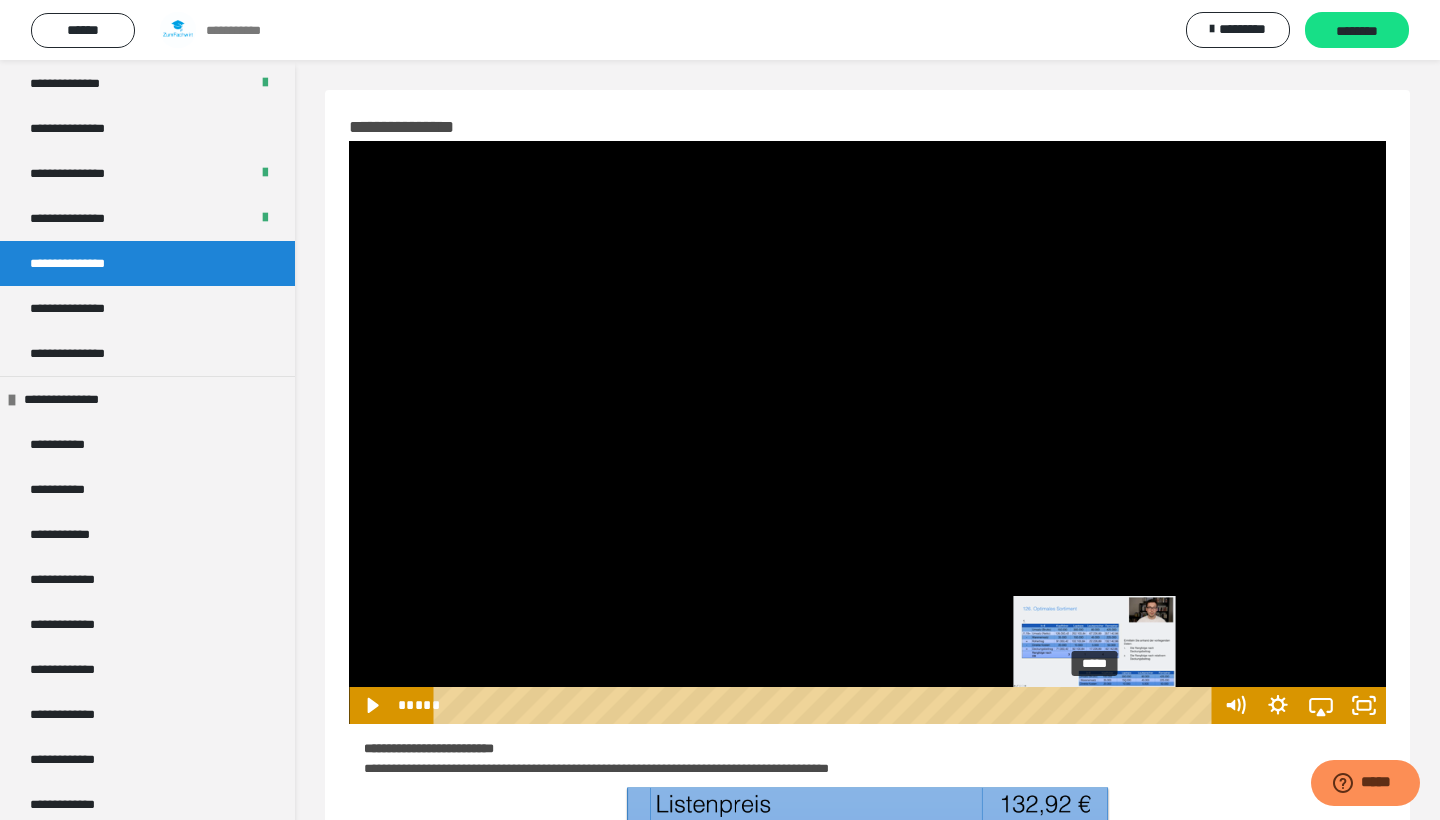 click on "*****" at bounding box center (826, 705) 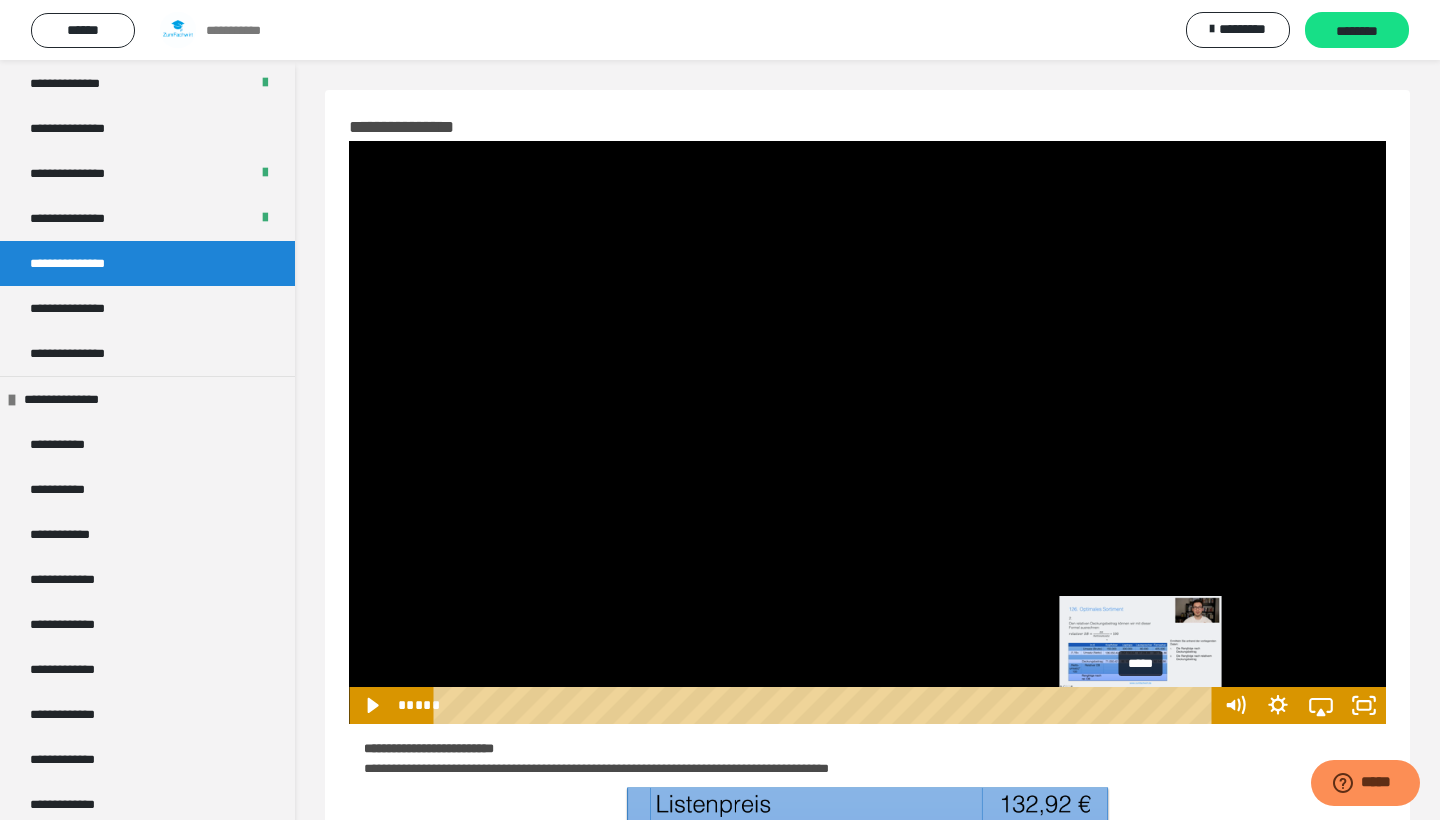click on "*****" at bounding box center [826, 705] 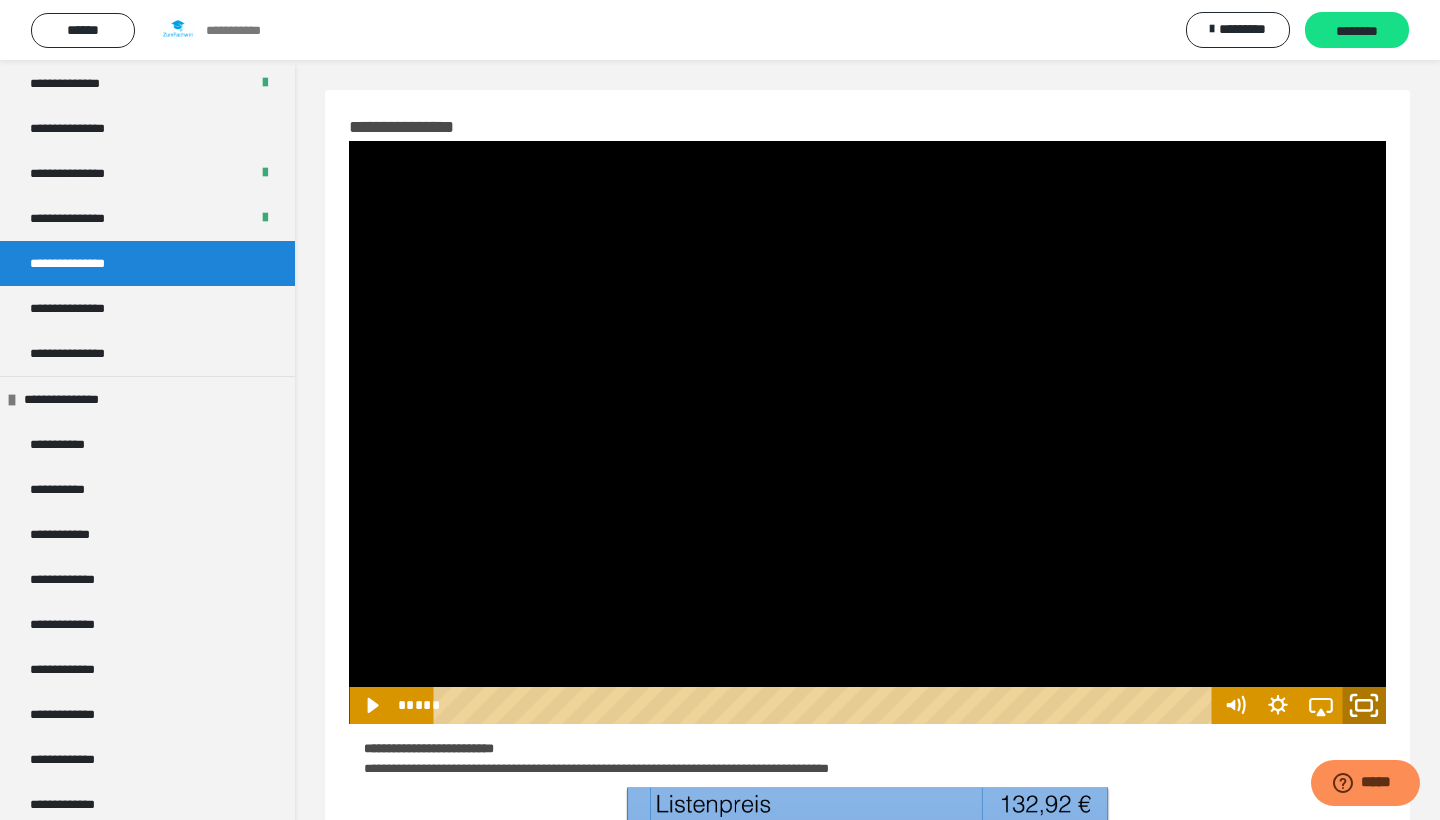 click 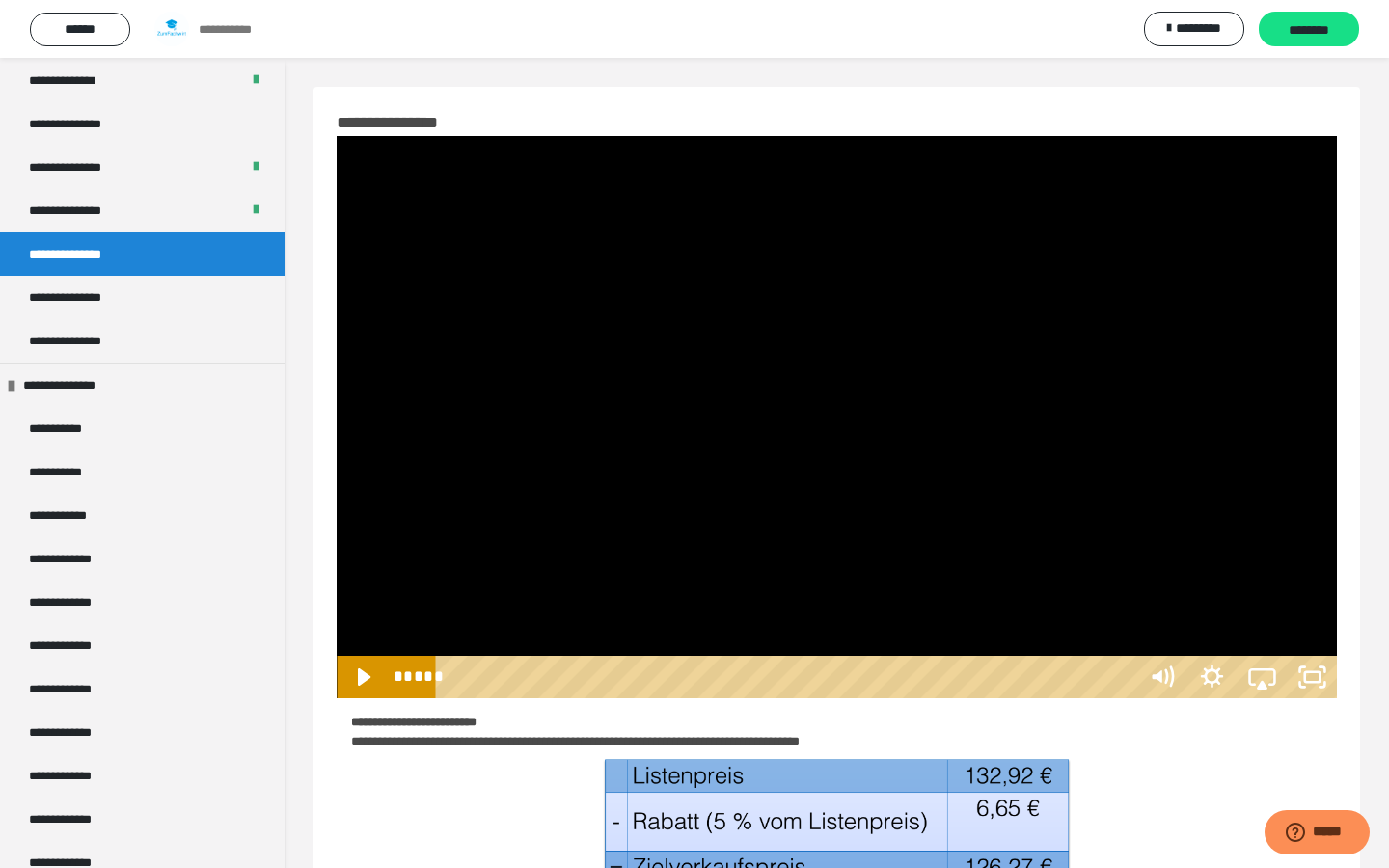 type 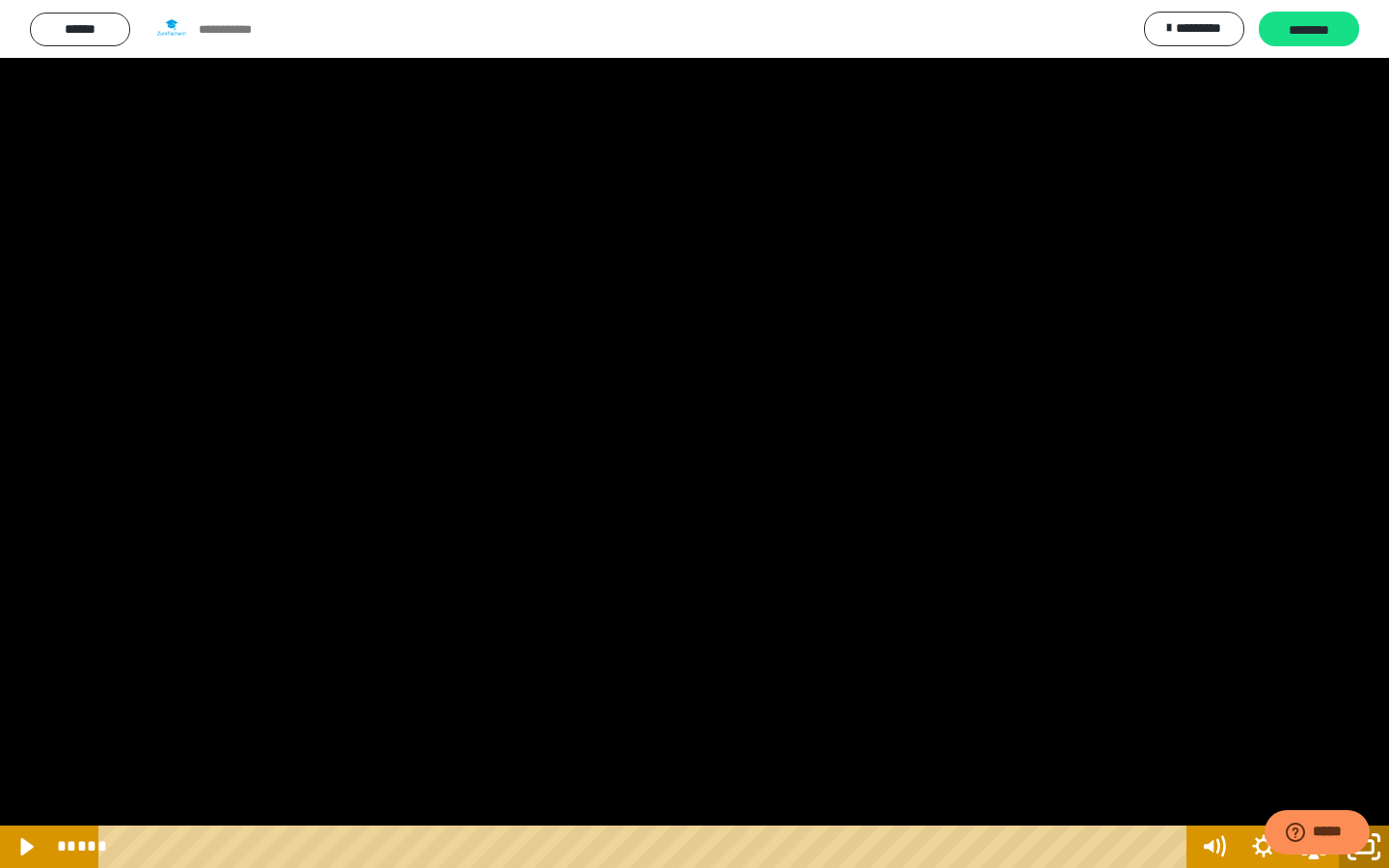click 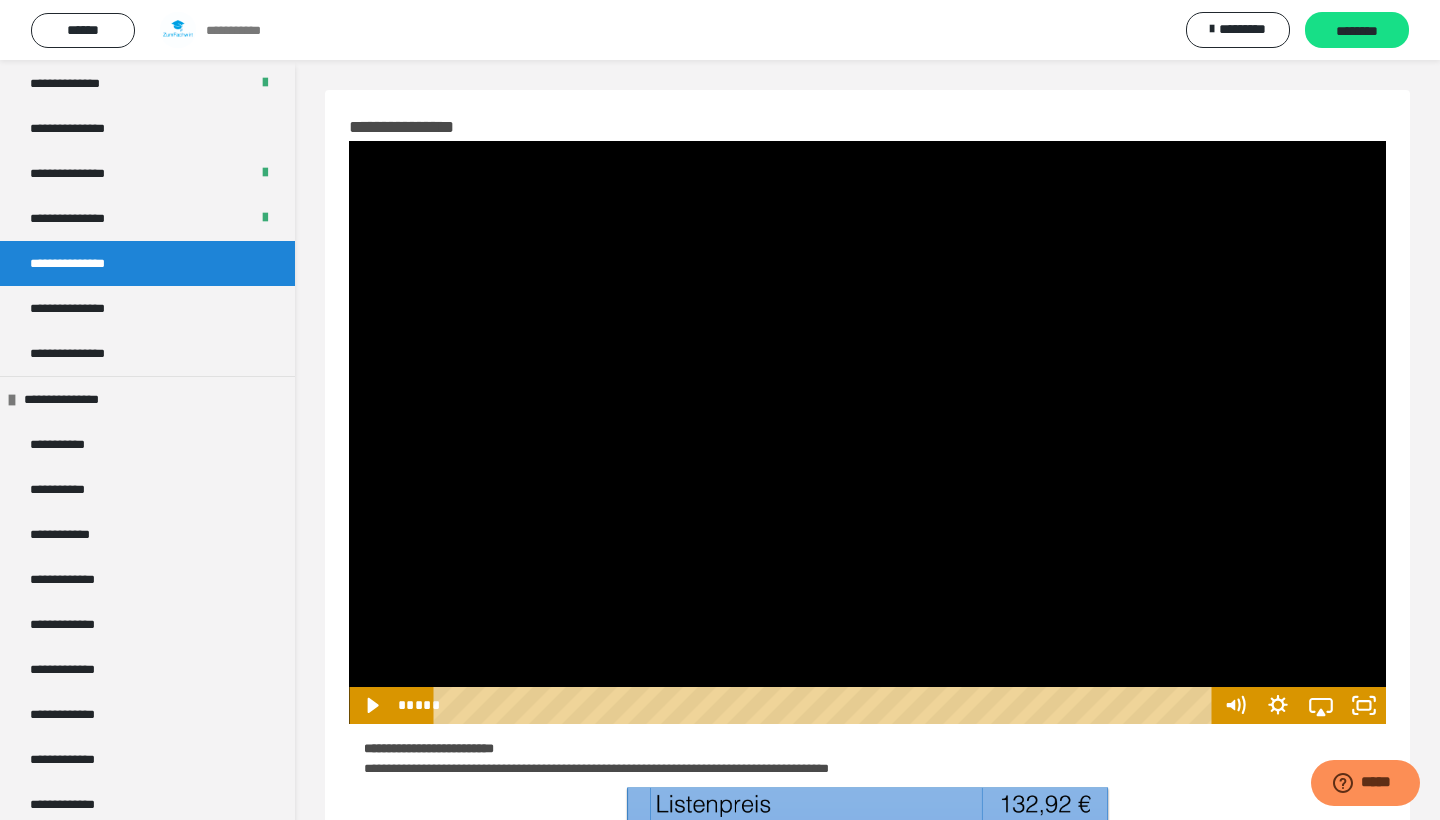 click at bounding box center [867, 432] 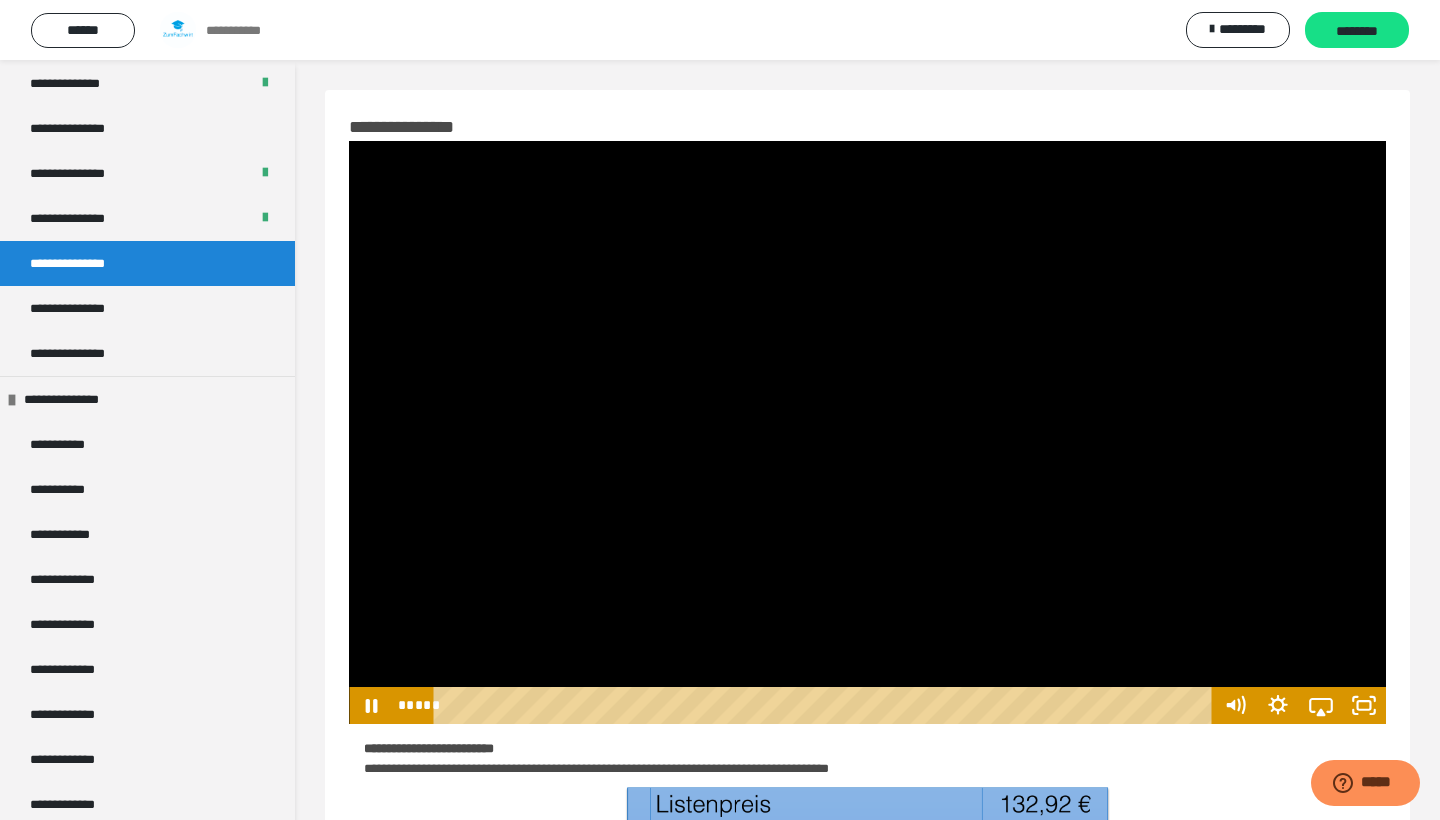 click at bounding box center [867, 432] 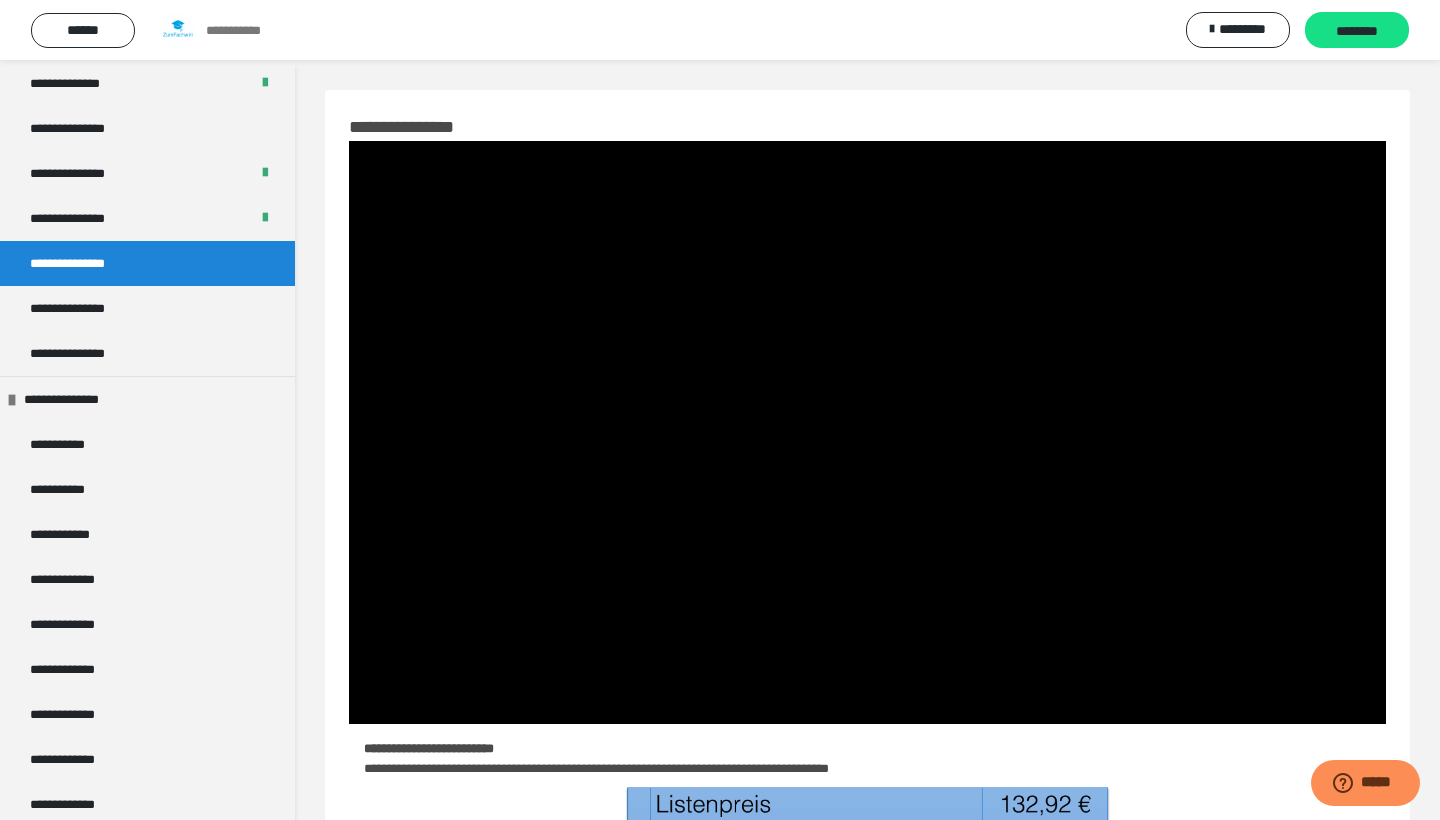 click at bounding box center [867, 432] 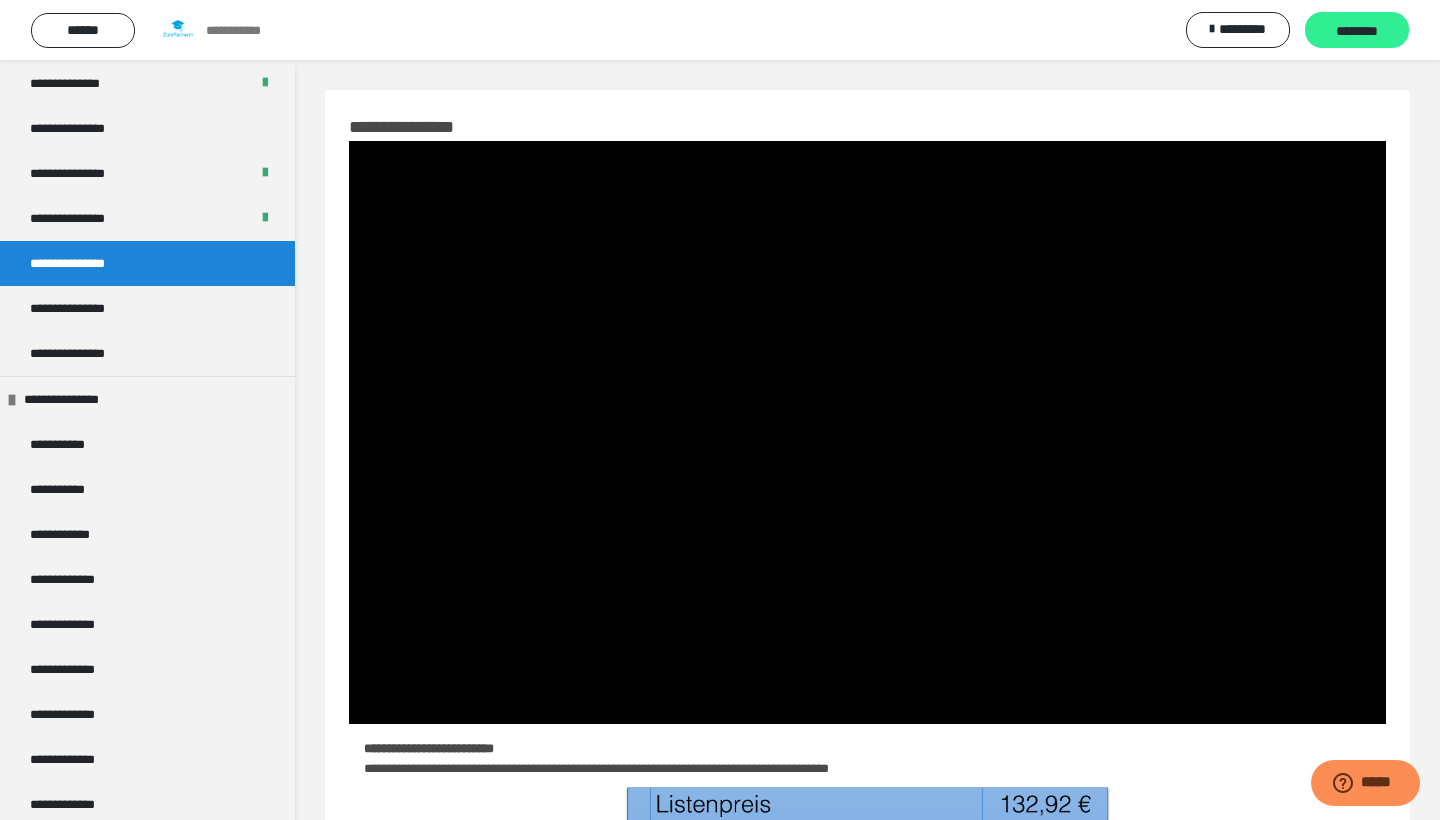 click on "********" at bounding box center [1357, 31] 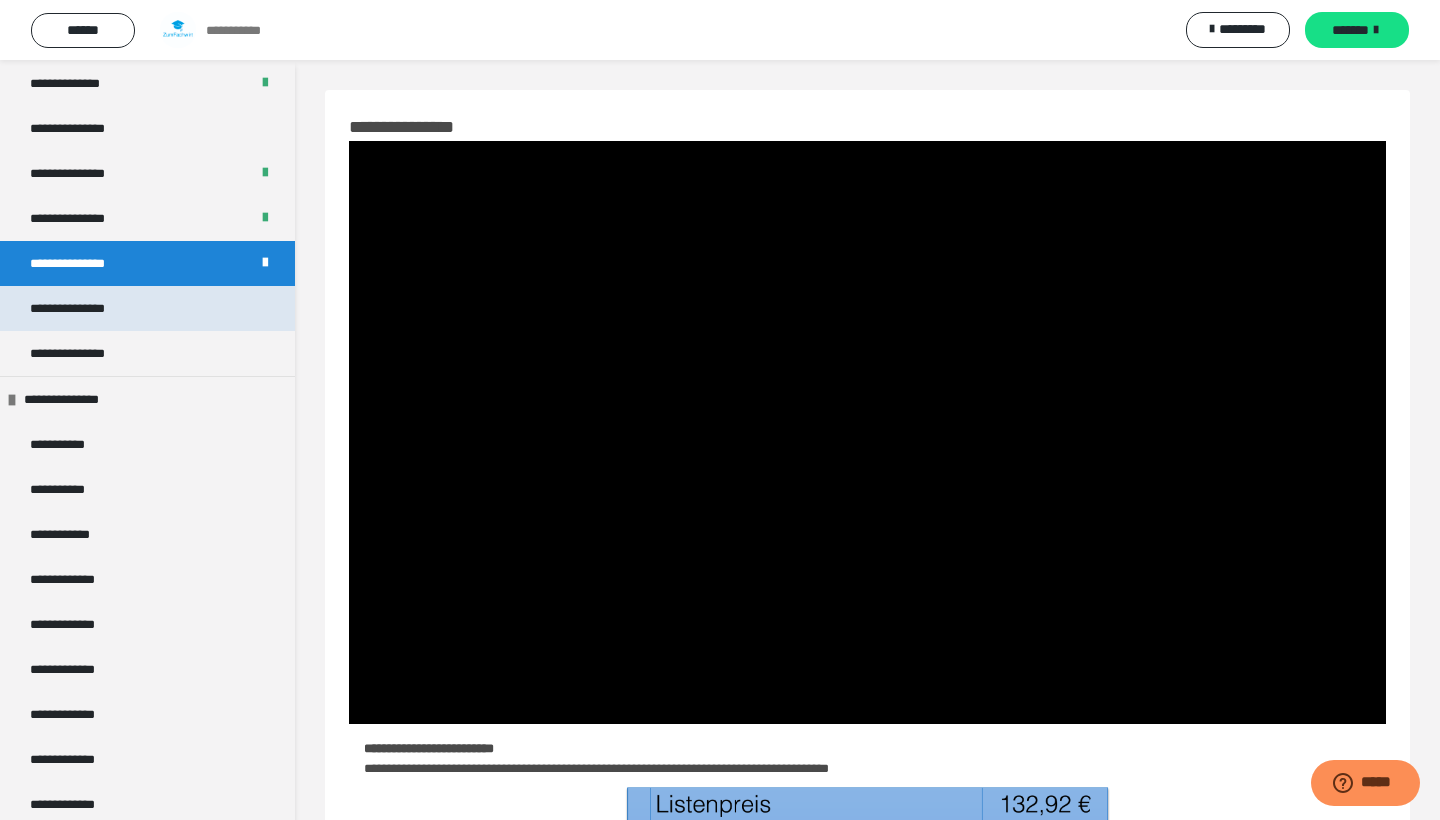 click on "**********" at bounding box center [82, 308] 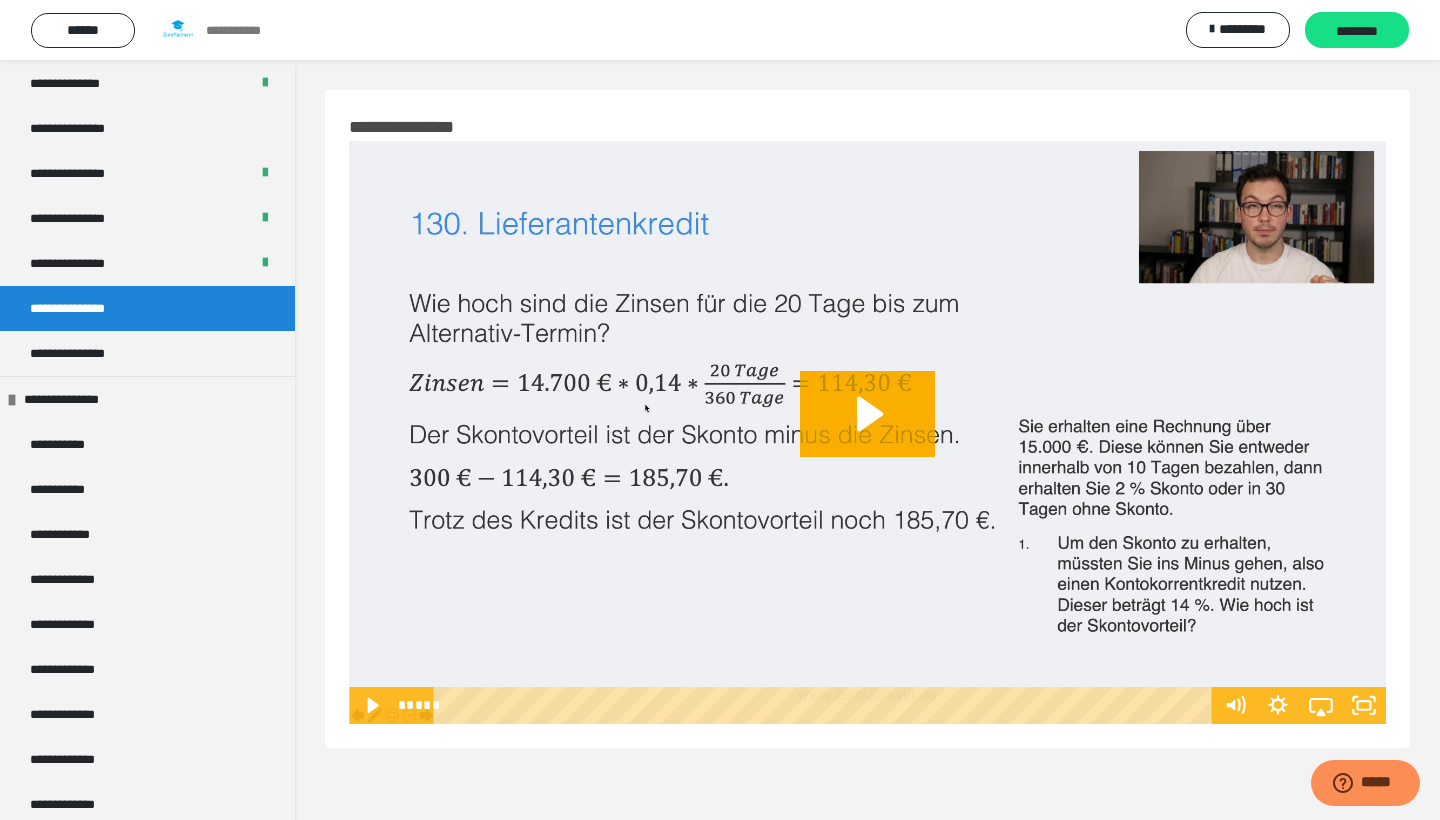 click at bounding box center (867, 432) 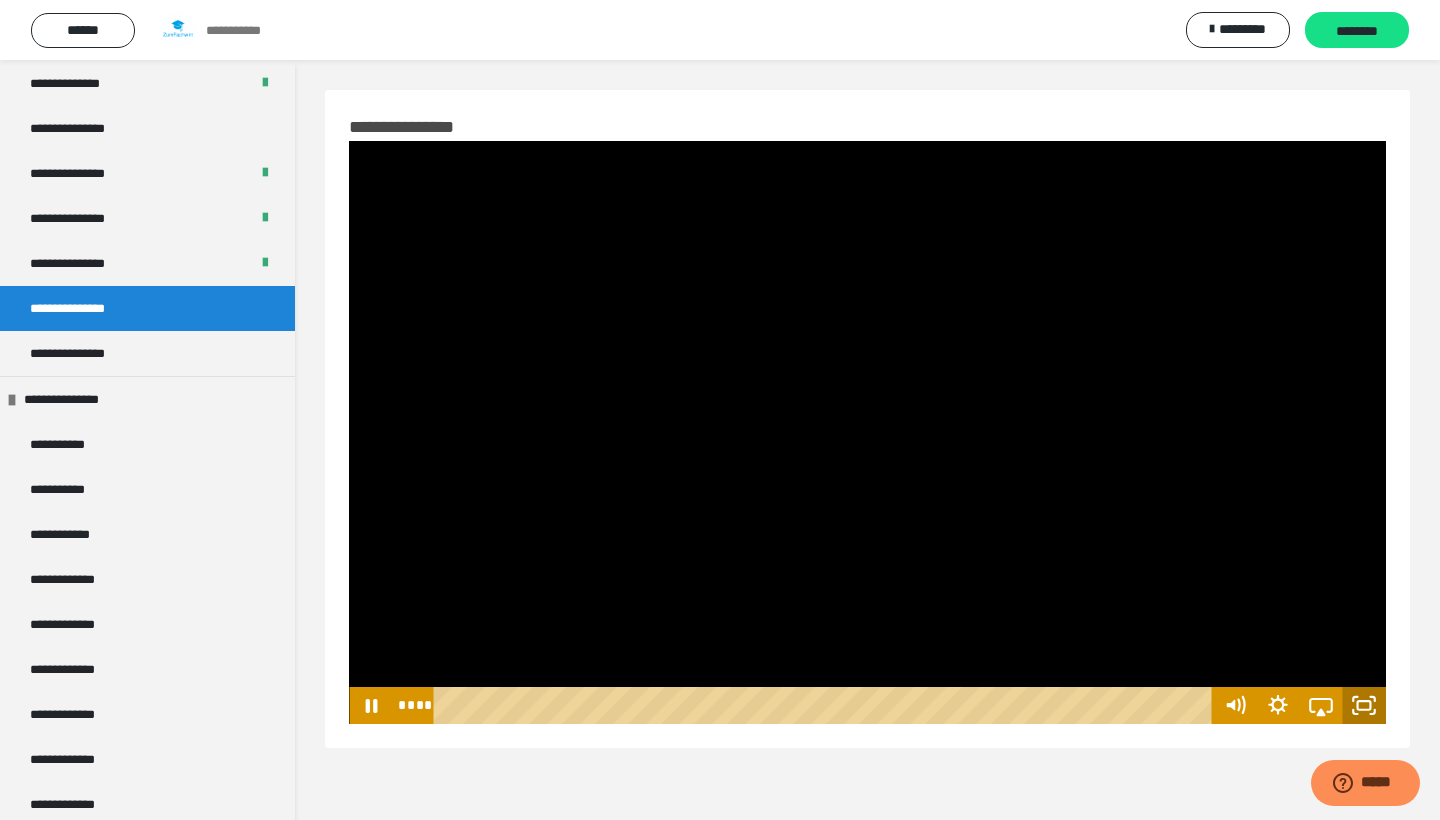 click 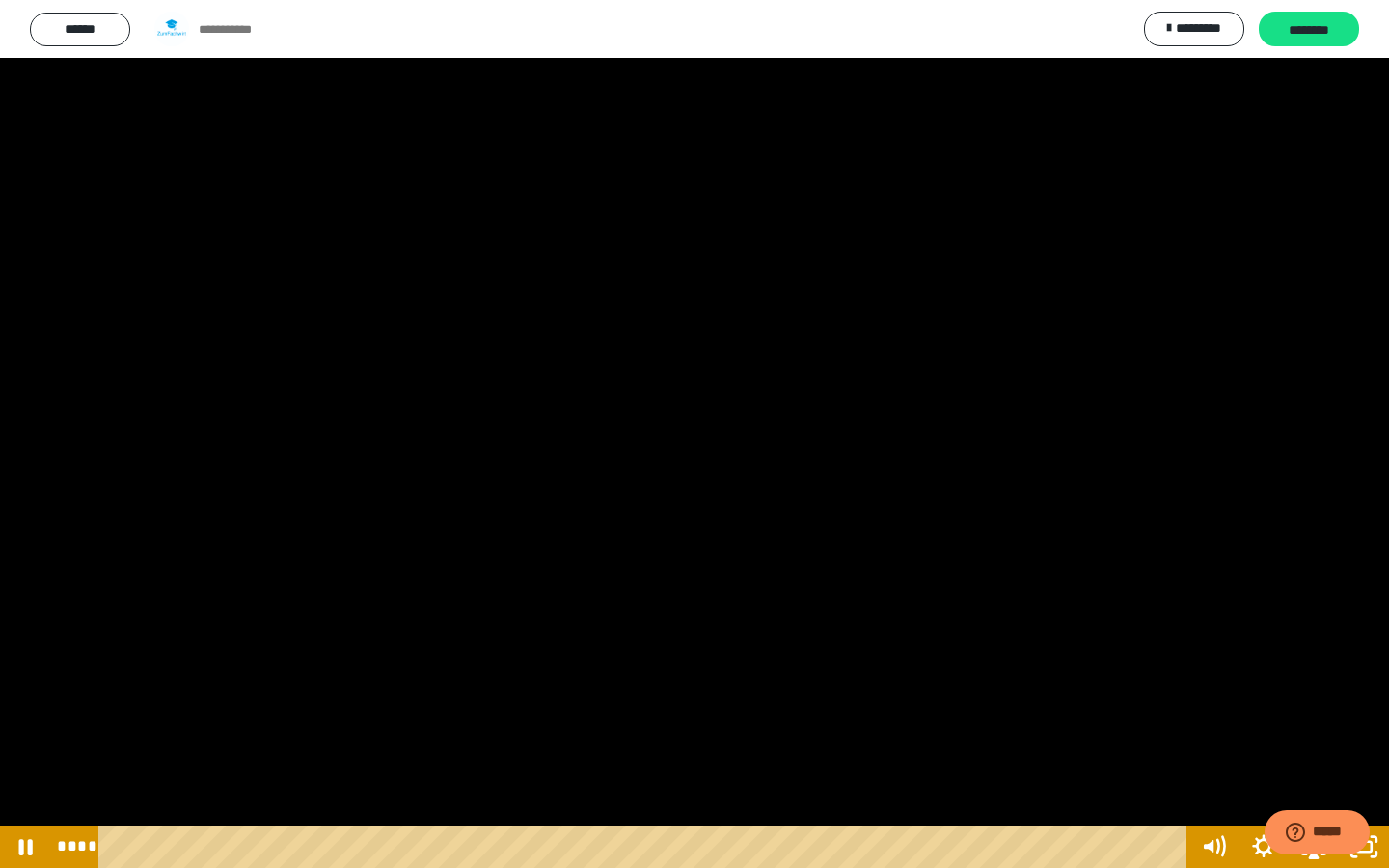 click at bounding box center (694, 434) 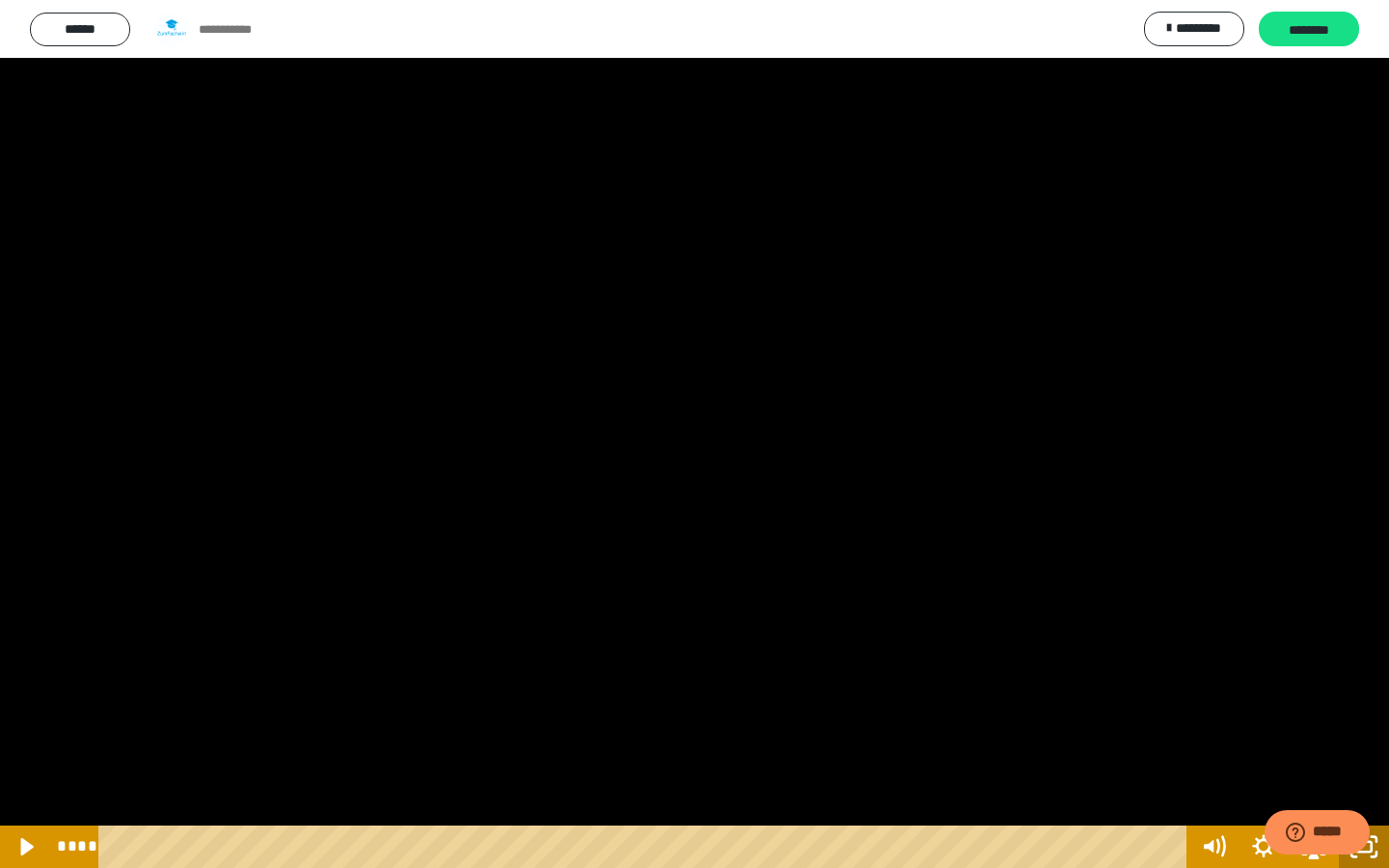 click 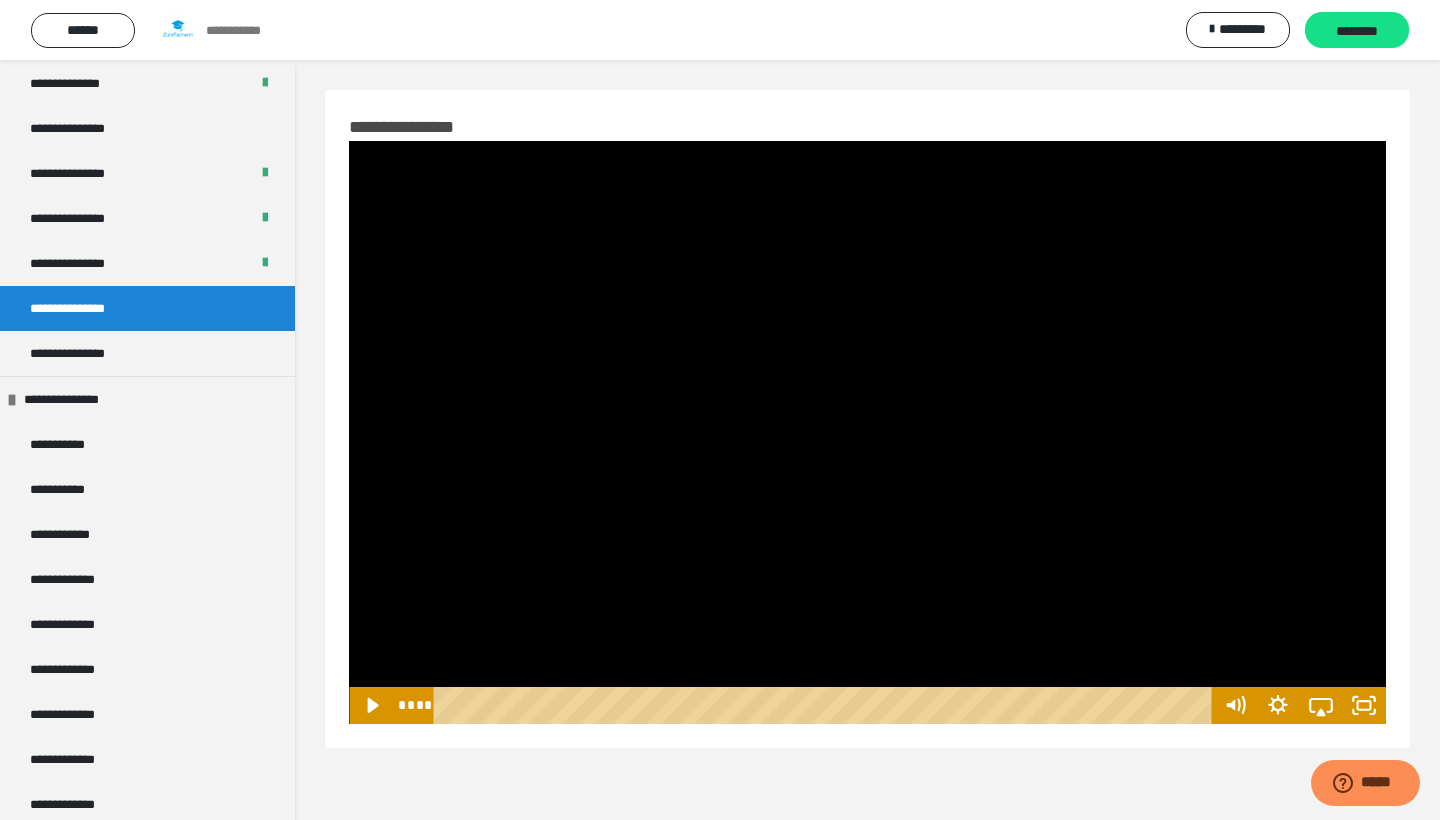 click at bounding box center (867, 432) 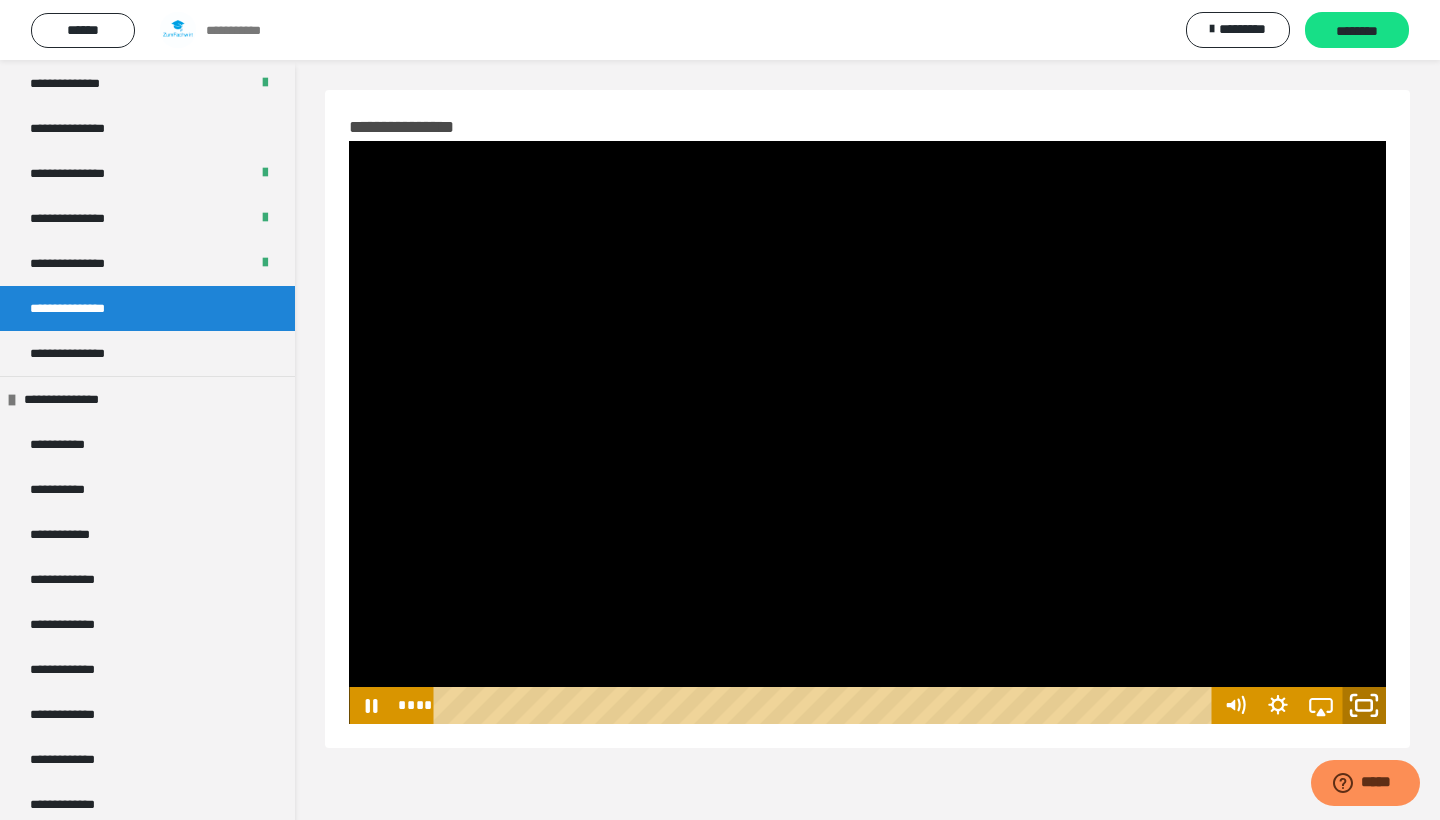 click 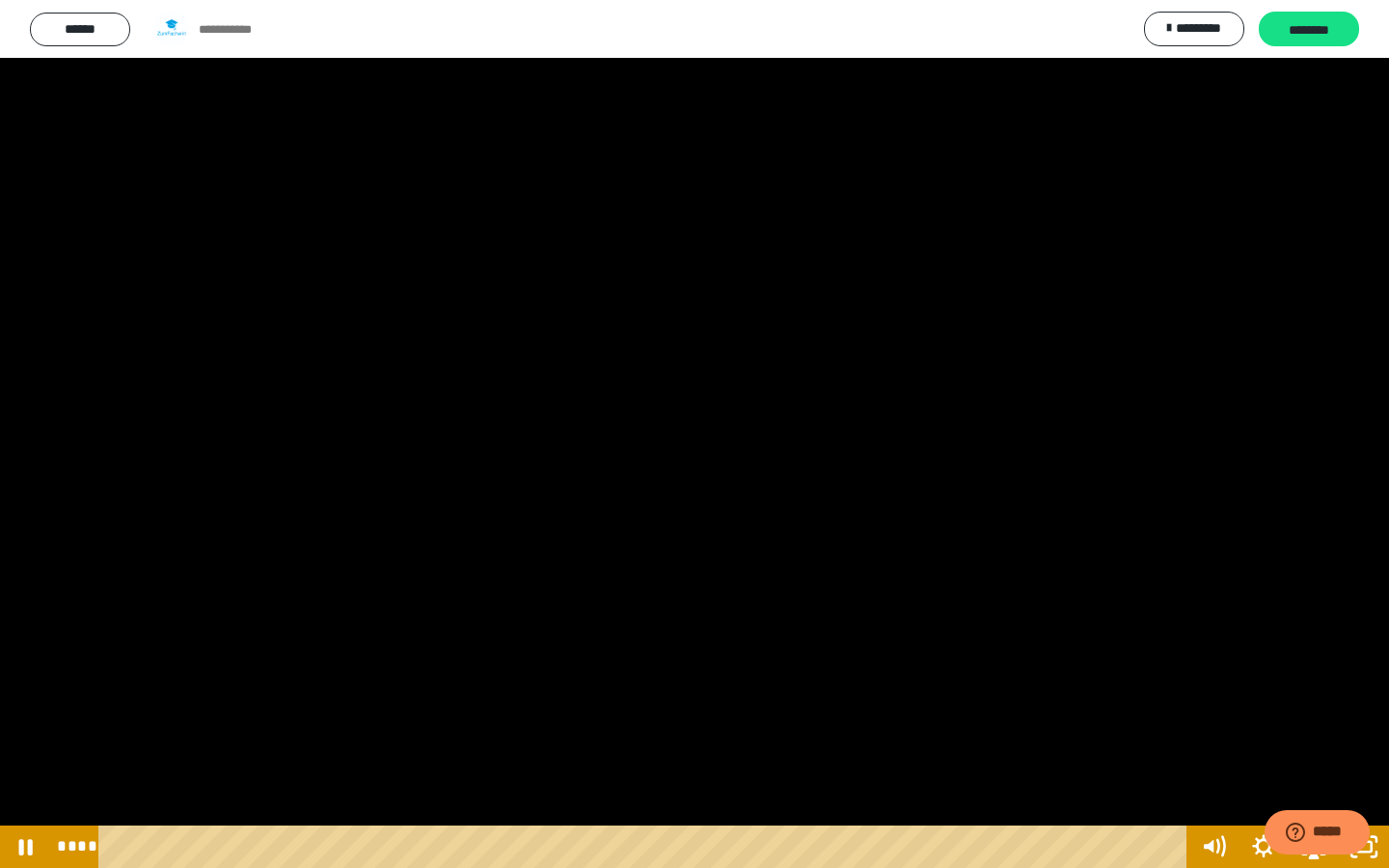 click at bounding box center [694, 434] 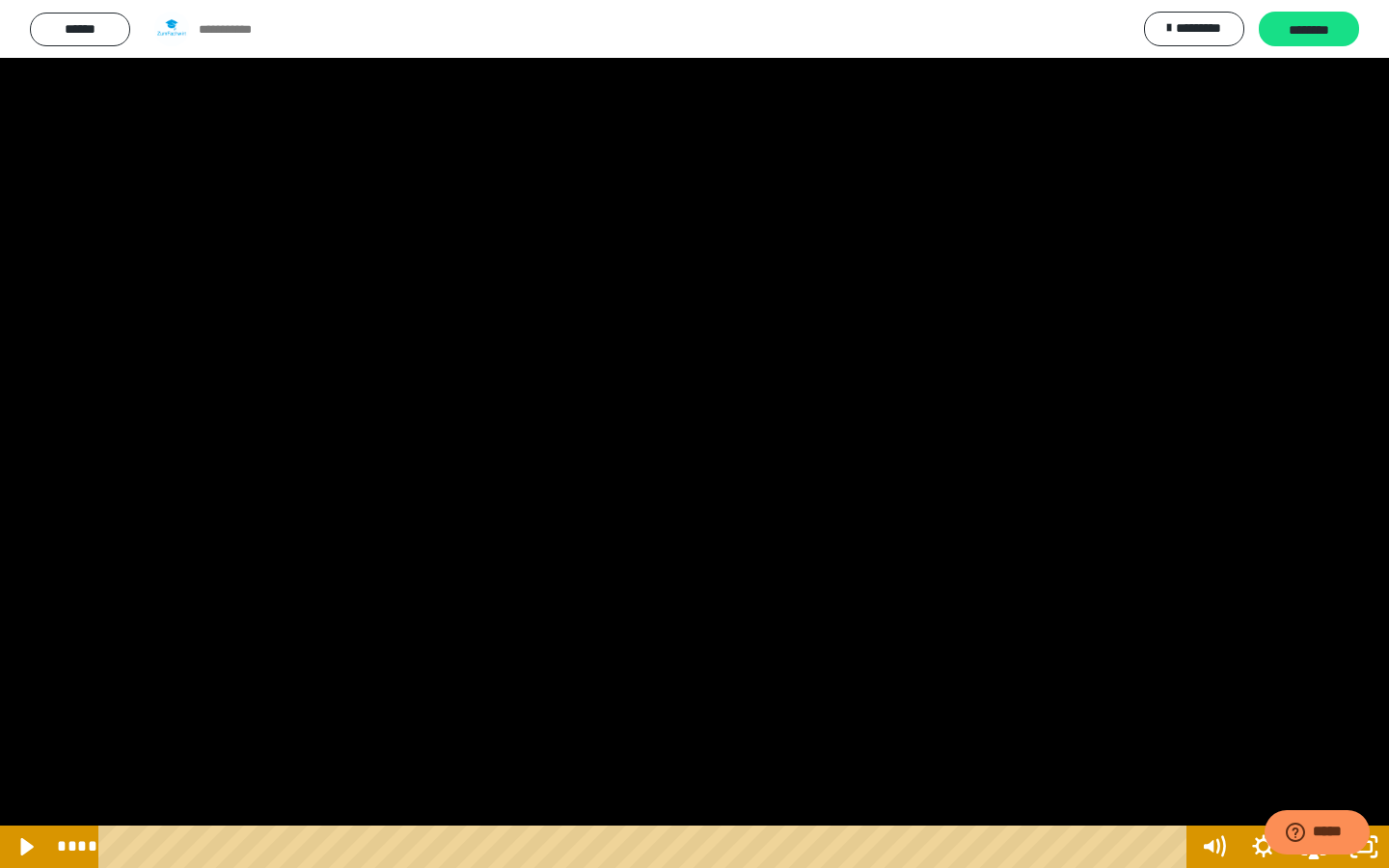 type 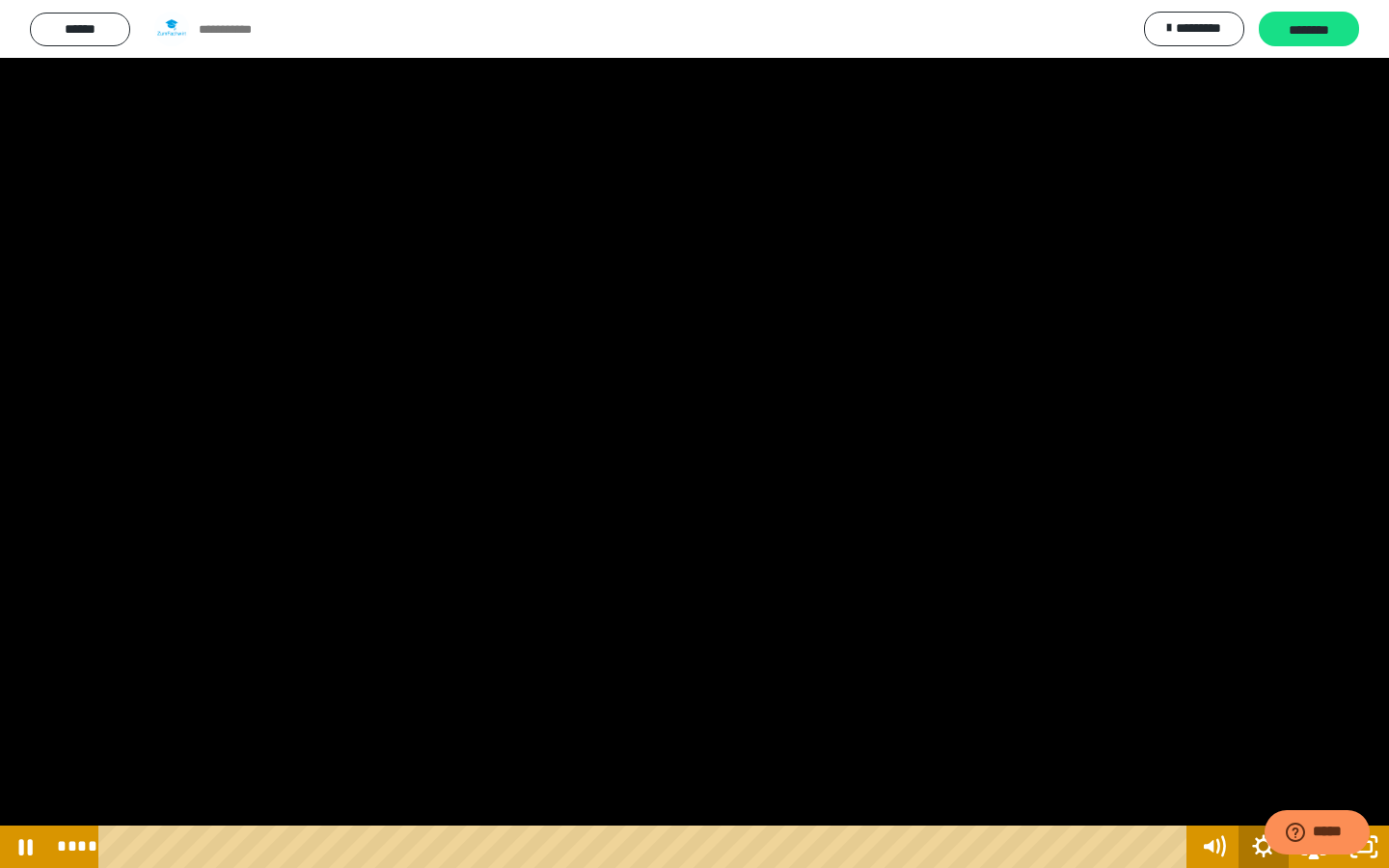 click 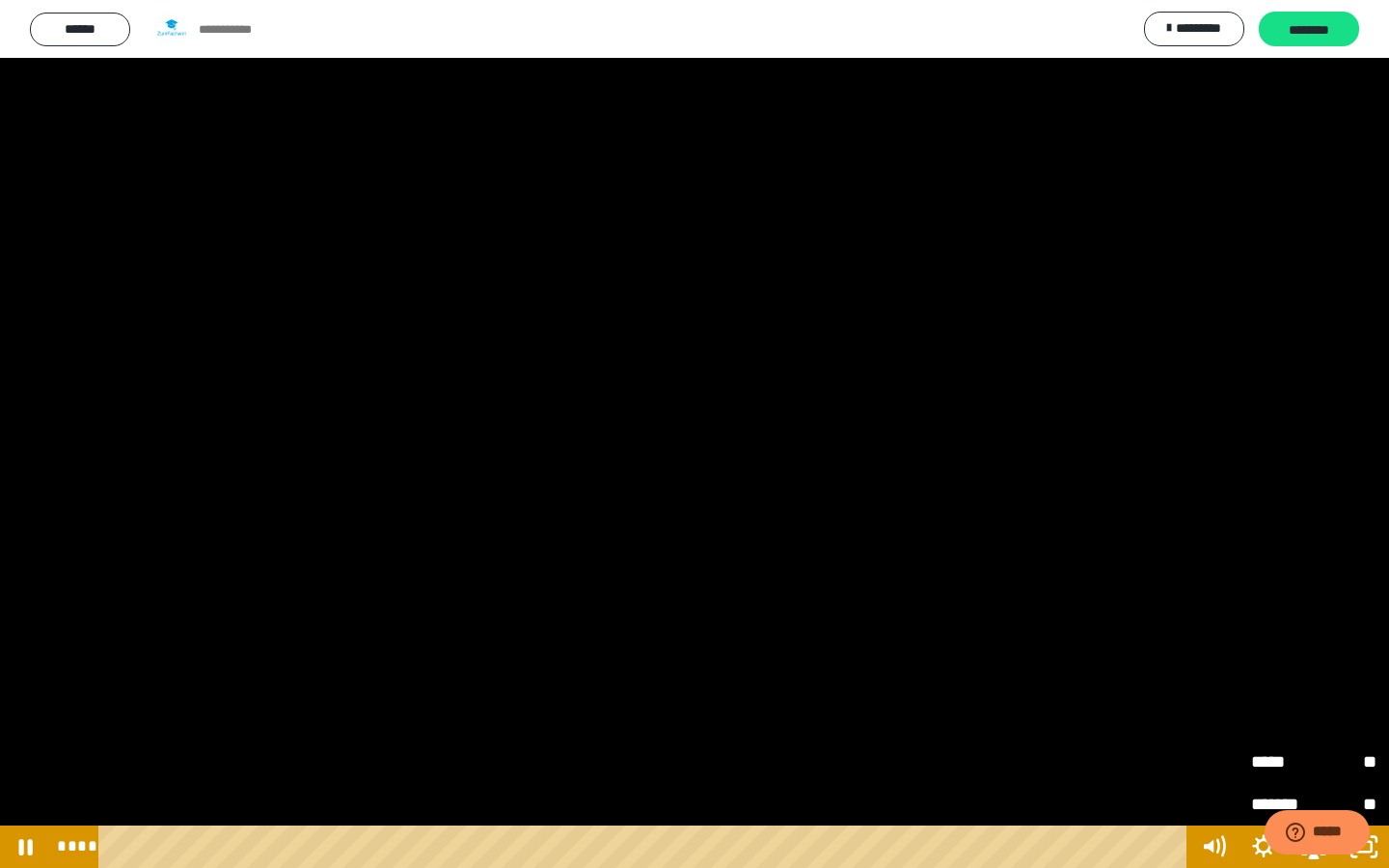 click on "*****" at bounding box center [1282, 762] 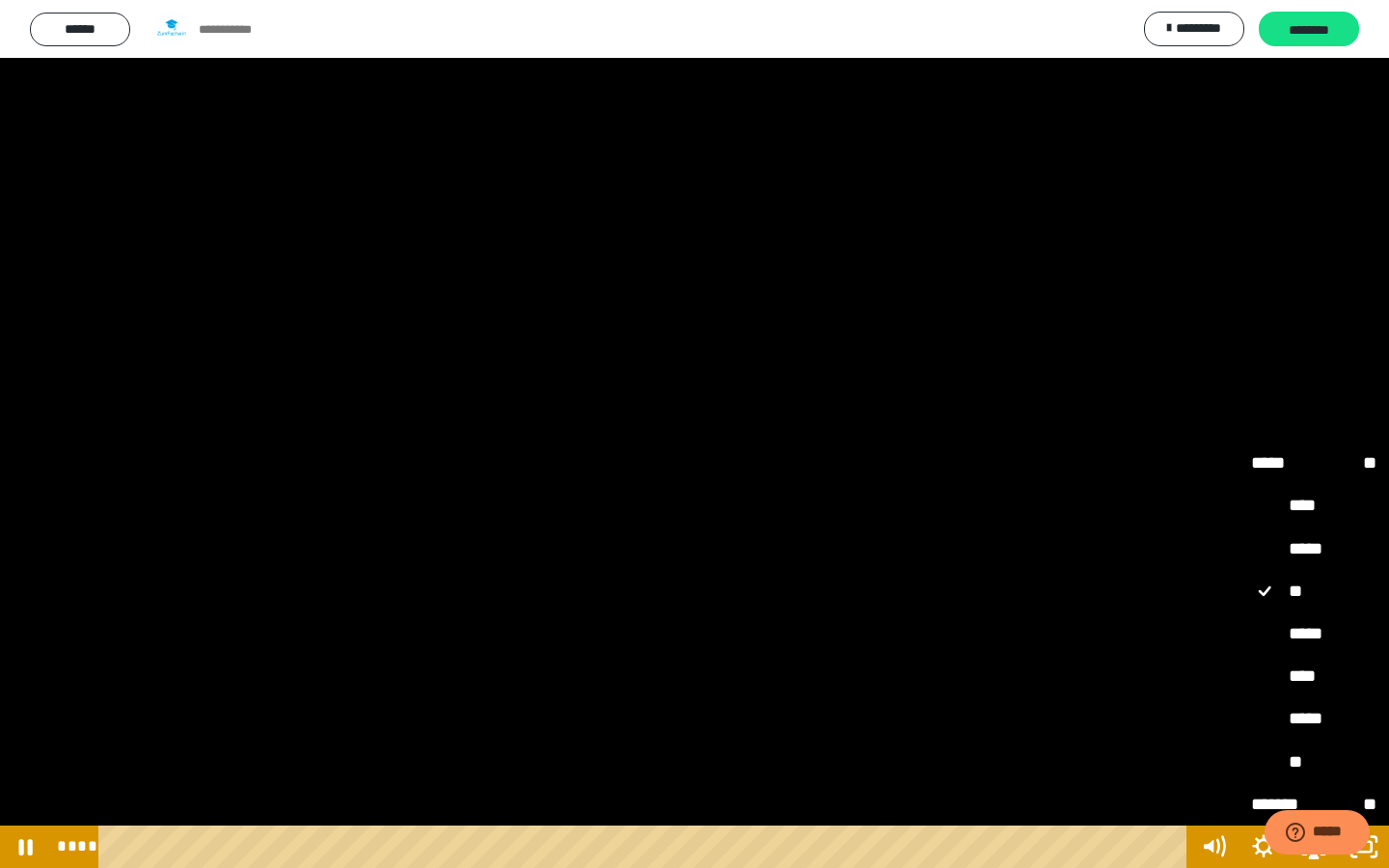 click on "*****" at bounding box center [1314, 635] 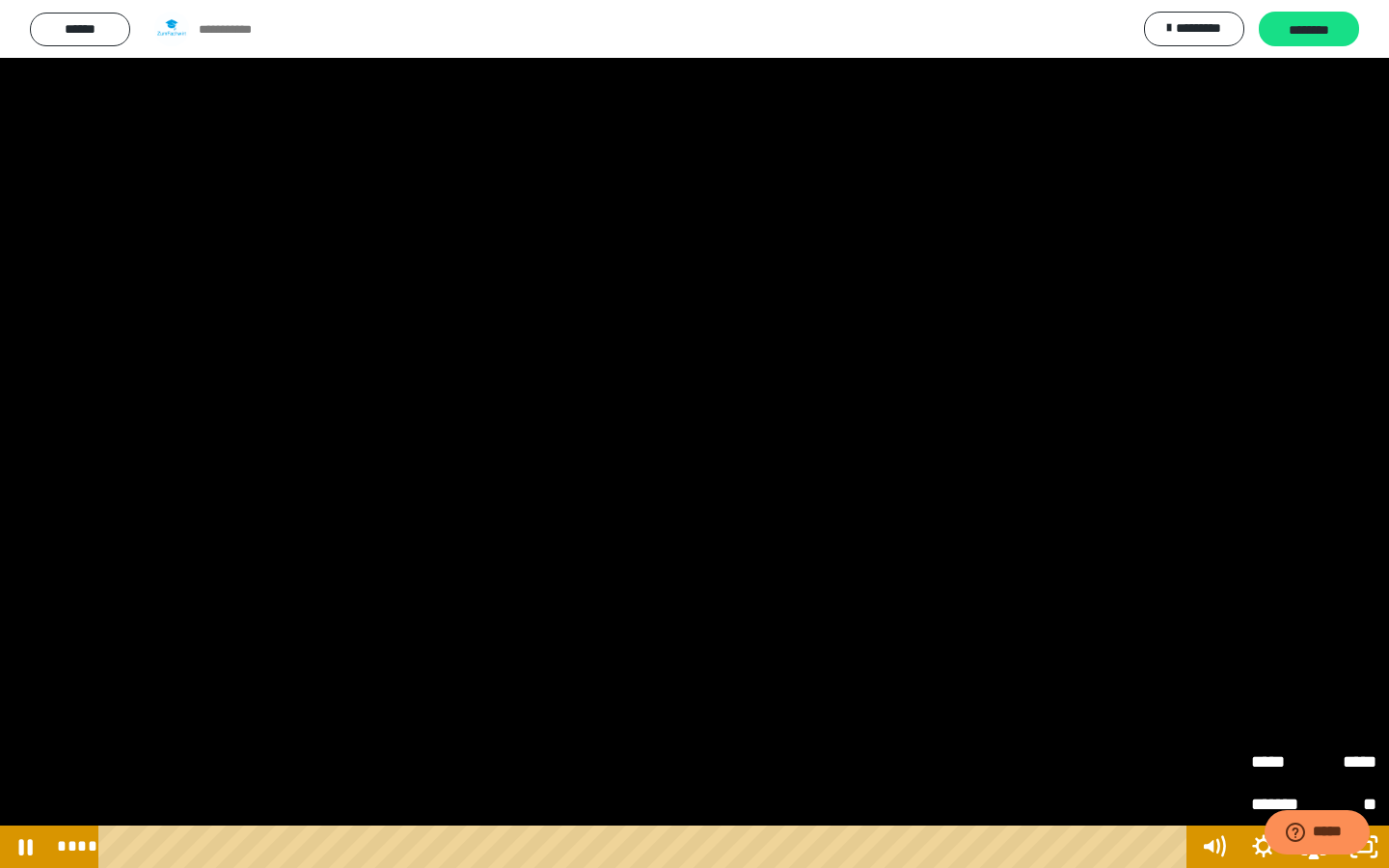 click at bounding box center (694, 434) 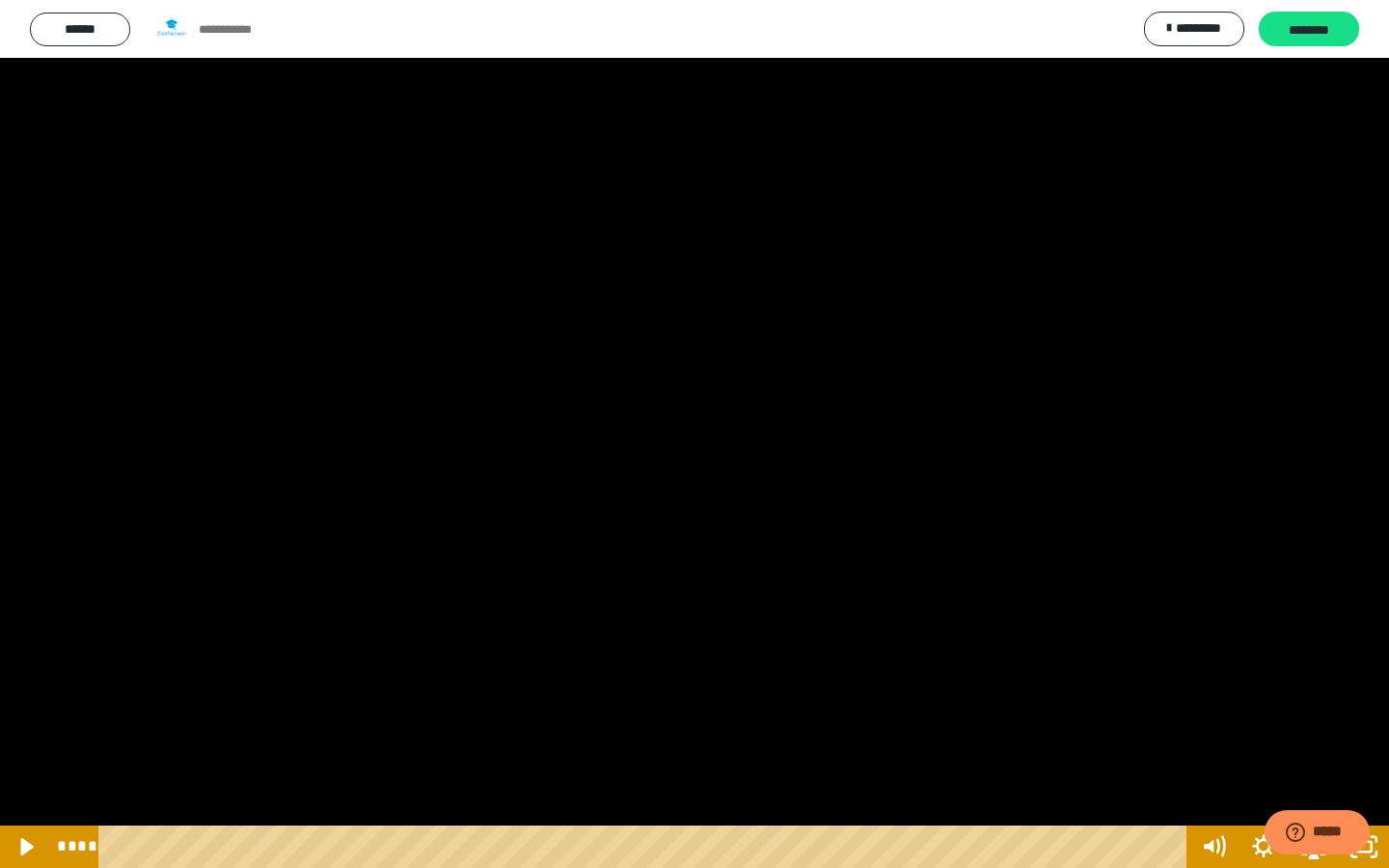 click at bounding box center (694, 434) 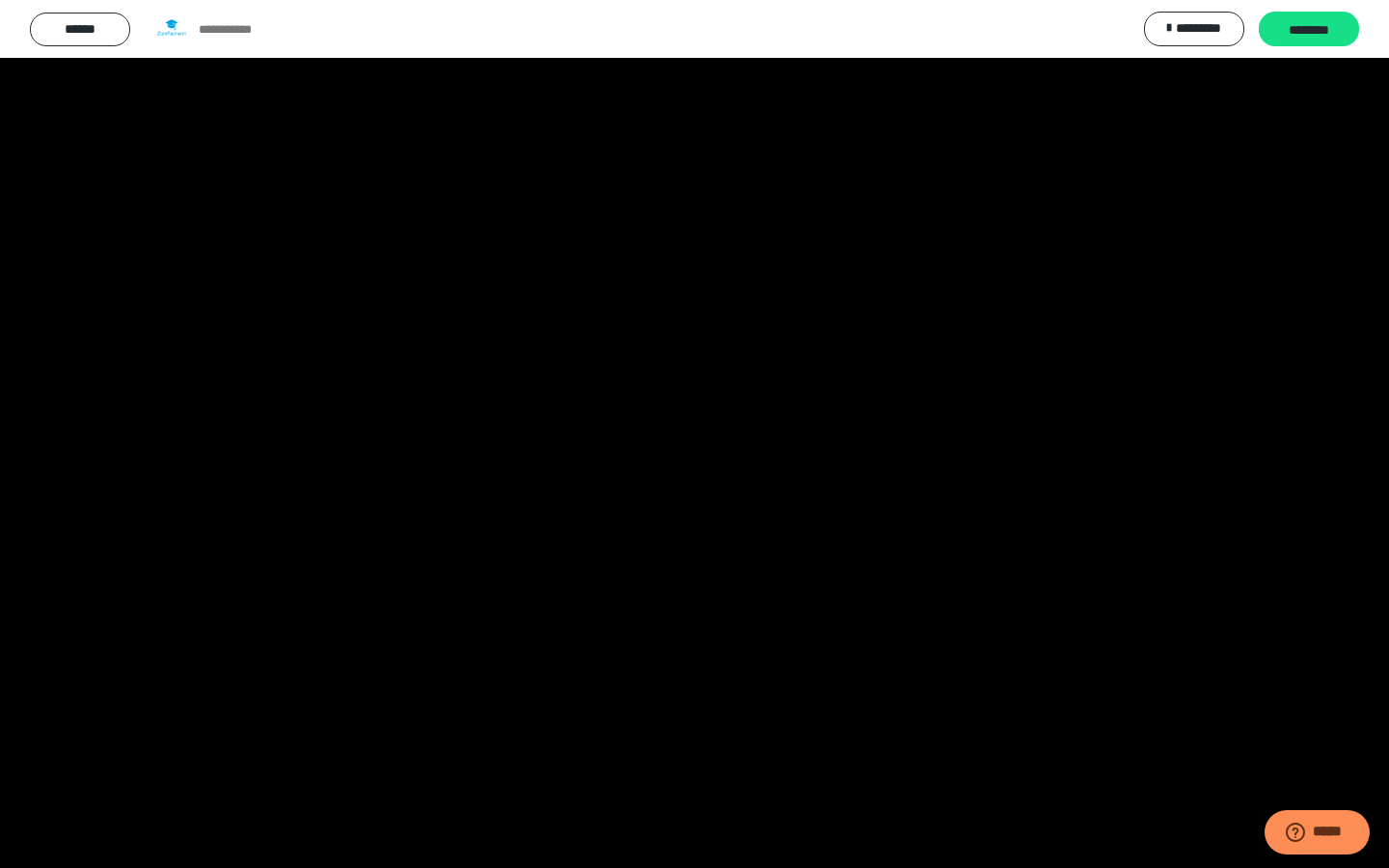 click at bounding box center [694, 434] 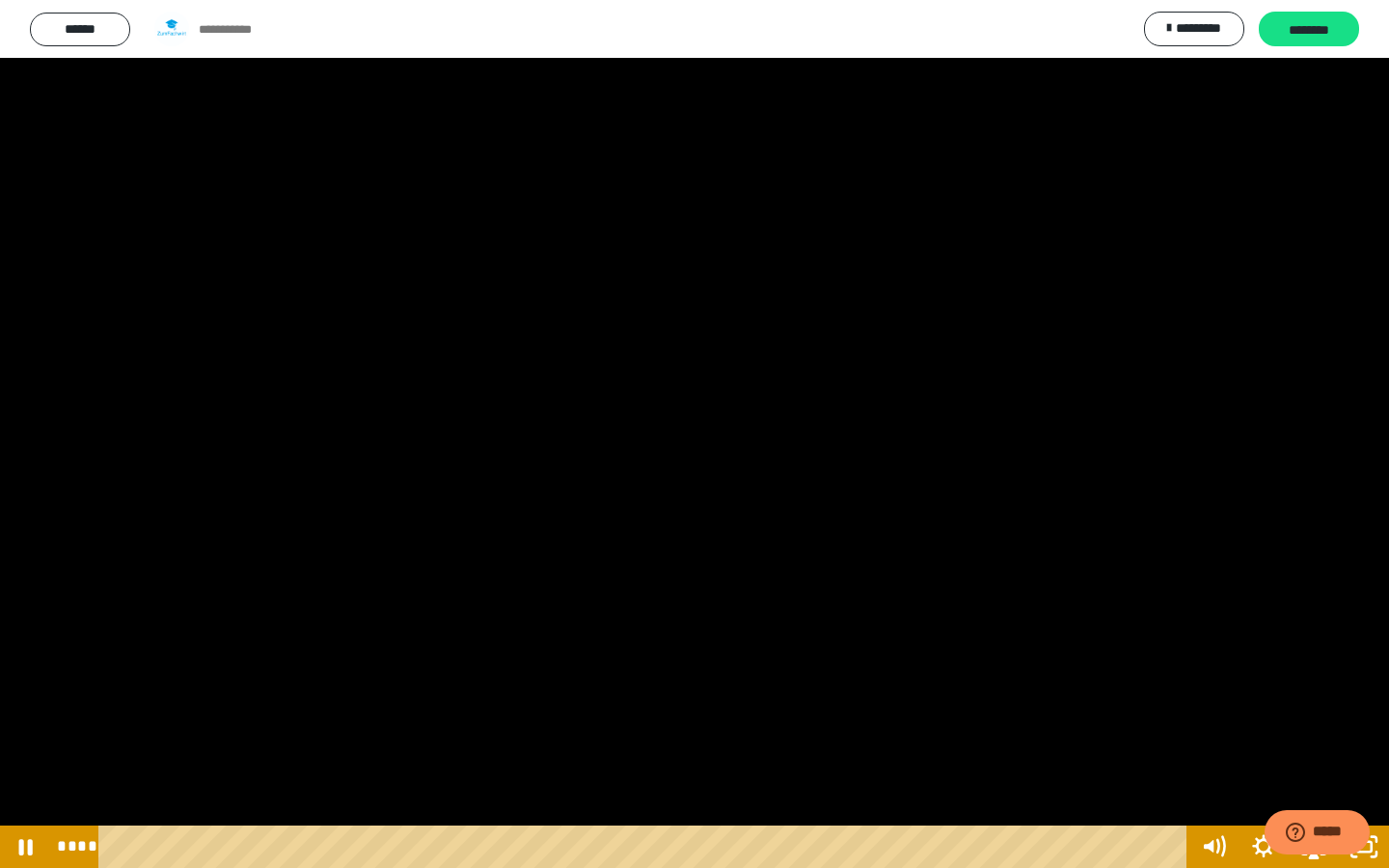click at bounding box center [694, 434] 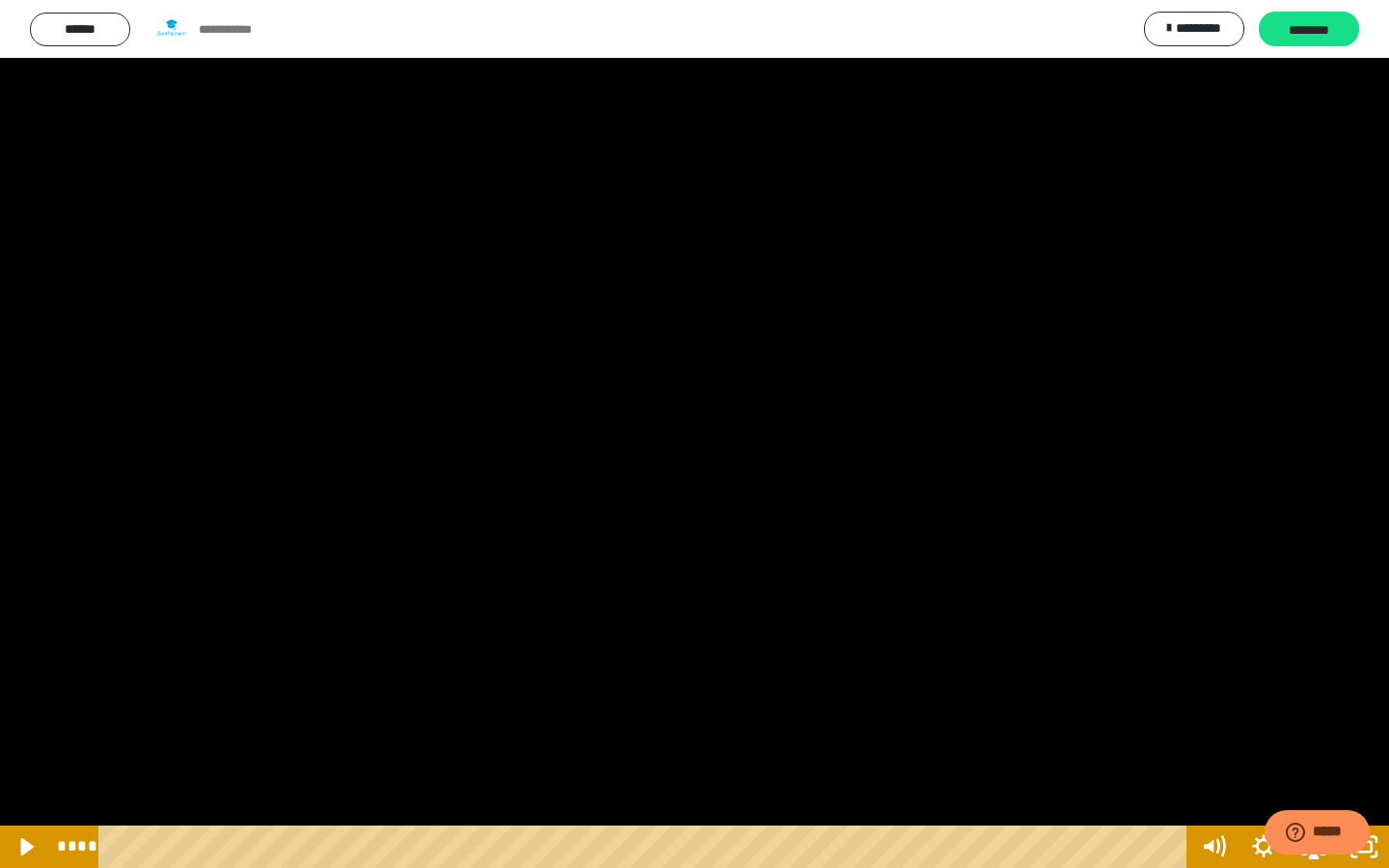 click at bounding box center (694, 434) 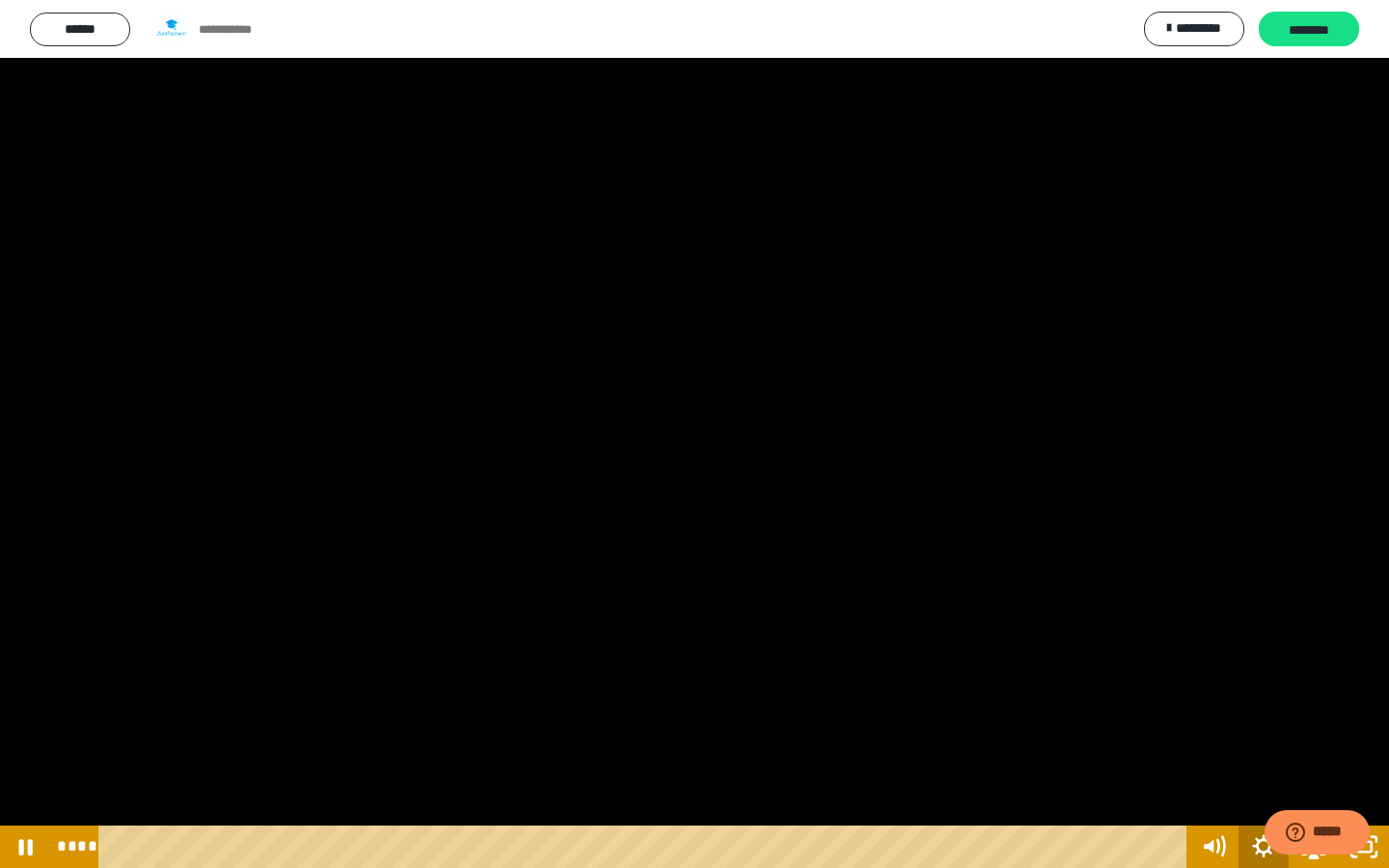 click 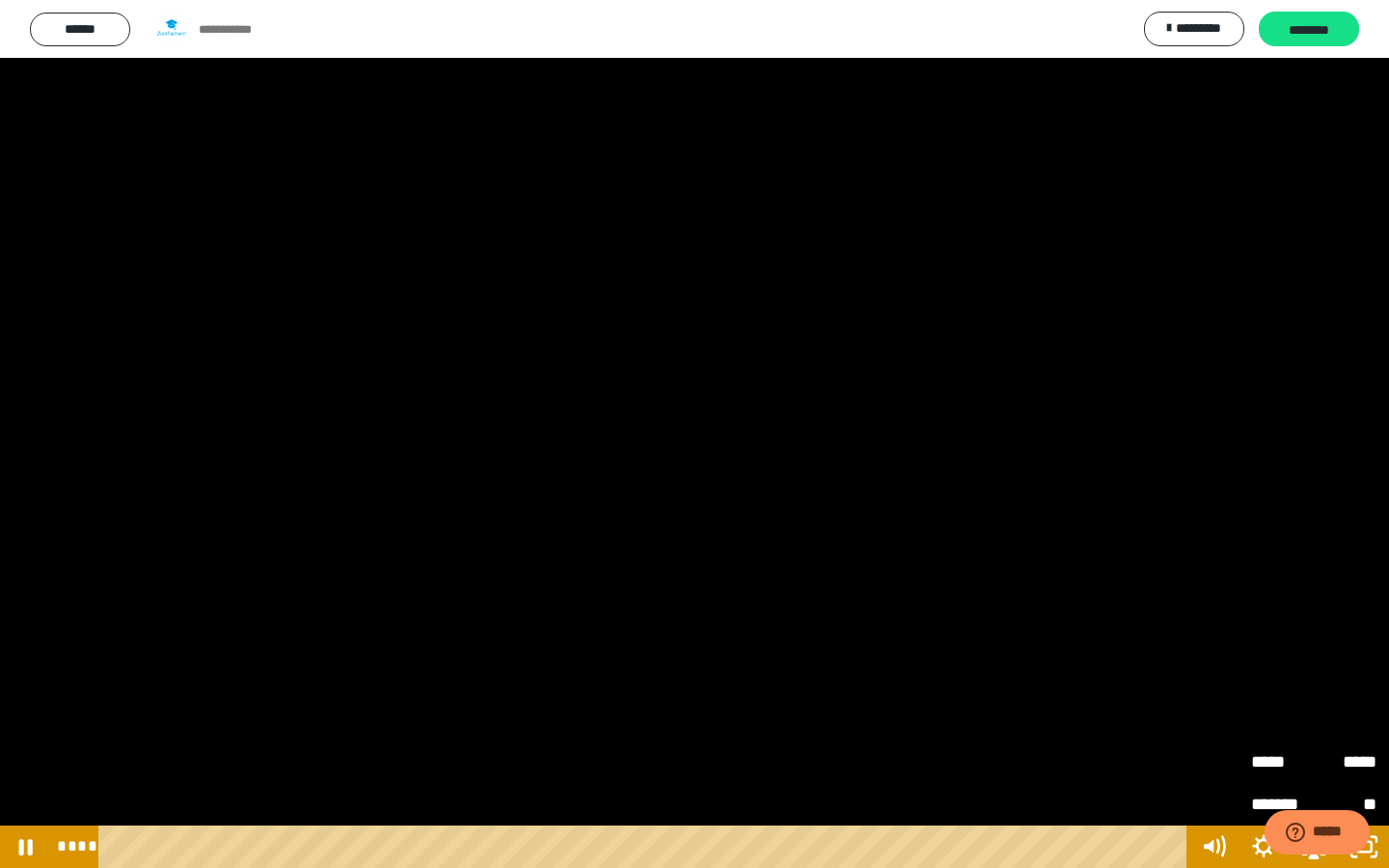 click on "*****" at bounding box center (1282, 755) 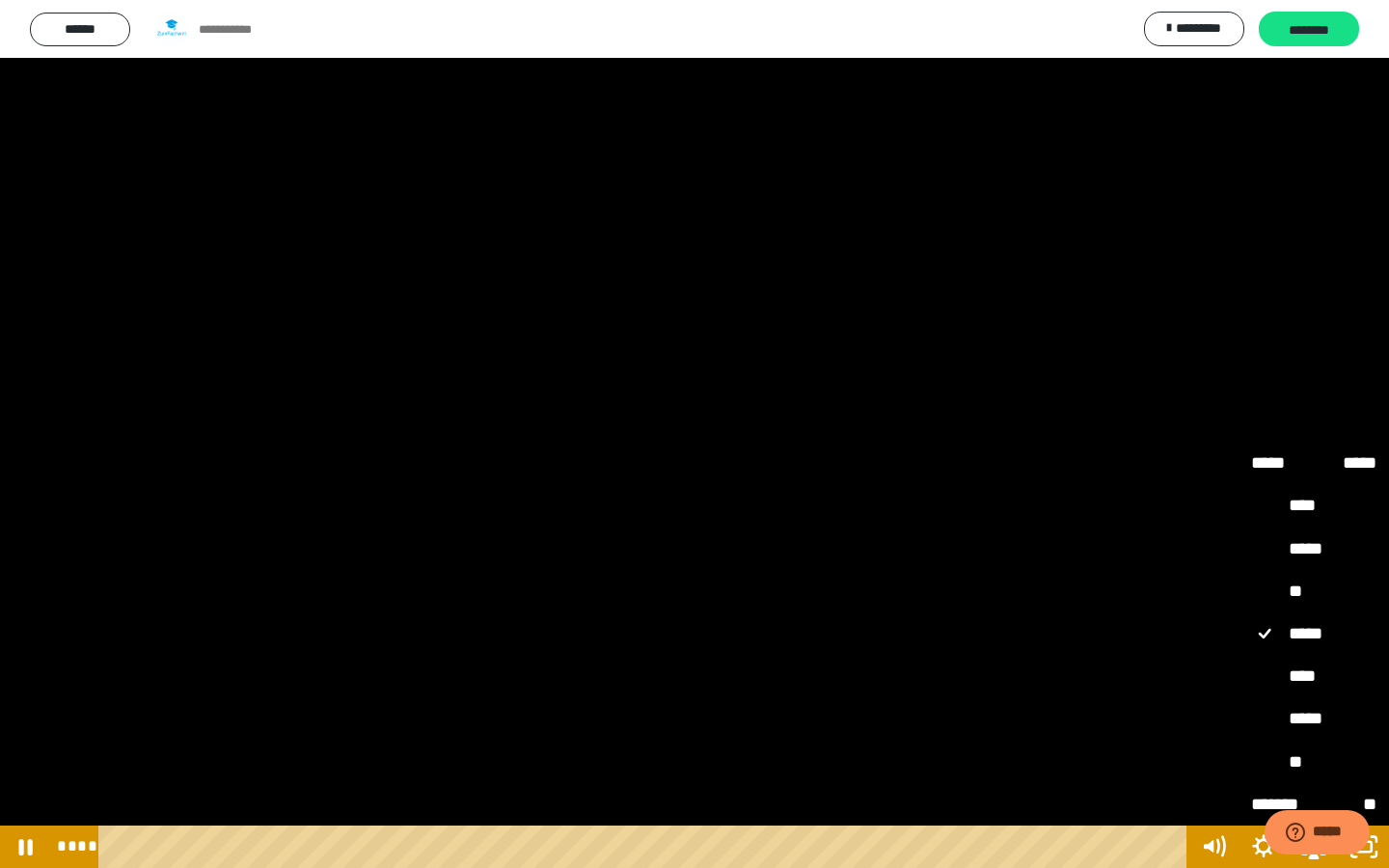 click on "****" at bounding box center [1314, 677] 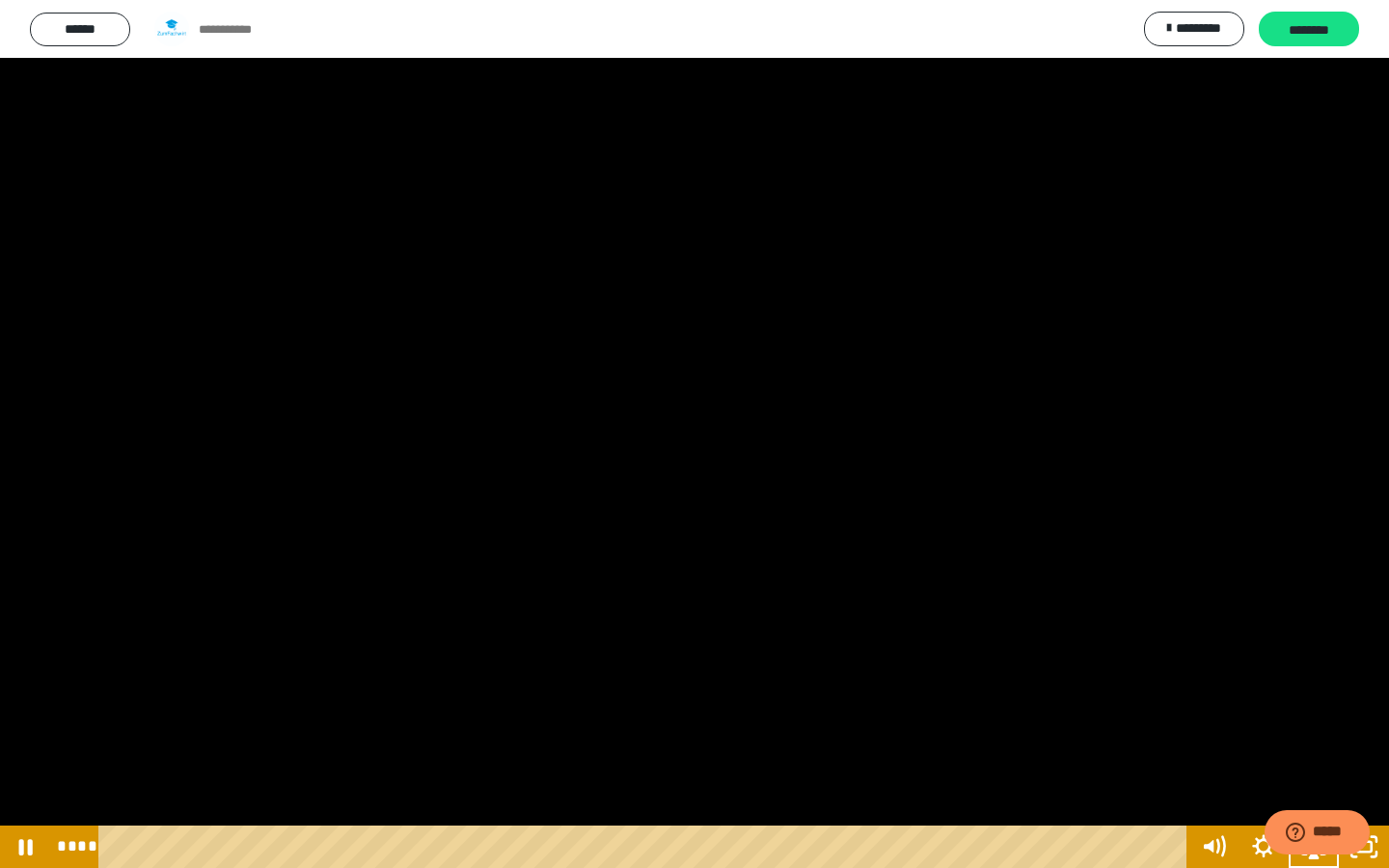 click at bounding box center [694, 434] 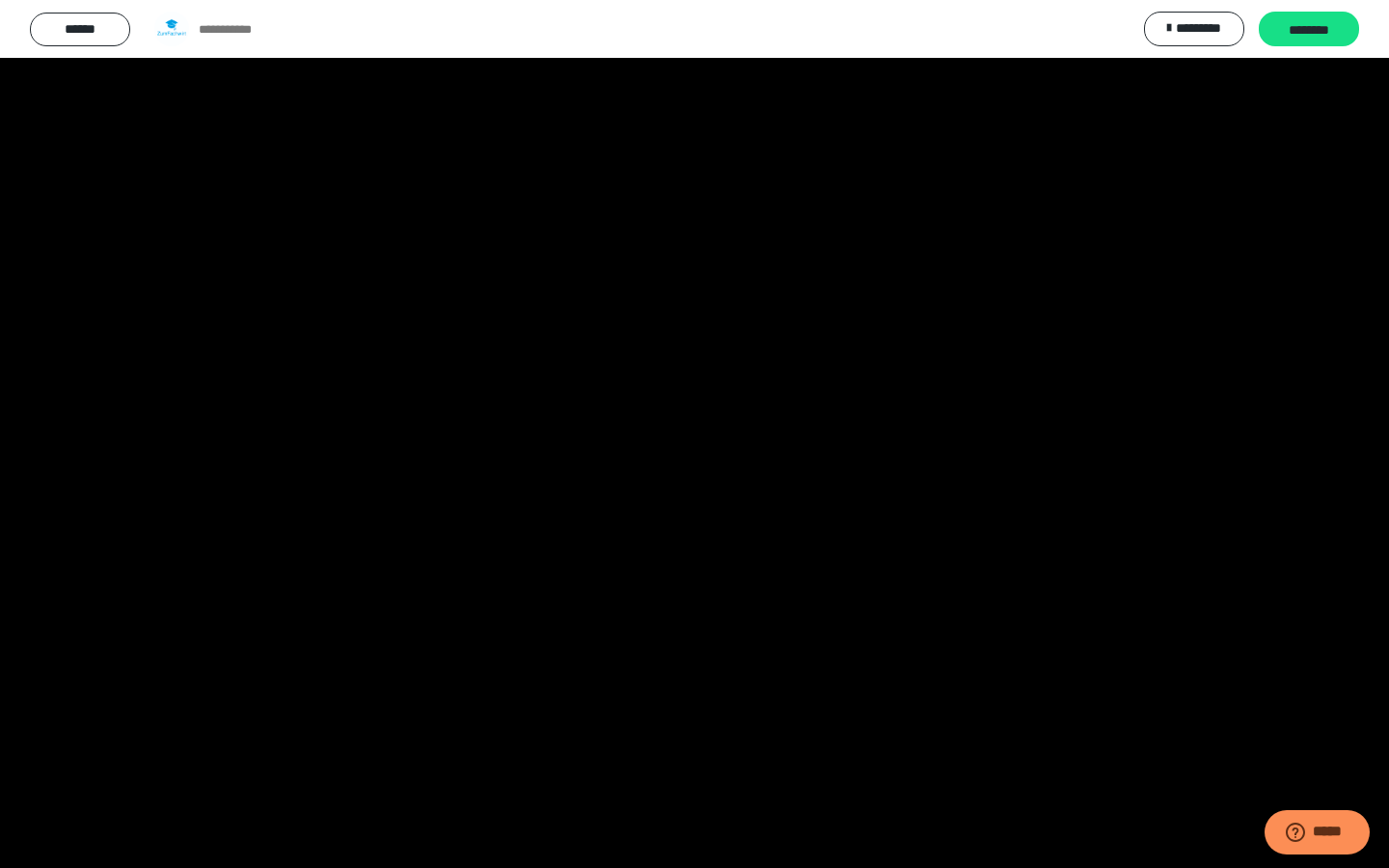 click at bounding box center [0, 0] 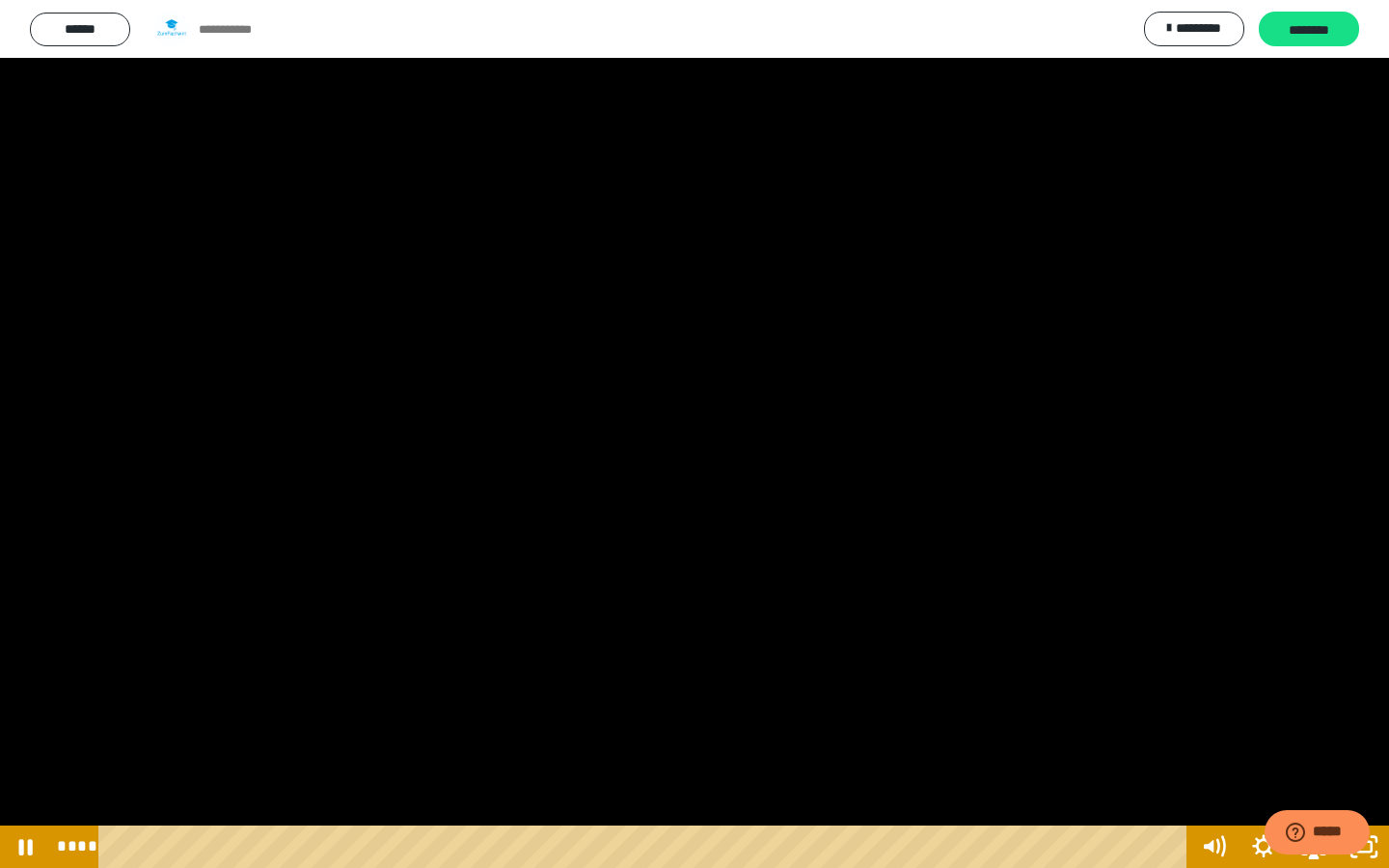 click at bounding box center [694, 434] 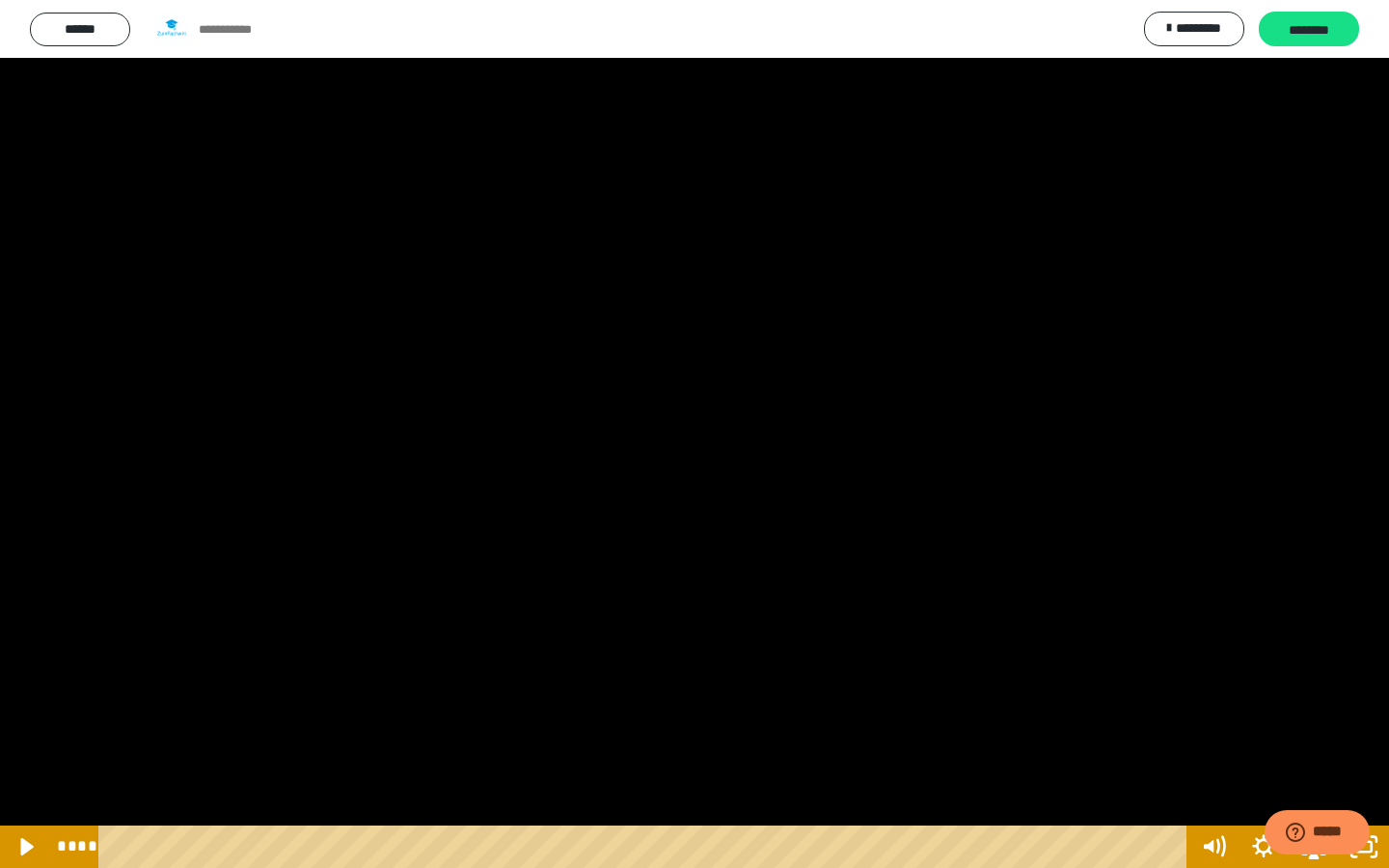 click at bounding box center [694, 434] 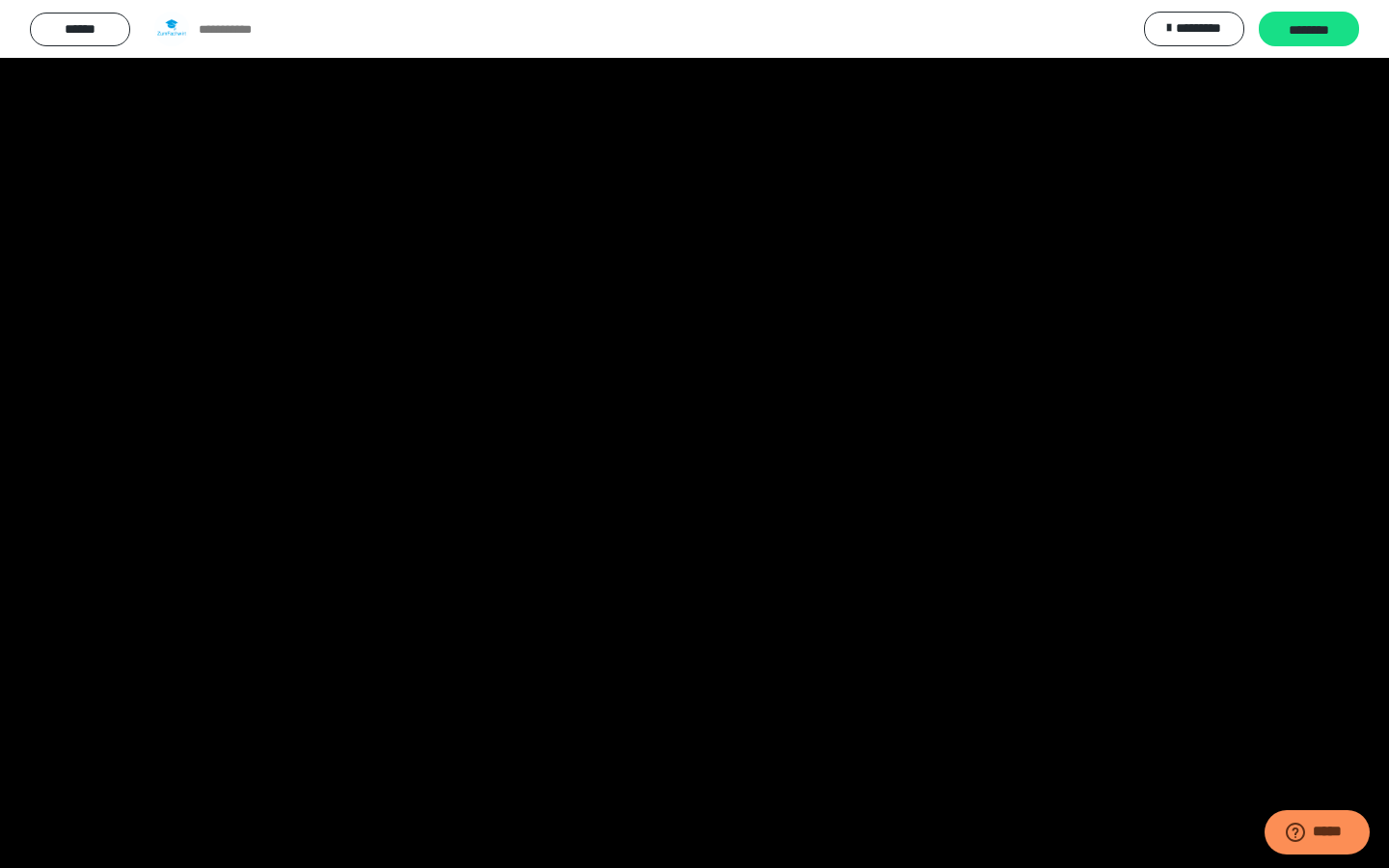 click at bounding box center [694, 434] 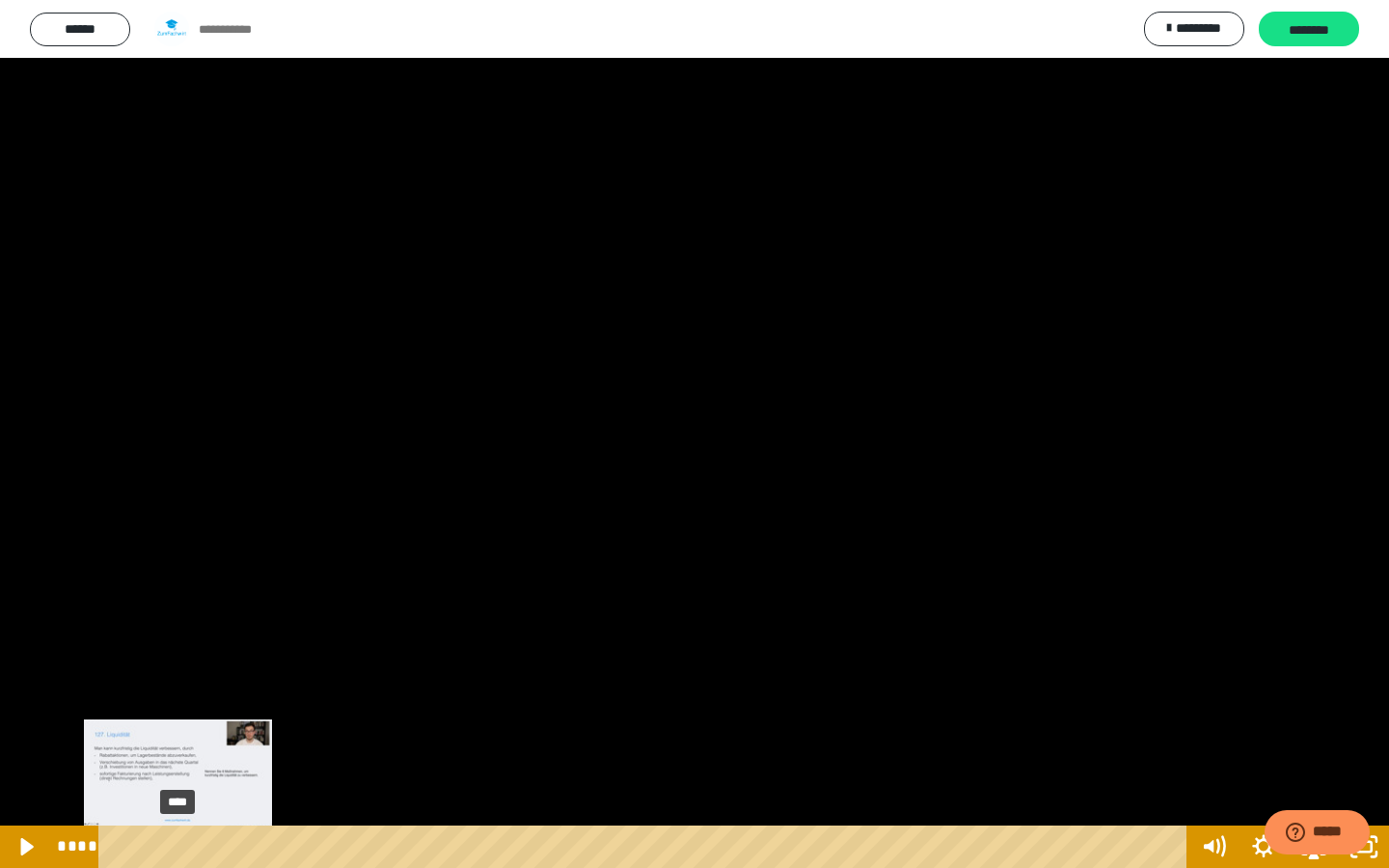 click on "****" at bounding box center [646, 847] 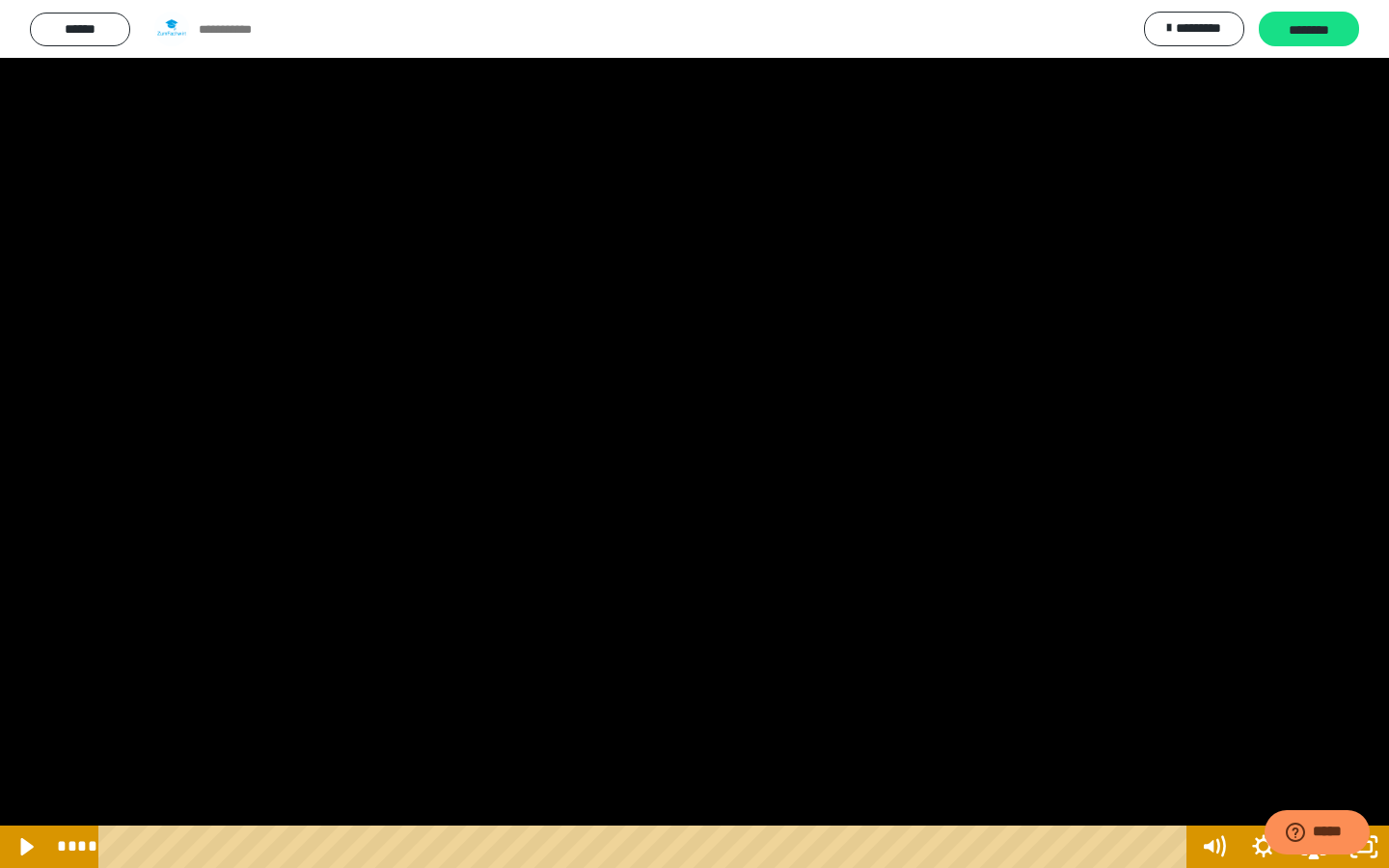 click at bounding box center (694, 434) 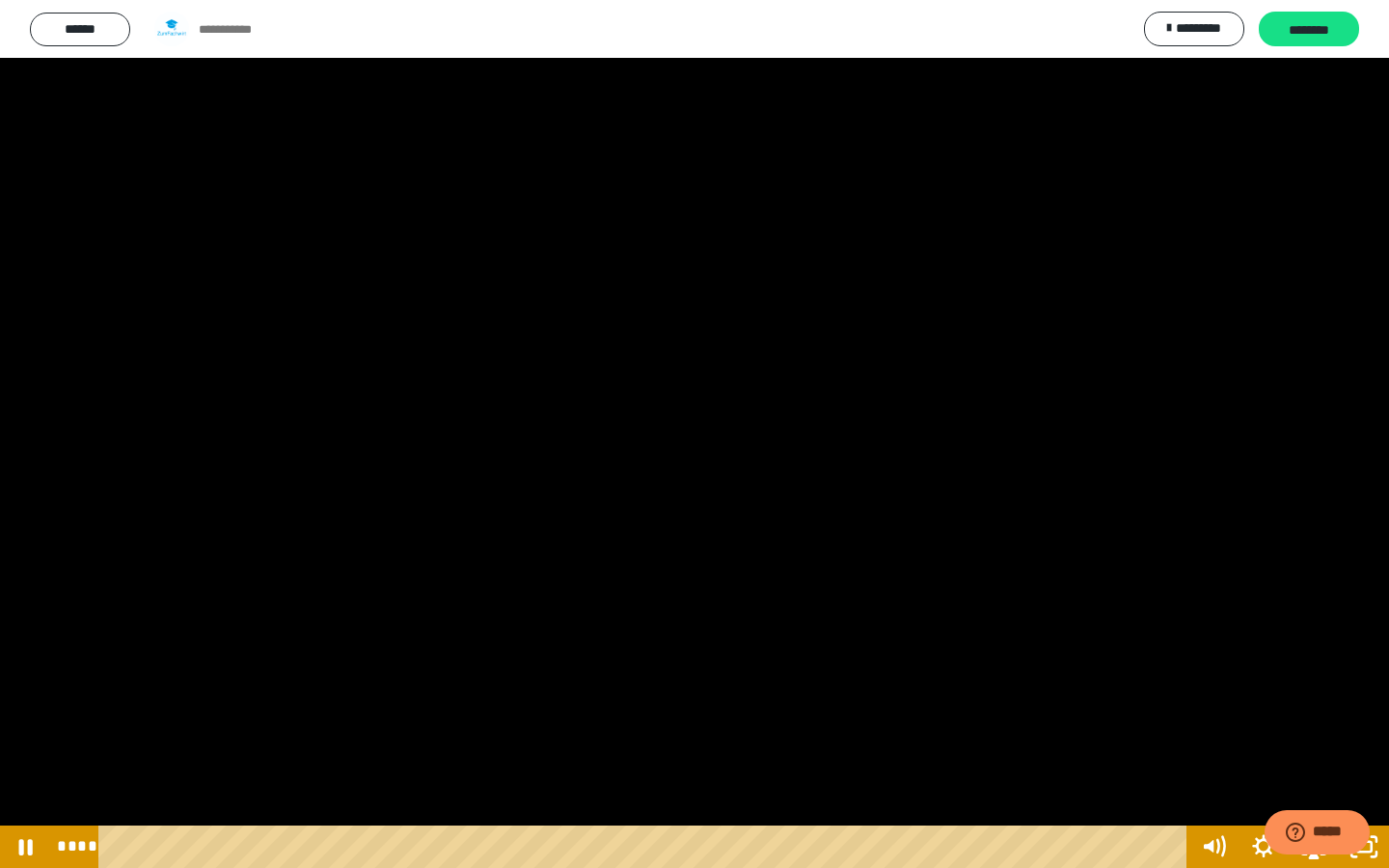 click at bounding box center (694, 434) 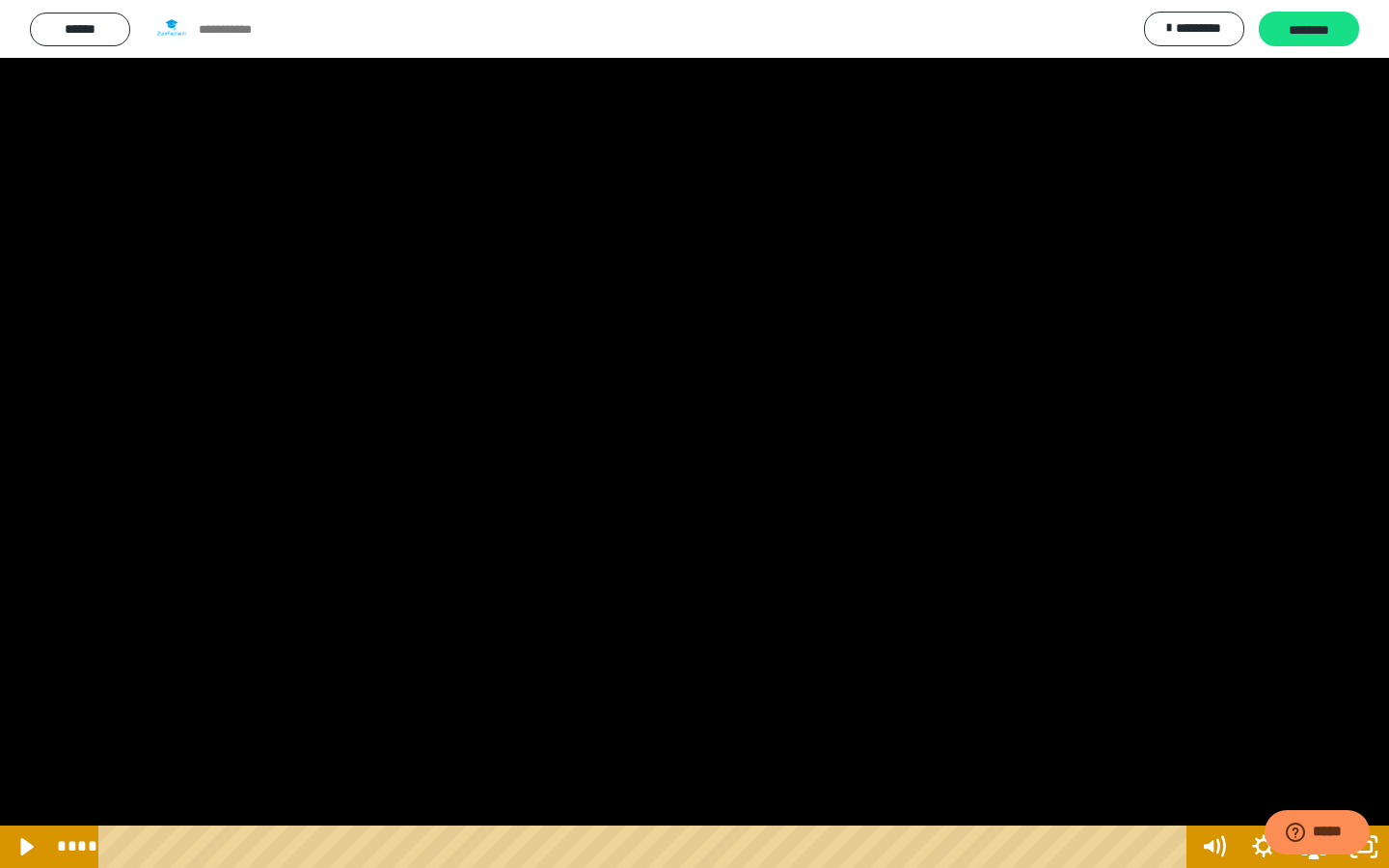 click at bounding box center (0, 0) 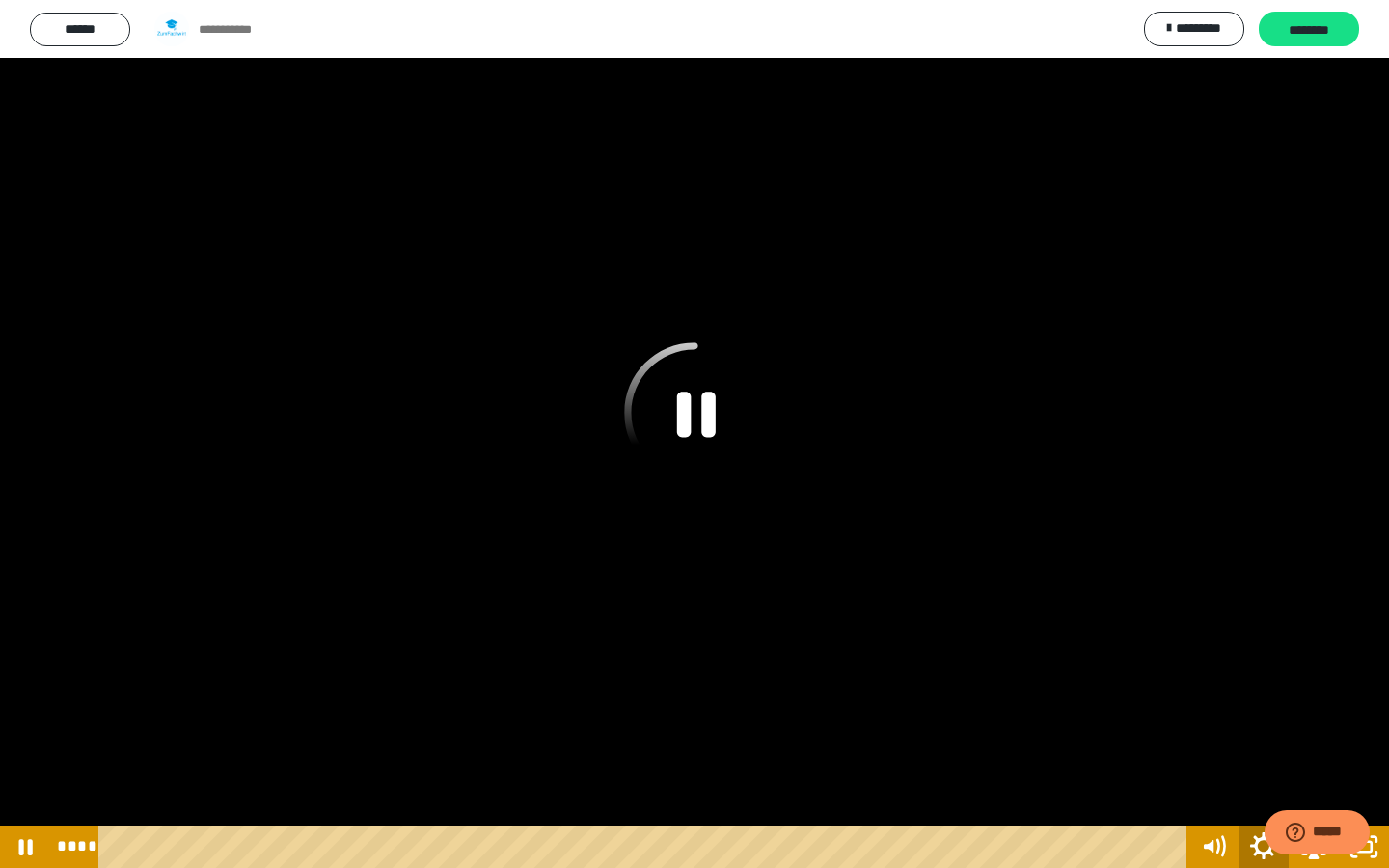 click 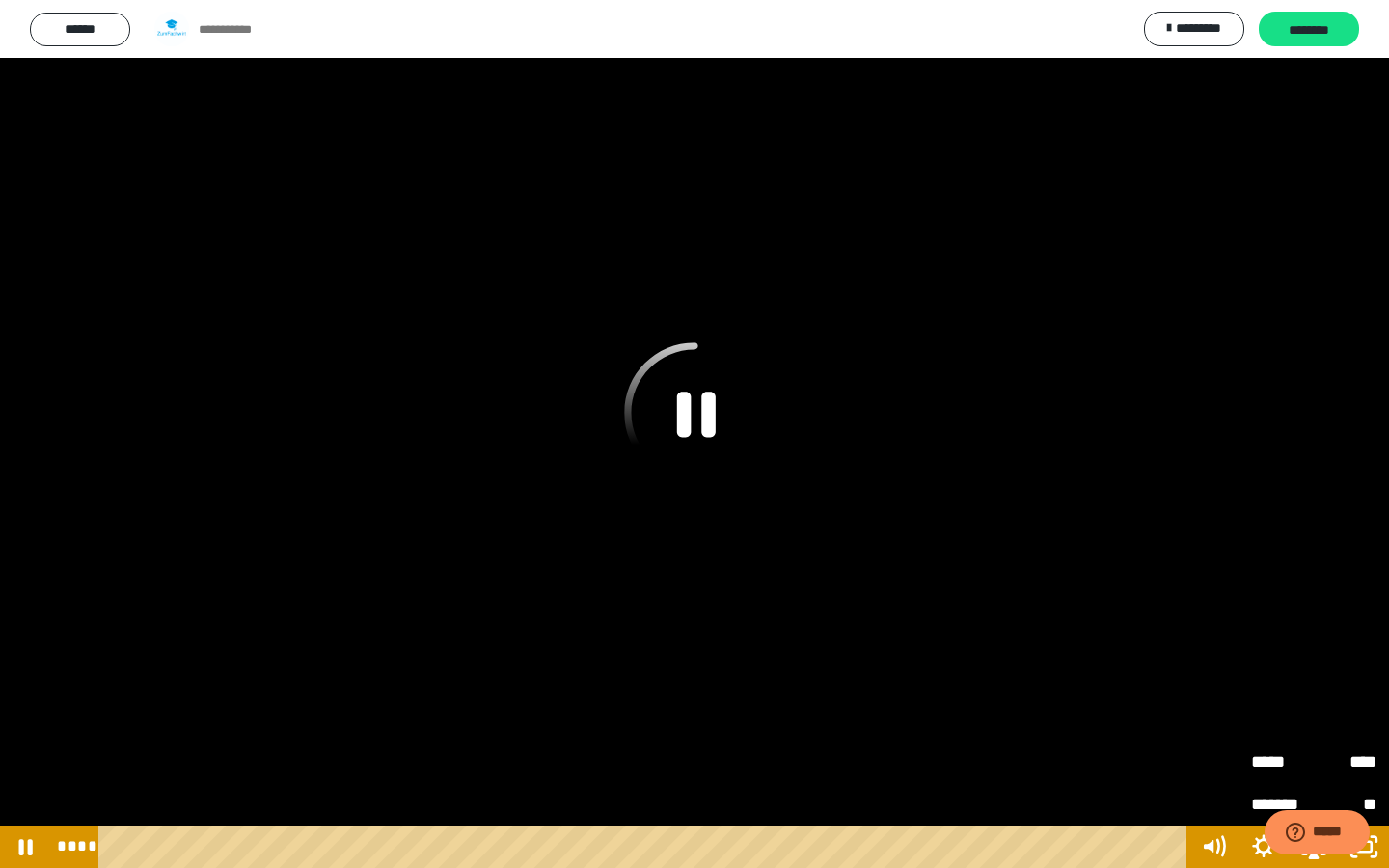 click on "*******" at bounding box center (1282, 798) 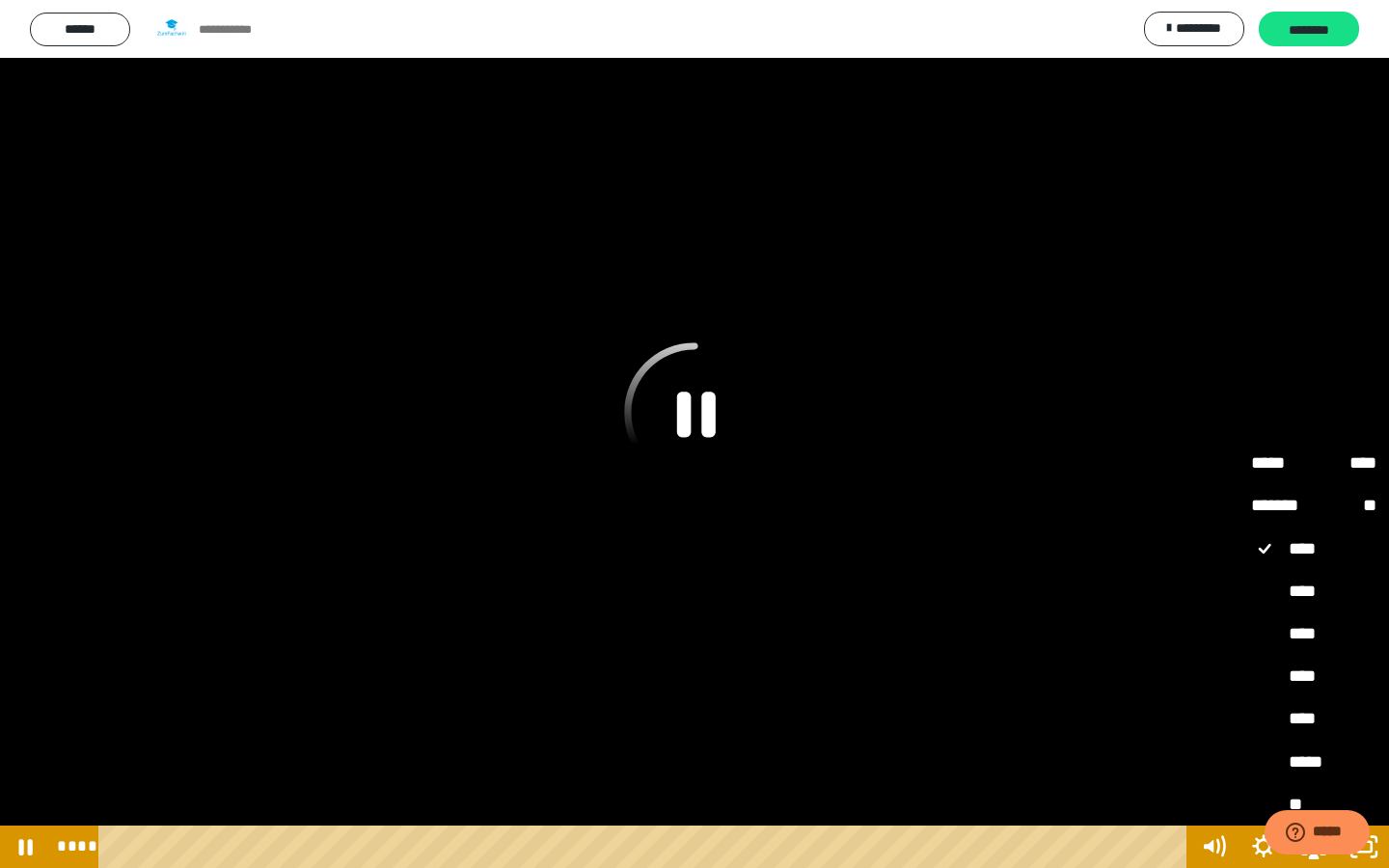 click on "****" at bounding box center (1314, 719) 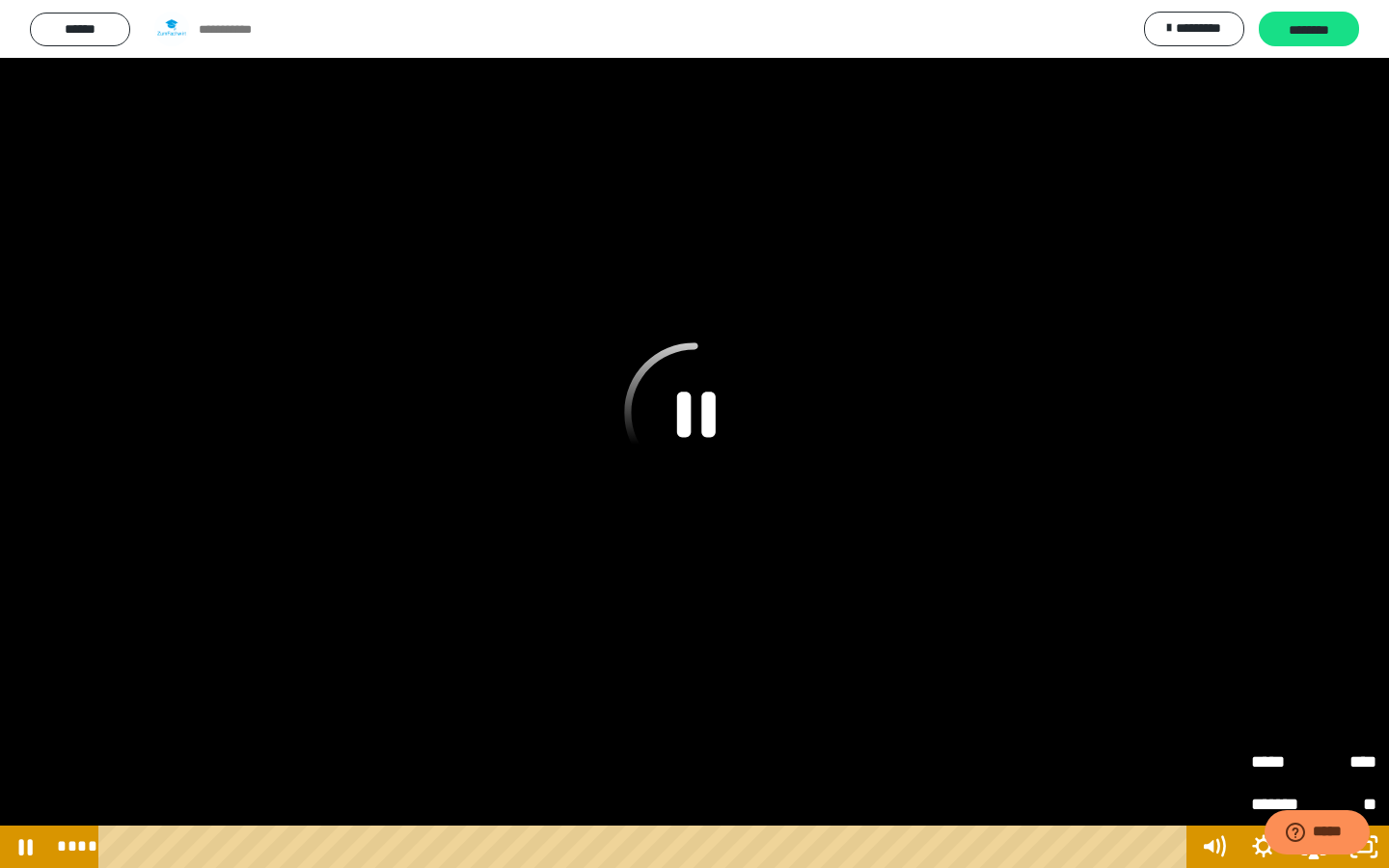 click on "*******" at bounding box center (1282, 798) 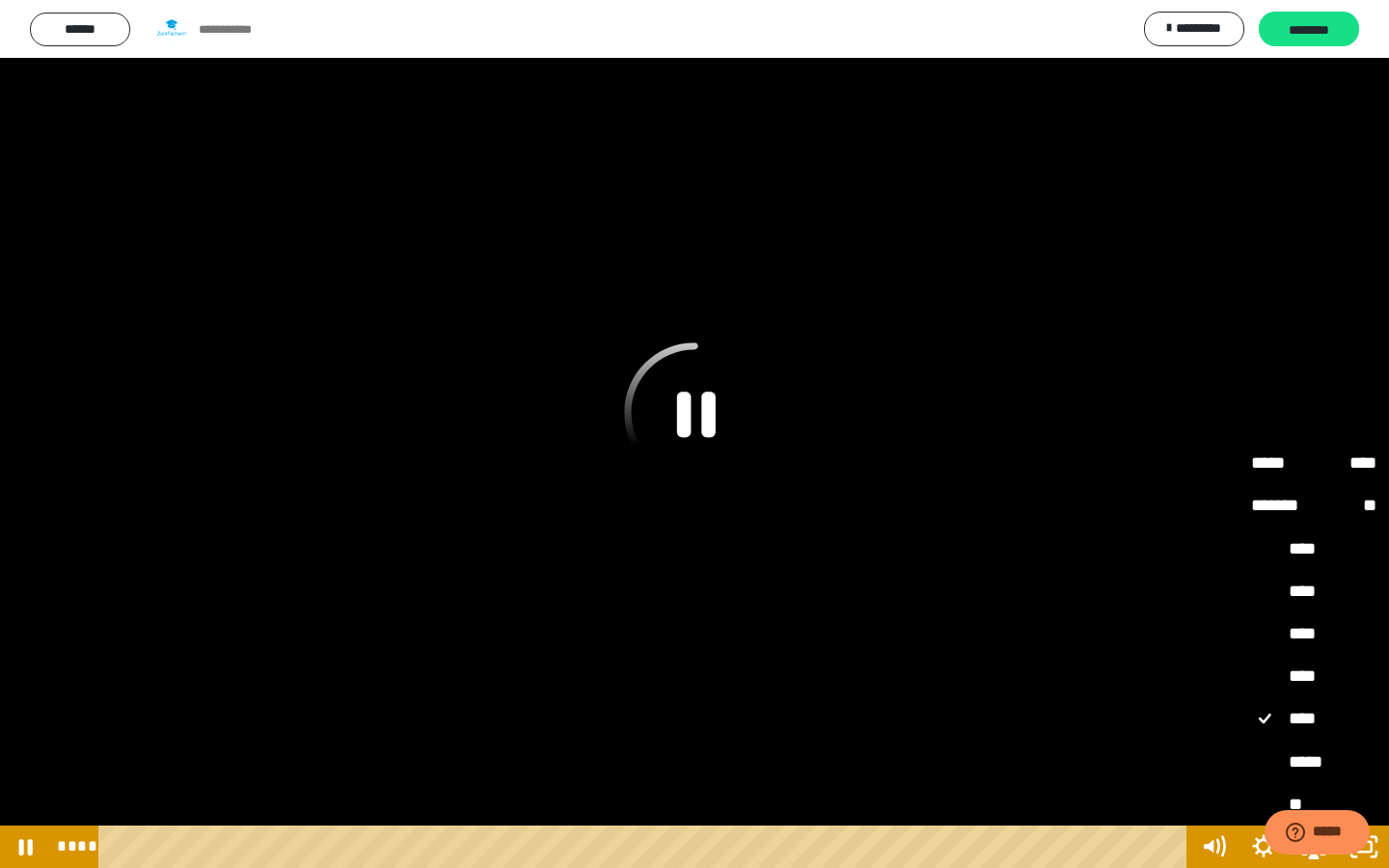 click on "****" at bounding box center [1314, 719] 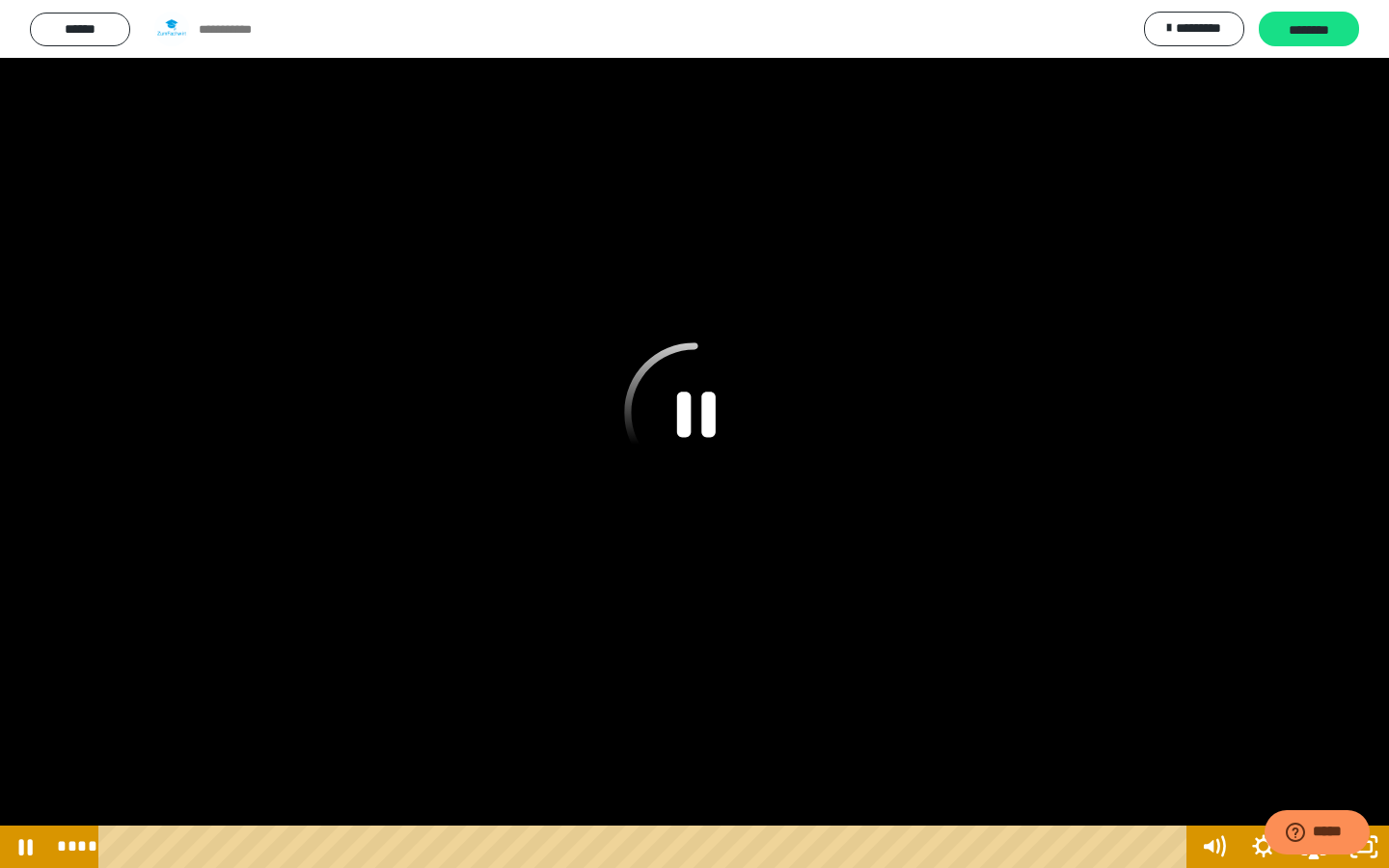 click at bounding box center [694, 434] 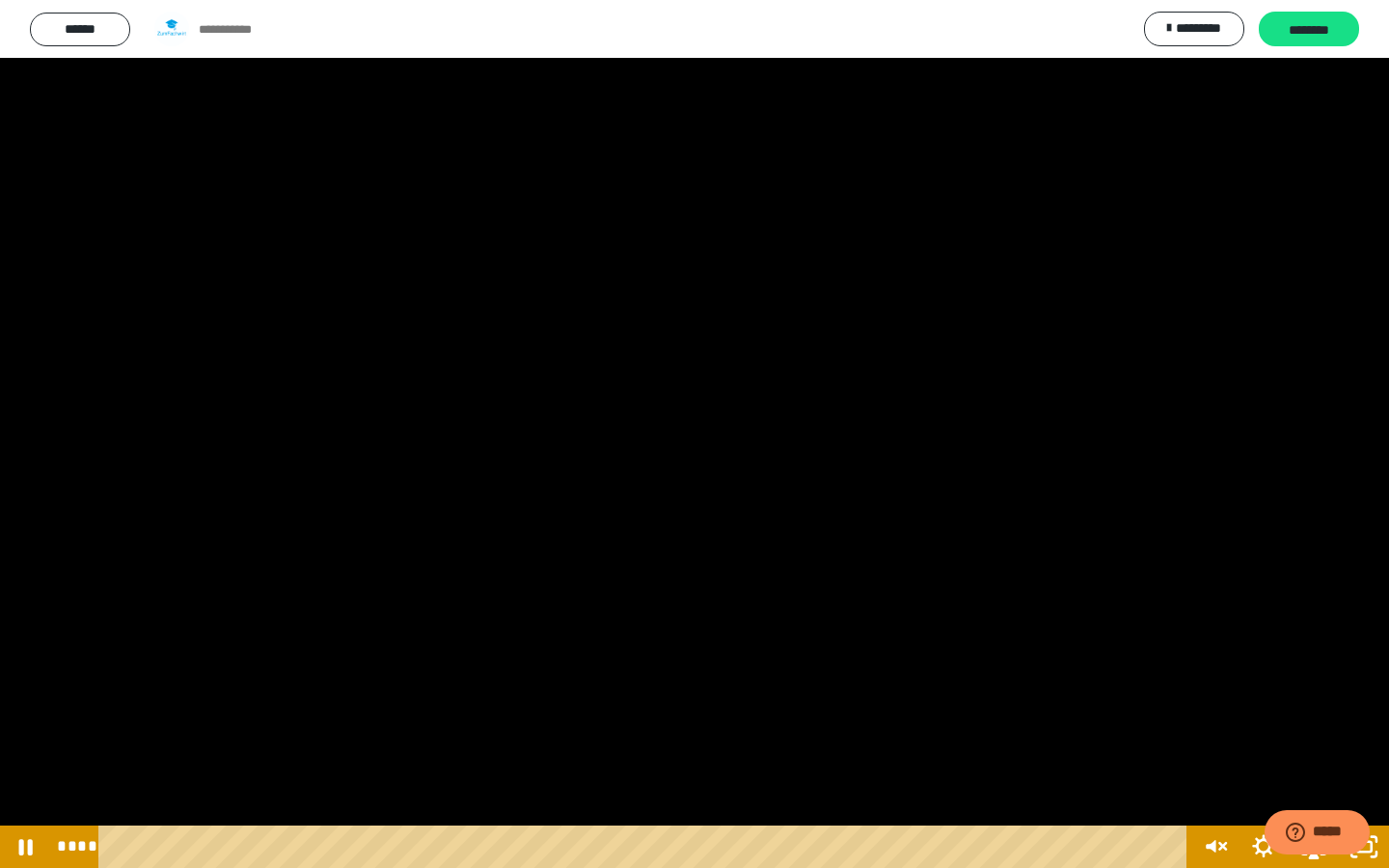 click at bounding box center [694, 434] 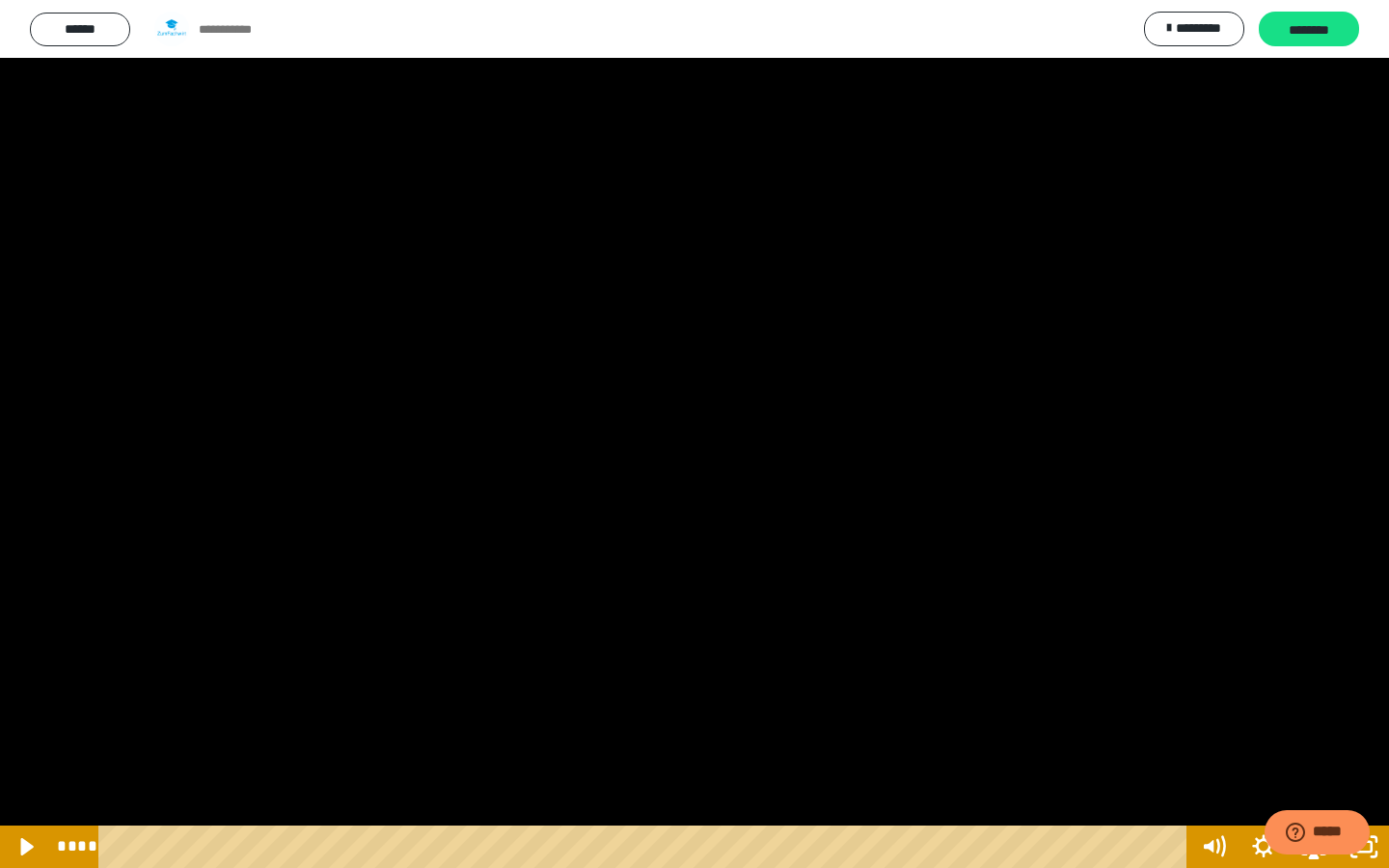 click at bounding box center [694, 434] 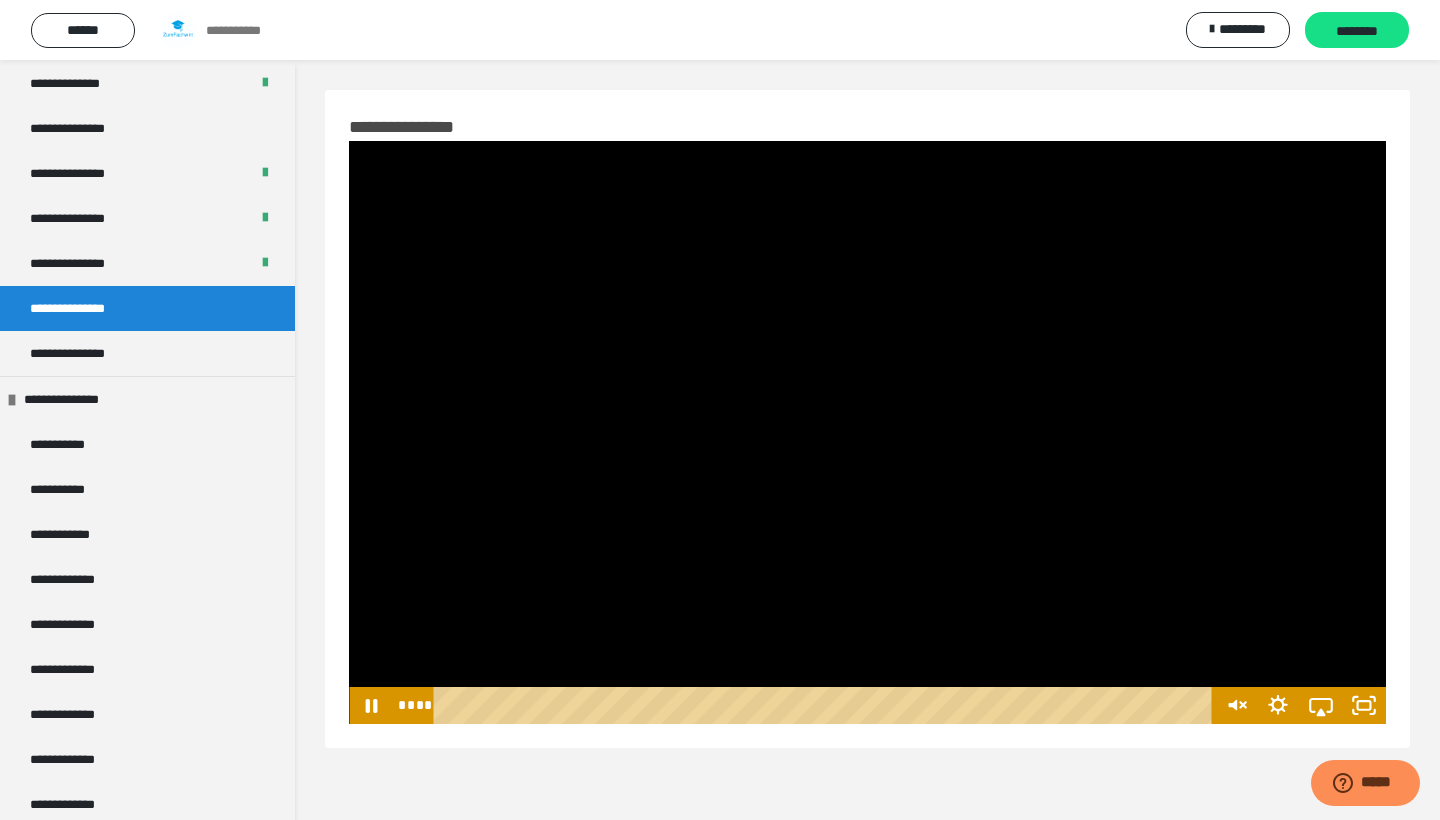click at bounding box center (867, 432) 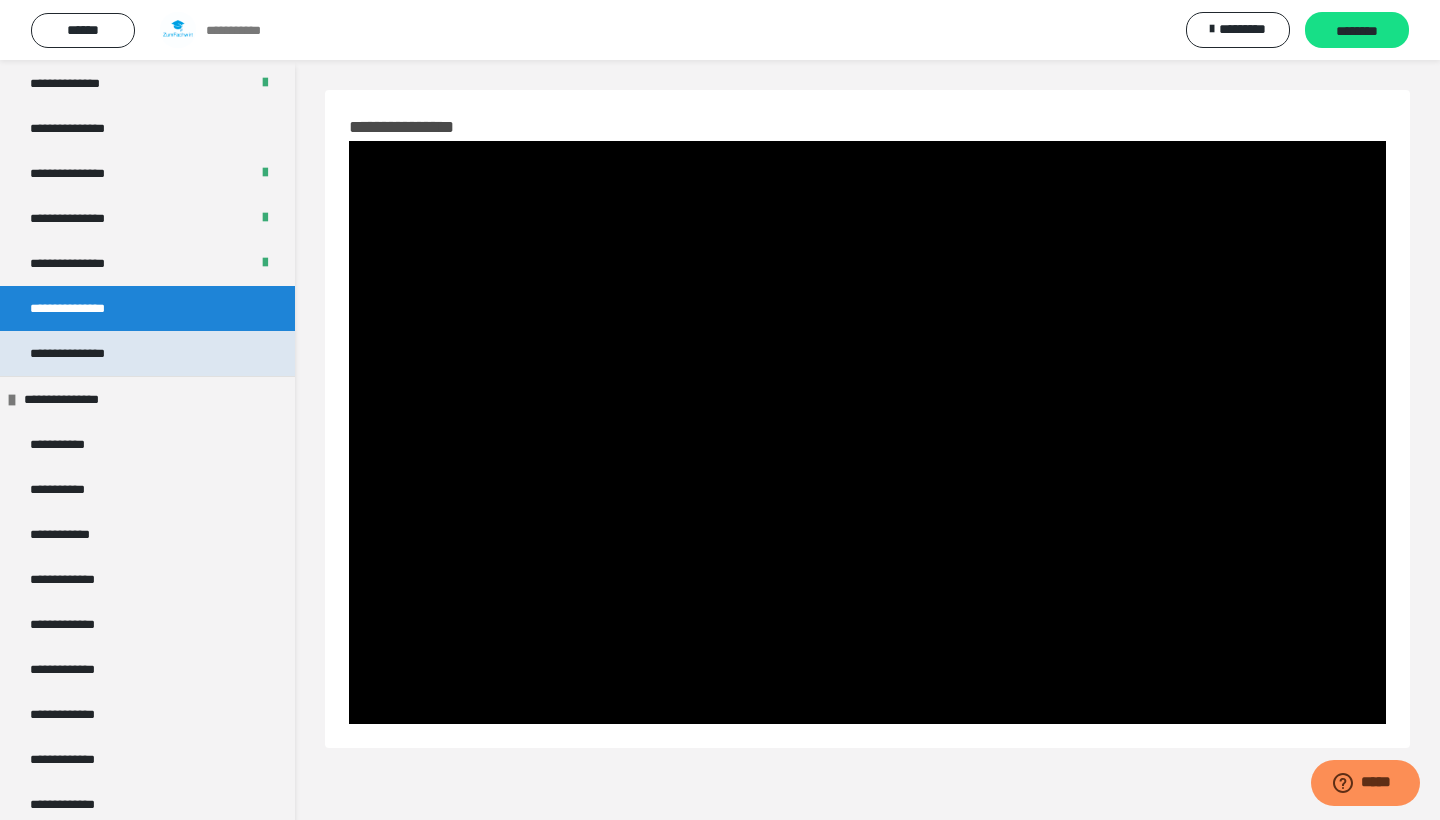click on "**********" at bounding box center (81, 353) 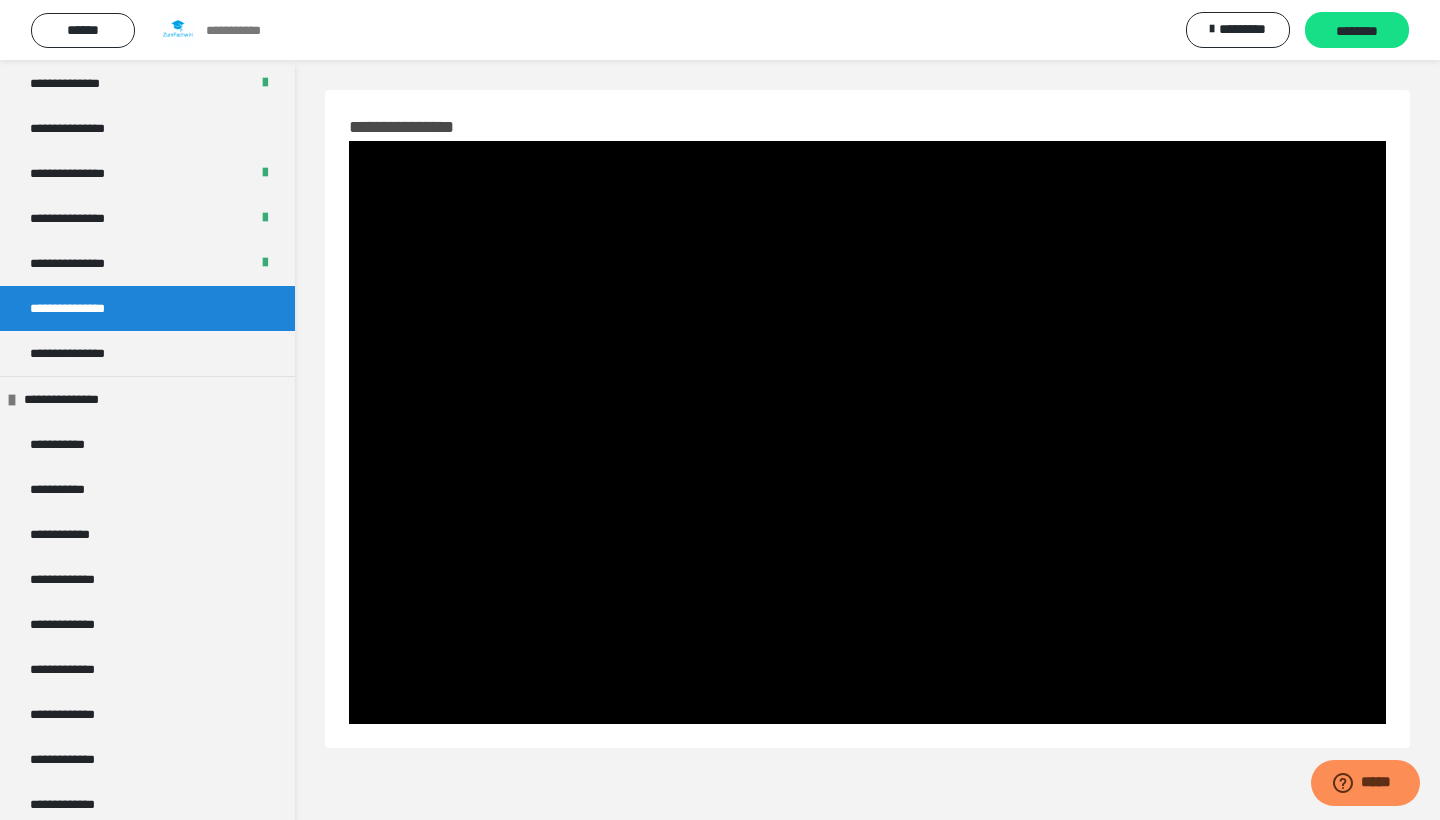 click on "**********" at bounding box center [82, 308] 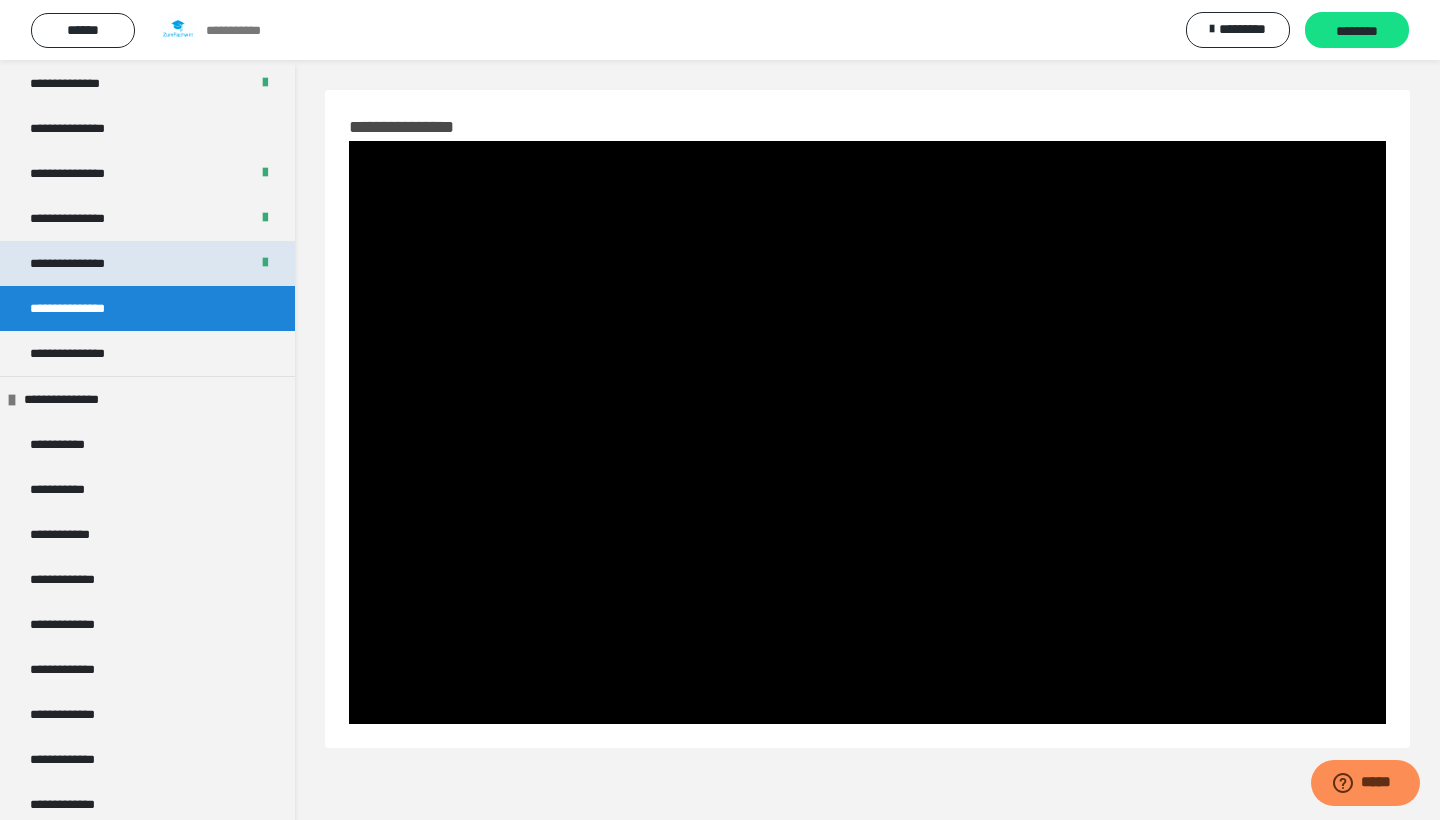 click on "**********" at bounding box center [147, 263] 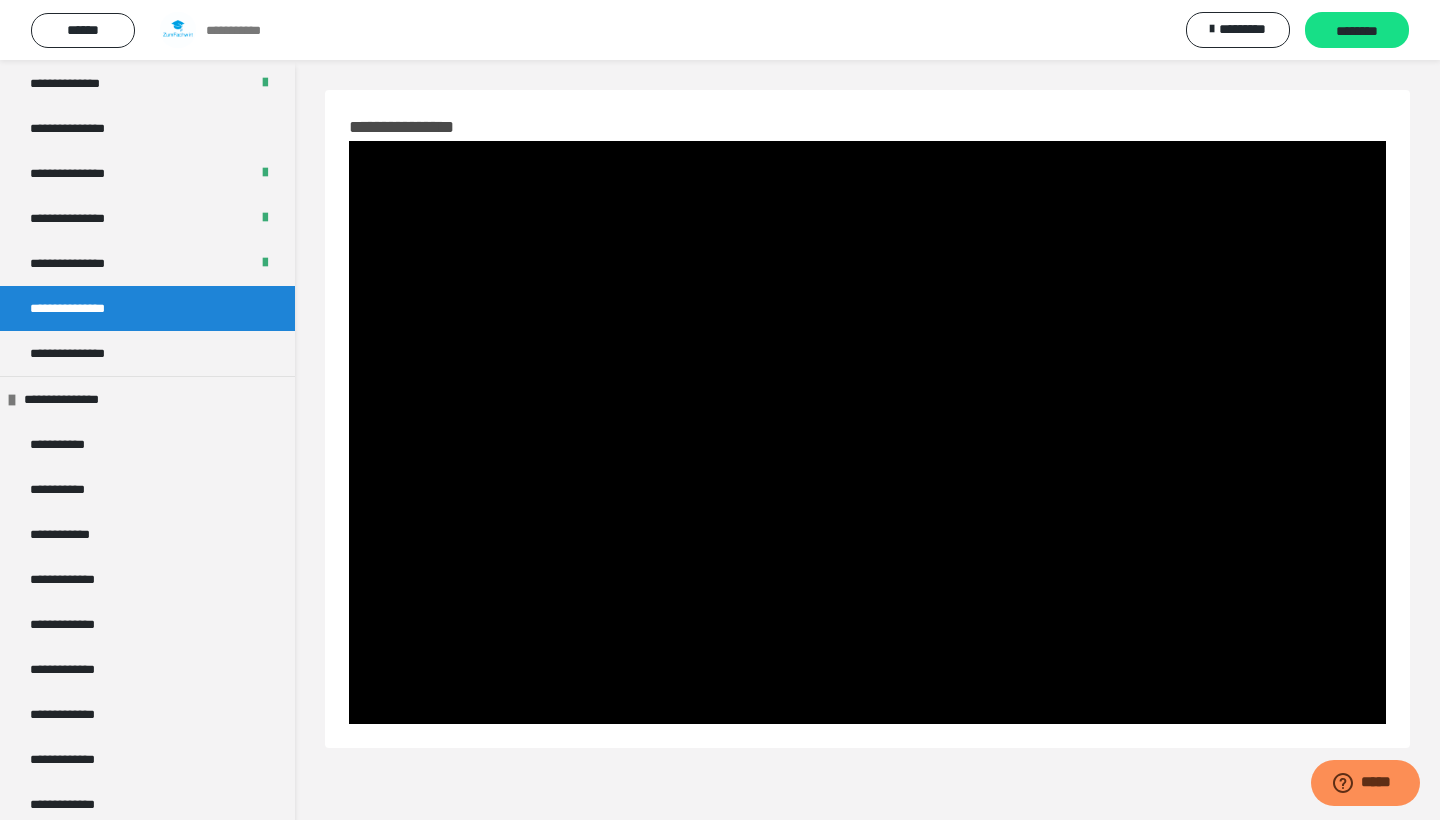 click on "**********" at bounding box center [82, 308] 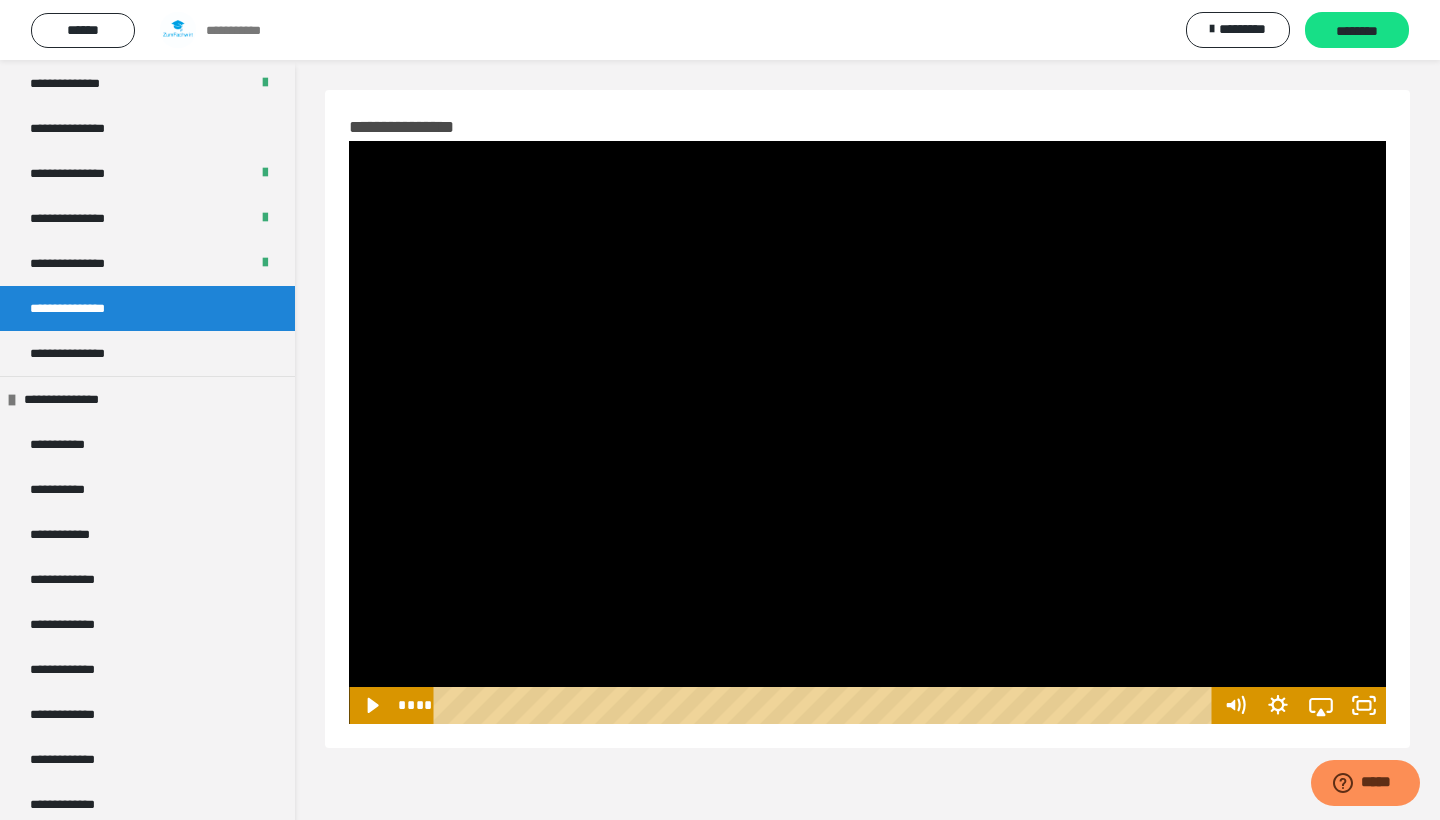 click at bounding box center [867, 432] 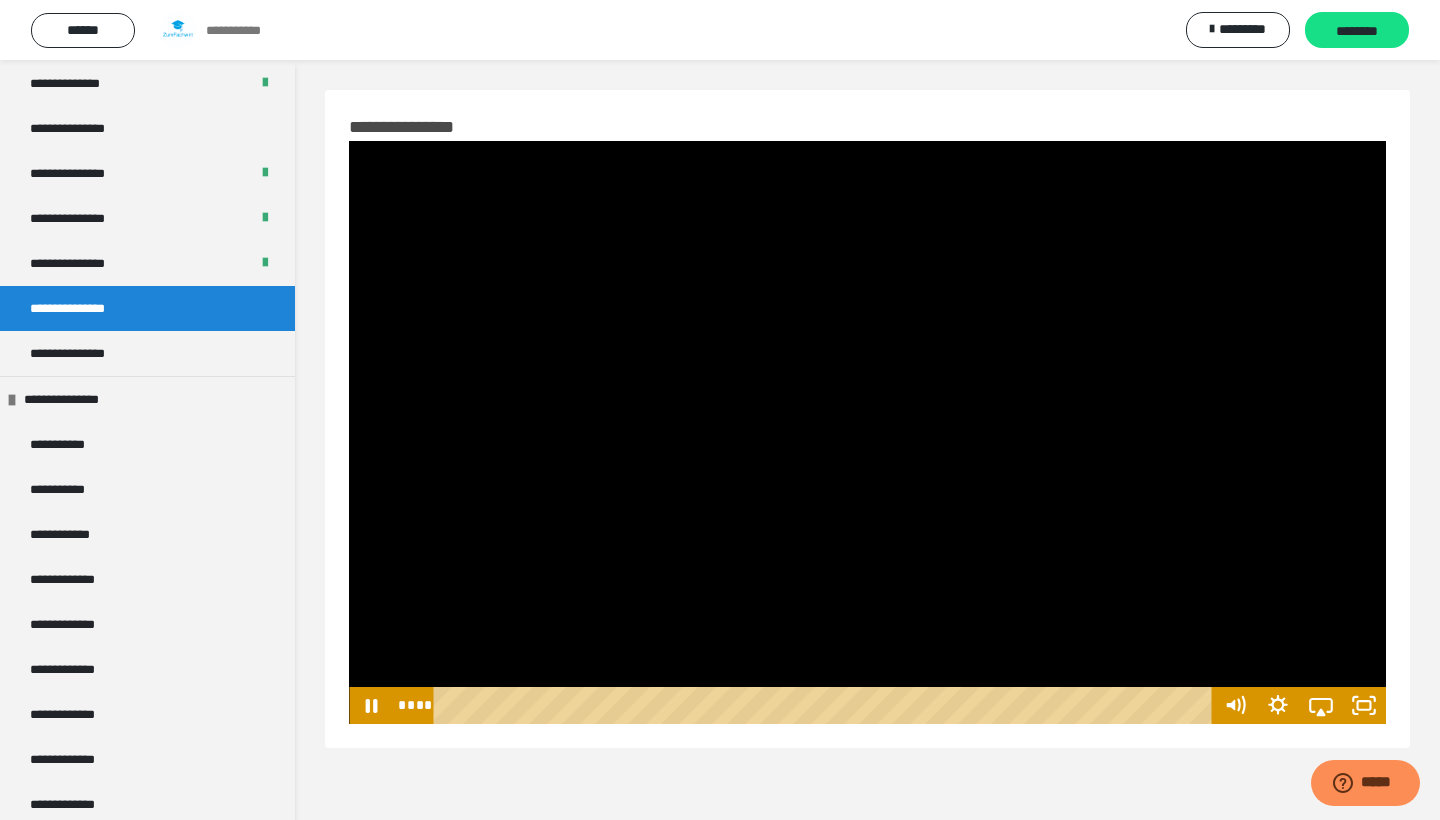click at bounding box center (867, 432) 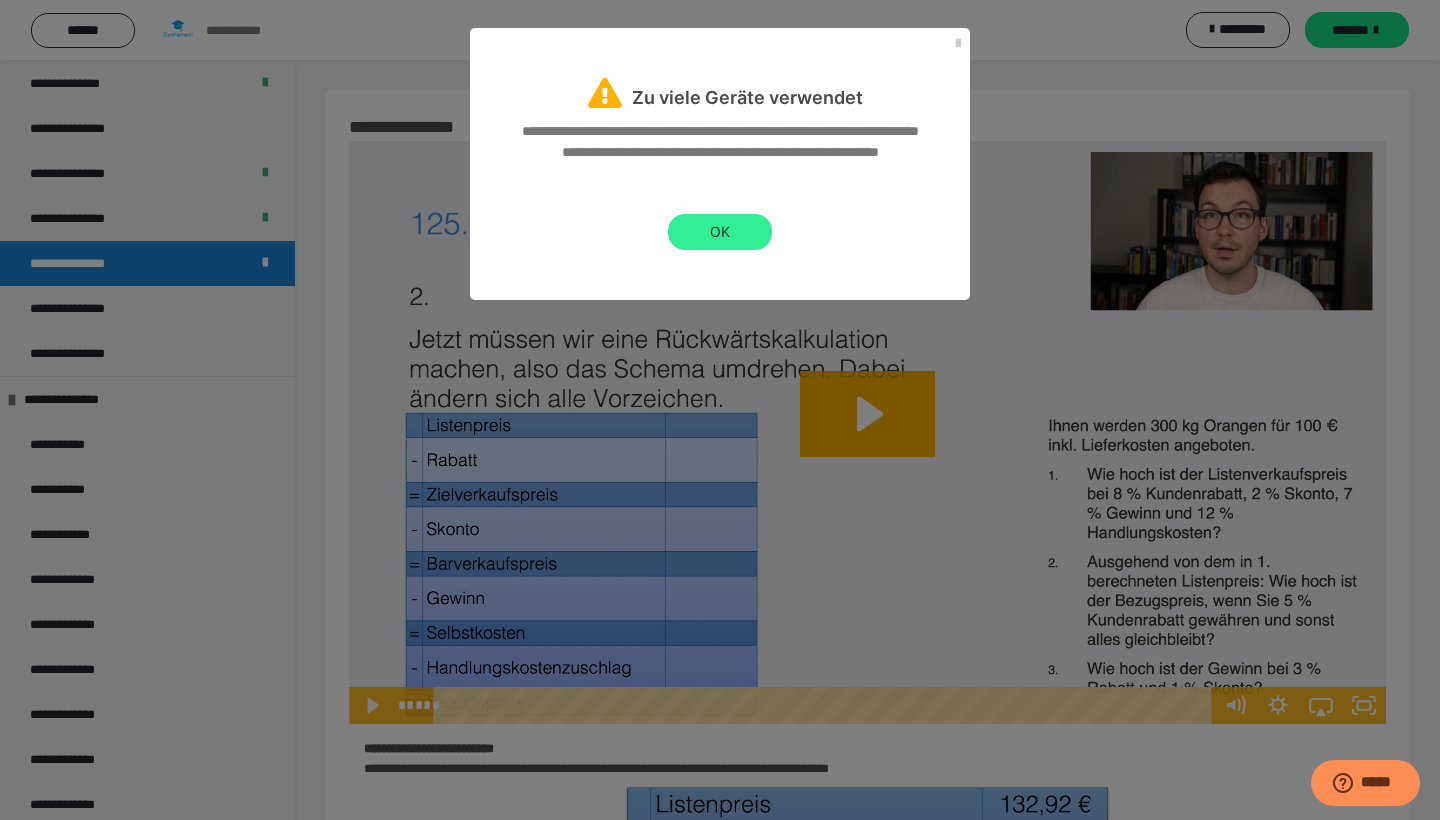 click on "OK" at bounding box center [720, 232] 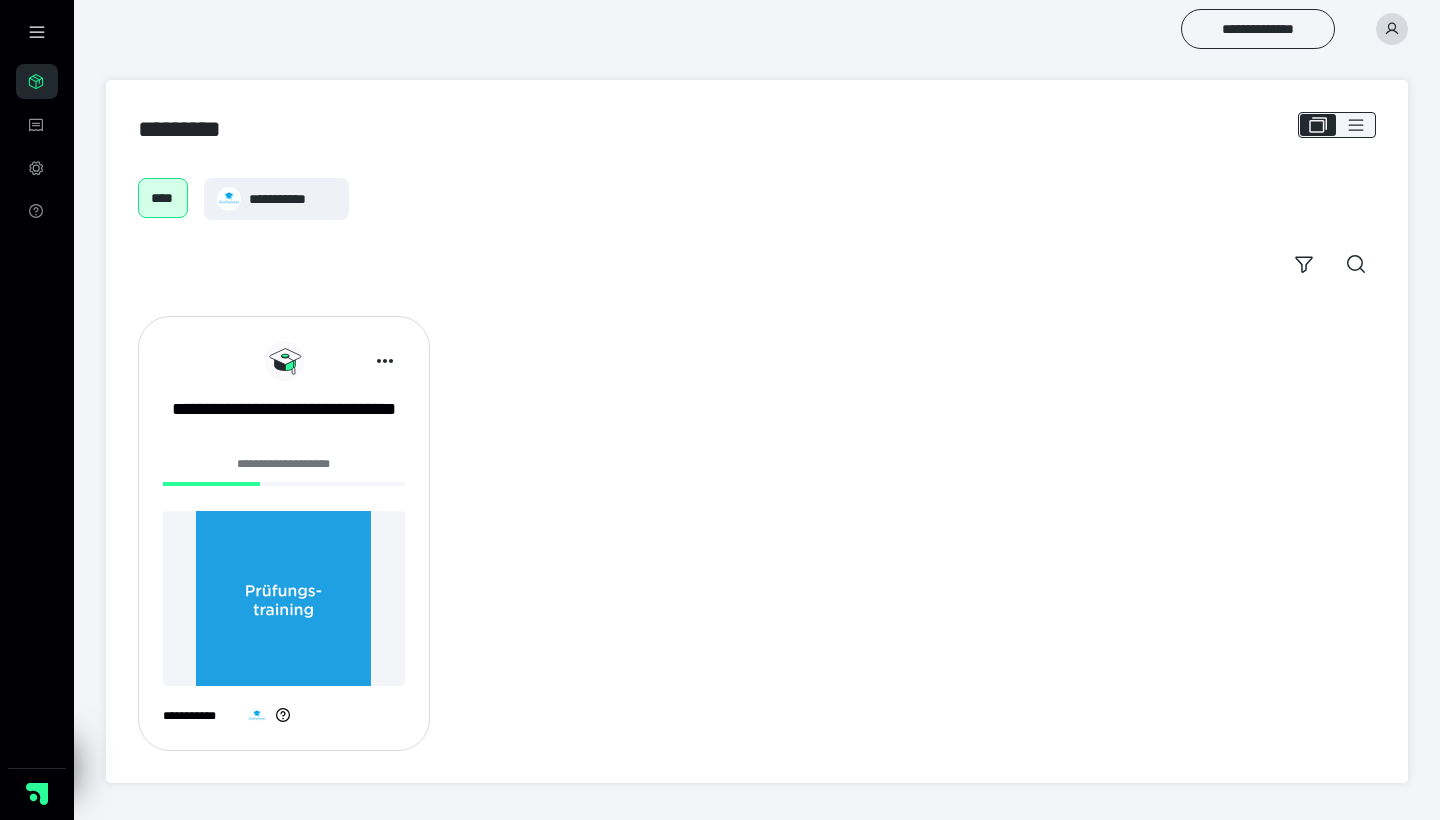 scroll, scrollTop: 0, scrollLeft: 0, axis: both 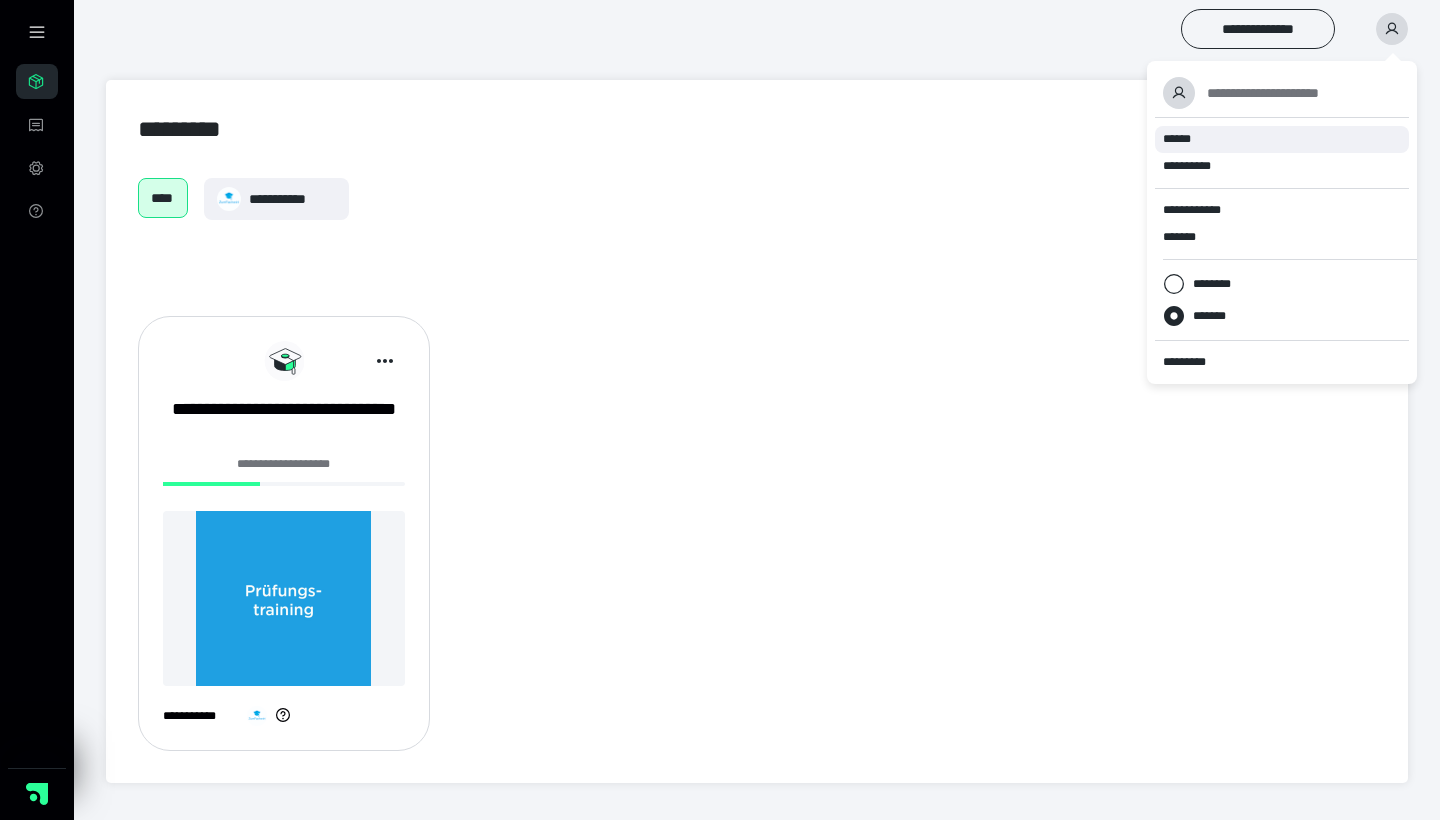 click on "******" at bounding box center (1282, 139) 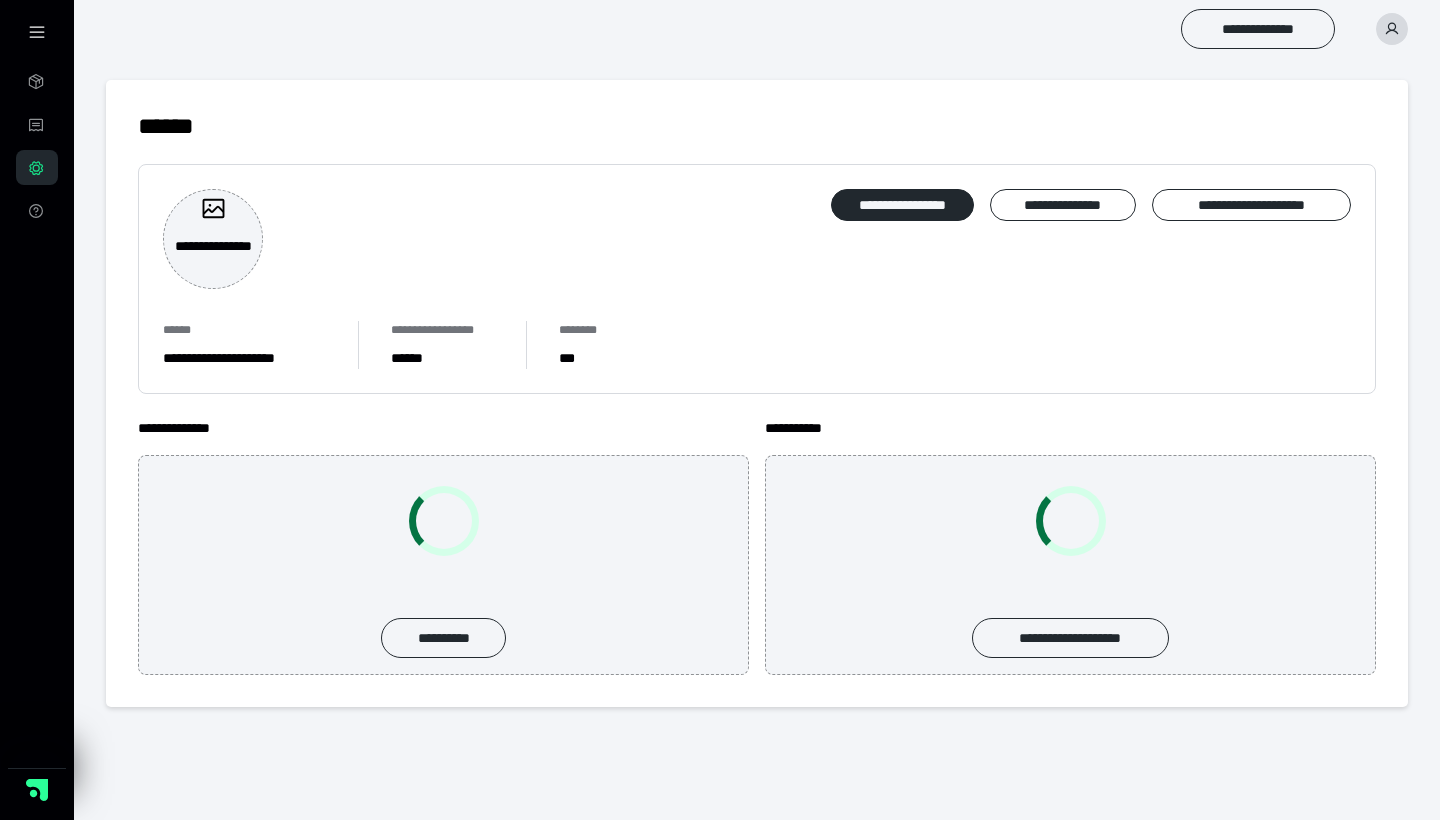 scroll, scrollTop: 0, scrollLeft: 0, axis: both 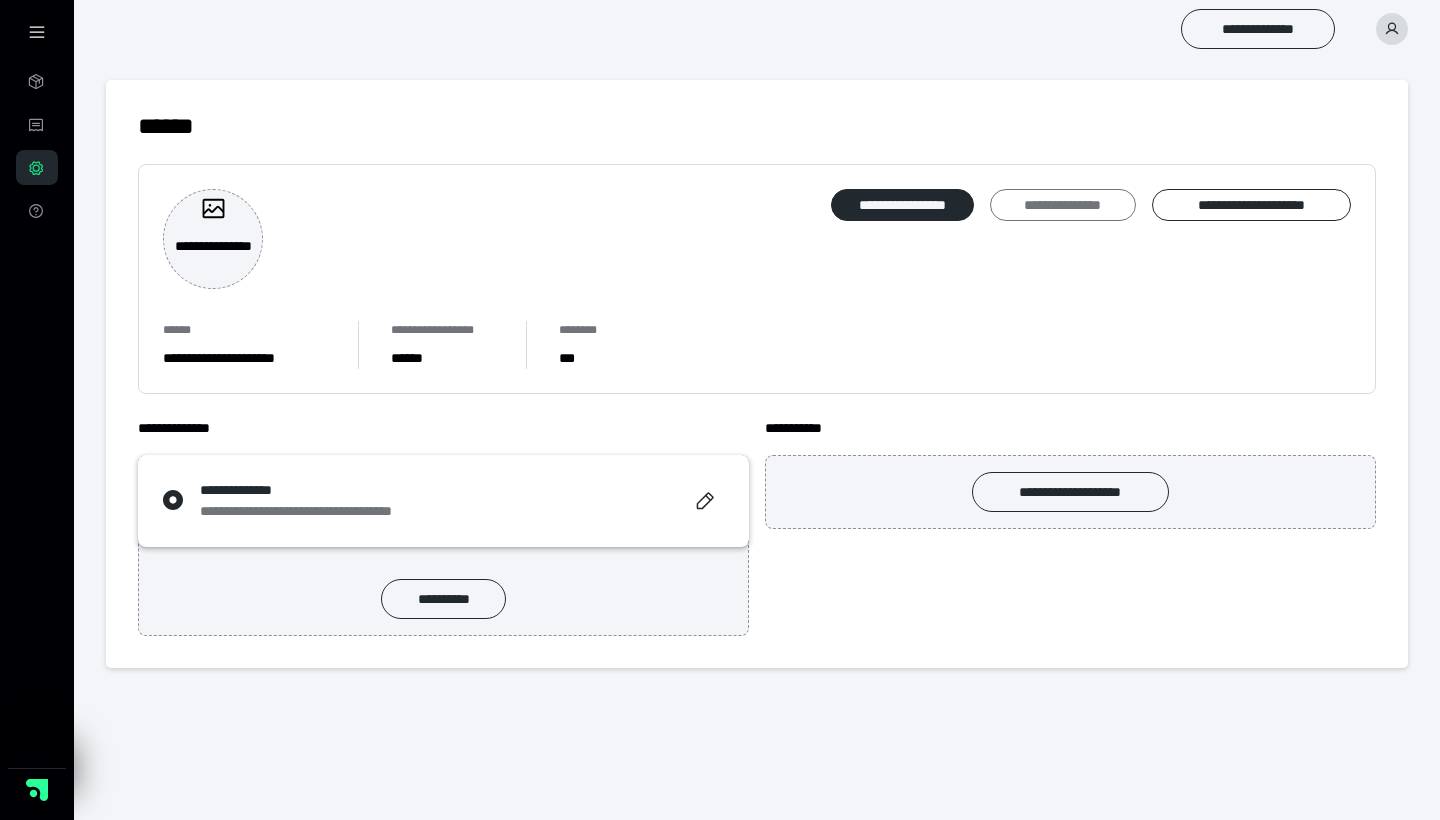 click on "**********" at bounding box center (1062, 205) 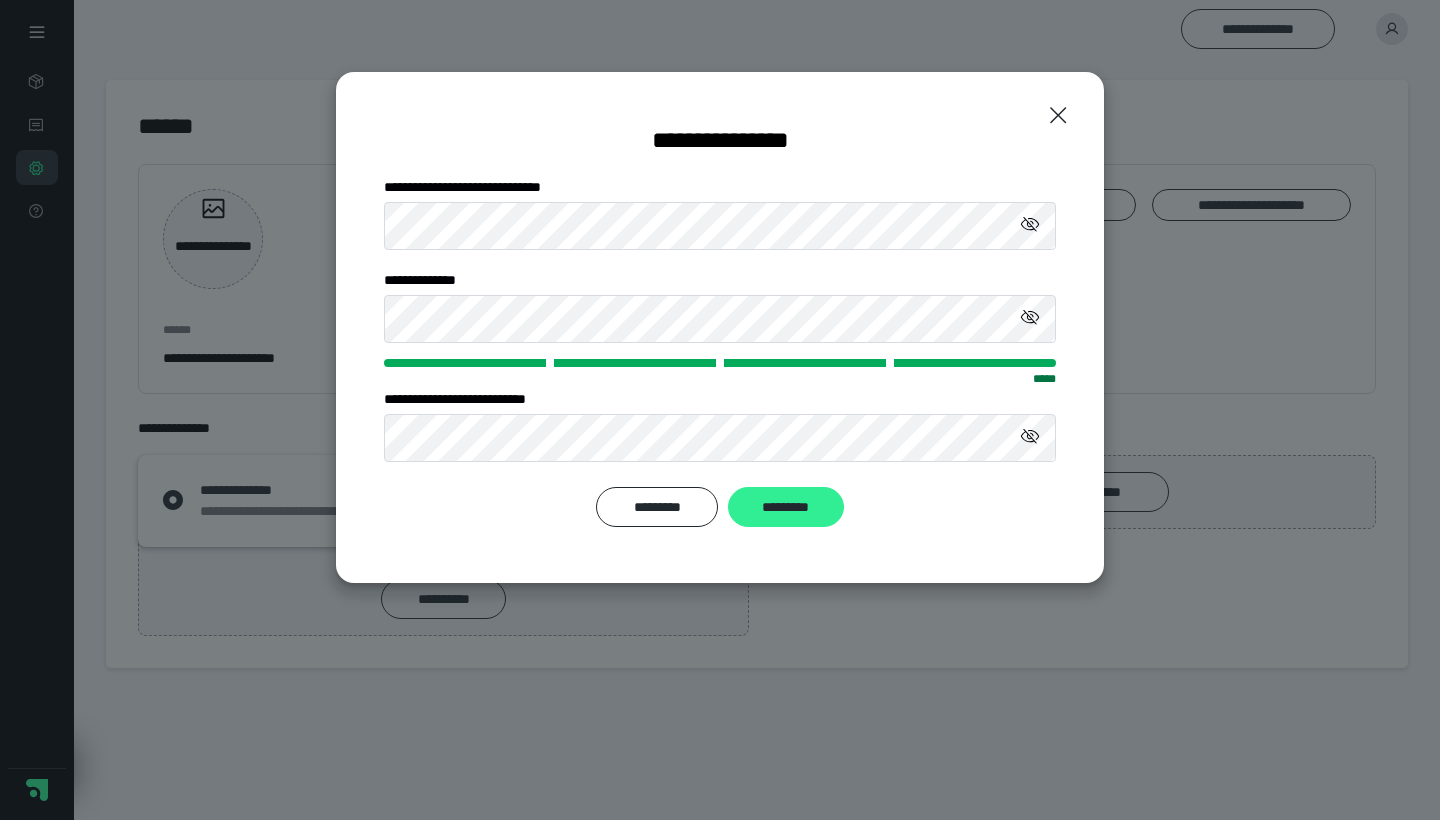 click on "*********" at bounding box center (786, 507) 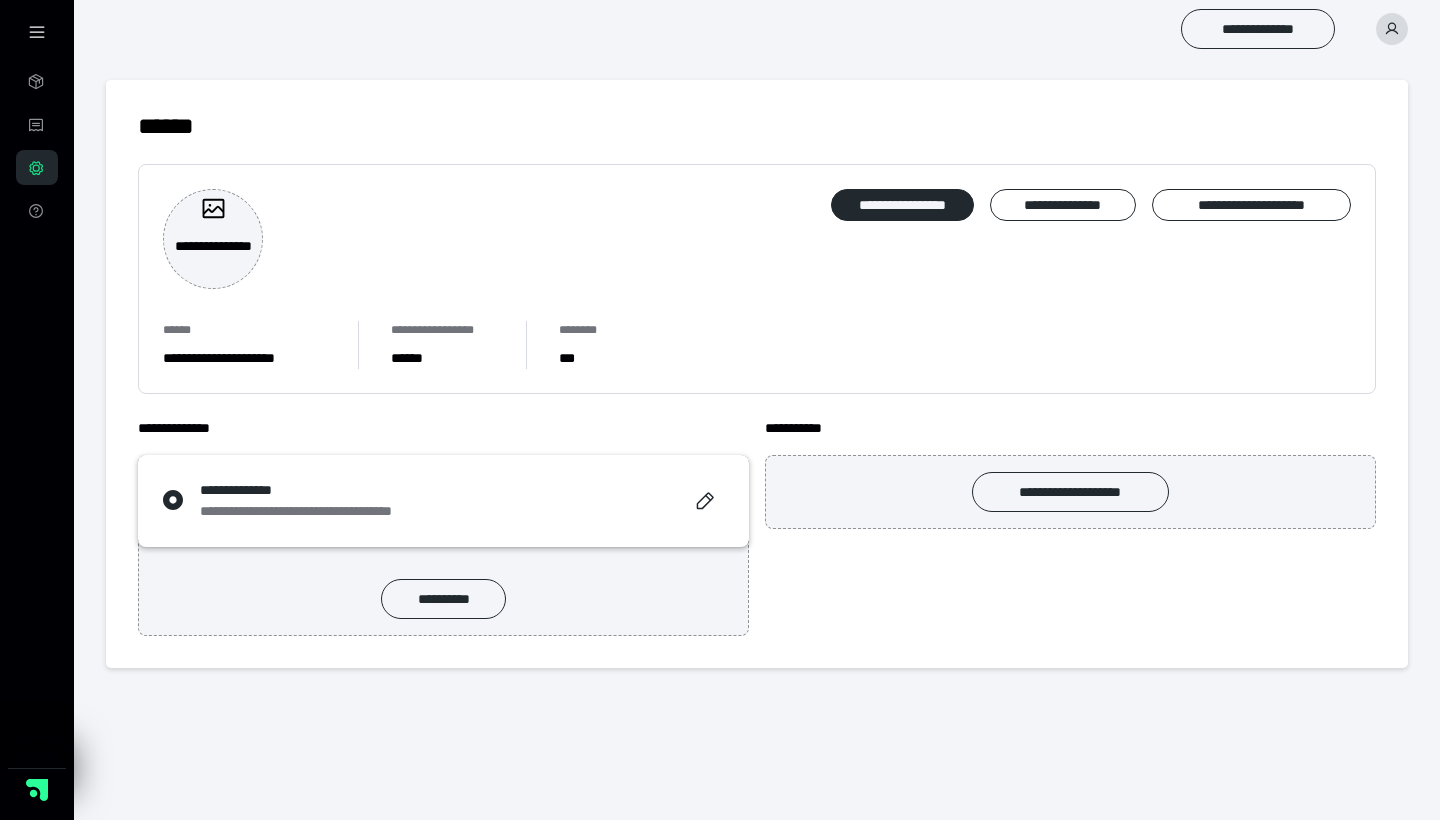 click at bounding box center [1392, 29] 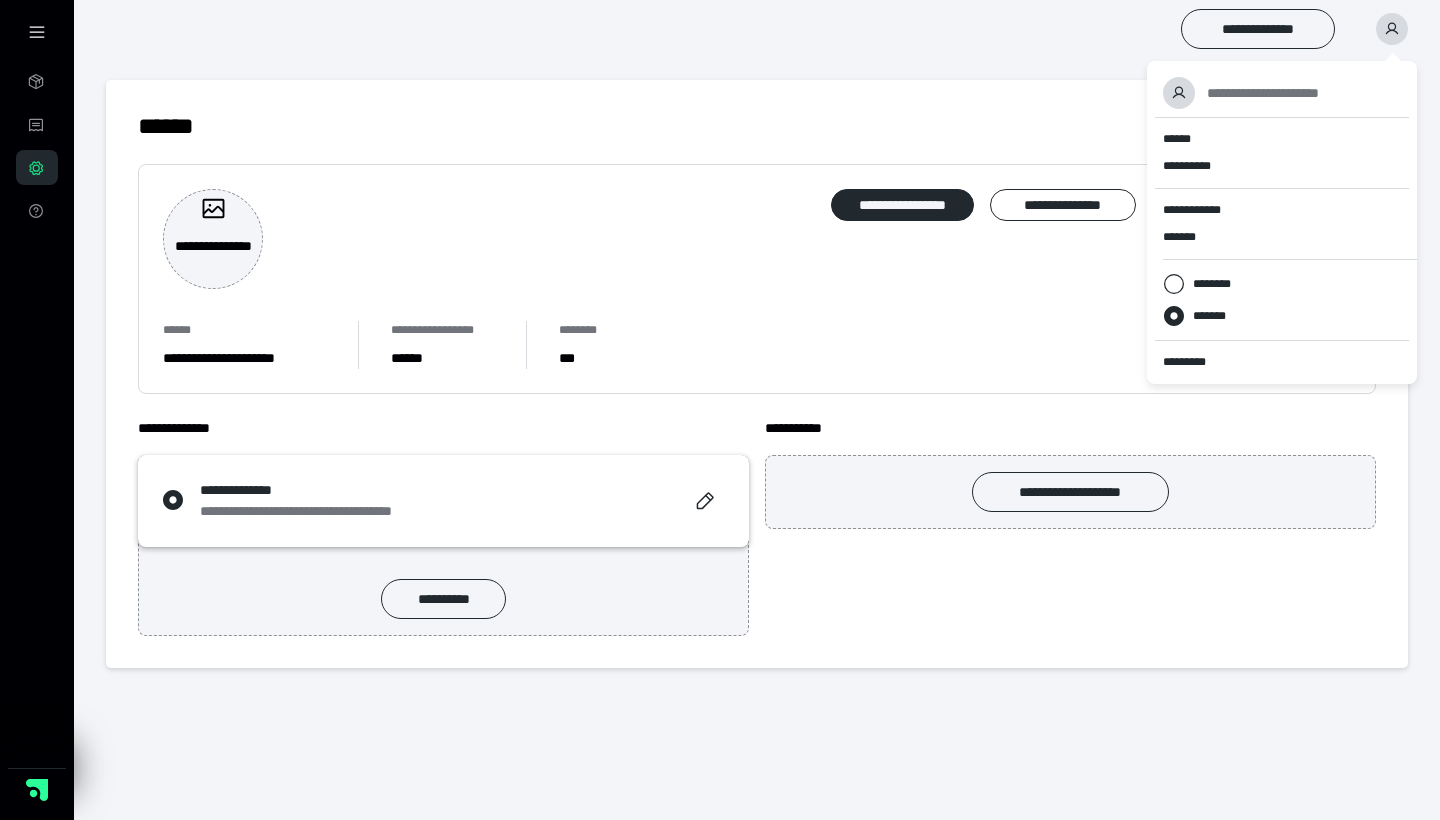 click on "**********" at bounding box center (1263, 93) 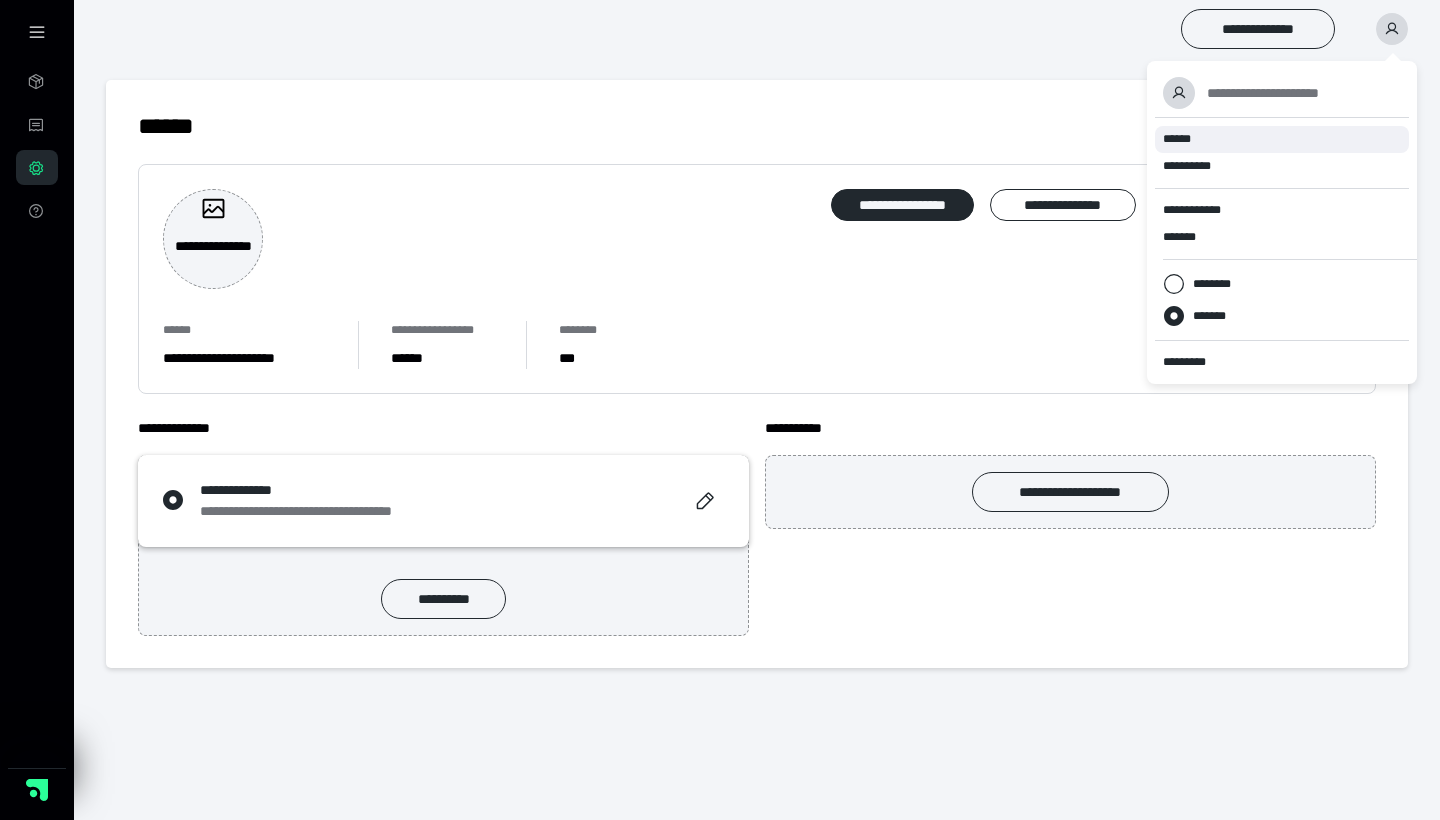 click on "******" at bounding box center (1177, 139) 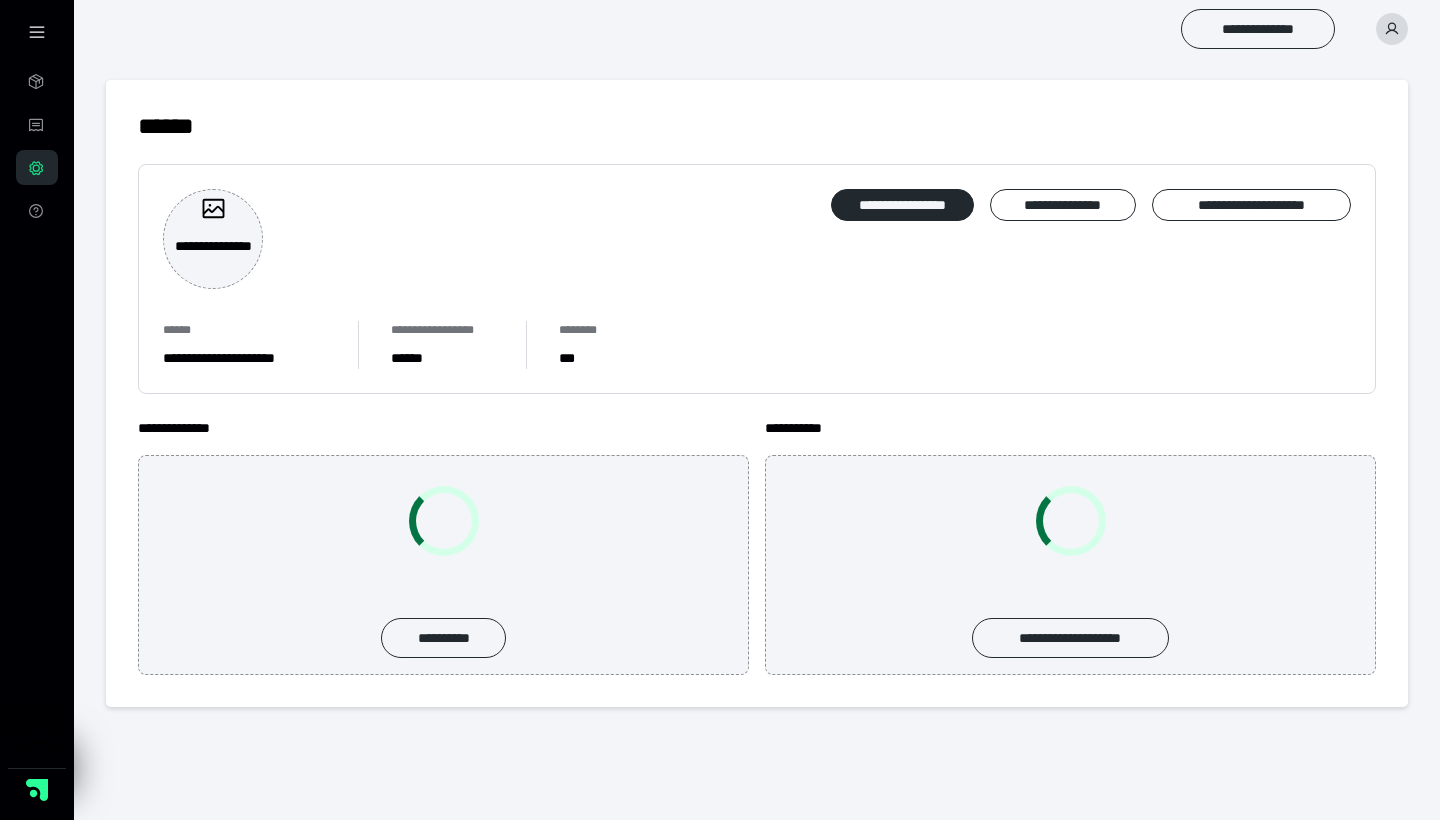 scroll, scrollTop: 0, scrollLeft: 0, axis: both 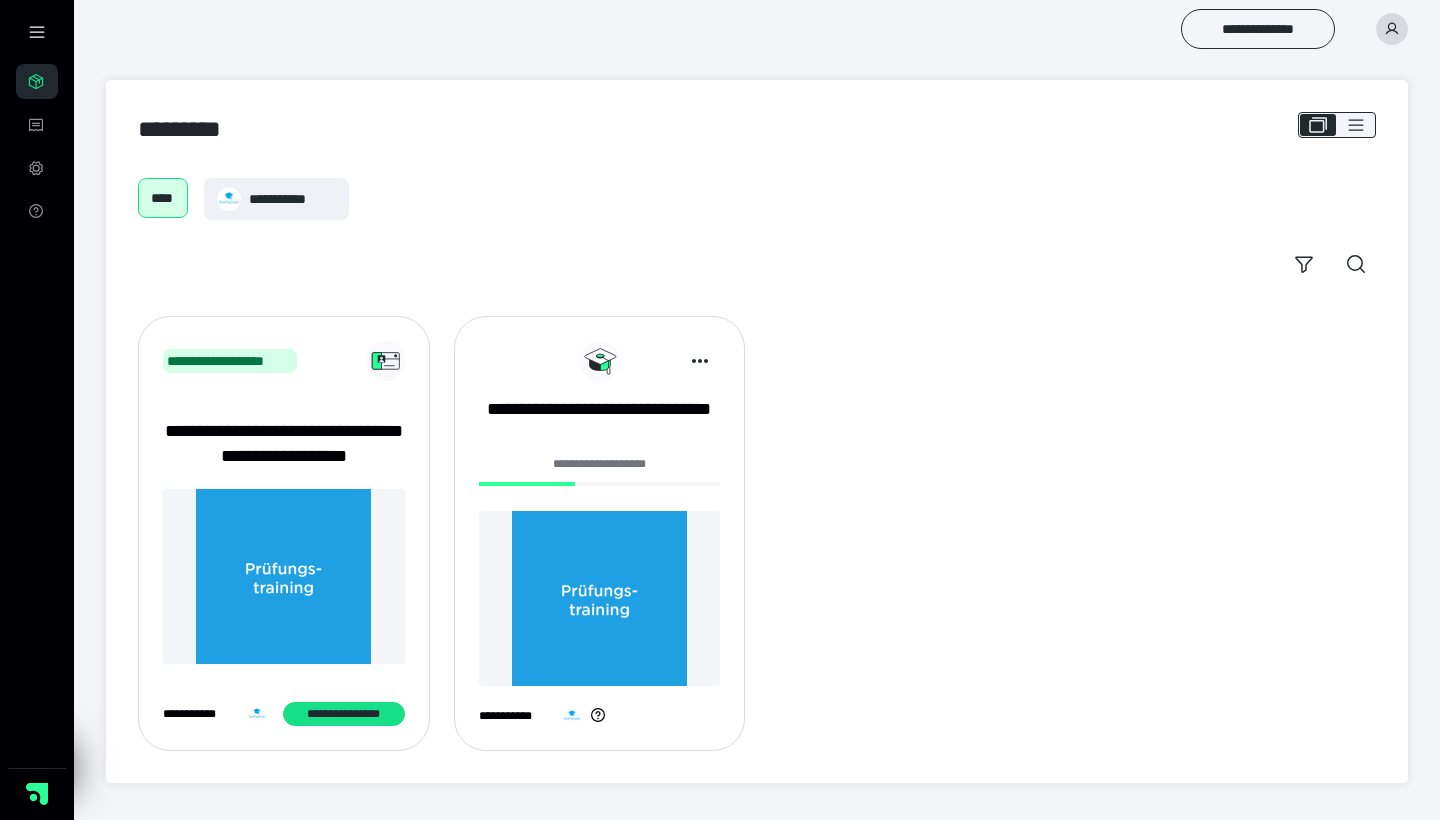 click at bounding box center [600, 598] 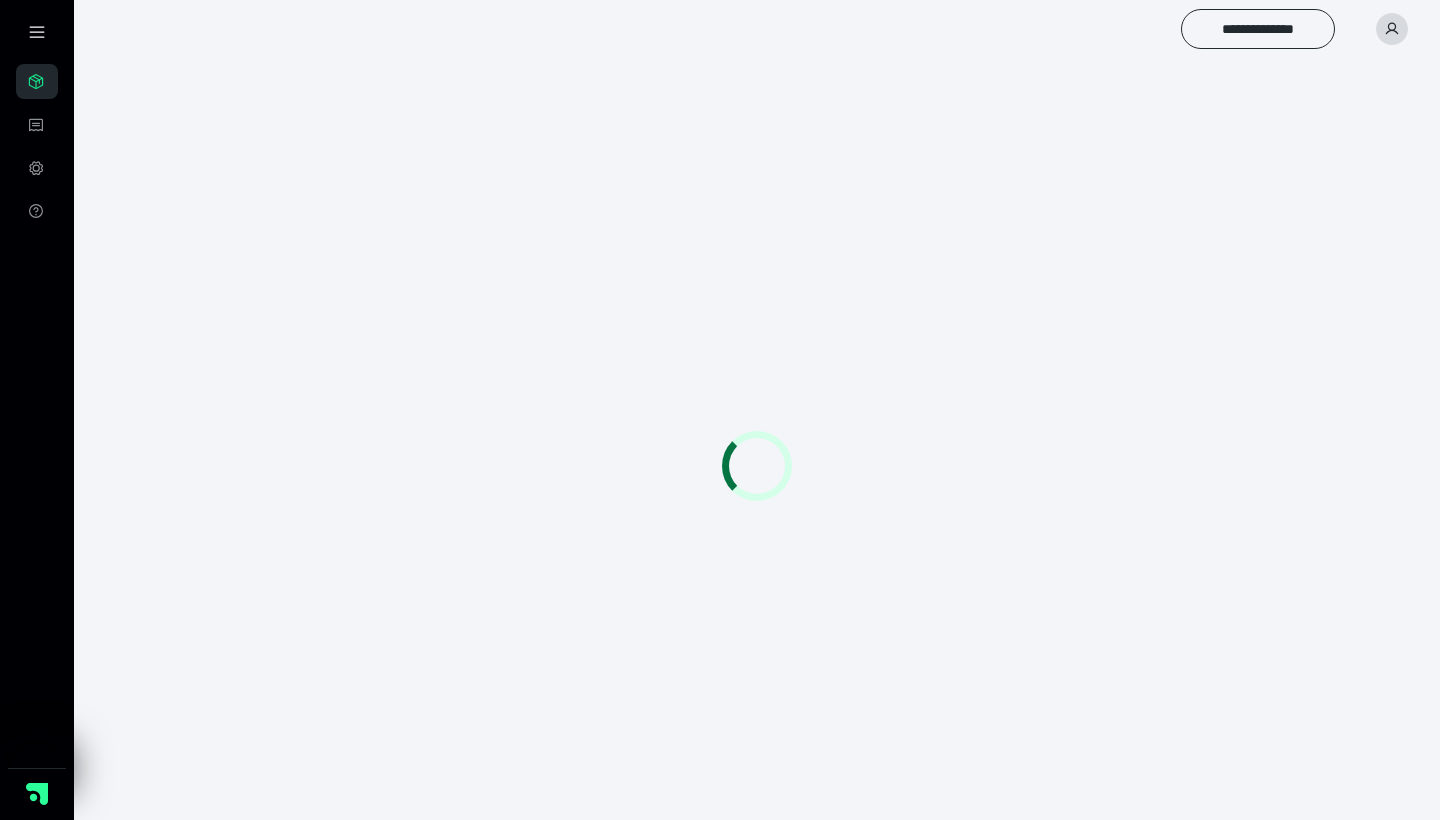 scroll, scrollTop: 0, scrollLeft: 0, axis: both 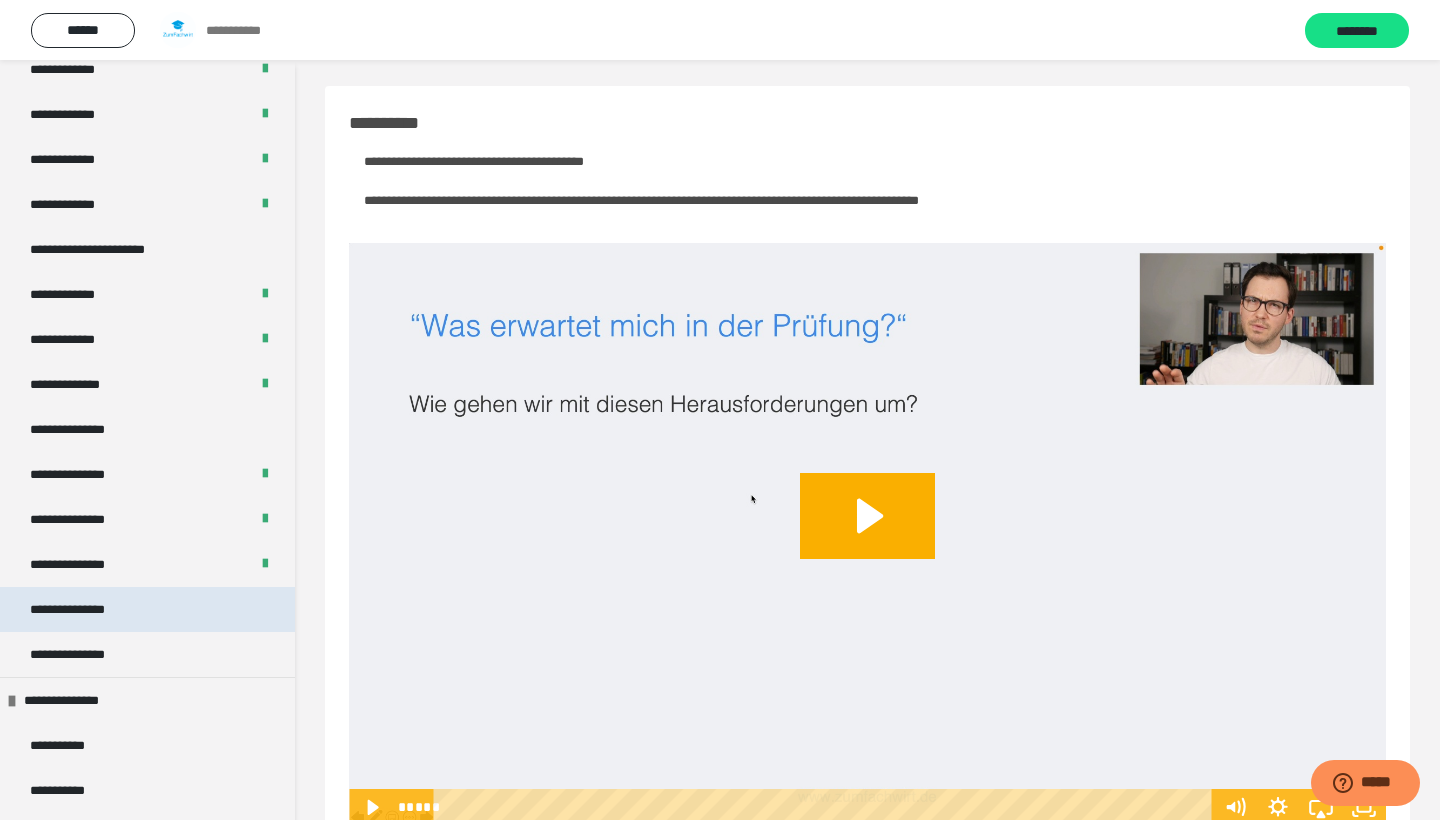 click on "**********" at bounding box center (147, 609) 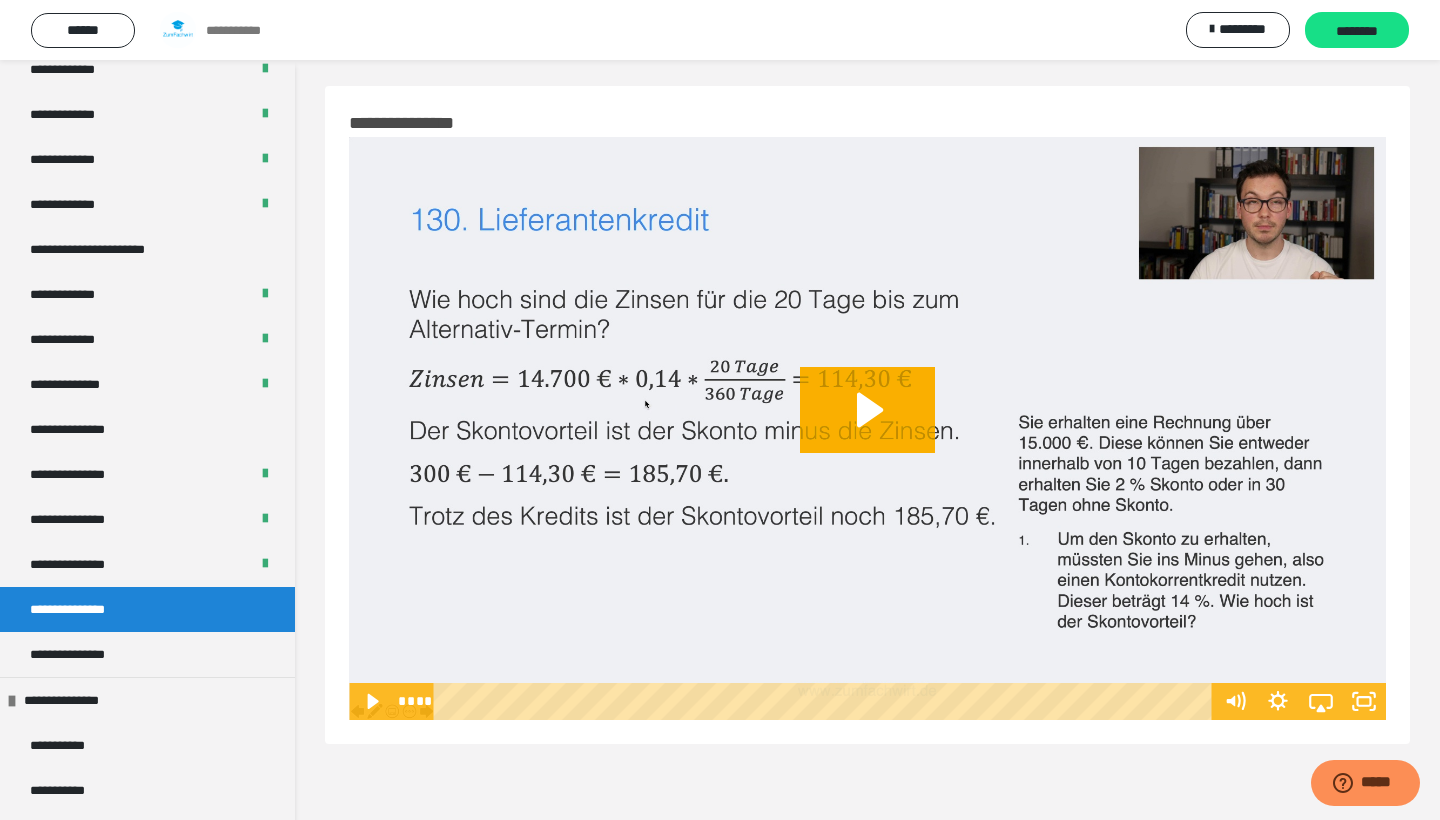 click at bounding box center (867, 428) 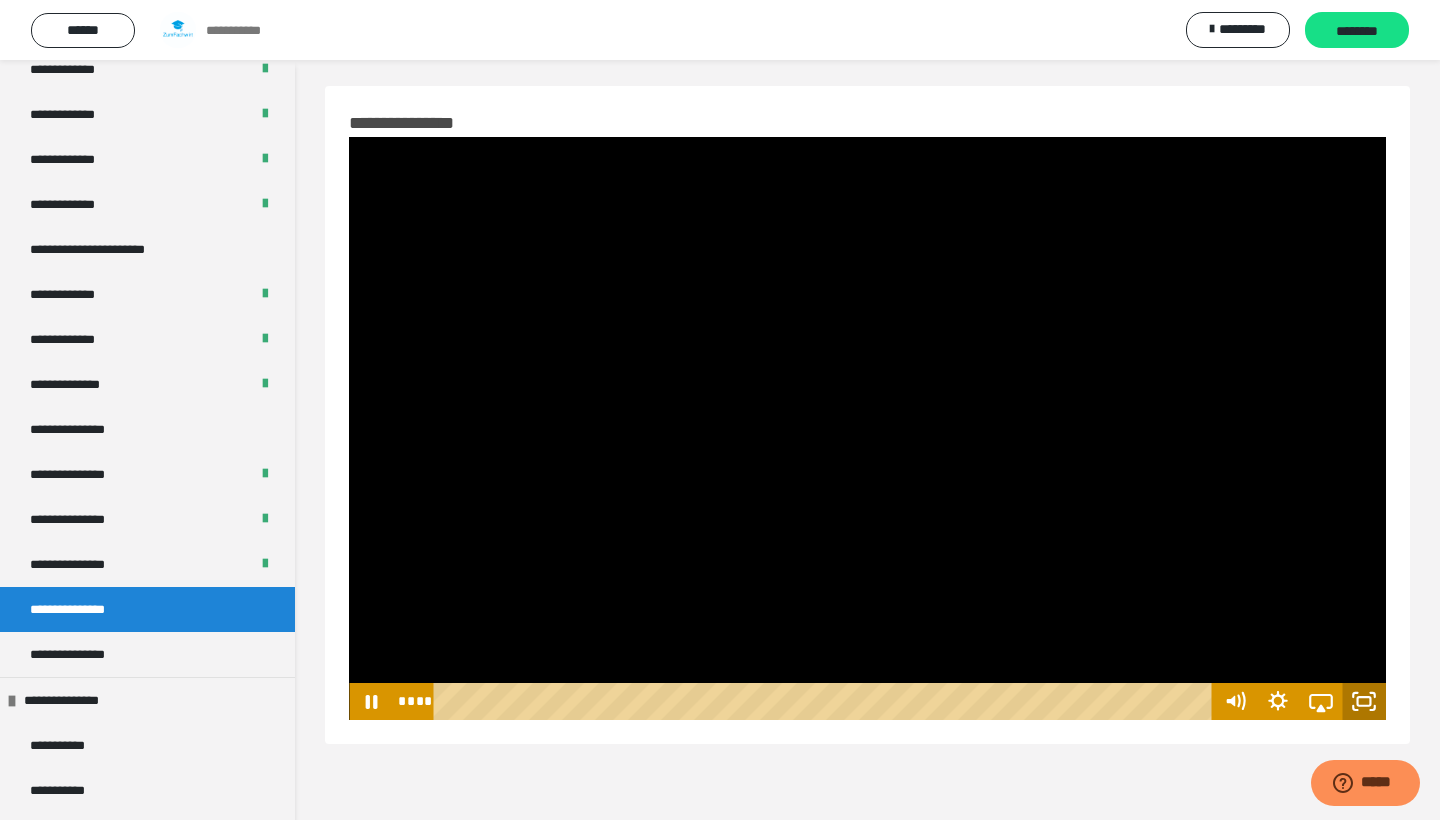 click 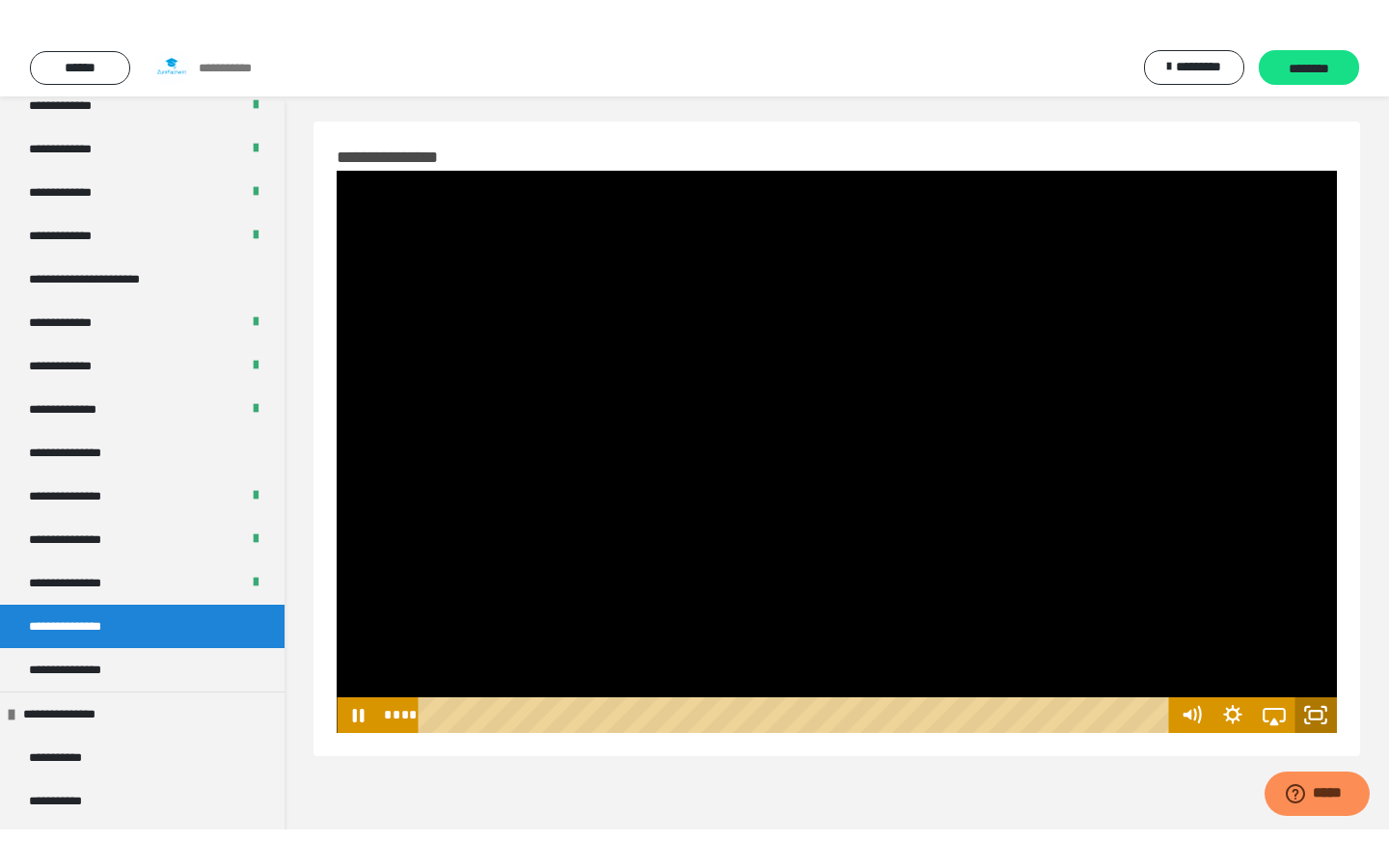 scroll, scrollTop: 0, scrollLeft: 0, axis: both 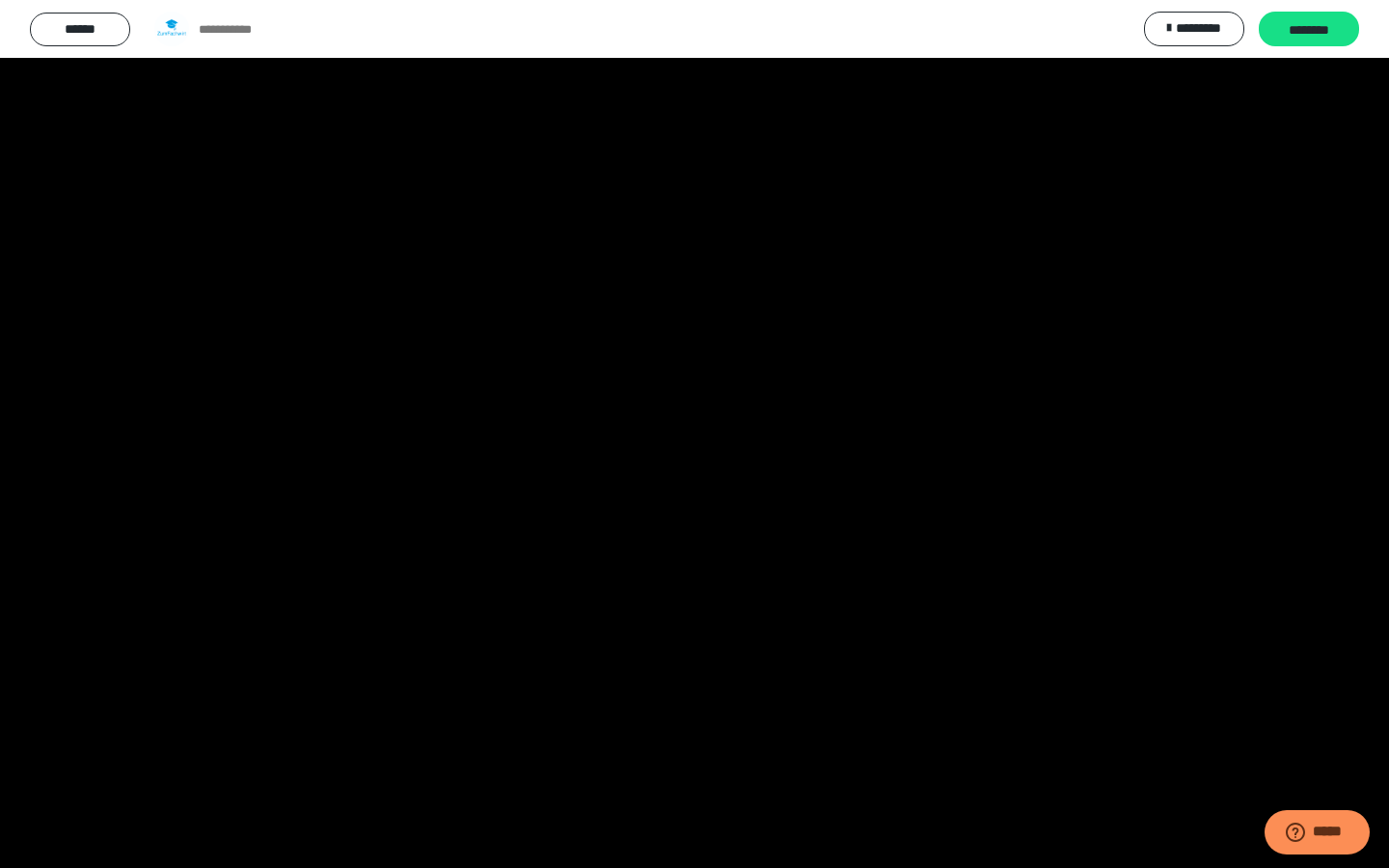 type 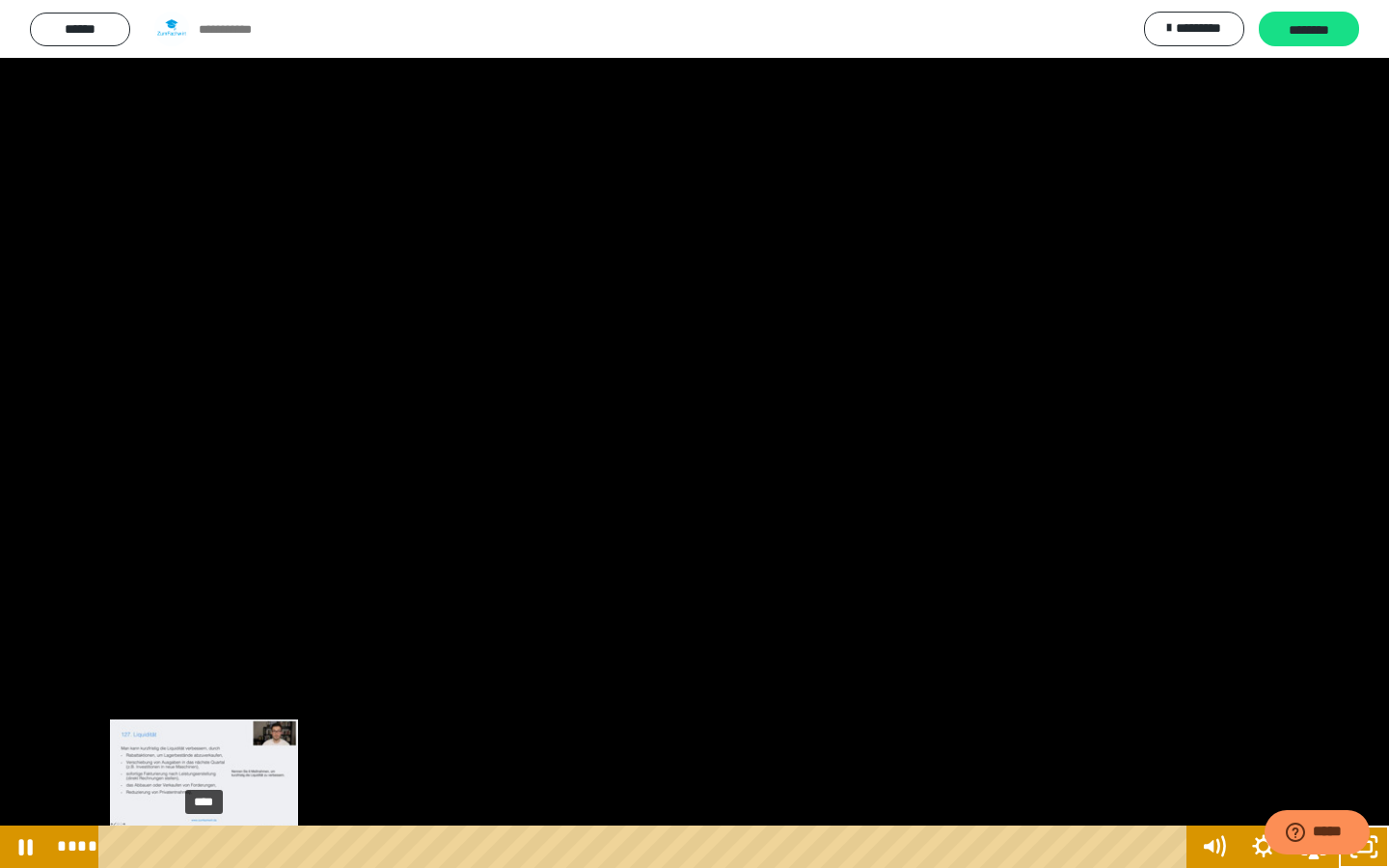 click on "****" at bounding box center (646, 847) 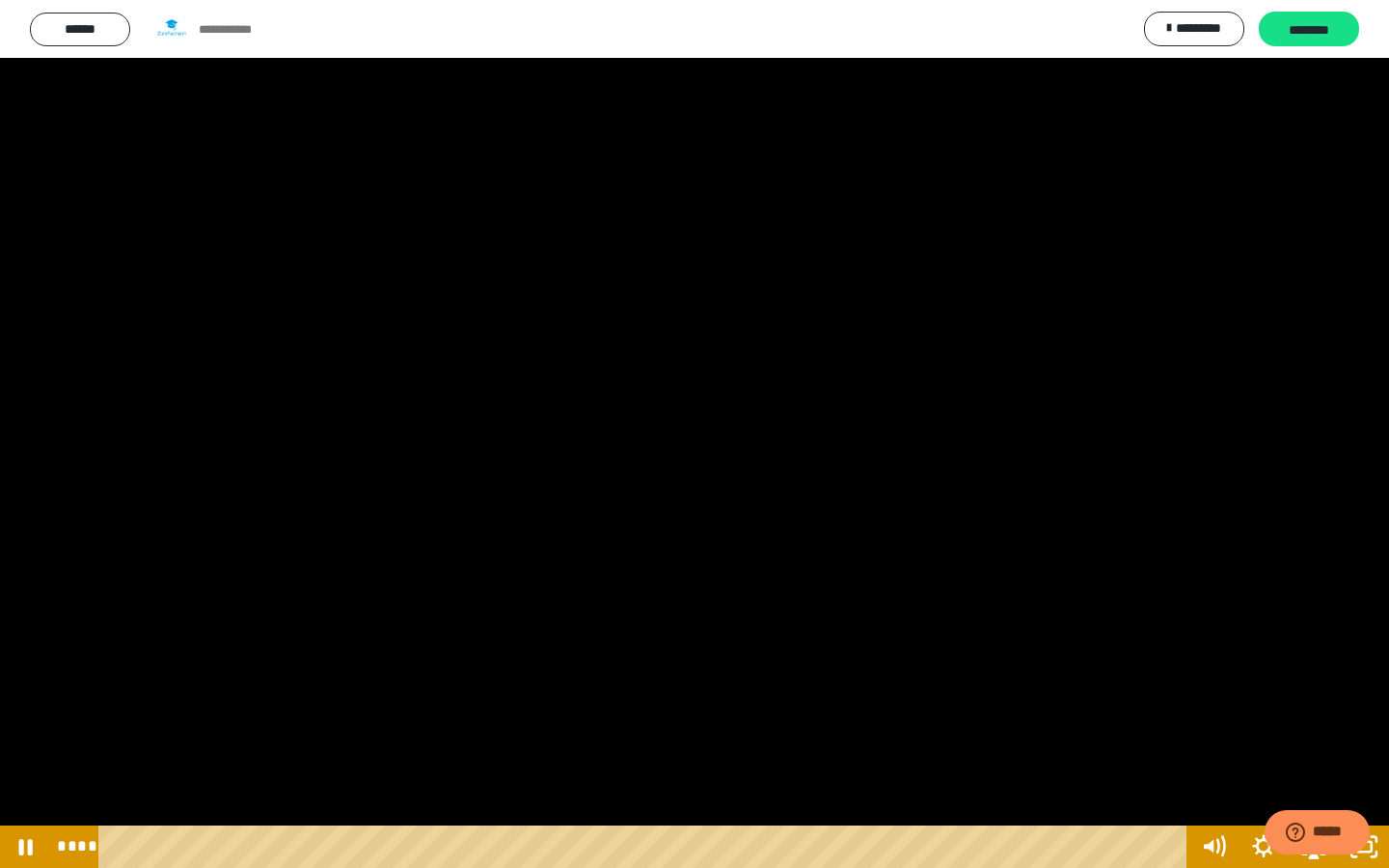 click at bounding box center (694, 434) 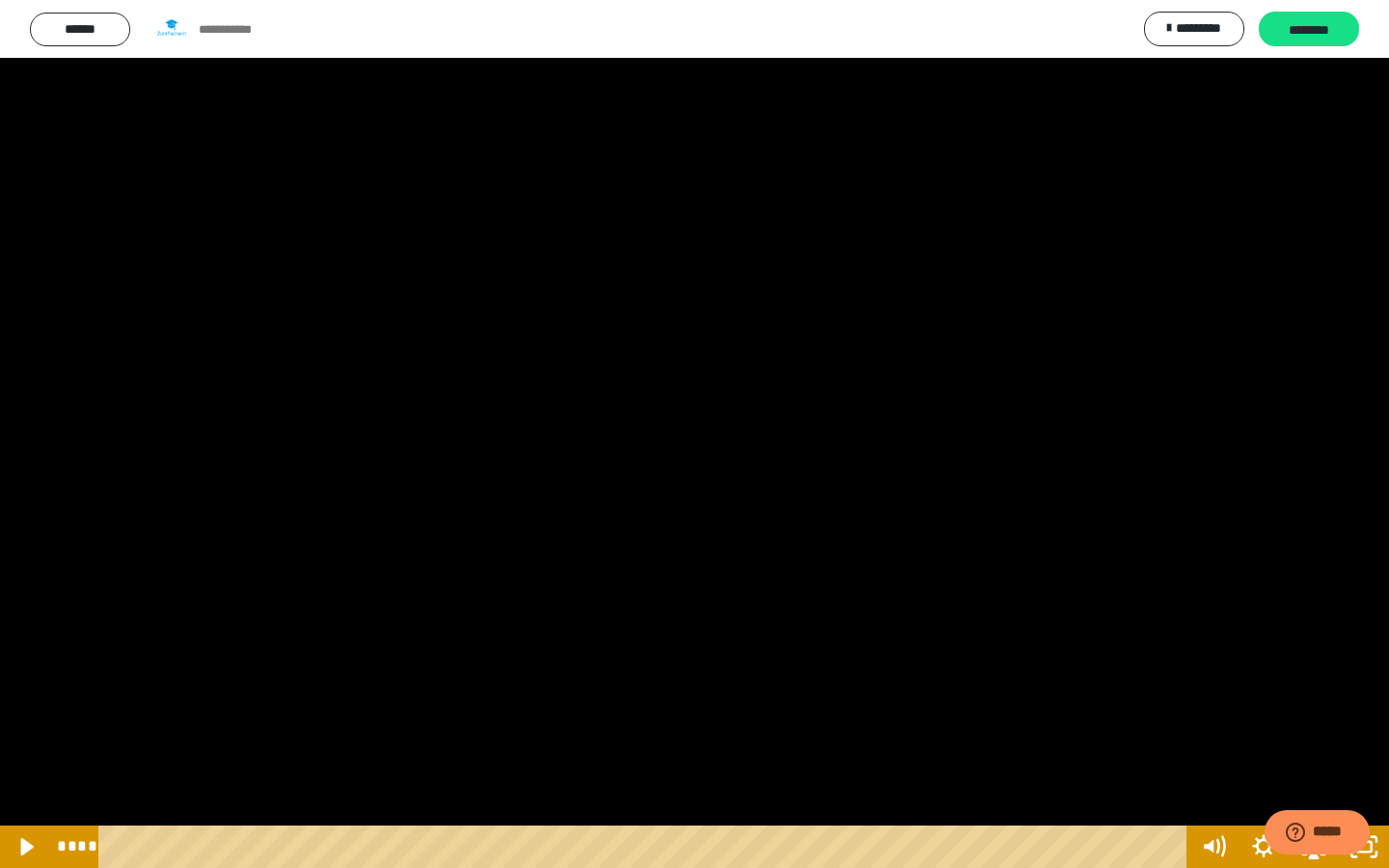 type 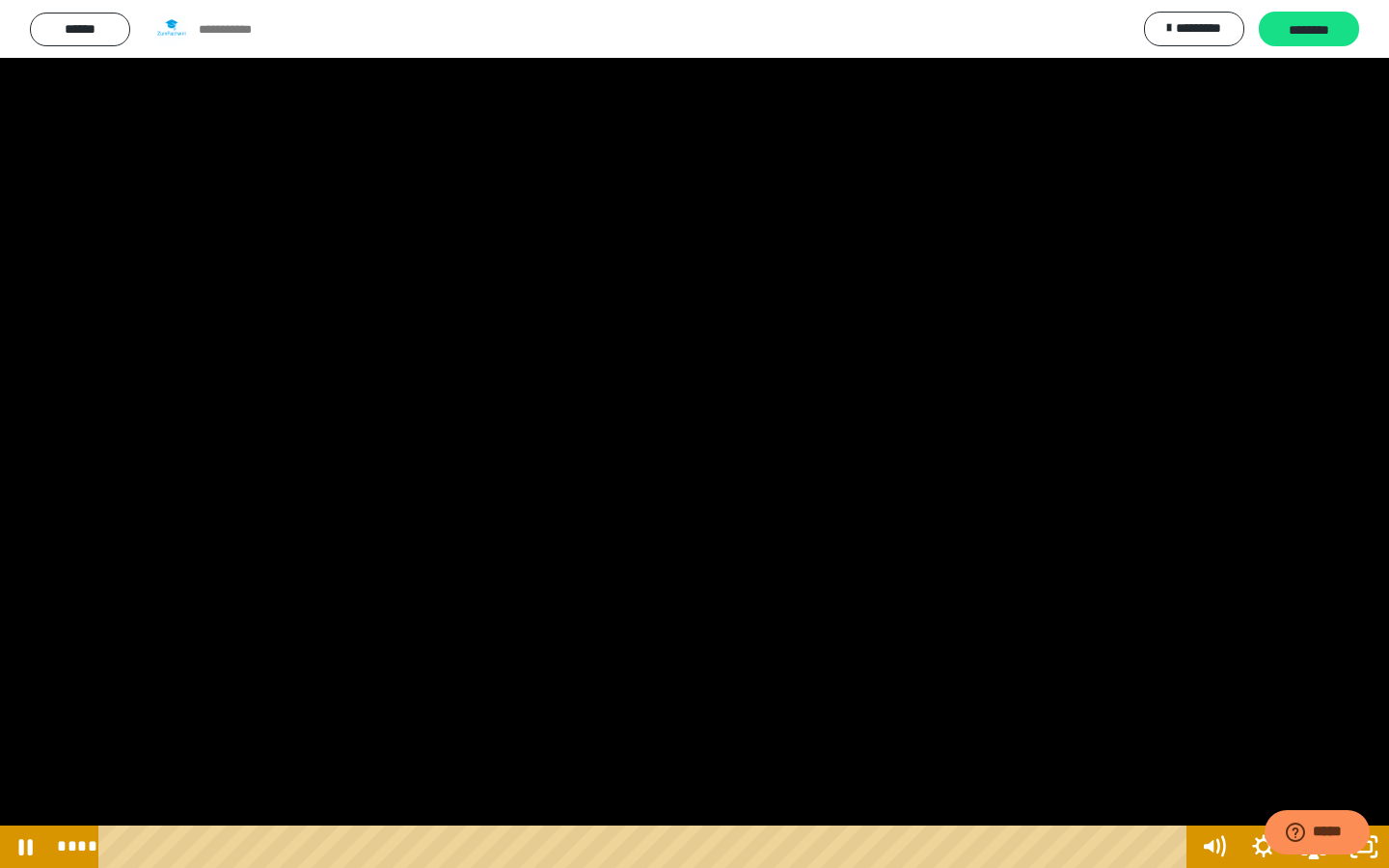 click at bounding box center [694, 434] 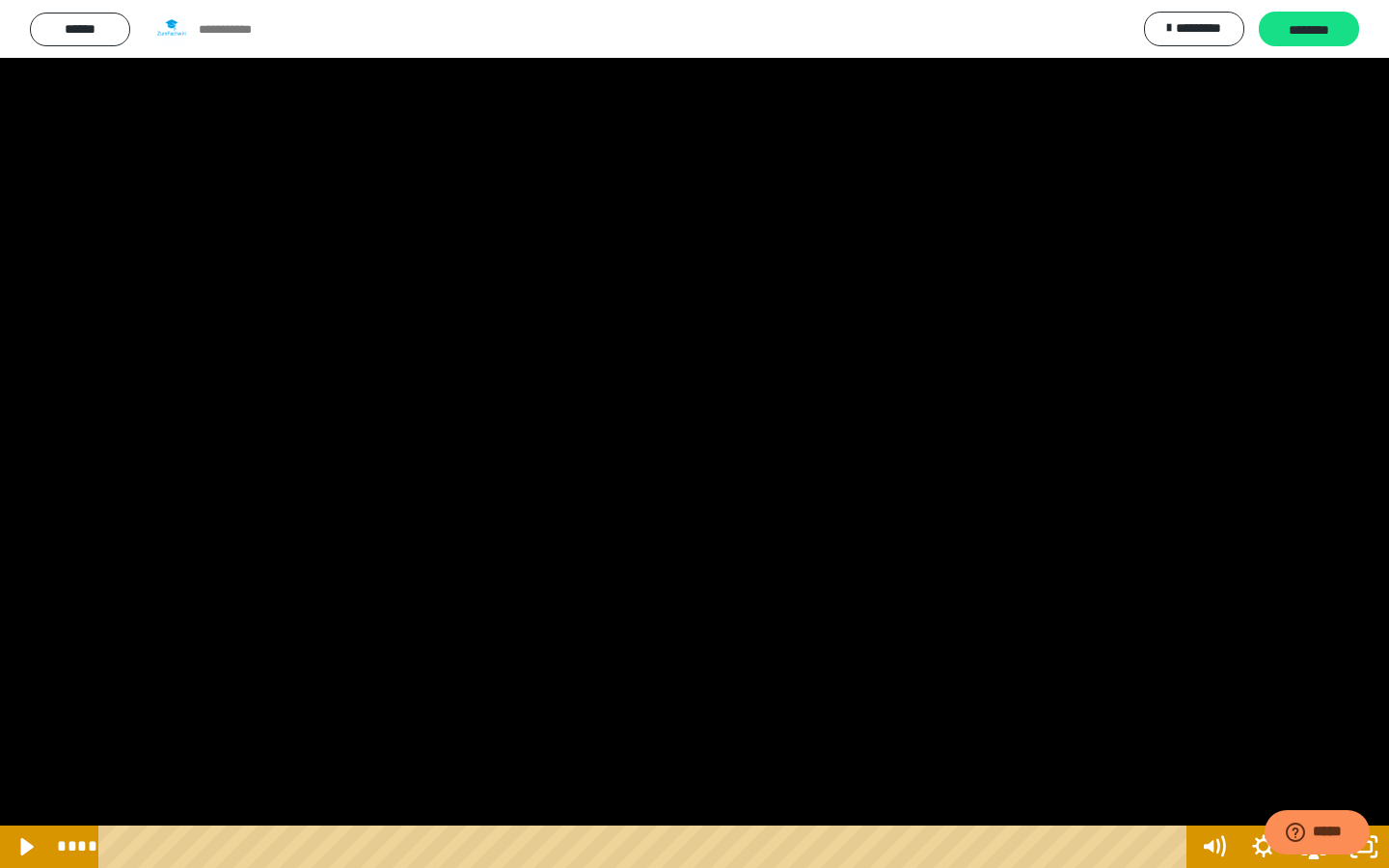 click at bounding box center [694, 434] 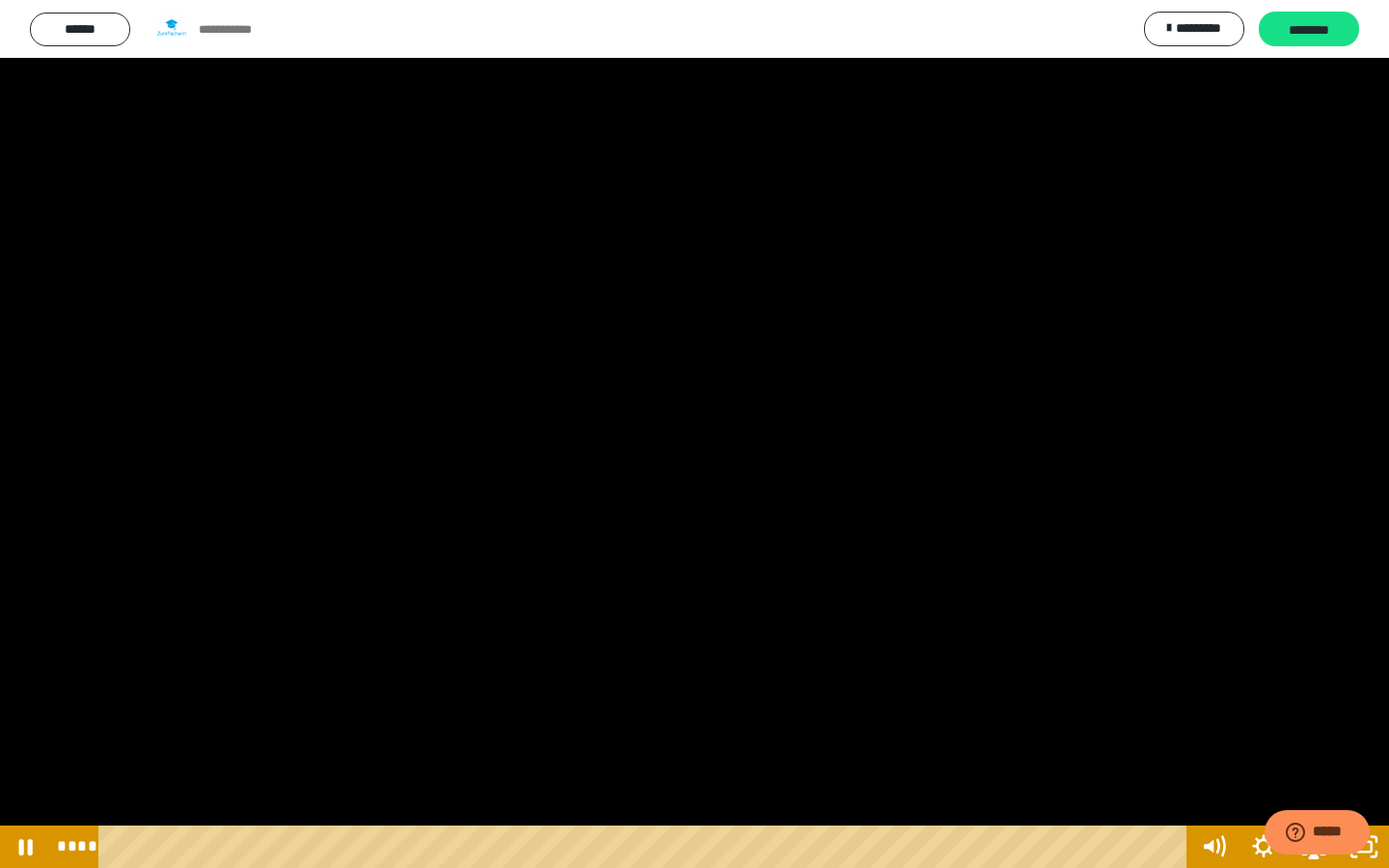 click at bounding box center [694, 434] 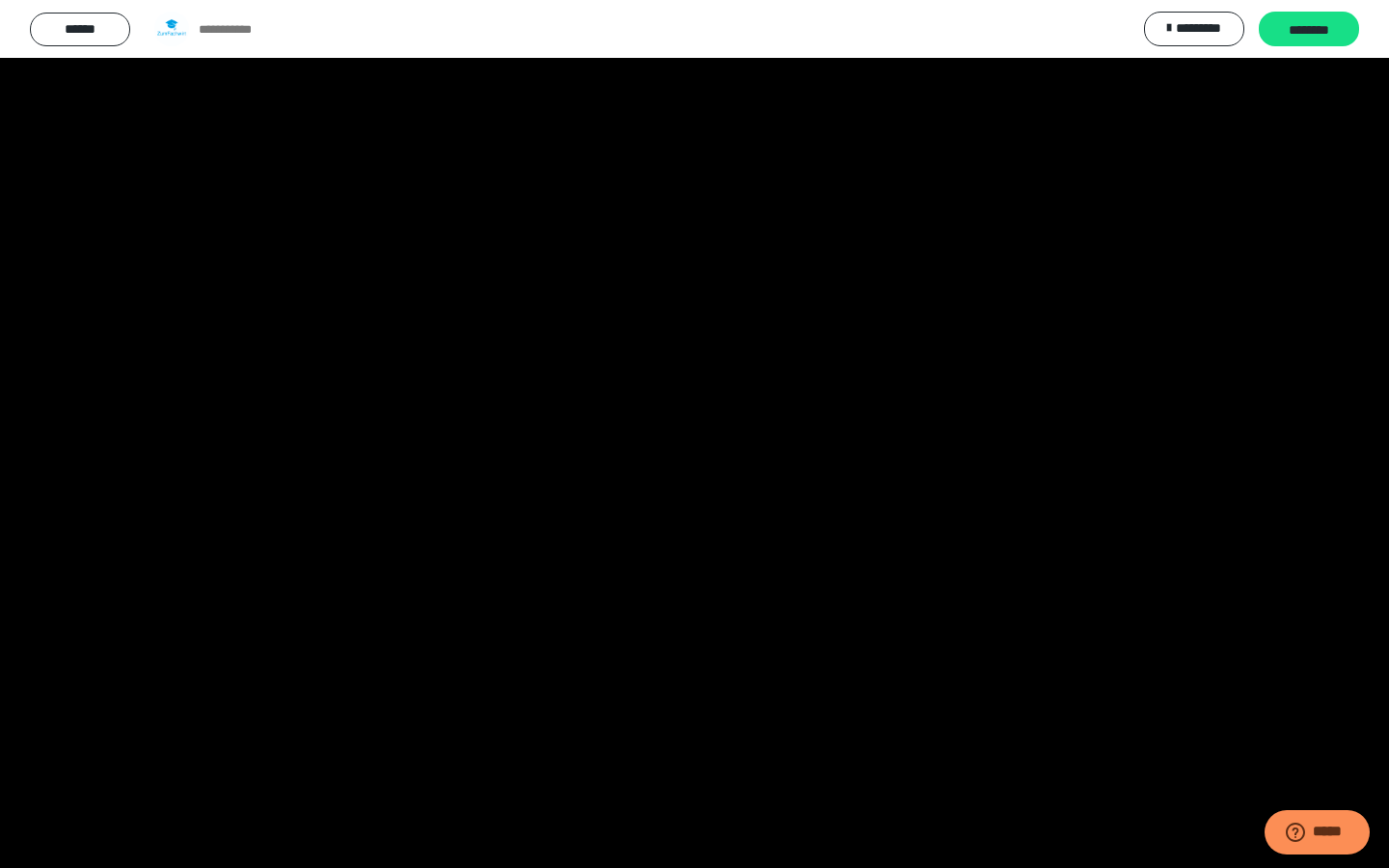 click at bounding box center (694, 434) 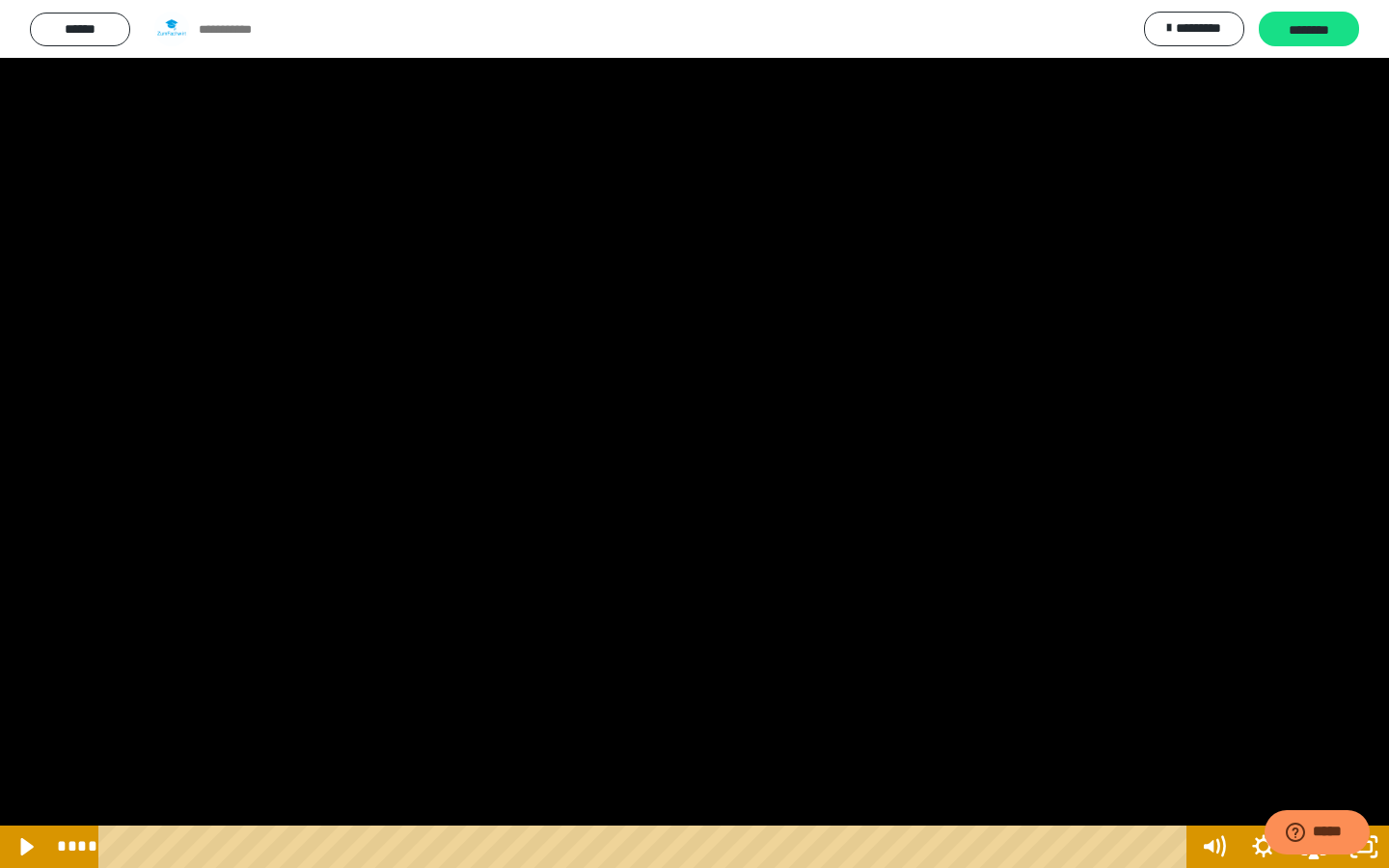 click at bounding box center [694, 434] 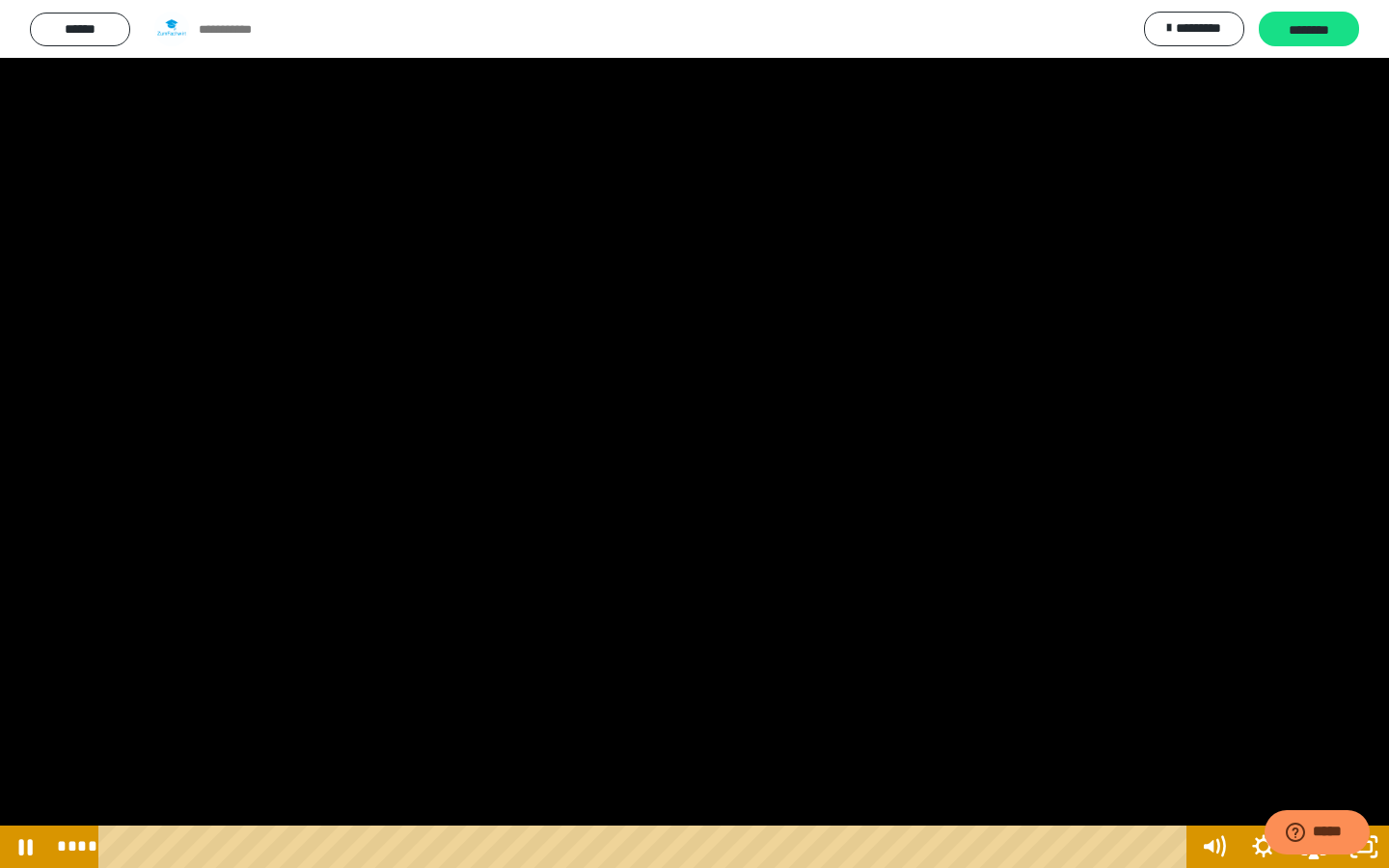 click at bounding box center (694, 434) 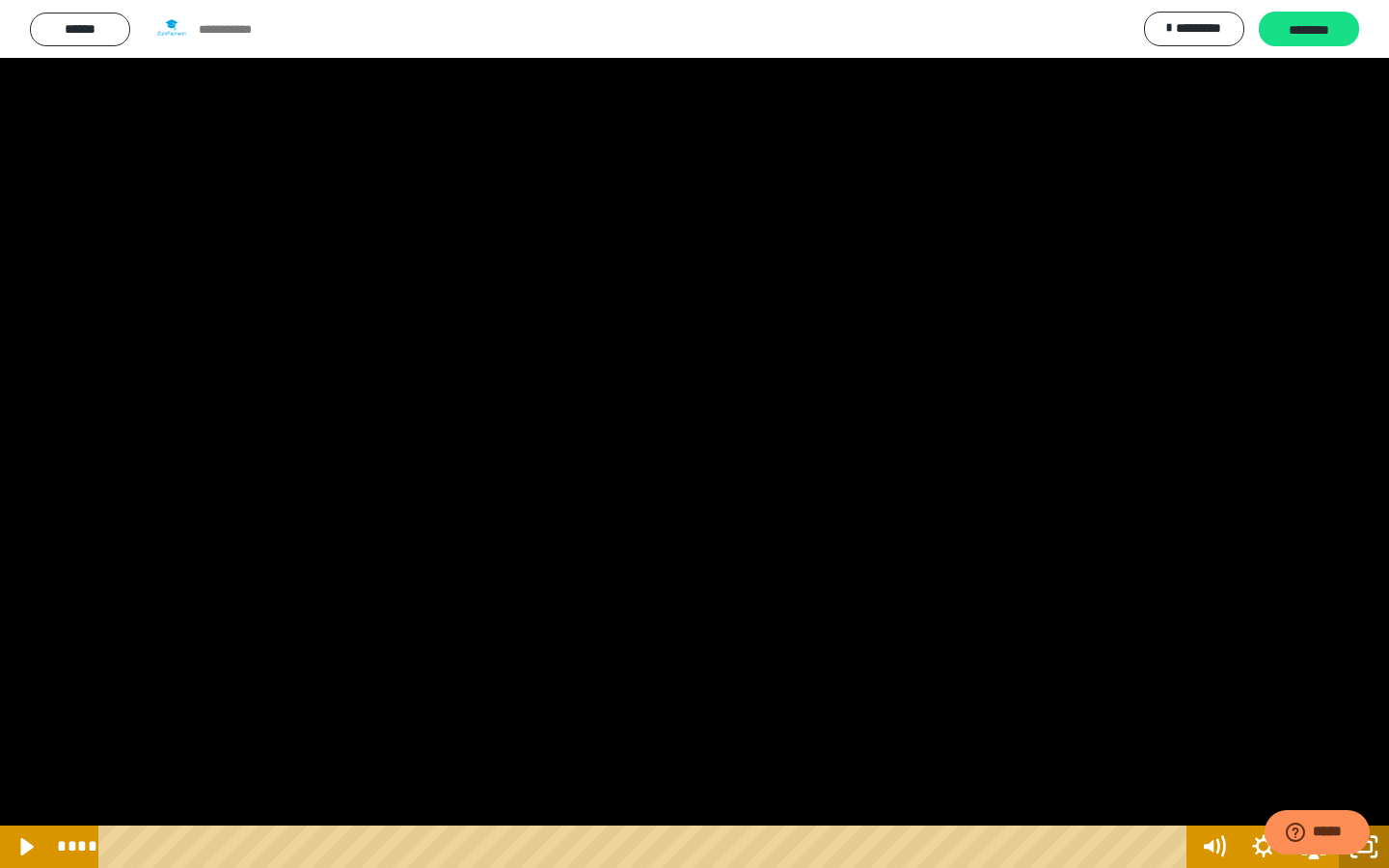 click 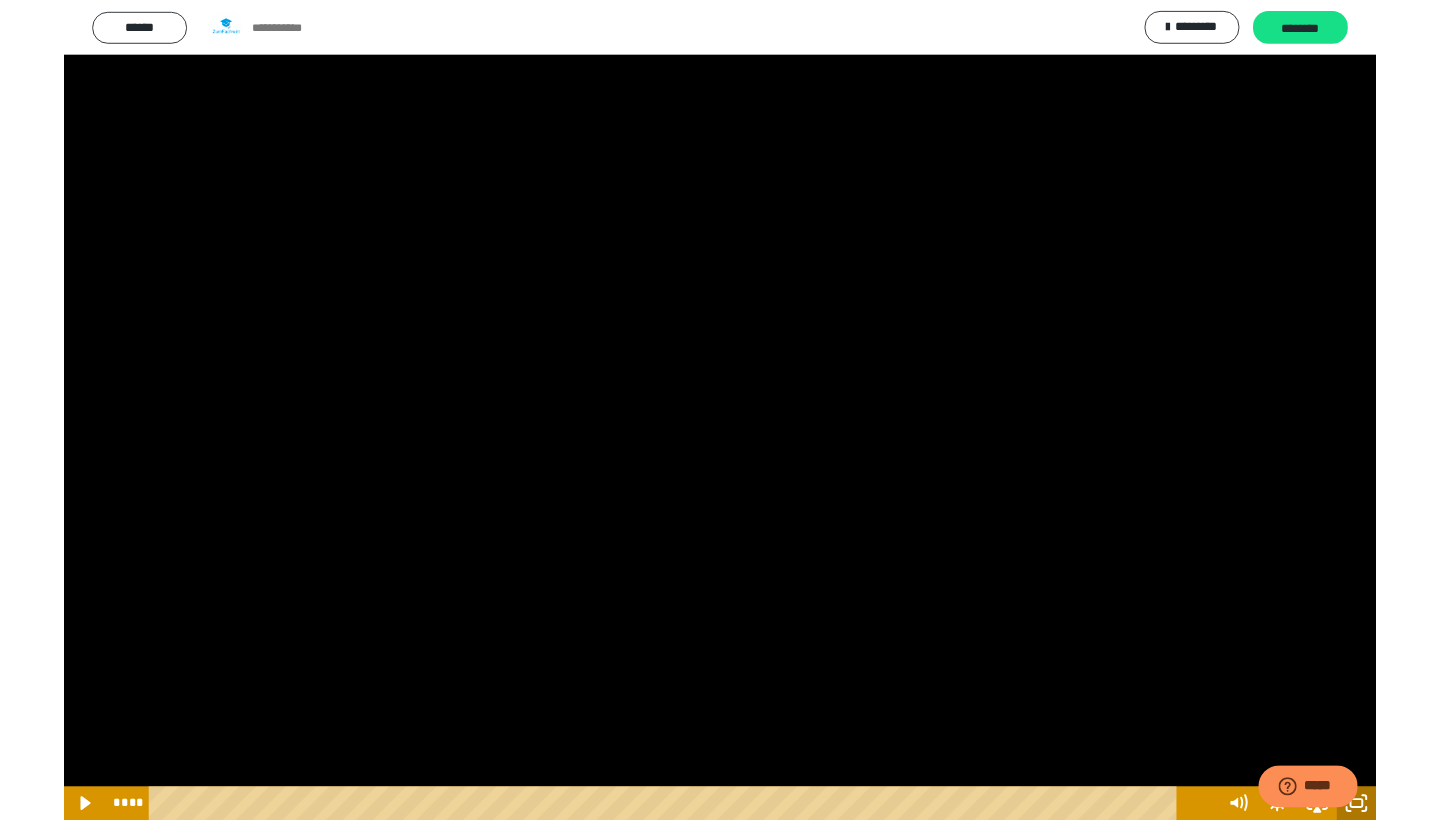scroll, scrollTop: 4, scrollLeft: 0, axis: vertical 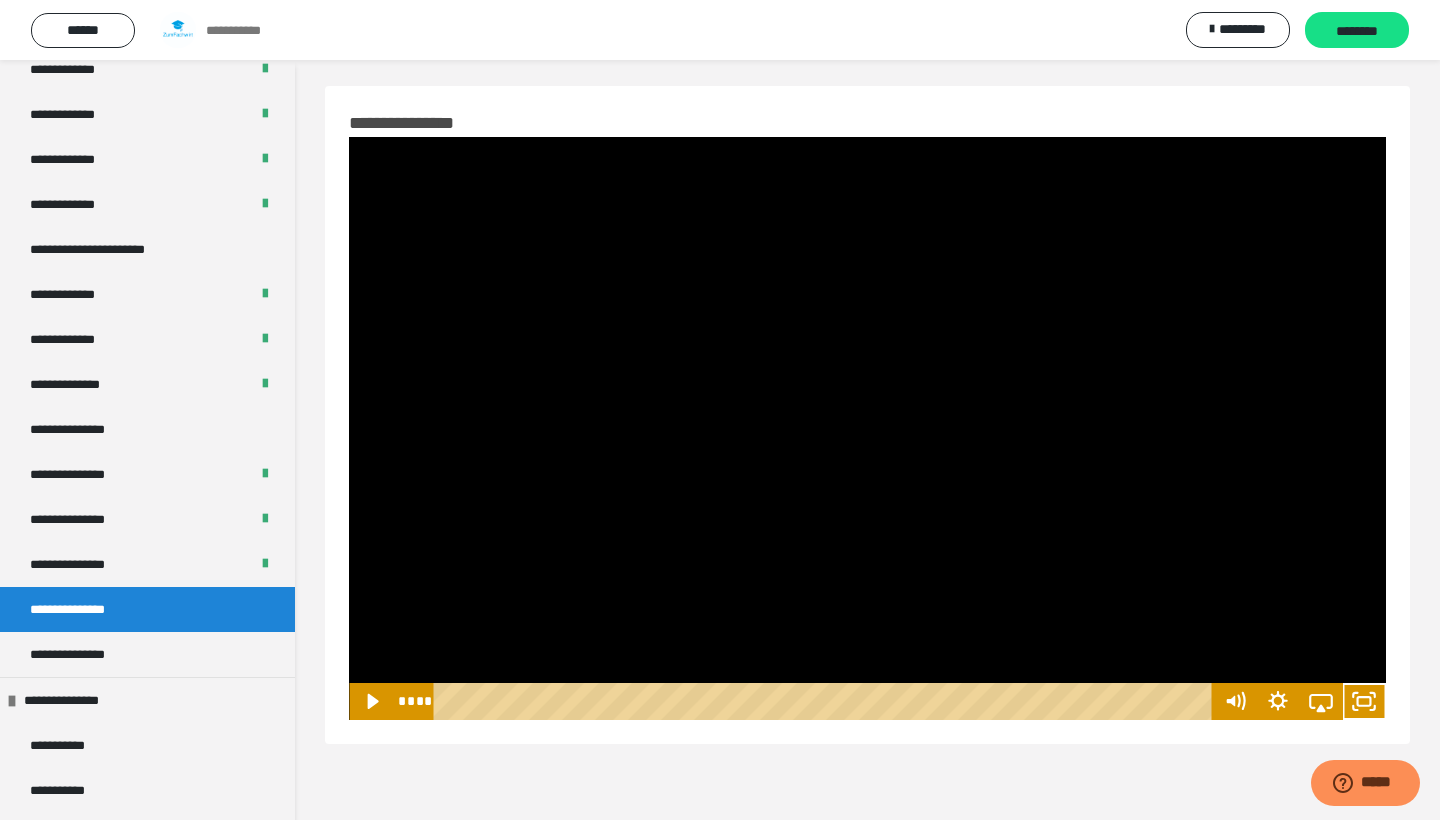 click at bounding box center (867, 428) 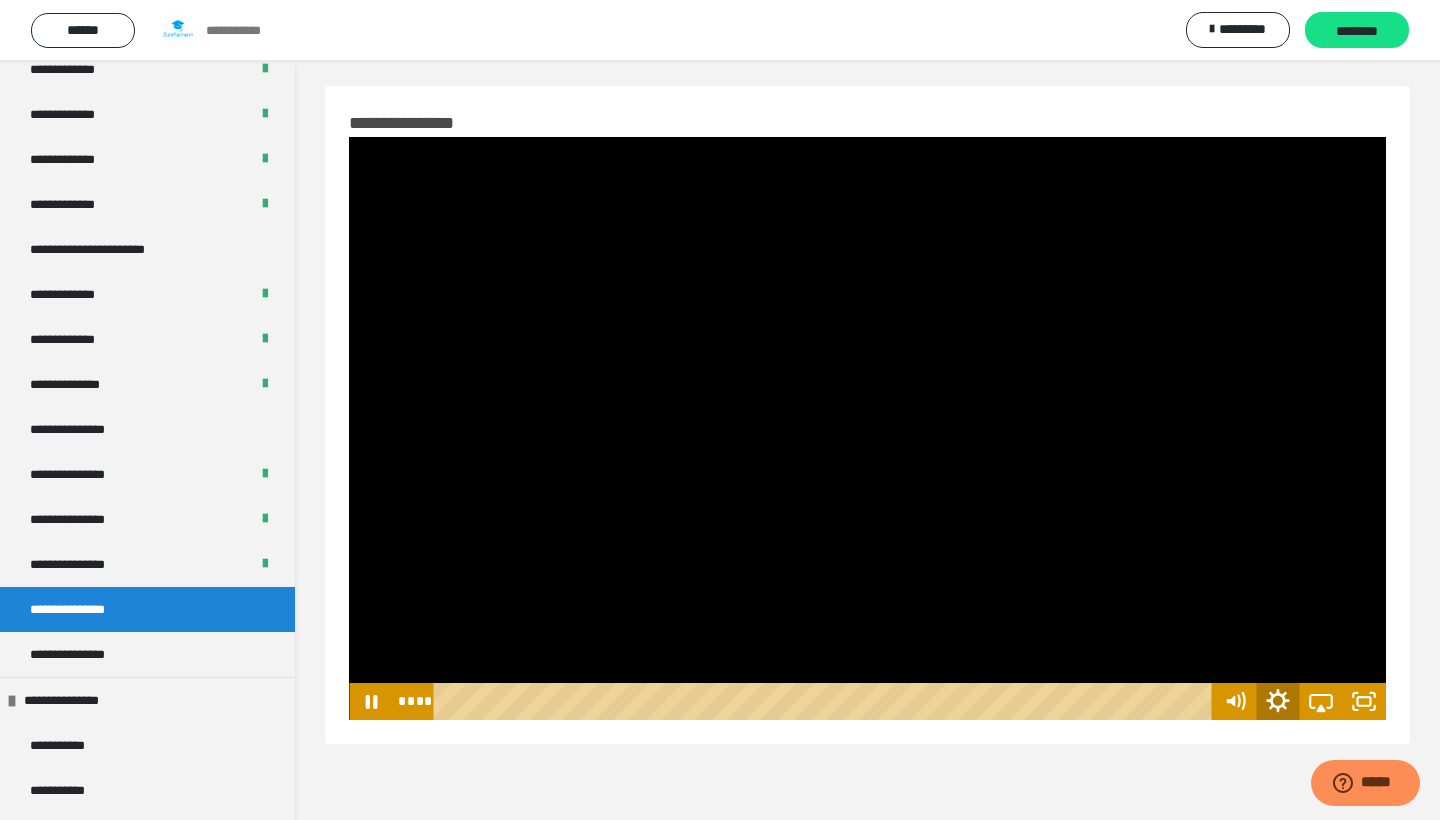 click 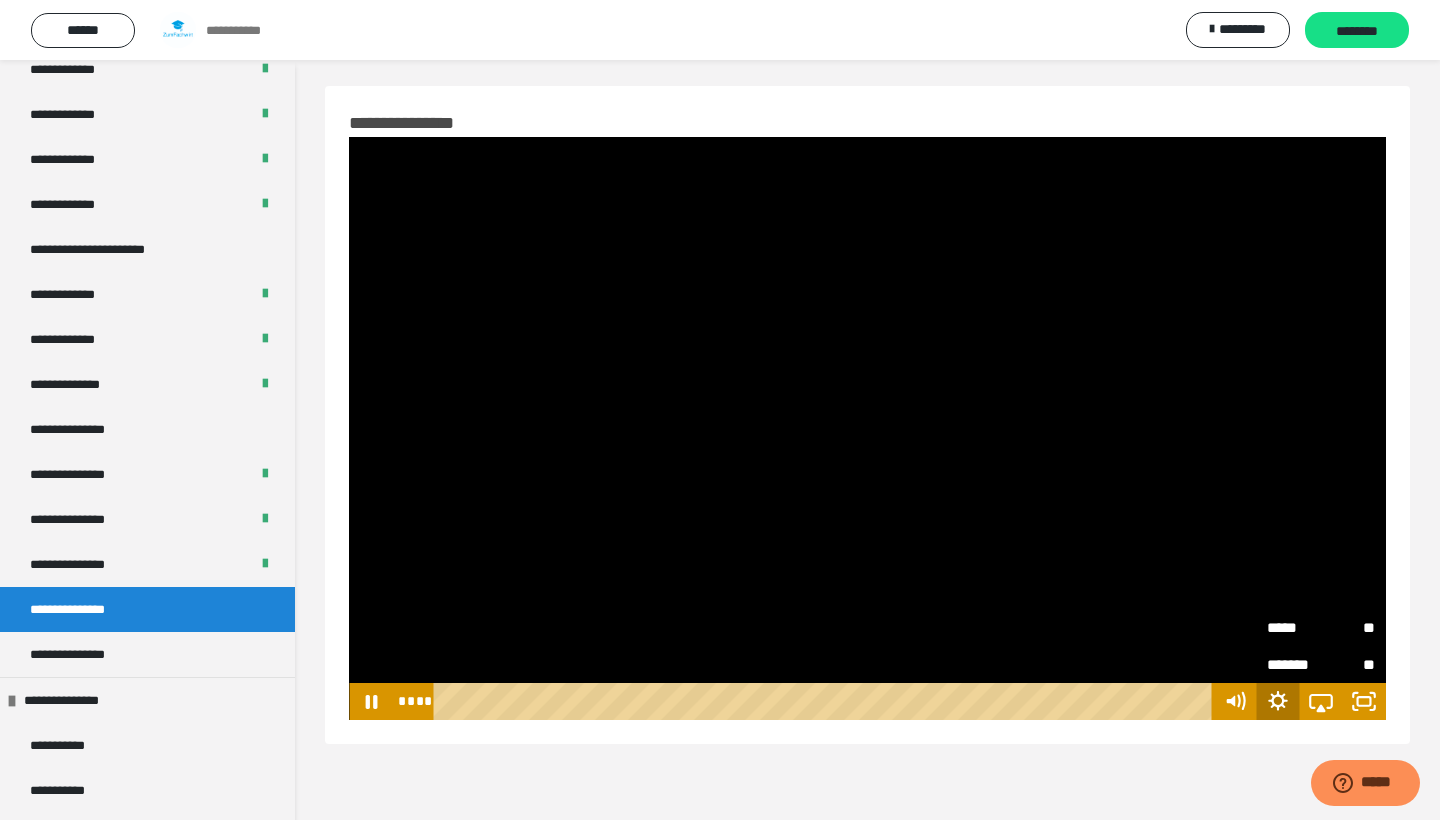 type 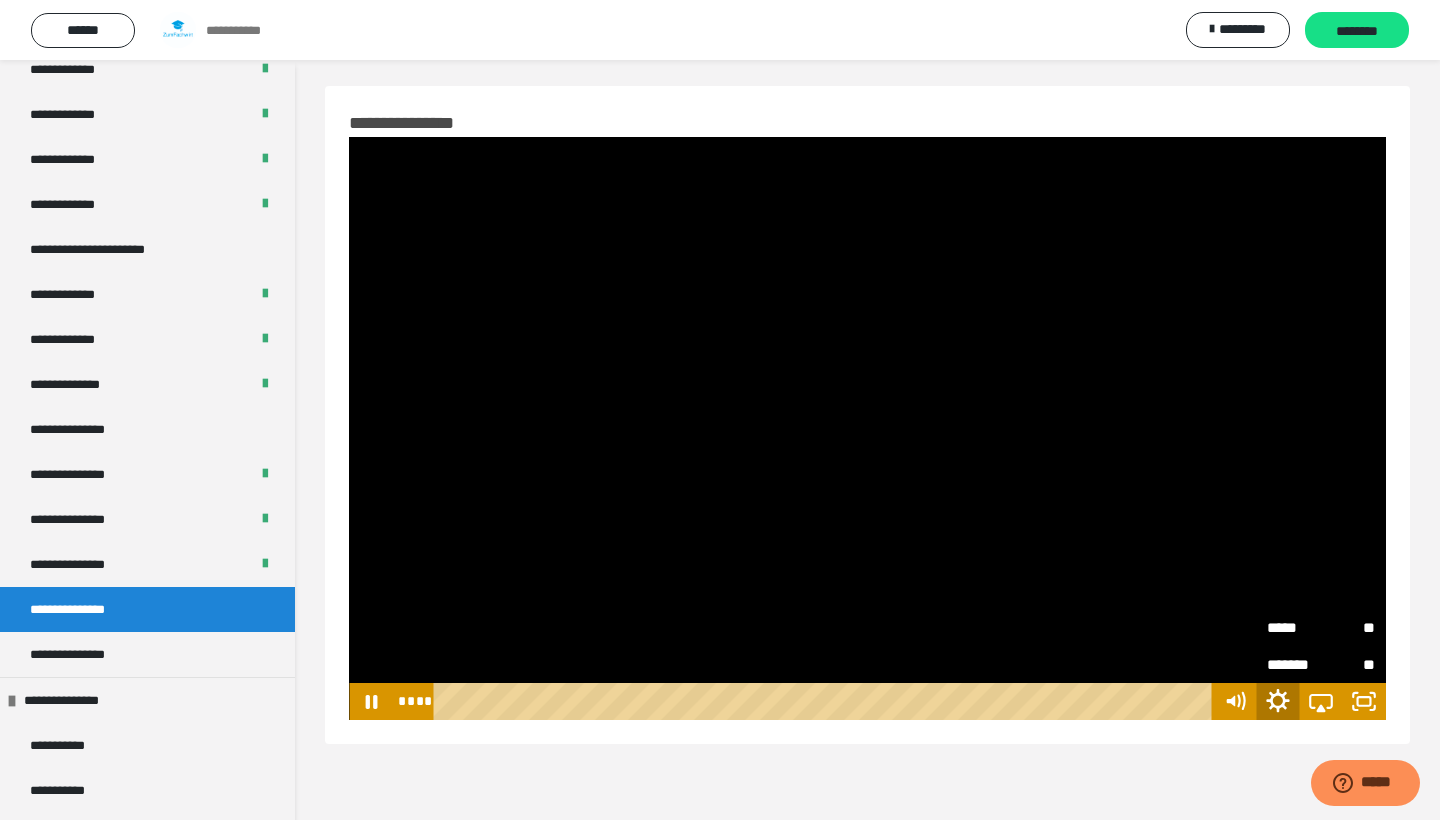 click 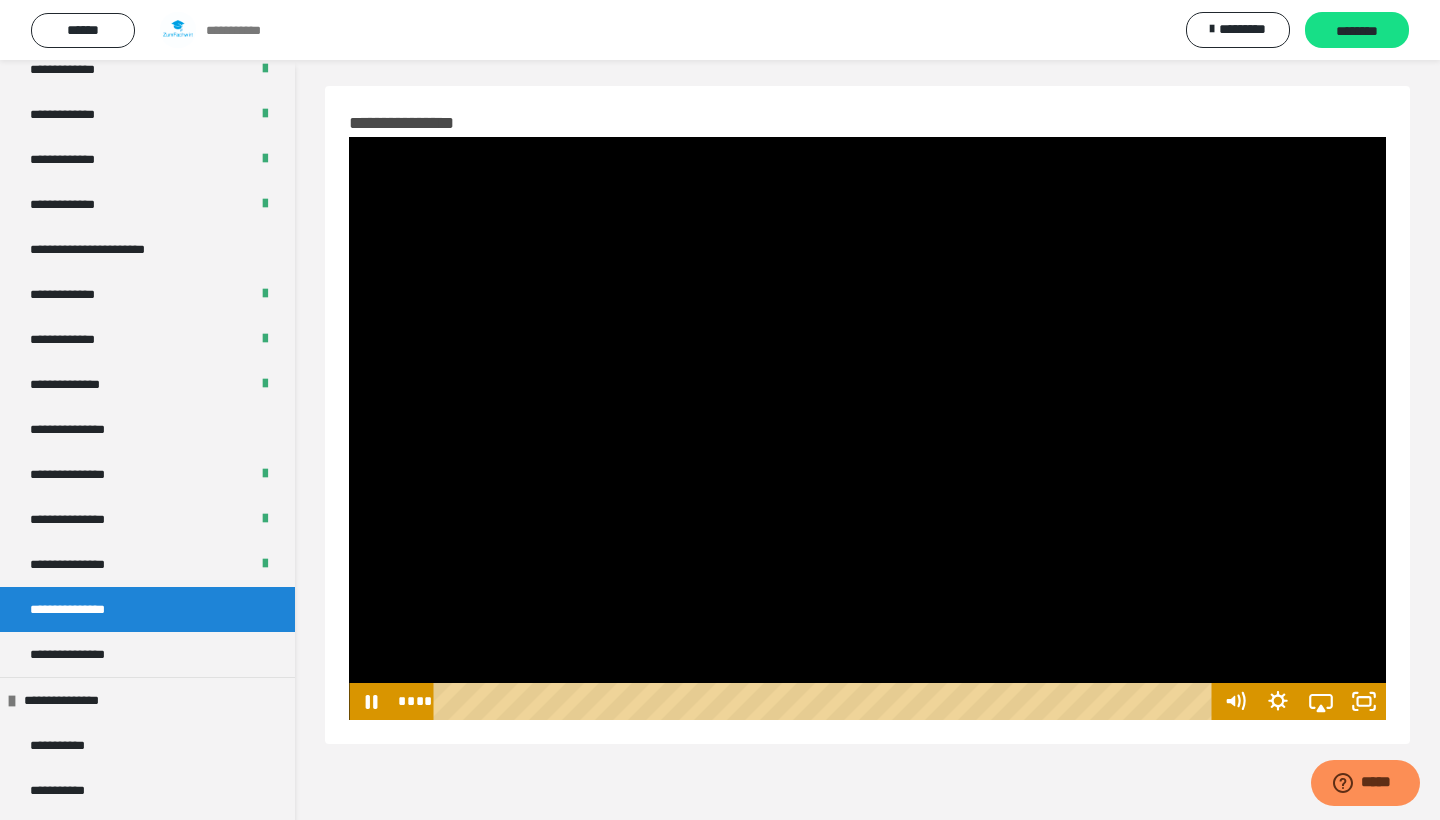 click at bounding box center (867, 428) 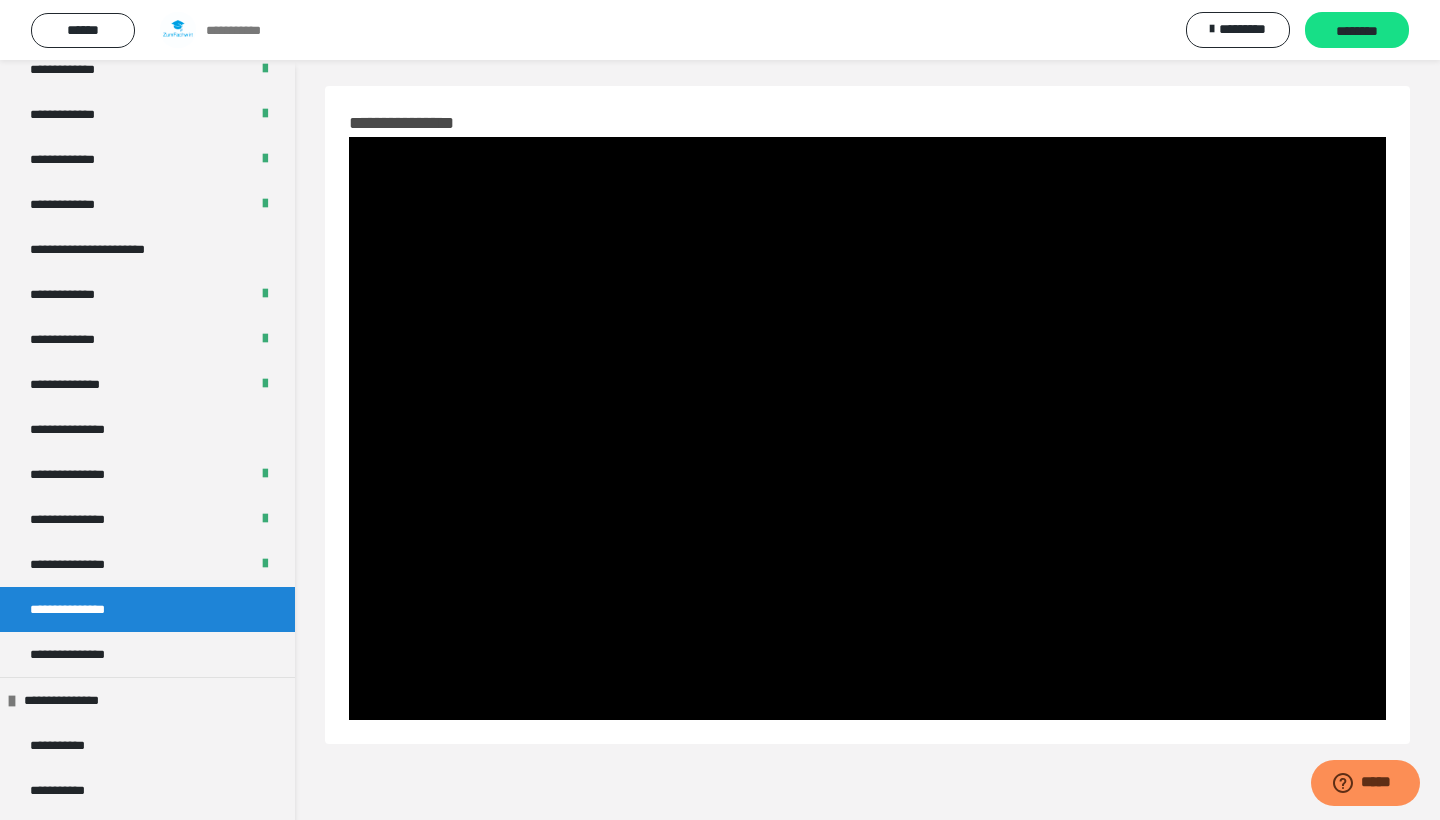 click on "**********" at bounding box center [720, 436] 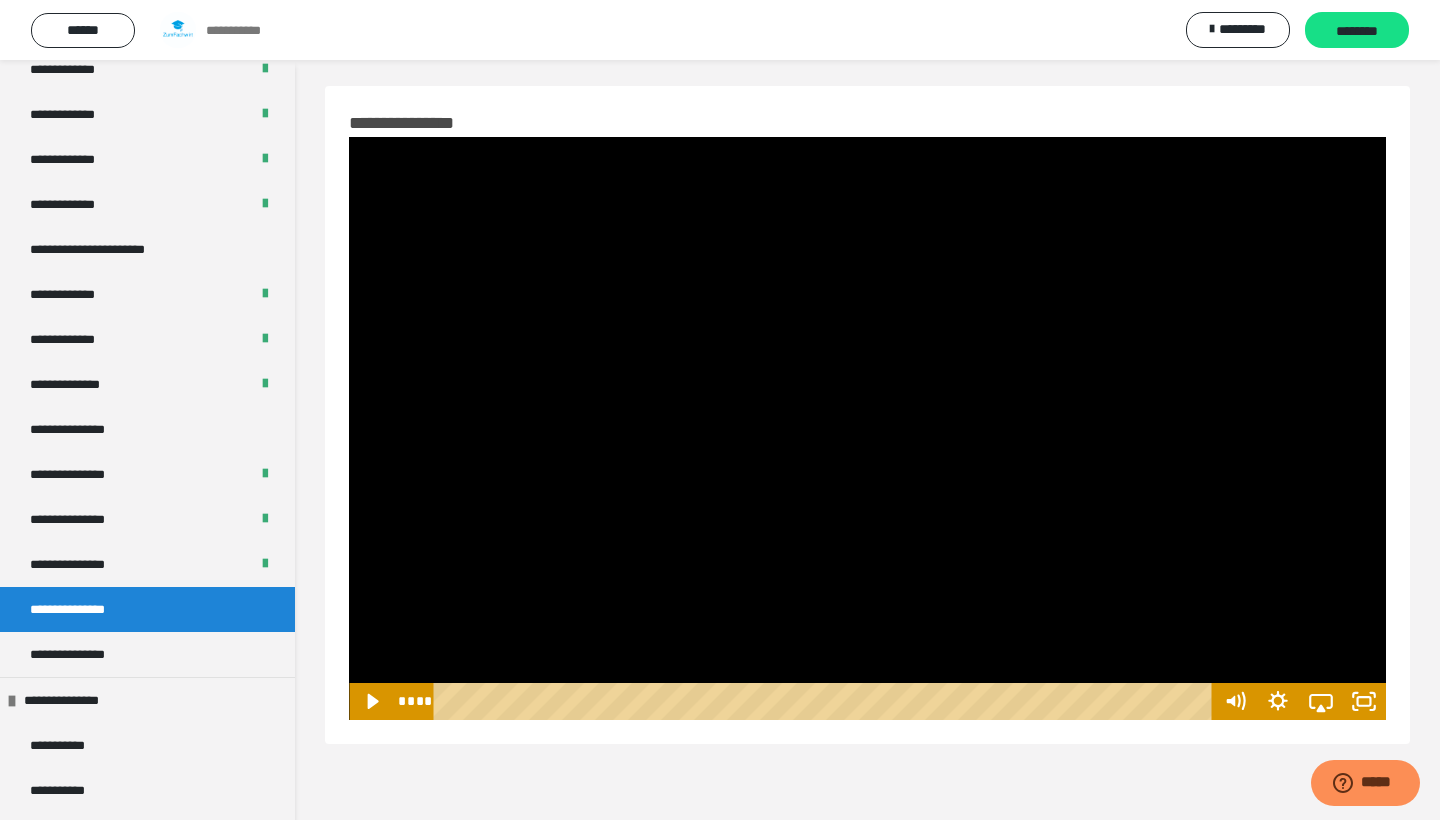 click at bounding box center [867, 428] 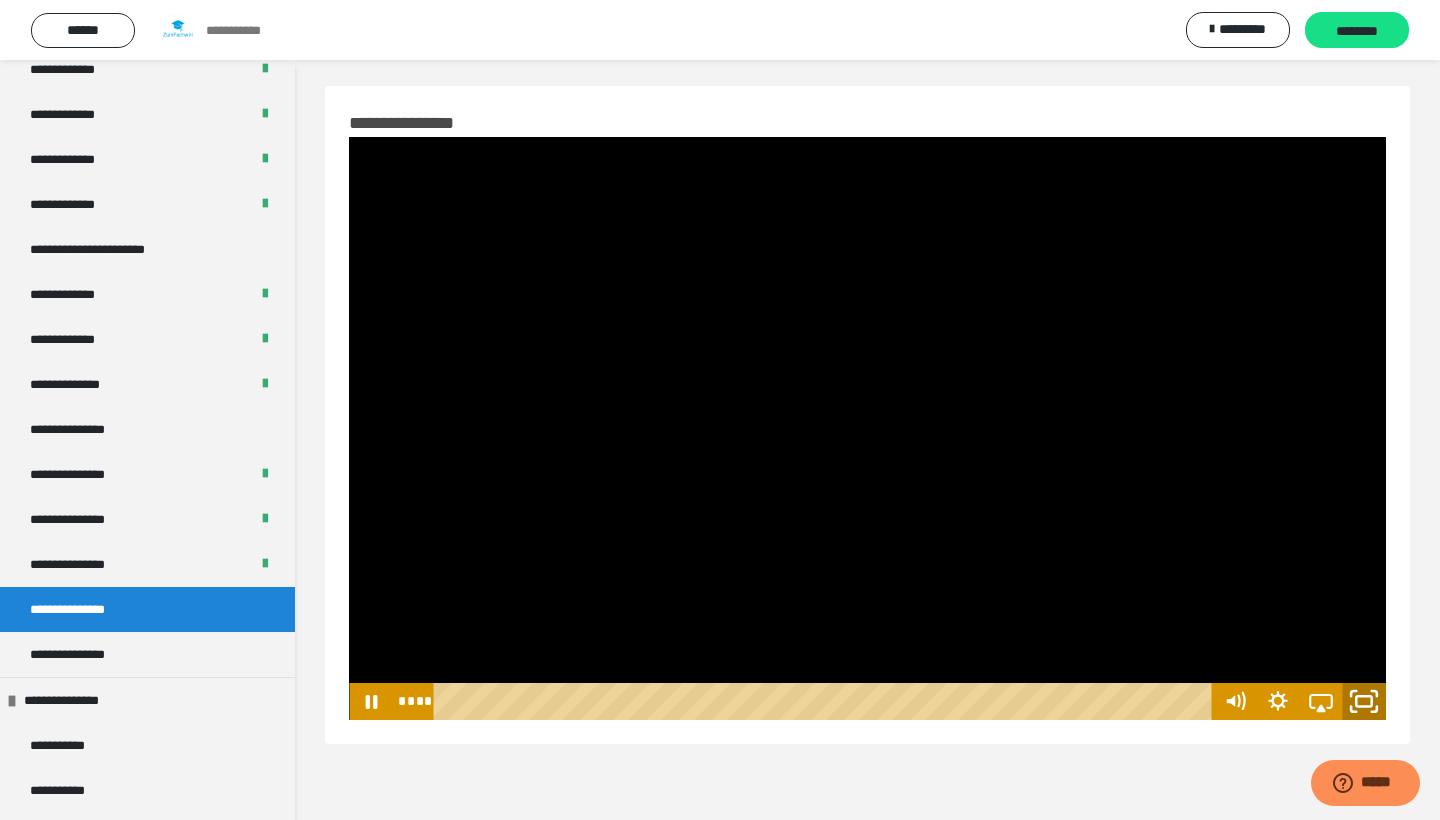 click 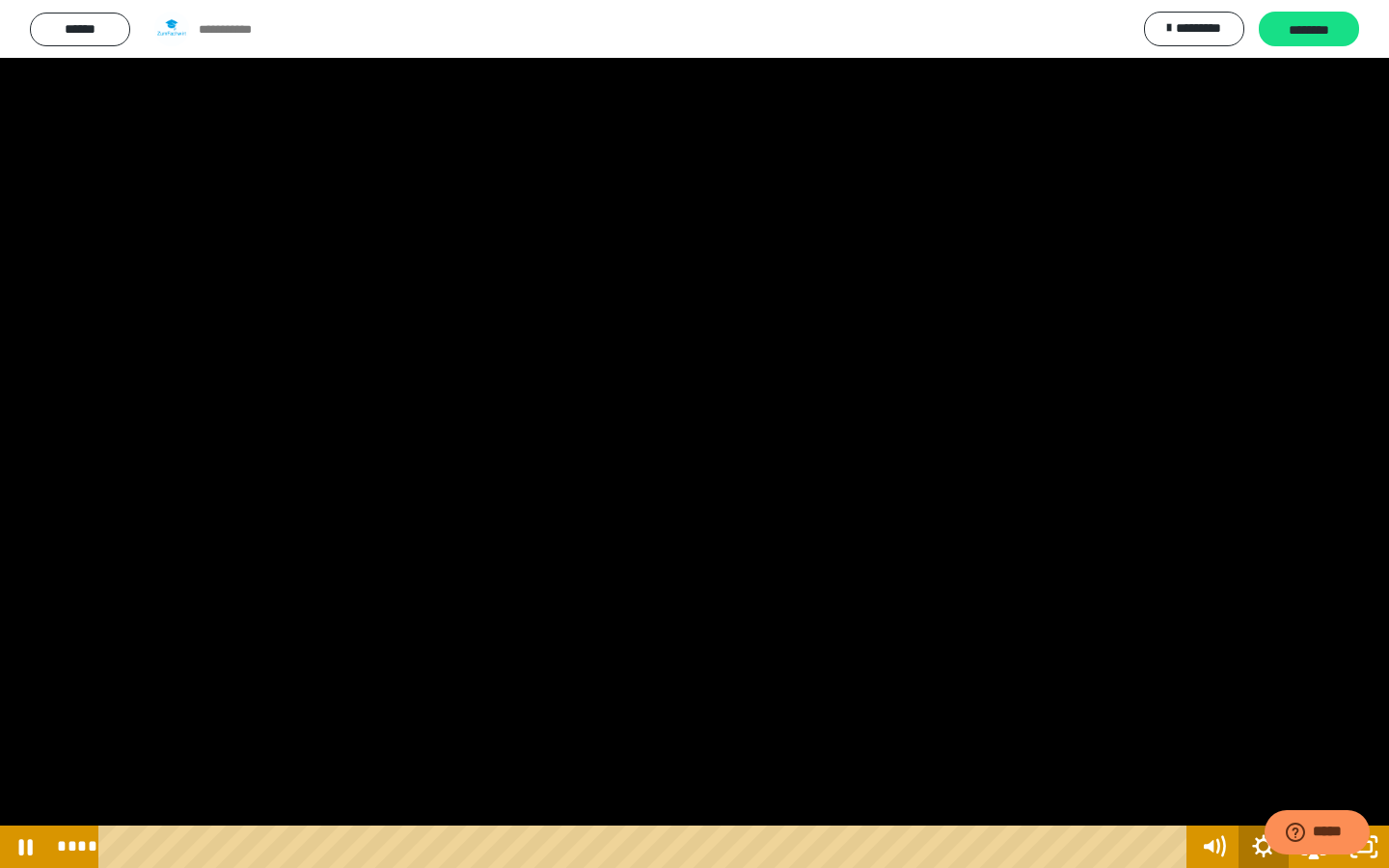 click 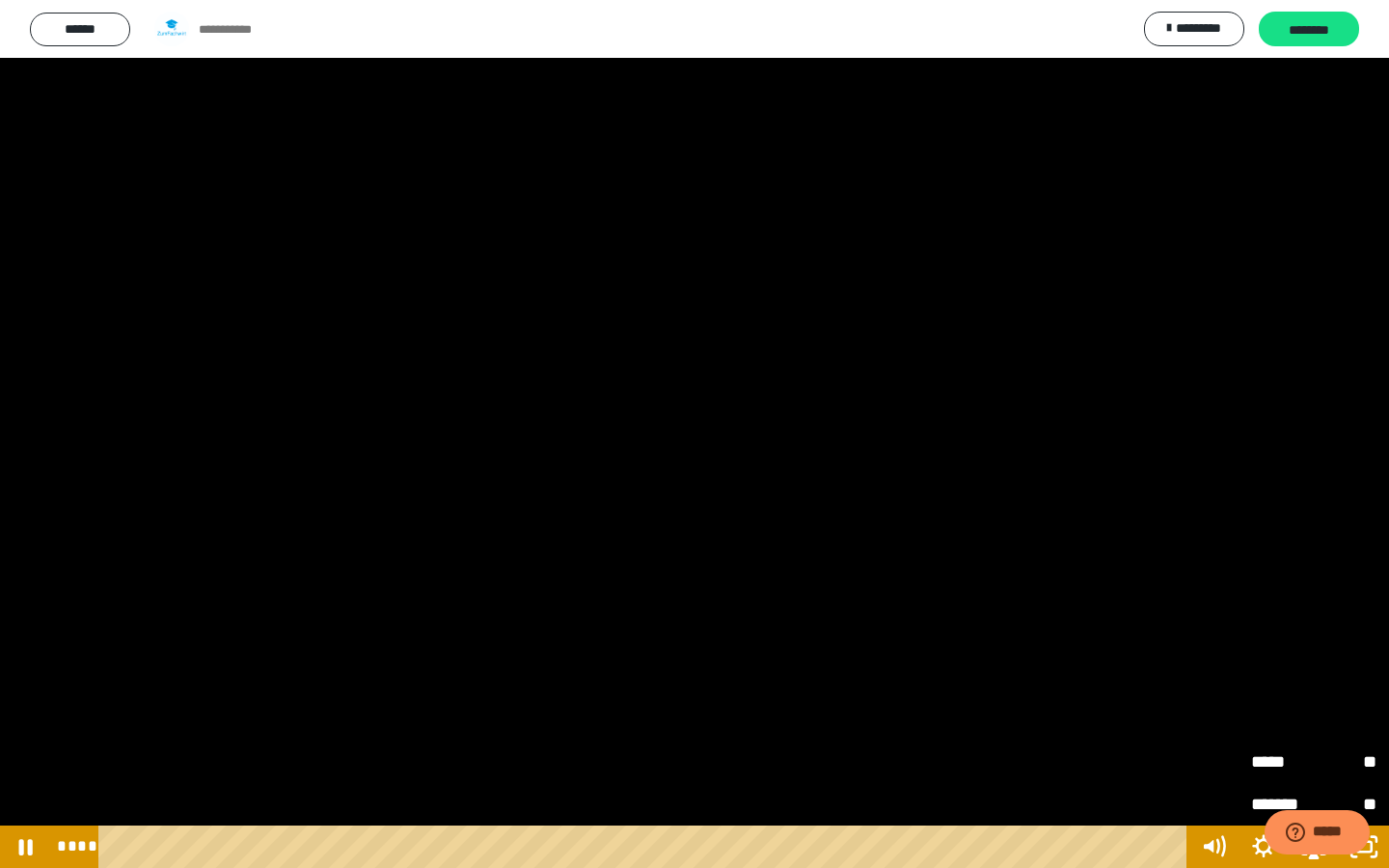 click on "*****" at bounding box center [1282, 758] 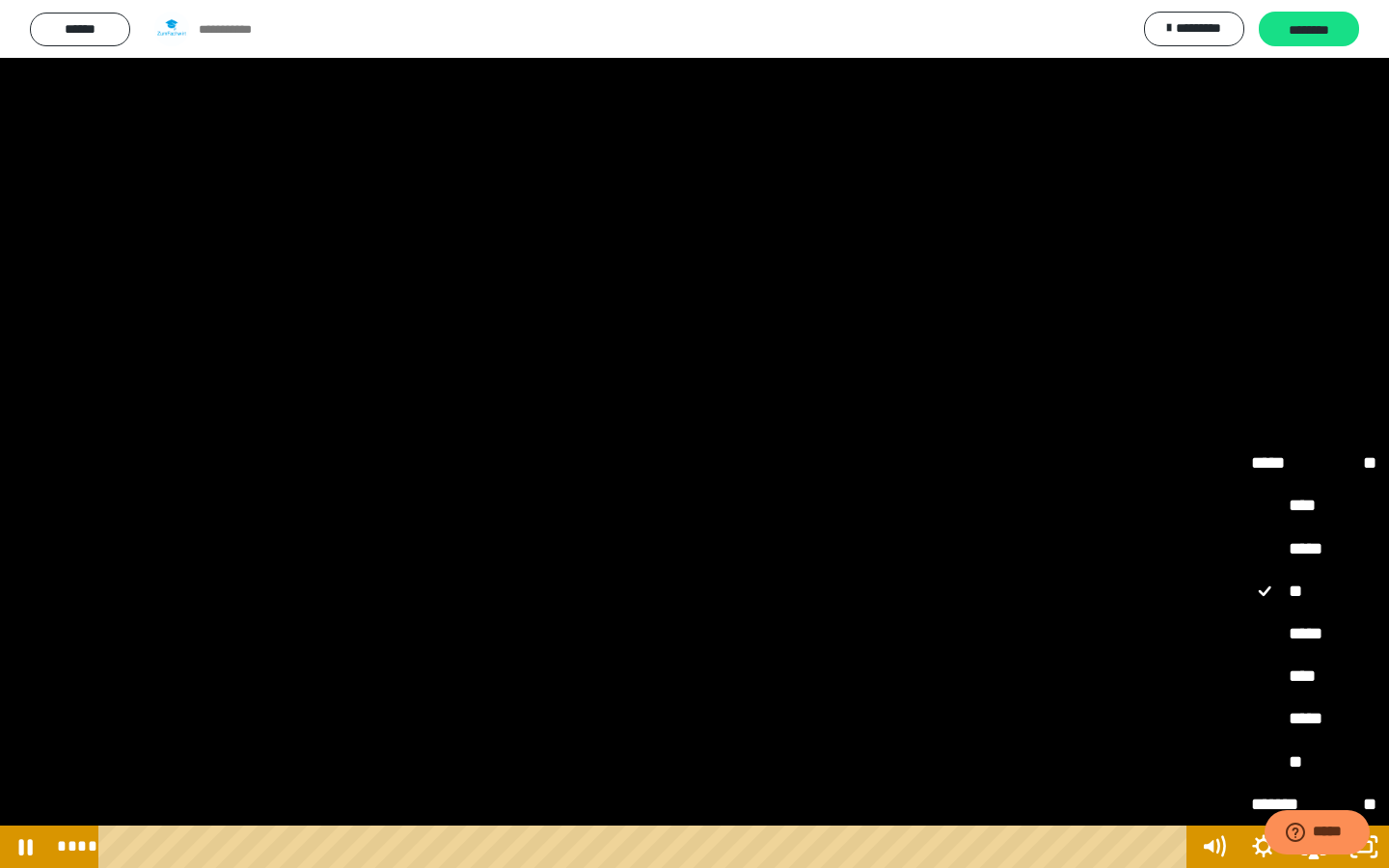 click on "****" at bounding box center [1314, 677] 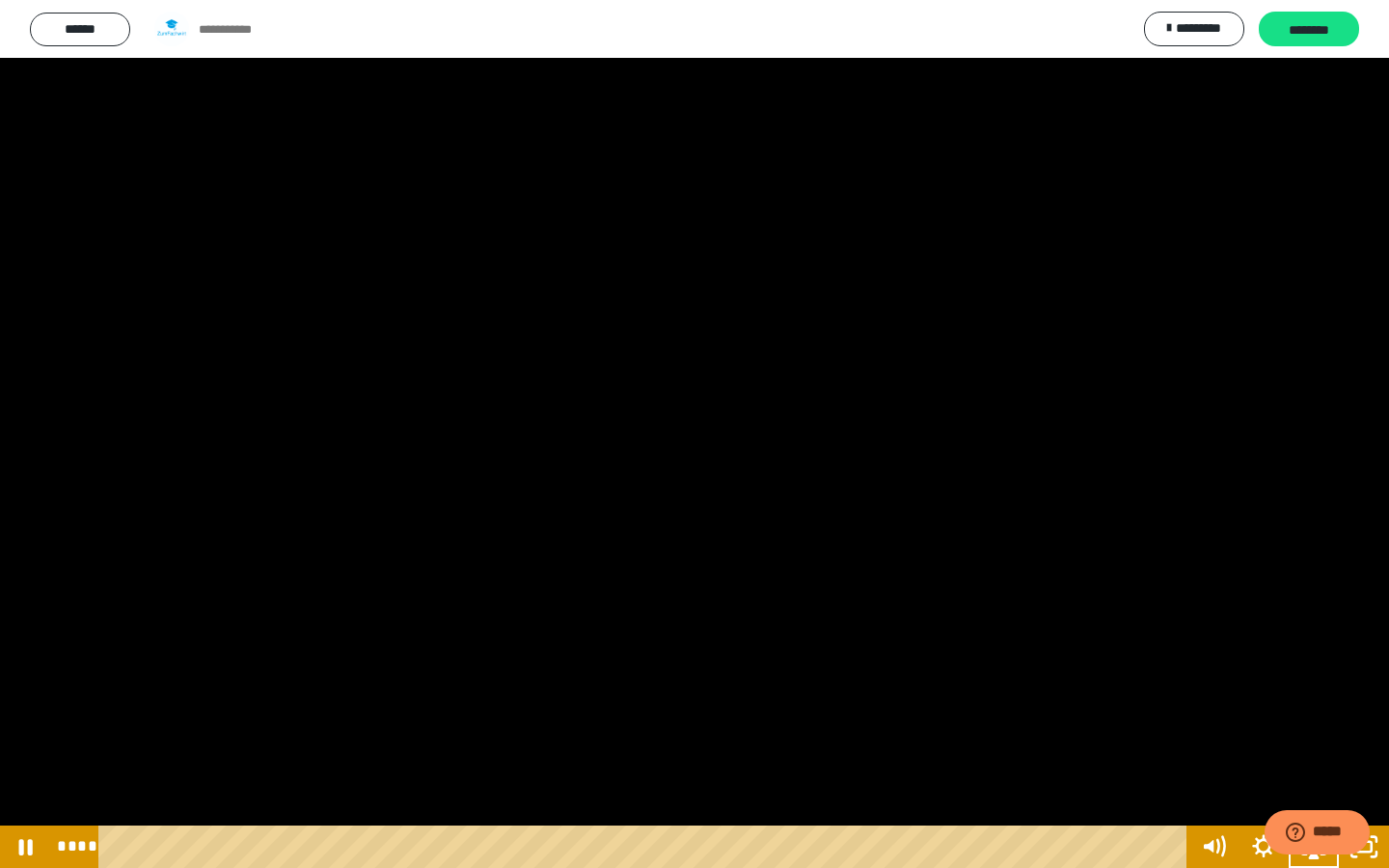 type 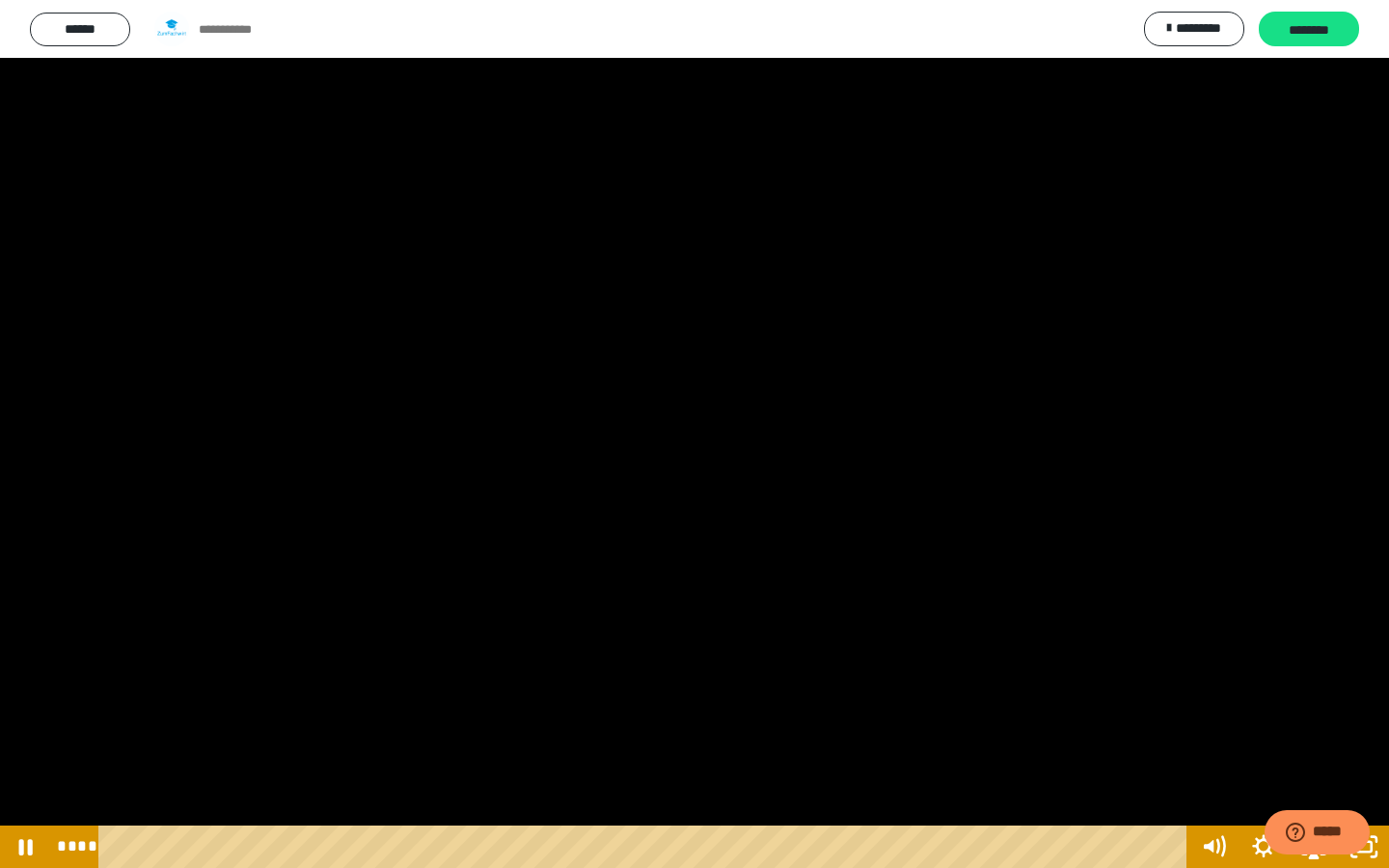 click at bounding box center (694, 434) 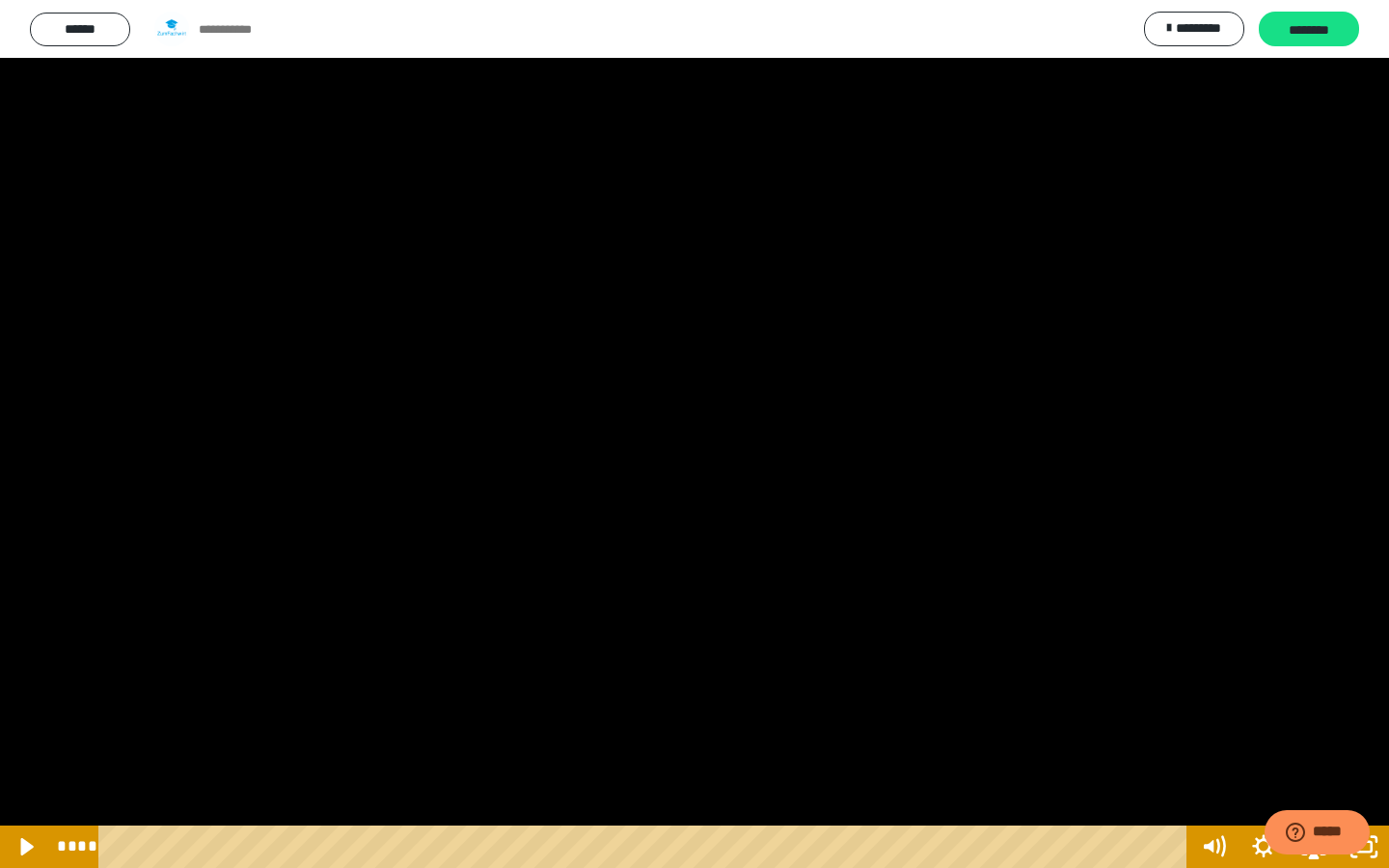 click at bounding box center [694, 434] 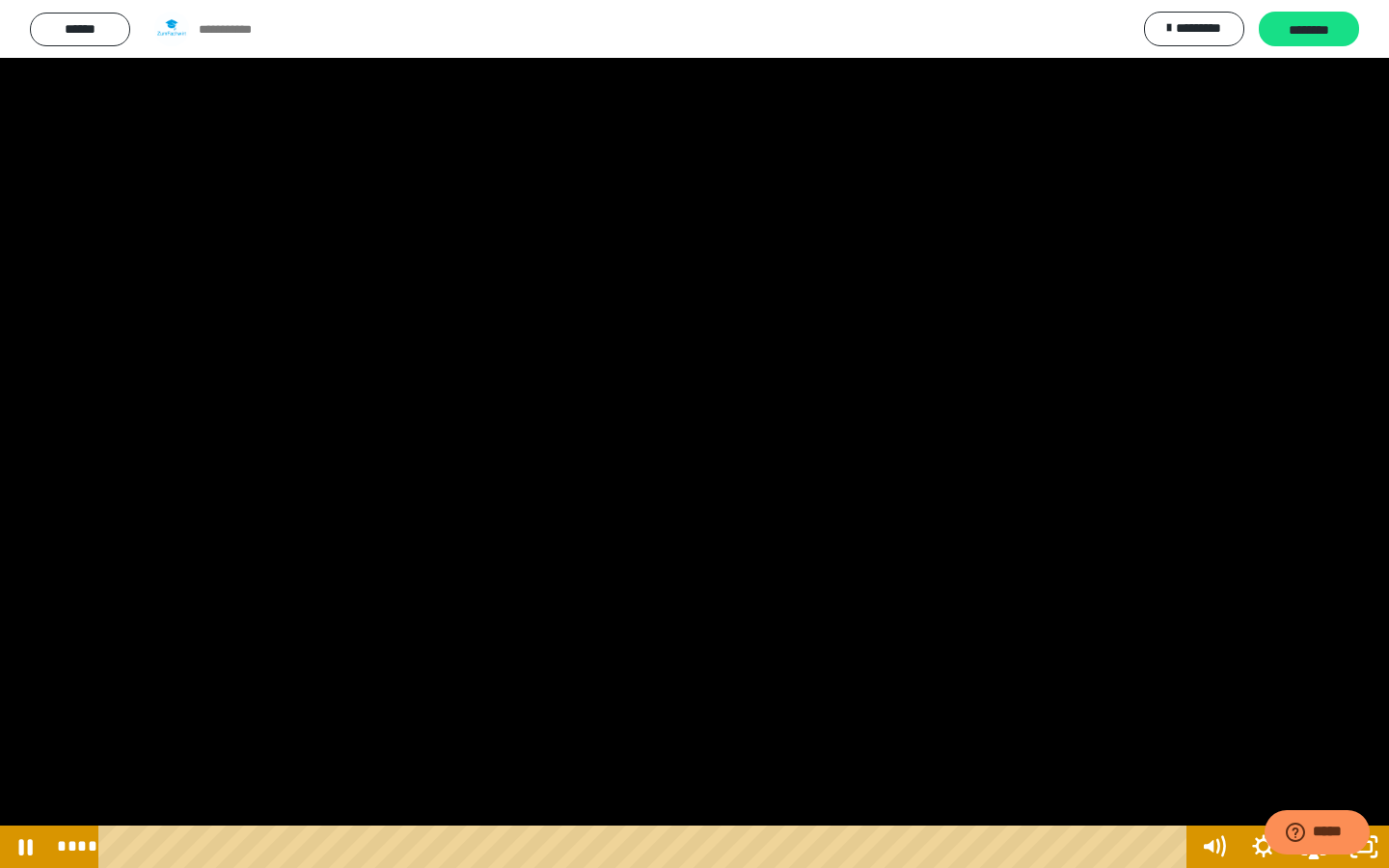 click at bounding box center [694, 434] 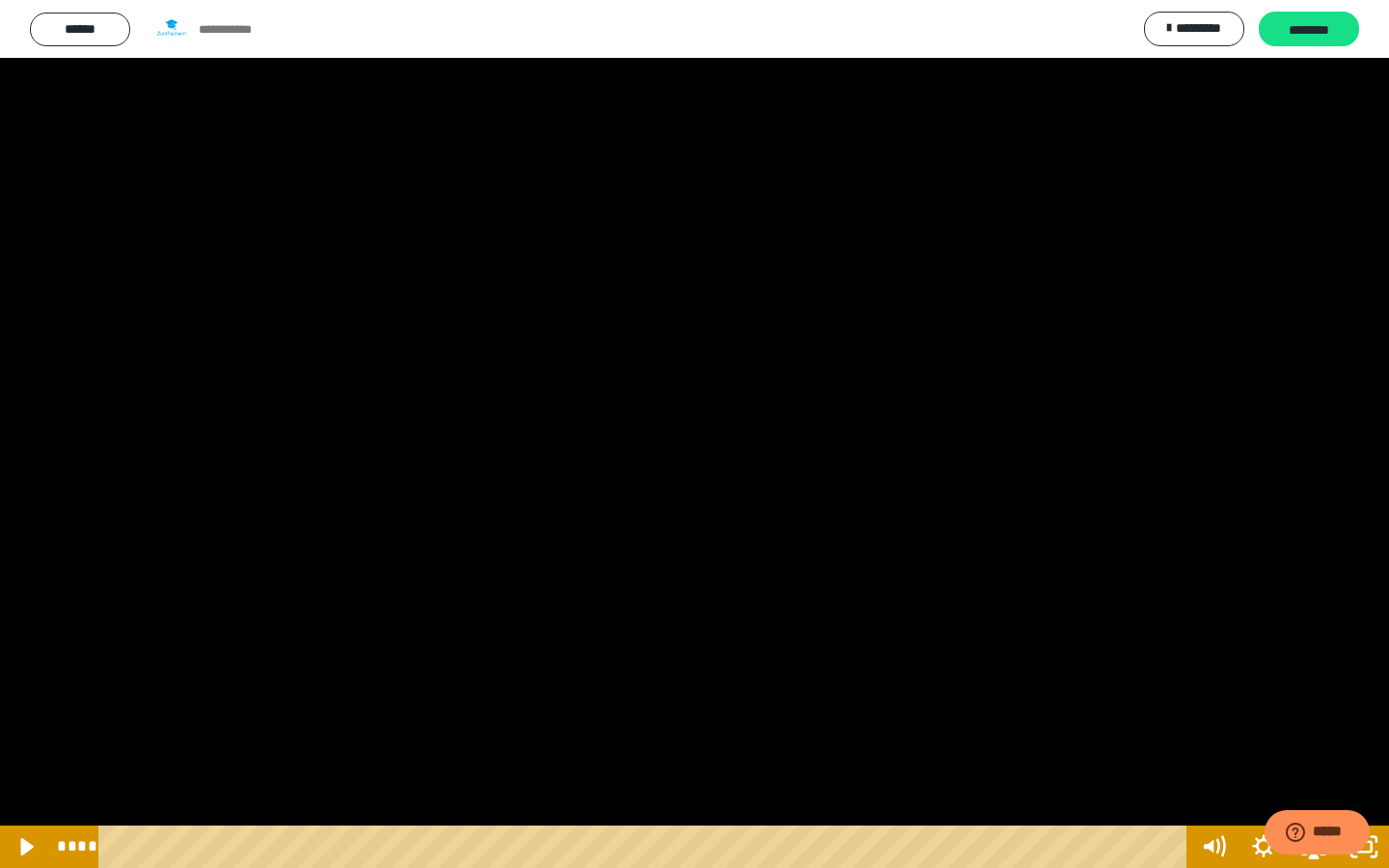 click at bounding box center (694, 434) 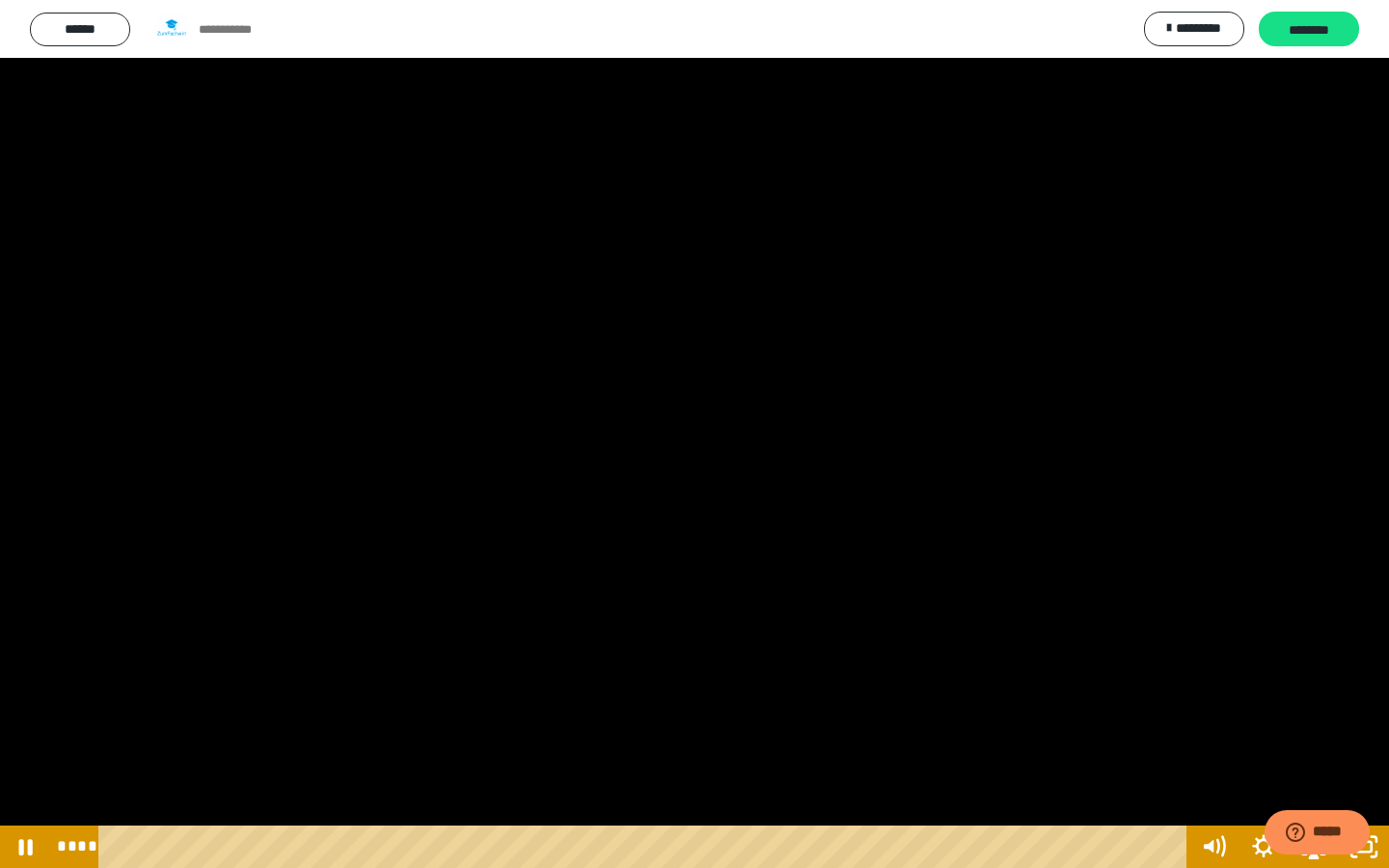 click at bounding box center (694, 434) 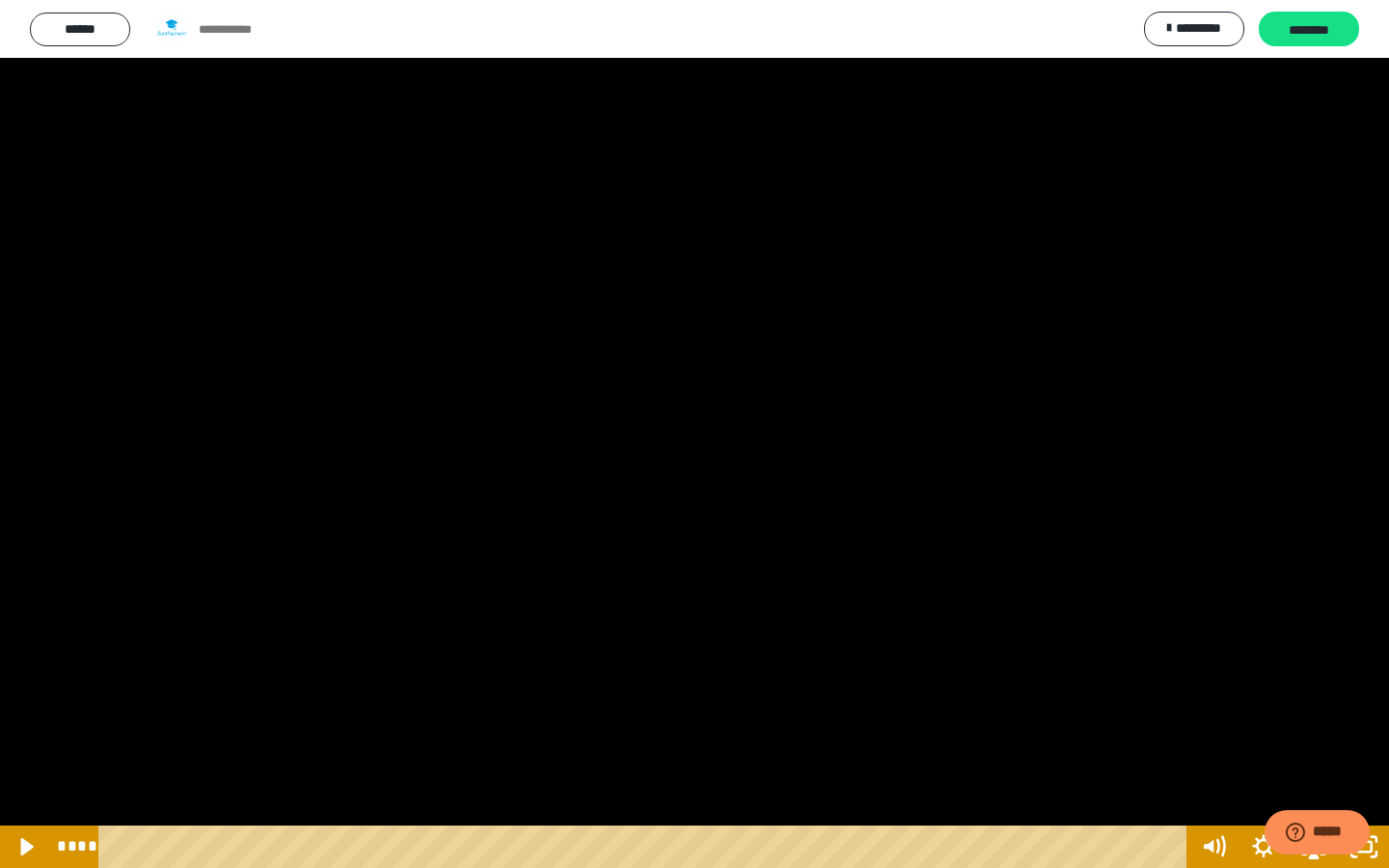 click at bounding box center [694, 434] 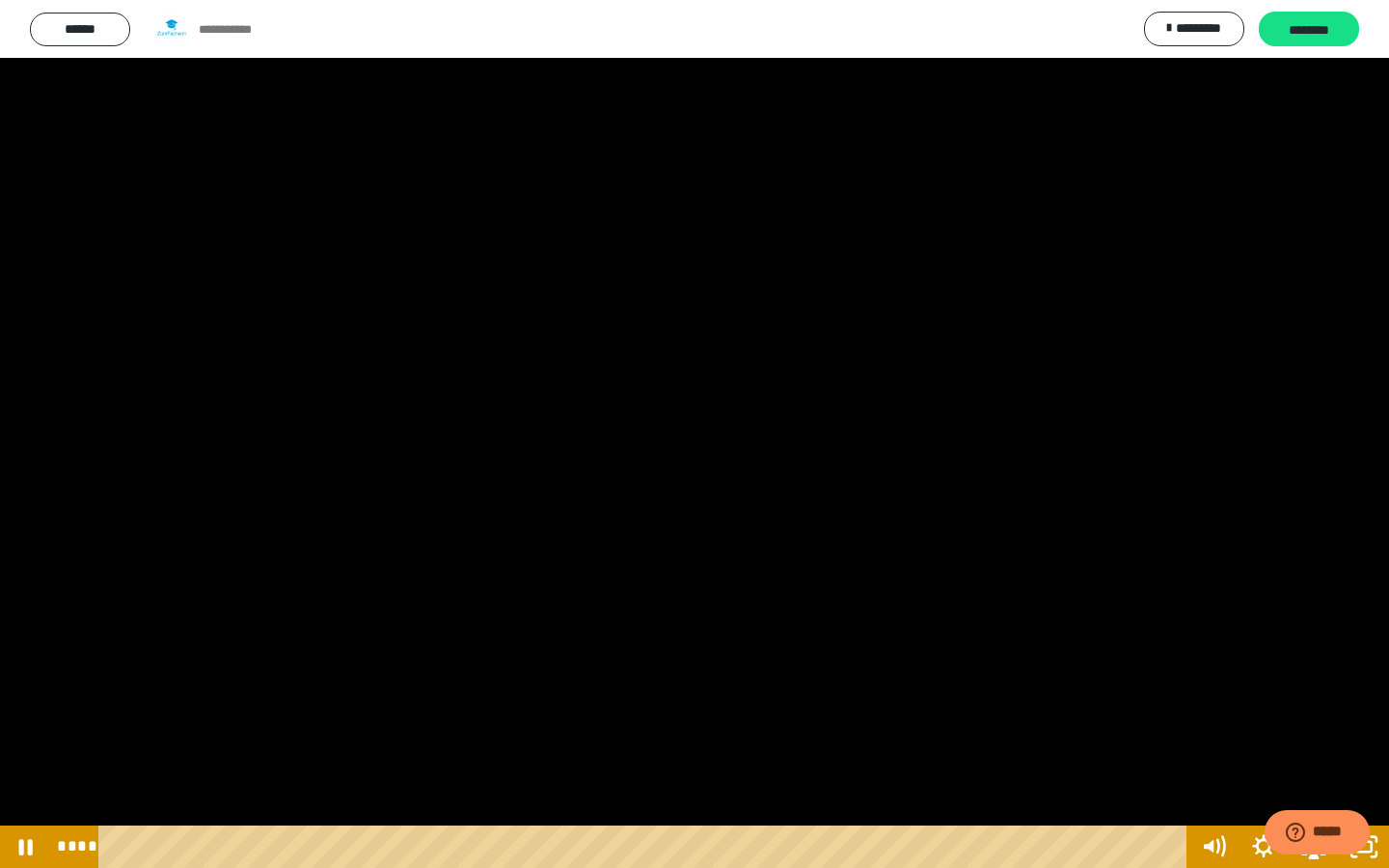 click at bounding box center [694, 434] 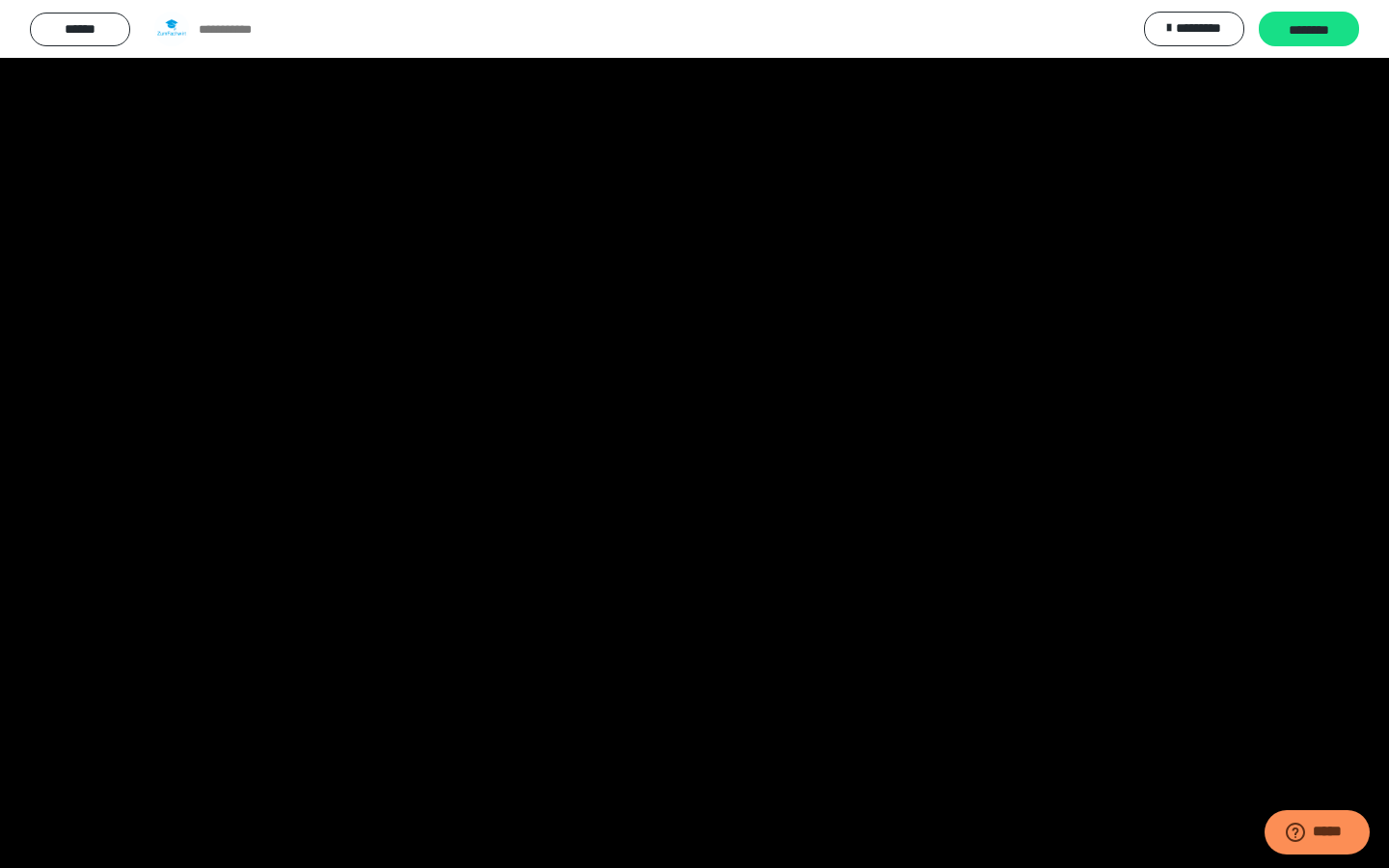 click at bounding box center [694, 434] 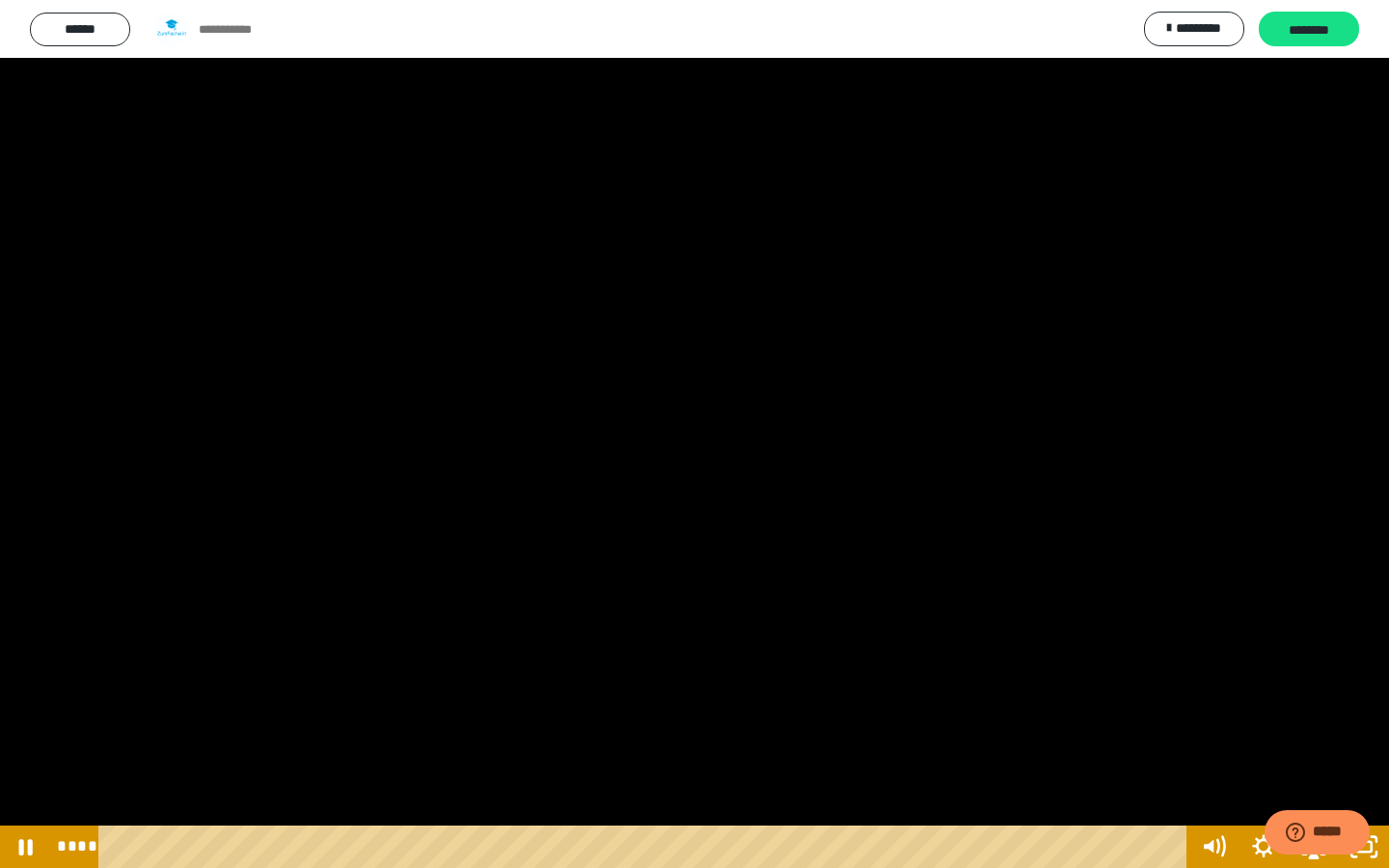 click at bounding box center [694, 434] 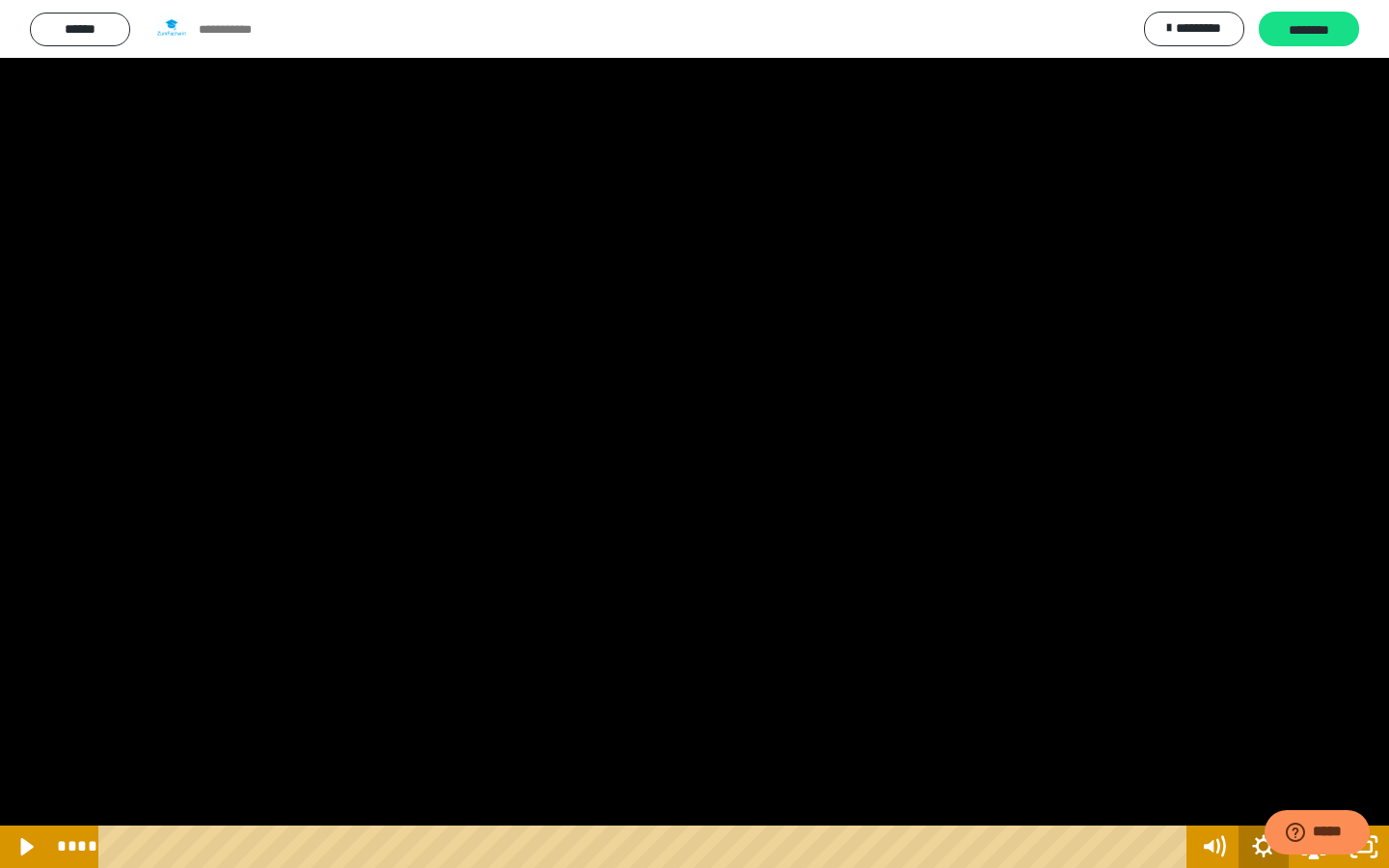click 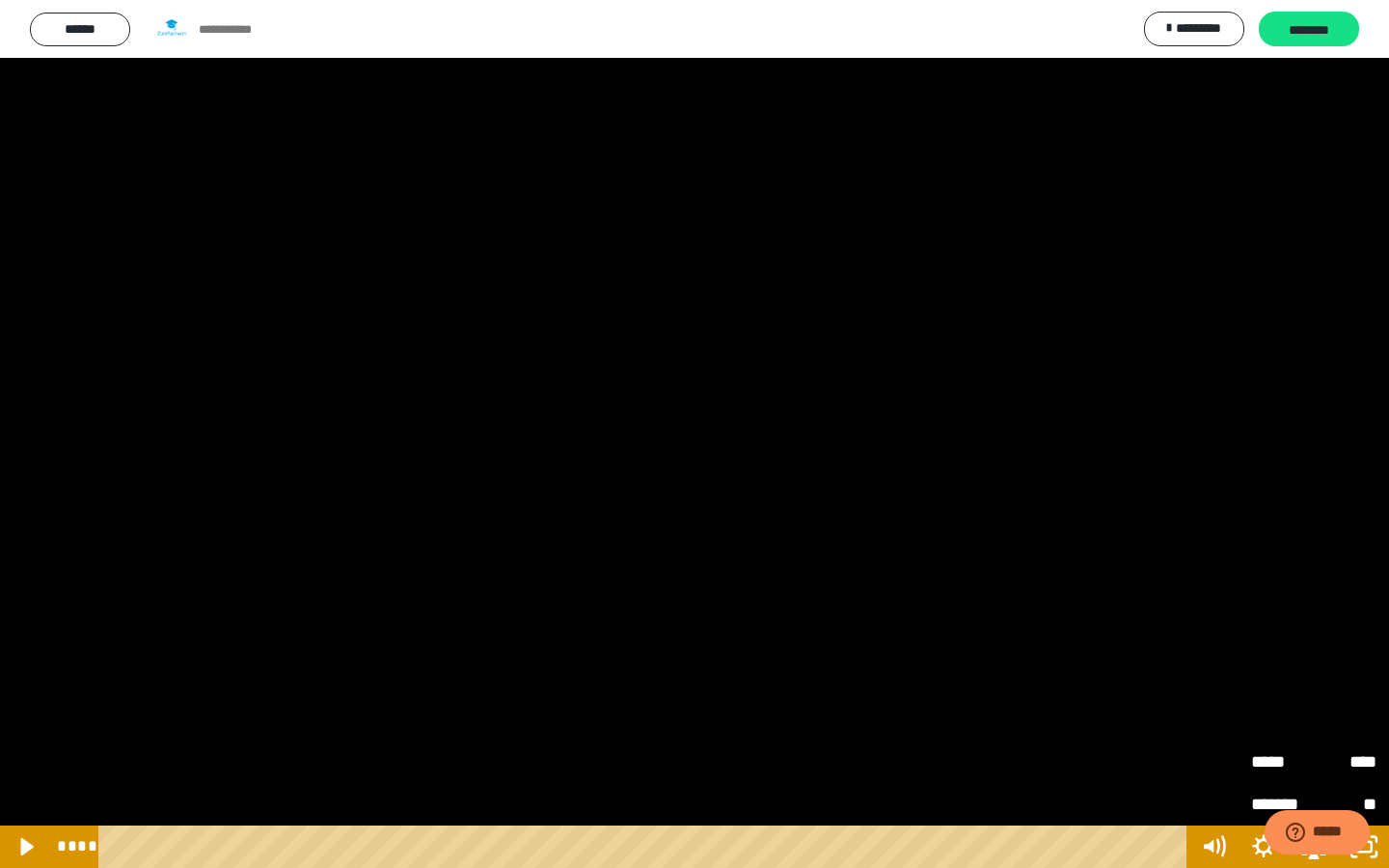click on "*****" at bounding box center (1282, 754) 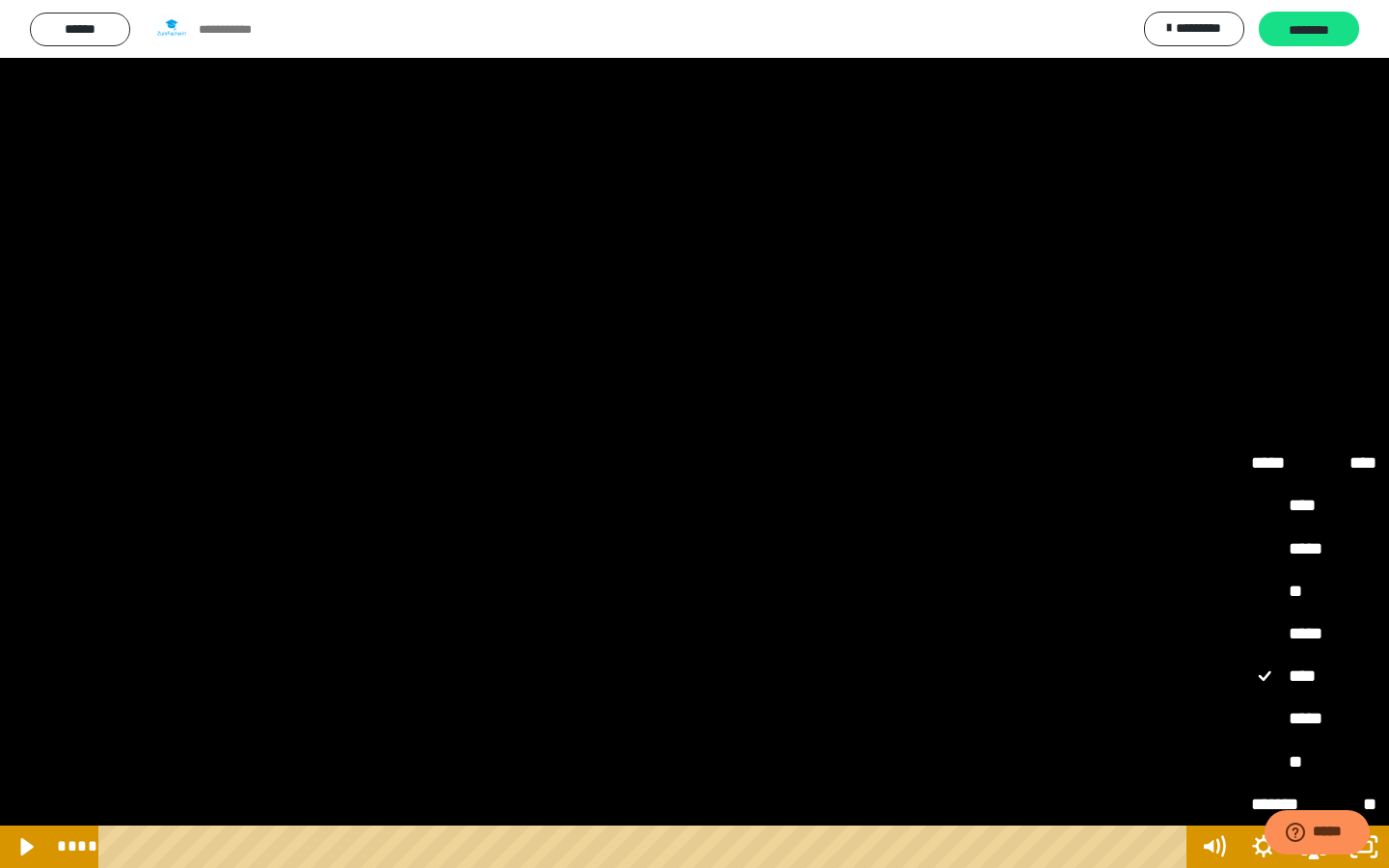 click on "**" at bounding box center [1314, 592] 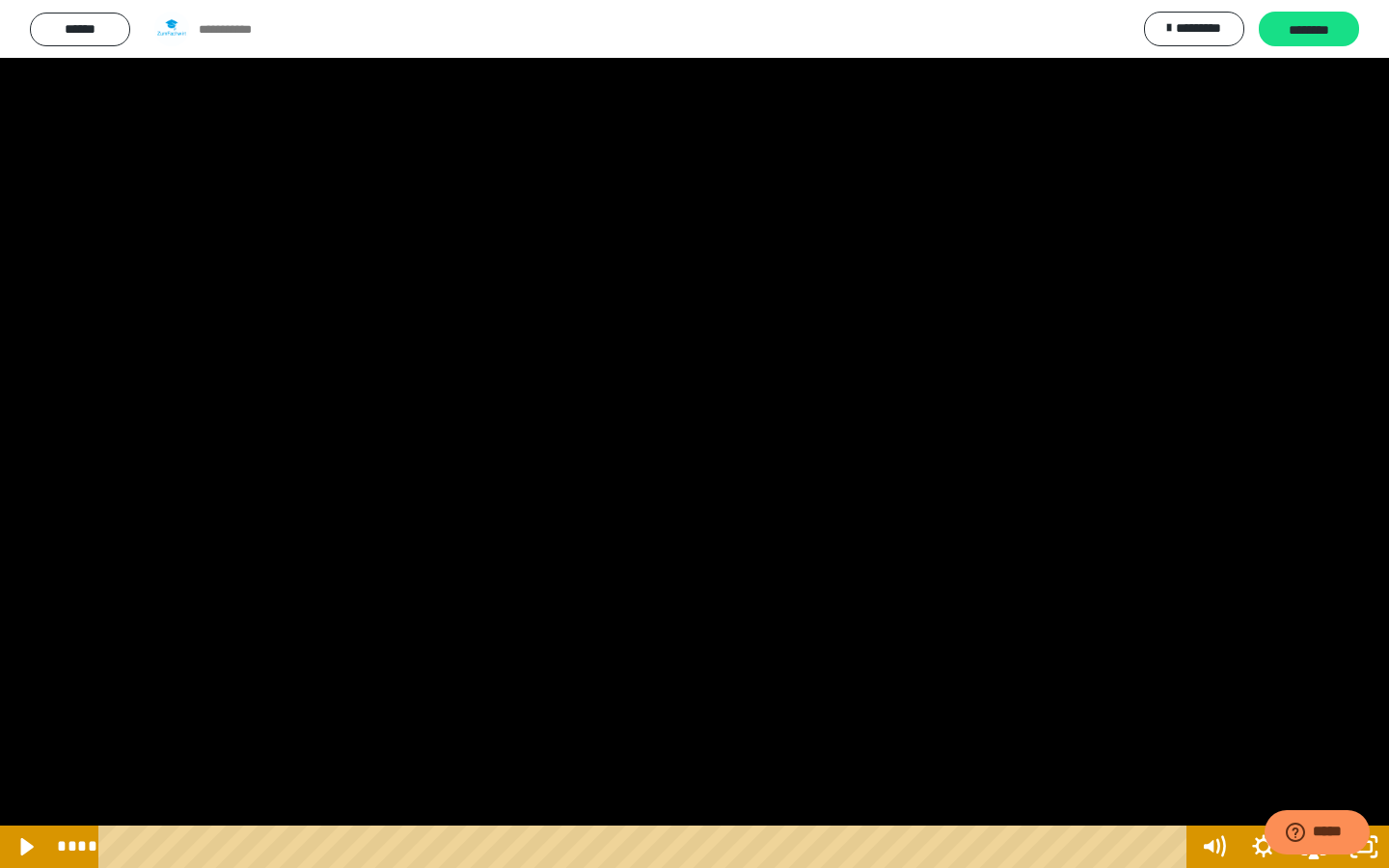 click at bounding box center [694, 434] 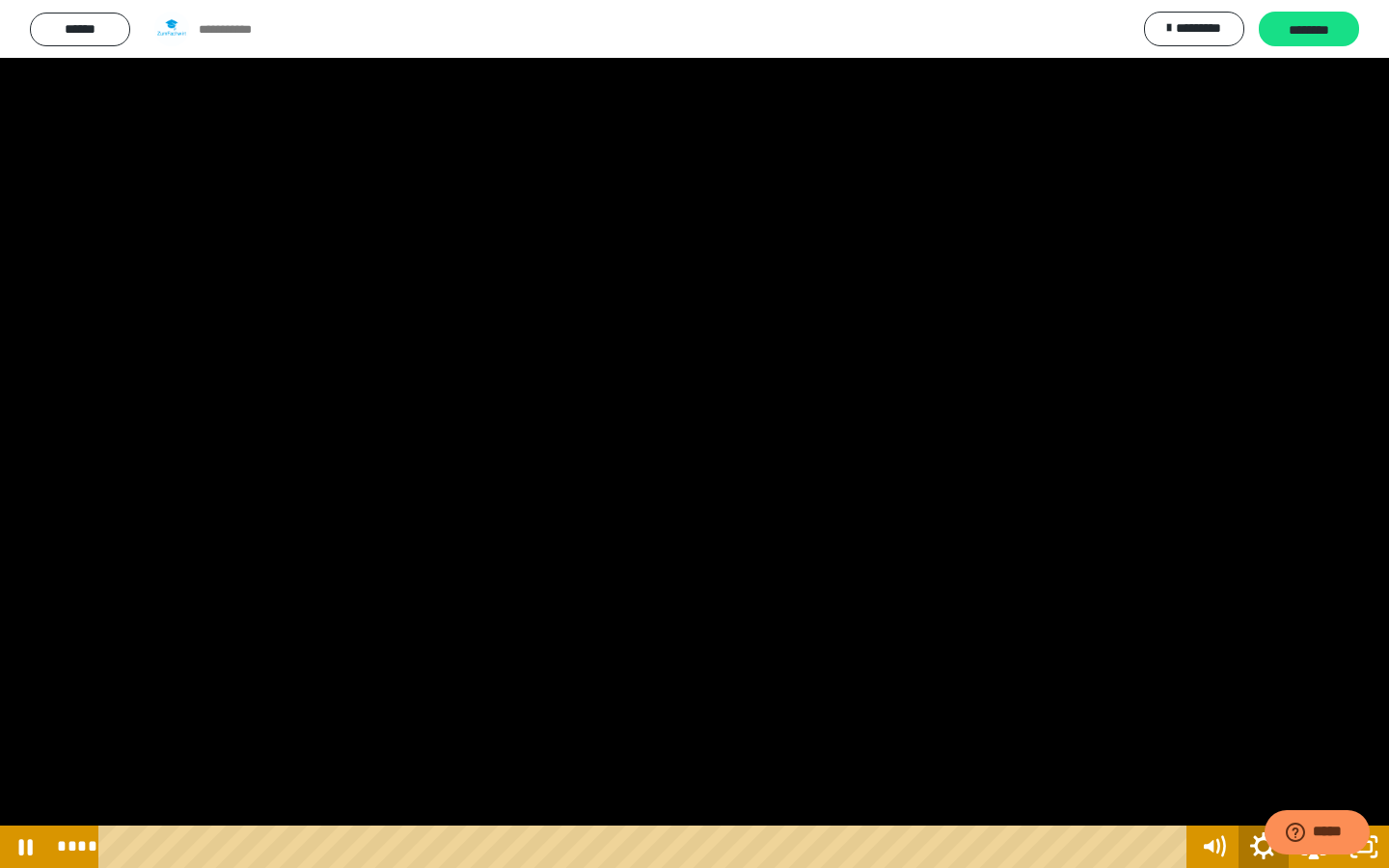 click 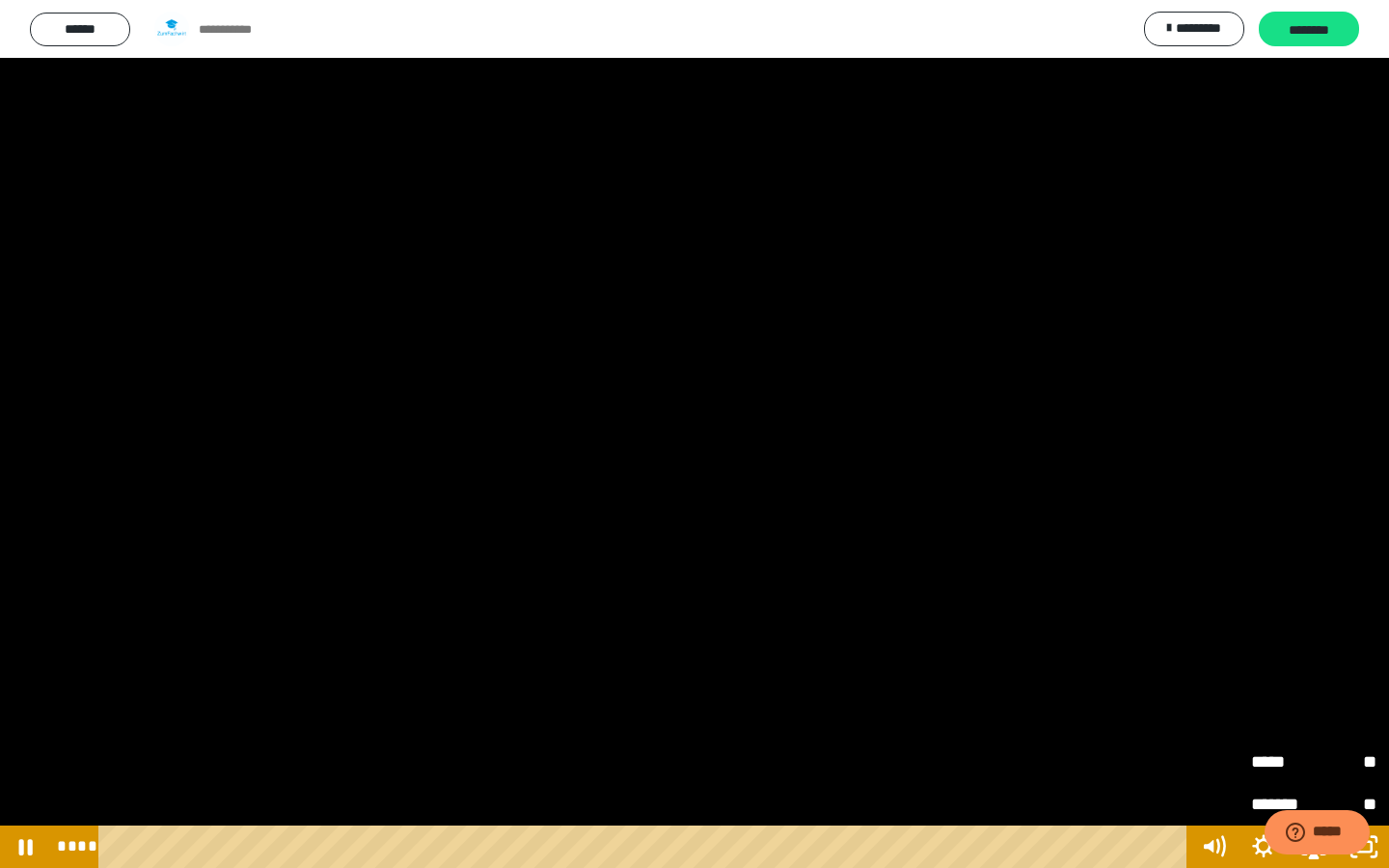 click on "*****" at bounding box center [1282, 754] 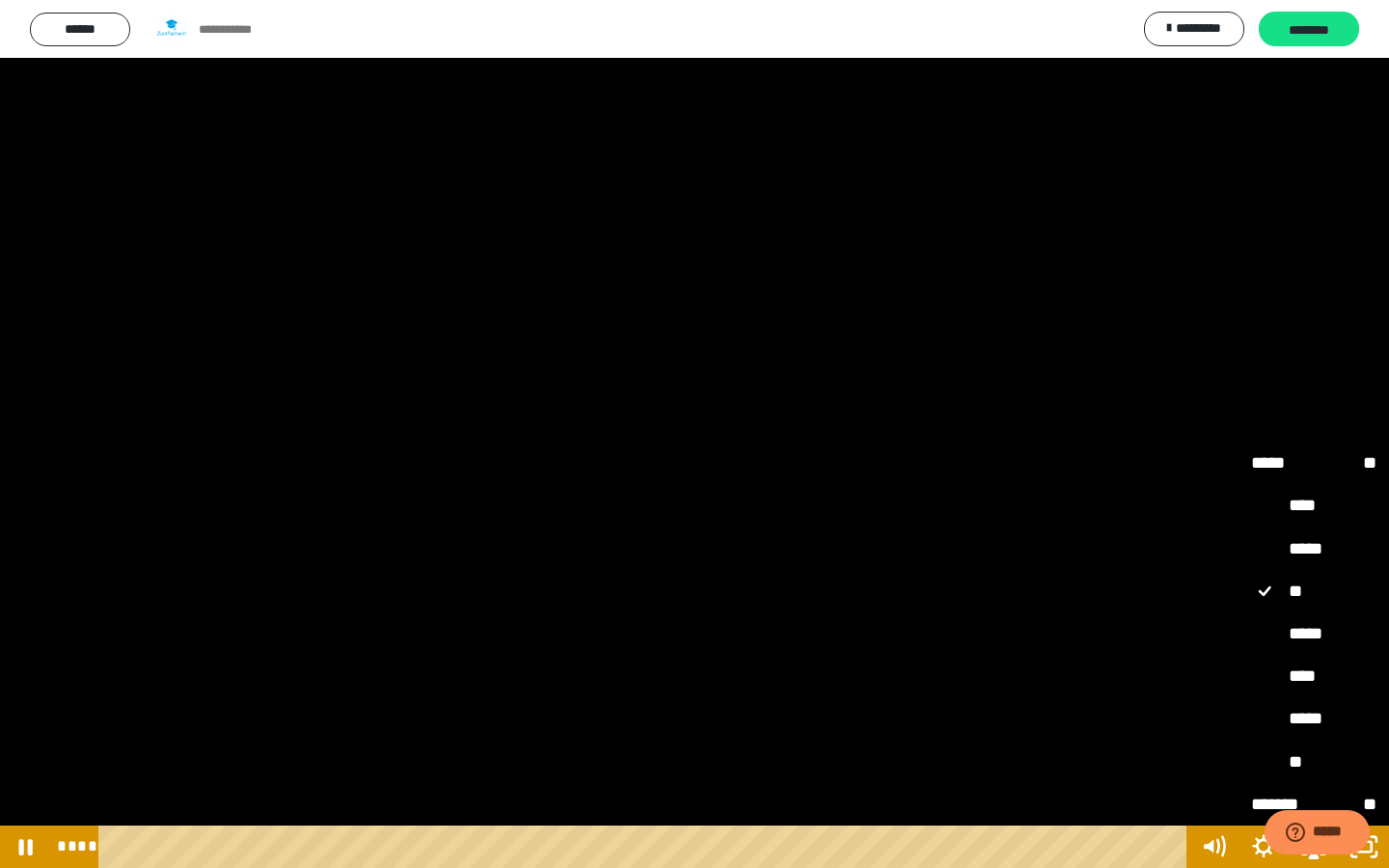click on "*****" at bounding box center [1314, 635] 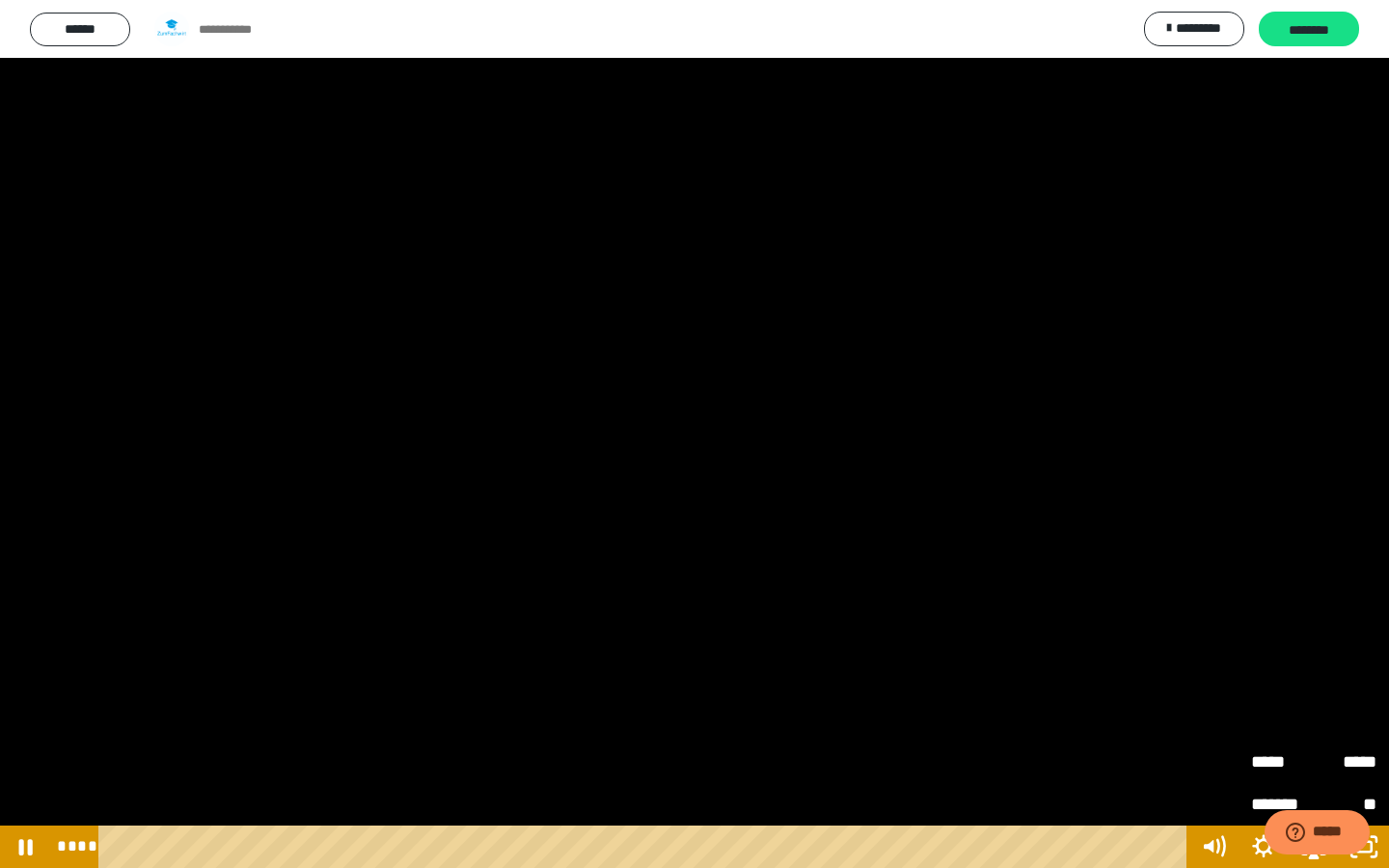 click at bounding box center (694, 434) 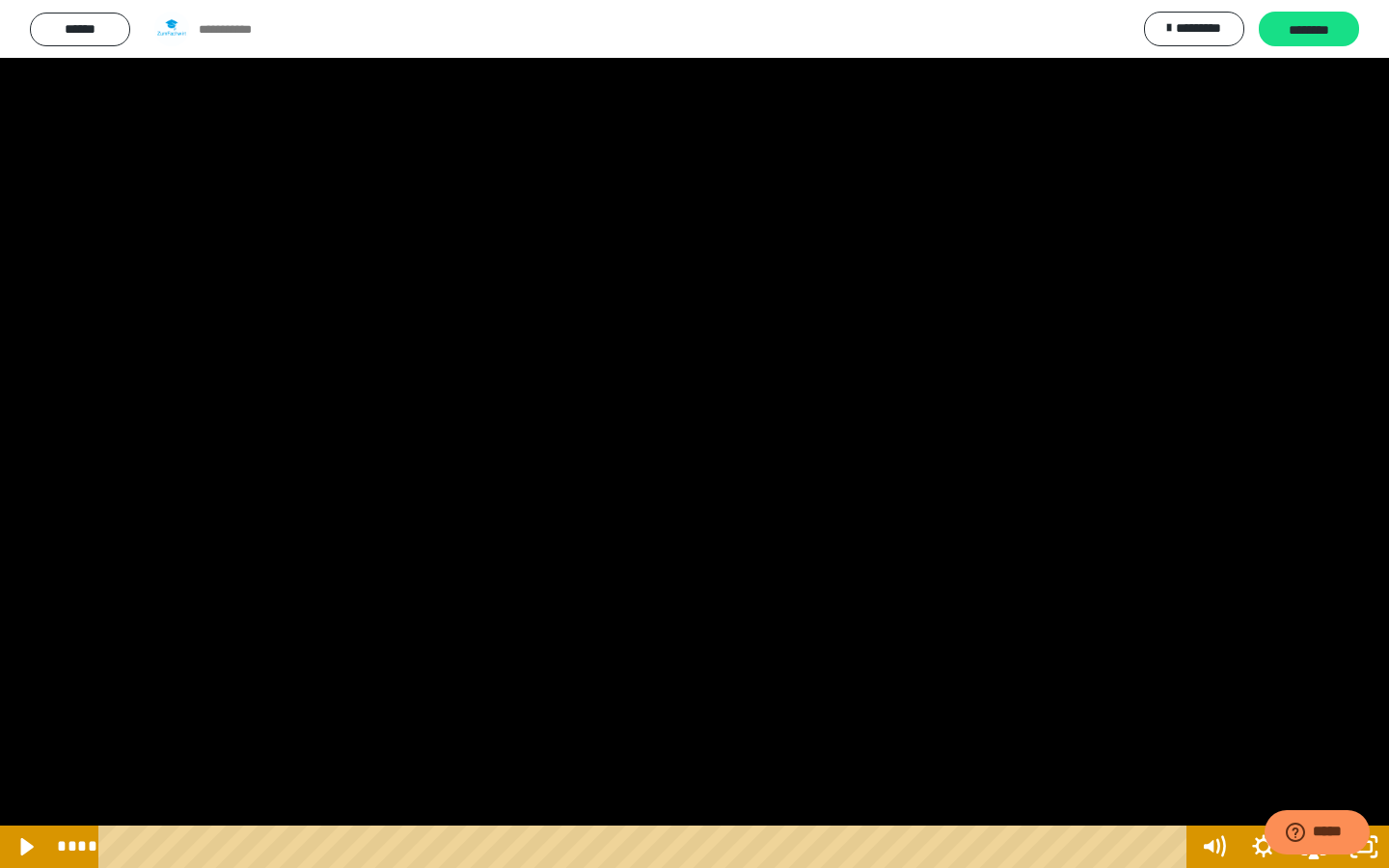 click at bounding box center (694, 434) 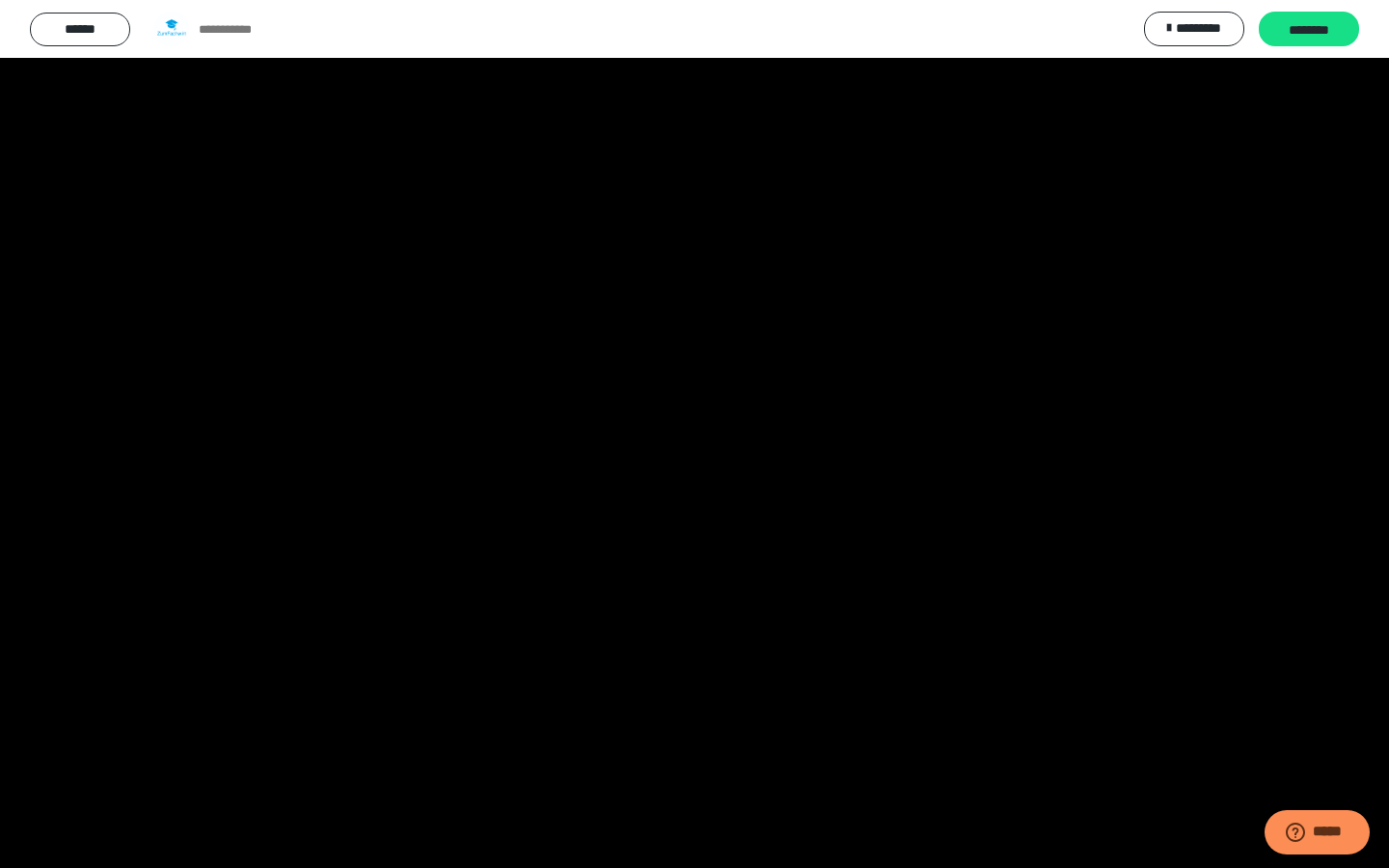 click at bounding box center [694, 434] 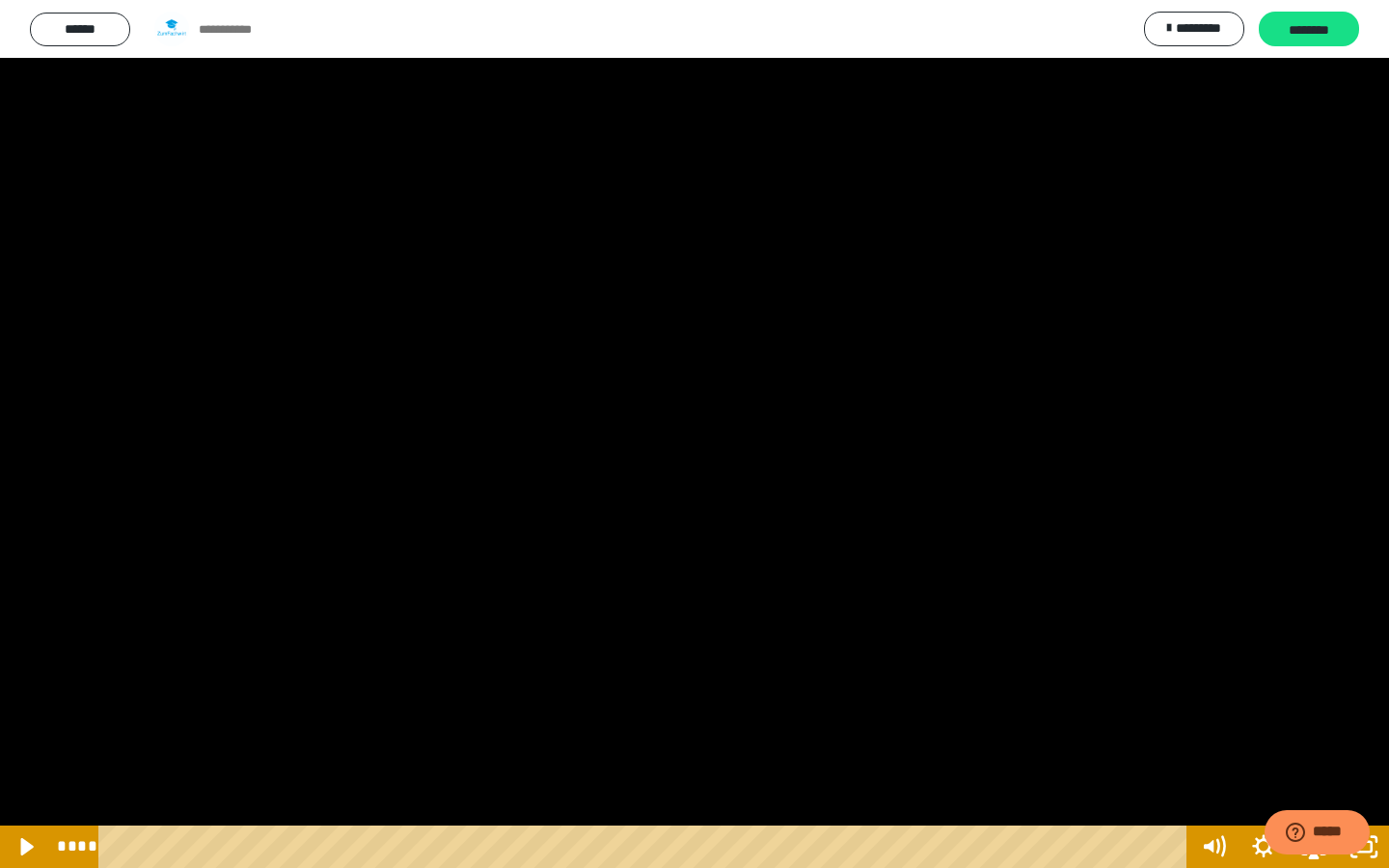 click at bounding box center (694, 434) 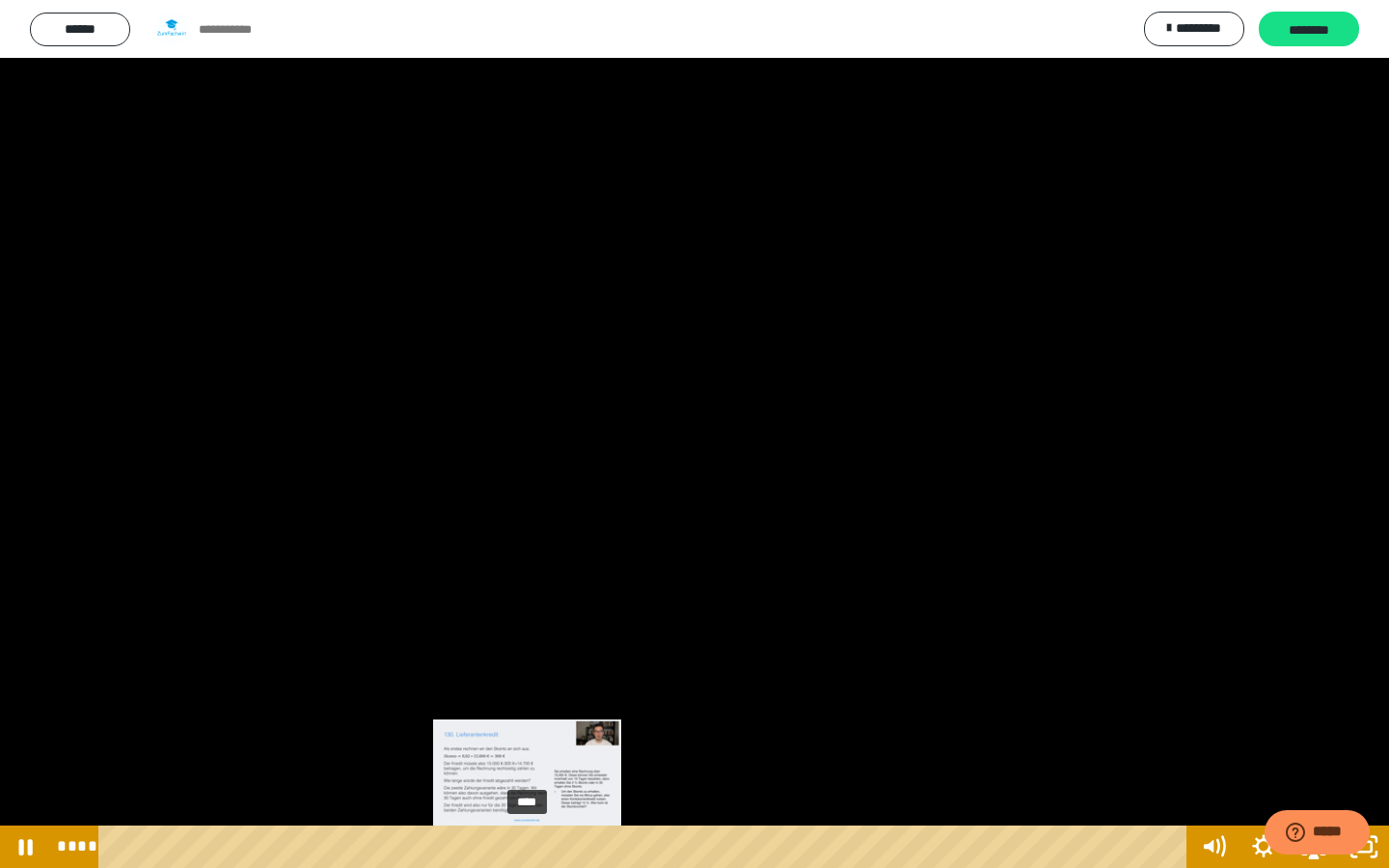 click on "****" at bounding box center (646, 847) 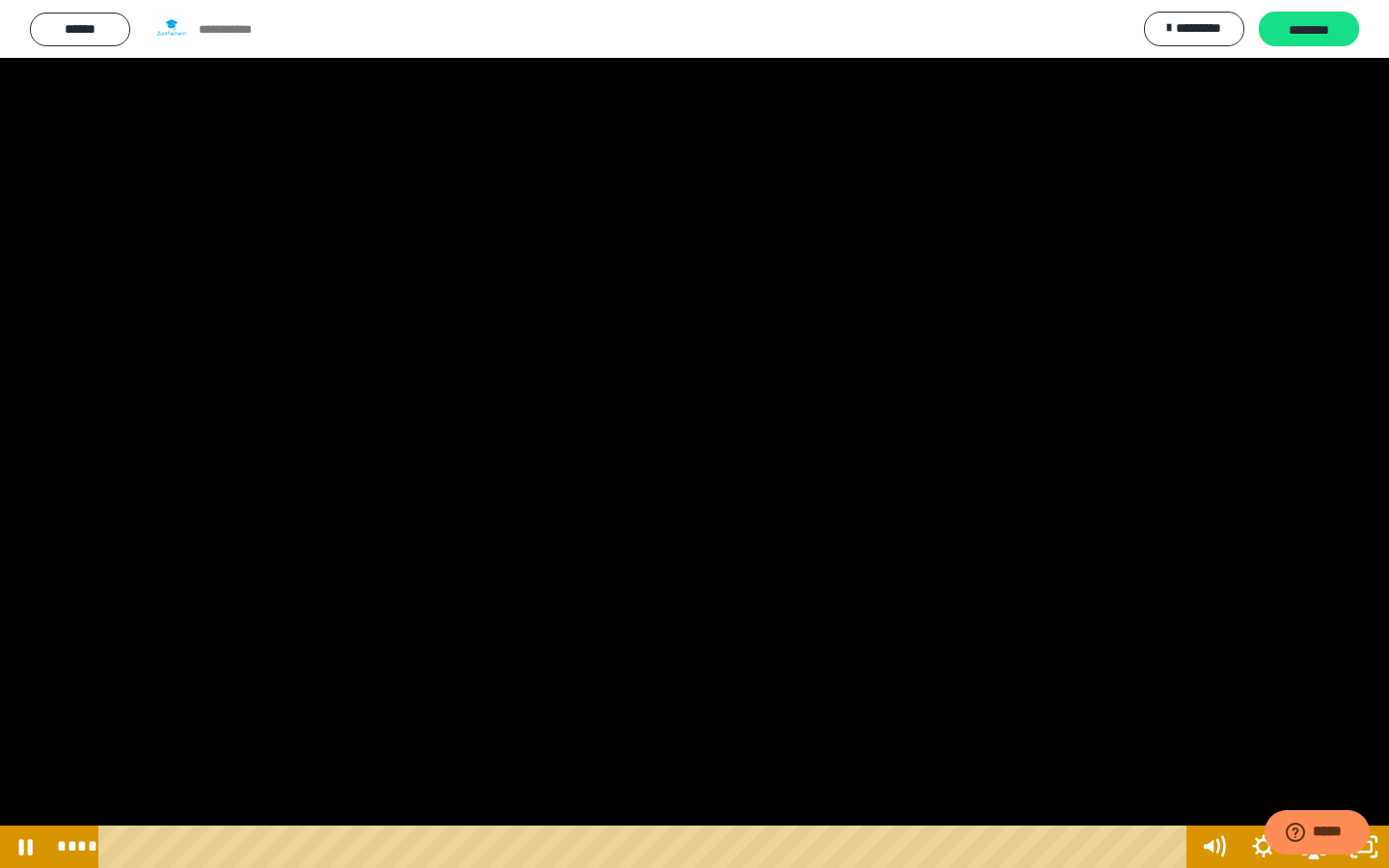 click at bounding box center (694, 434) 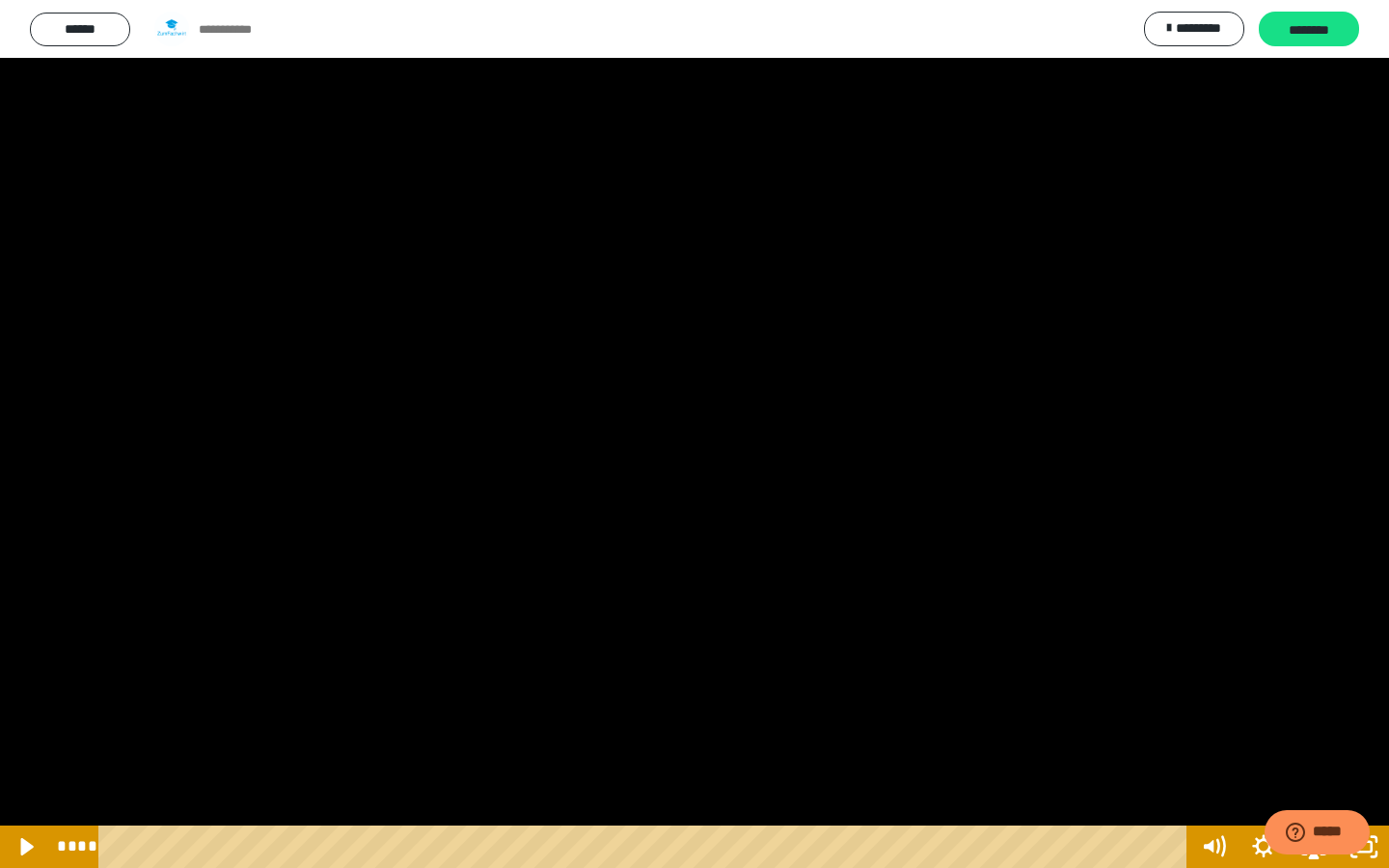 click at bounding box center (694, 434) 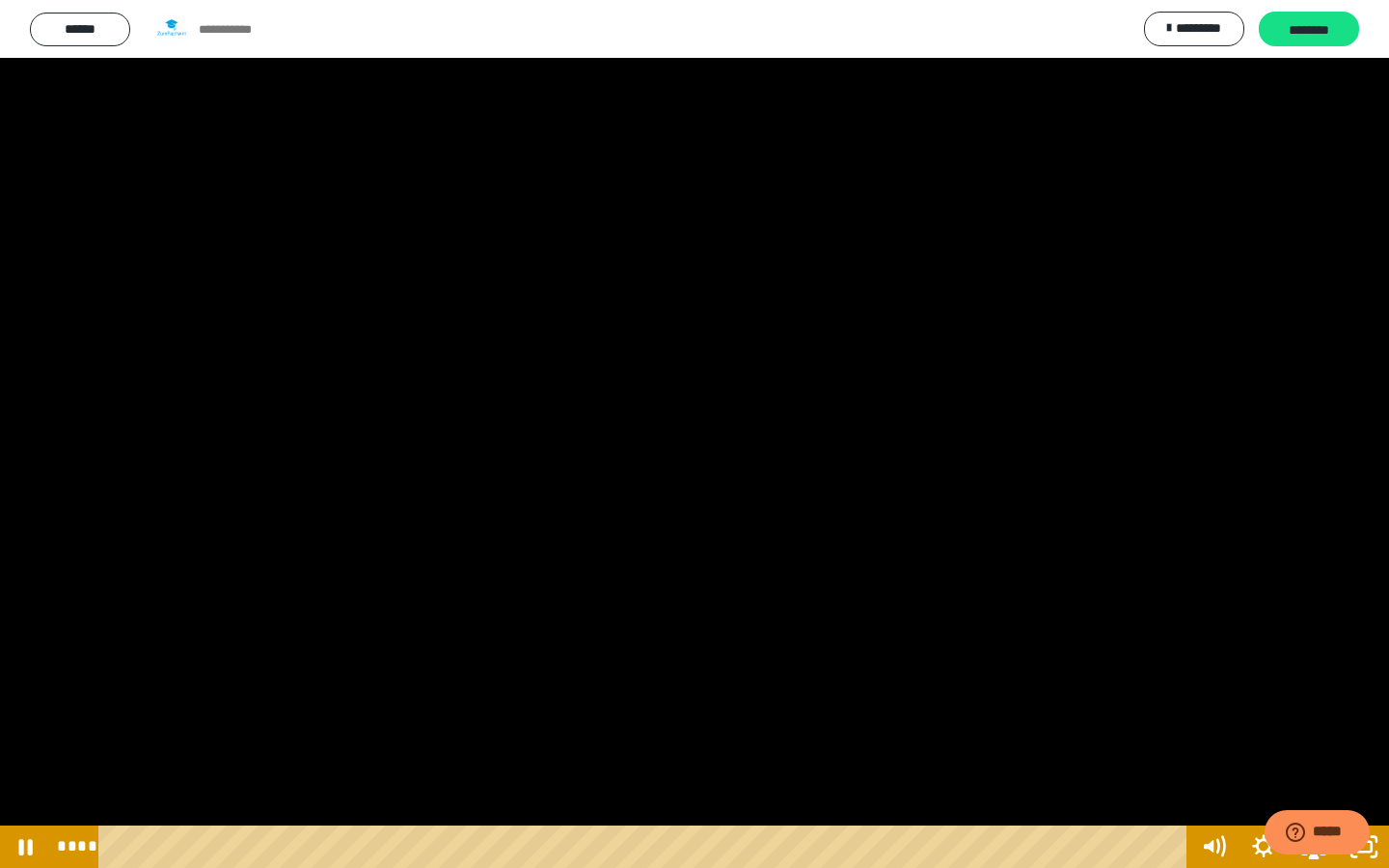 click at bounding box center (694, 434) 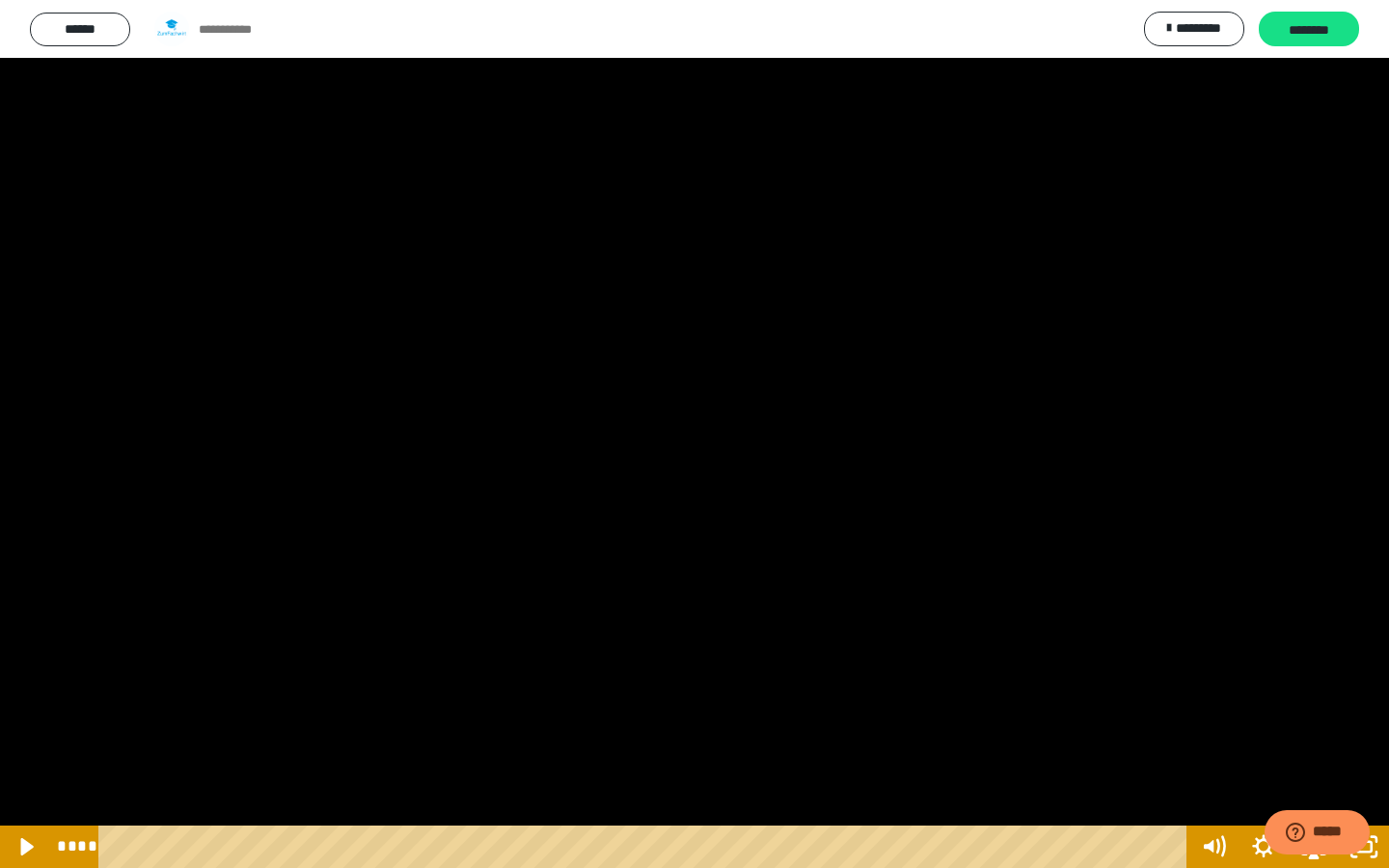 click at bounding box center [694, 434] 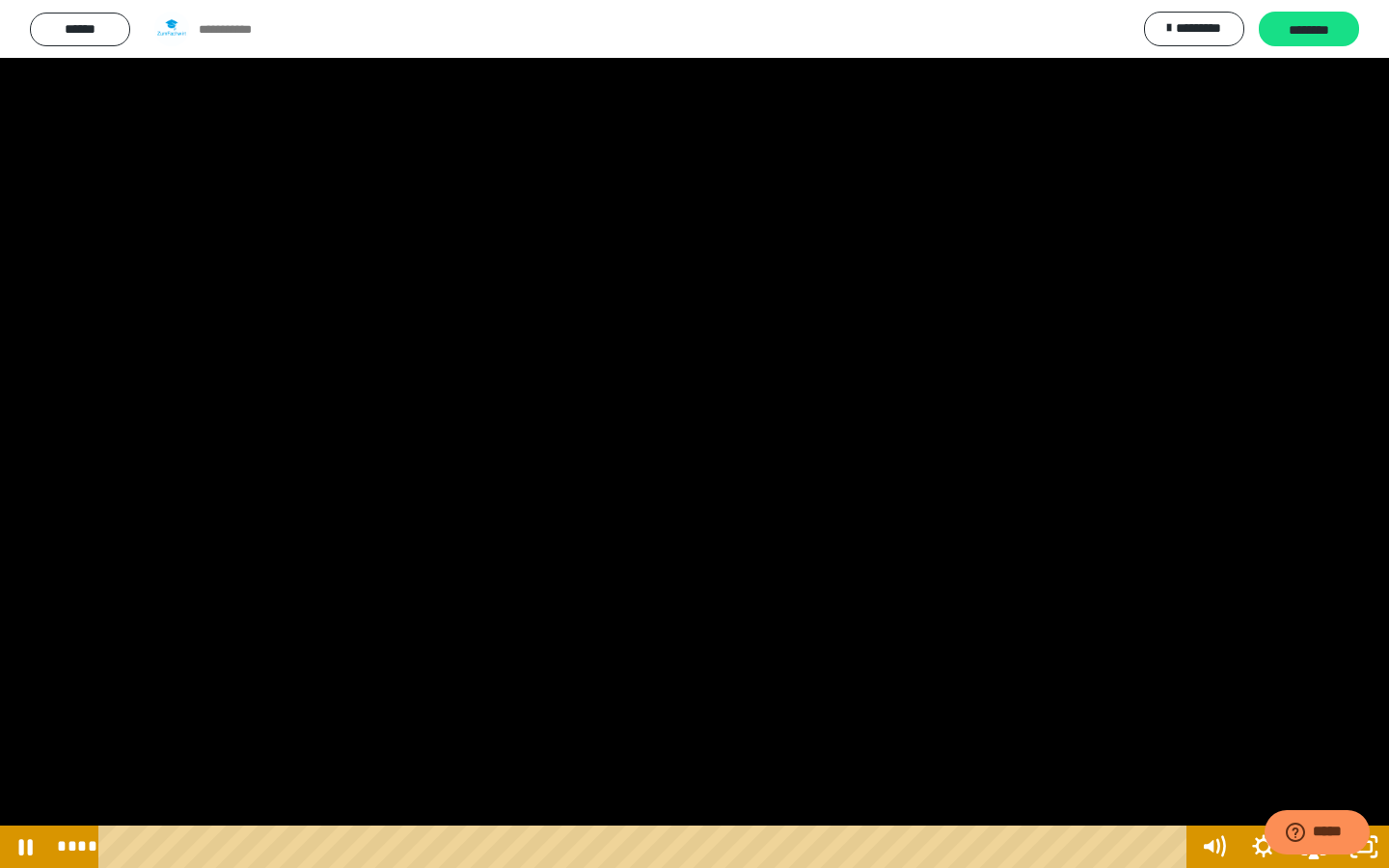 click at bounding box center [694, 434] 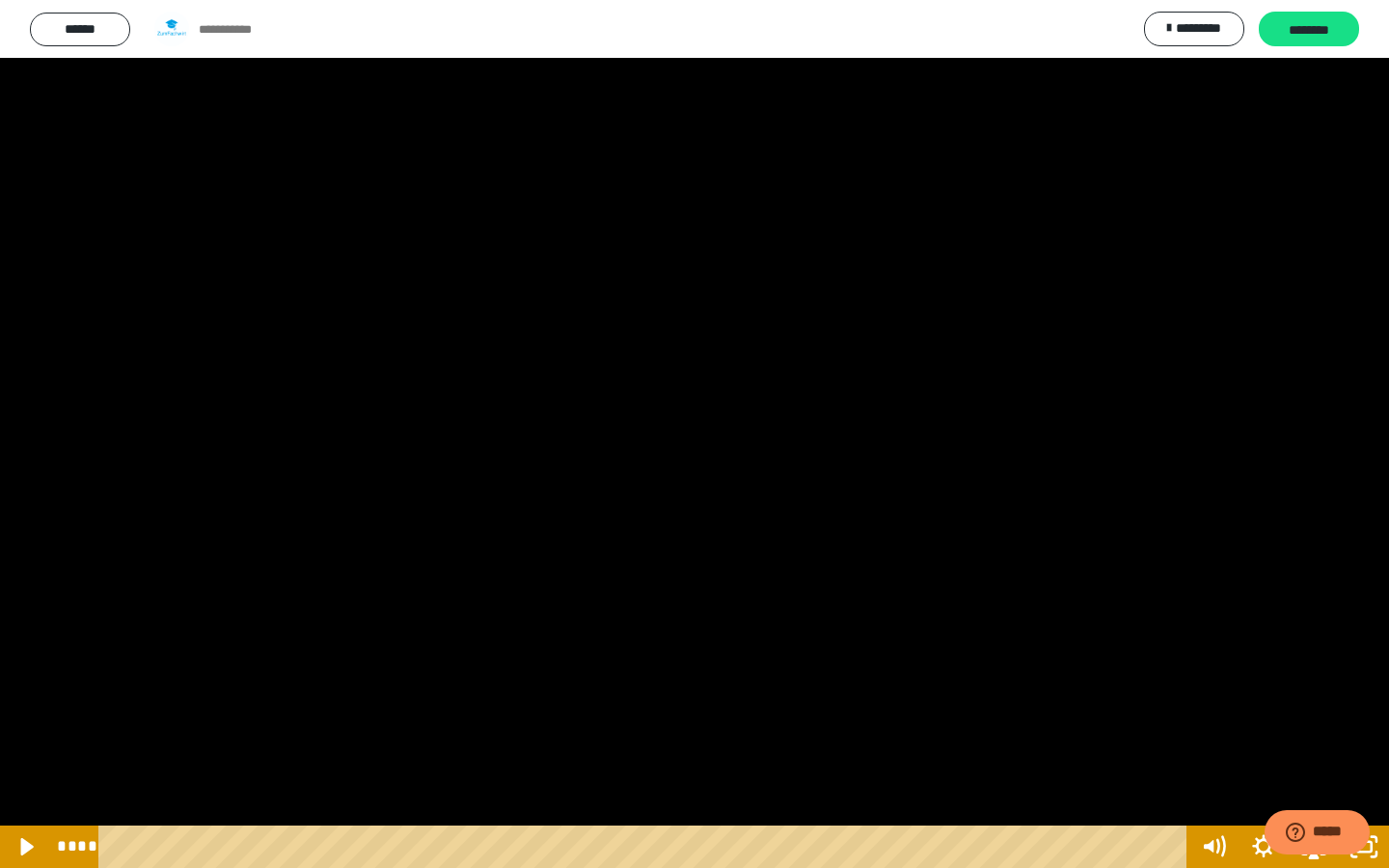 click at bounding box center [694, 434] 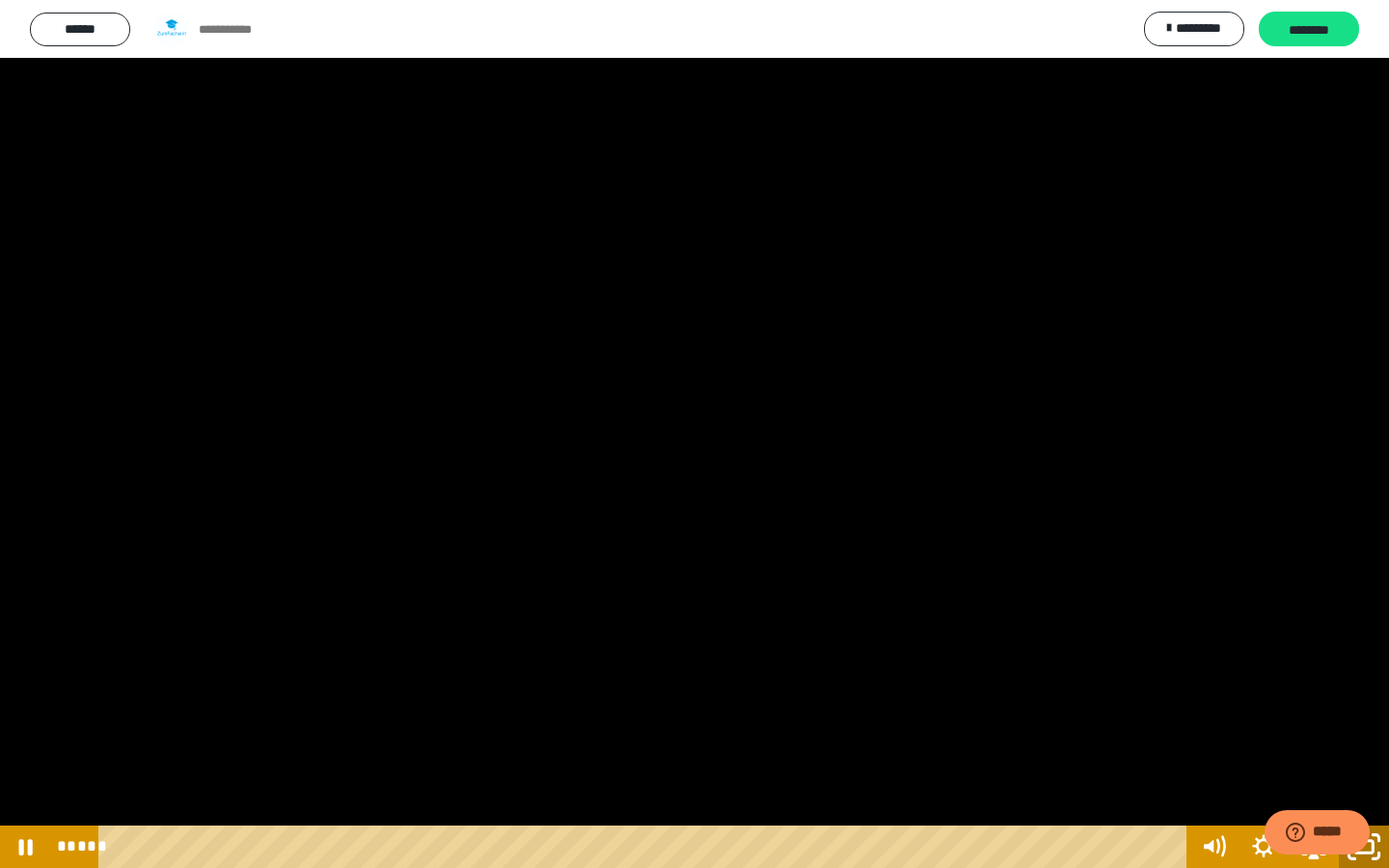click 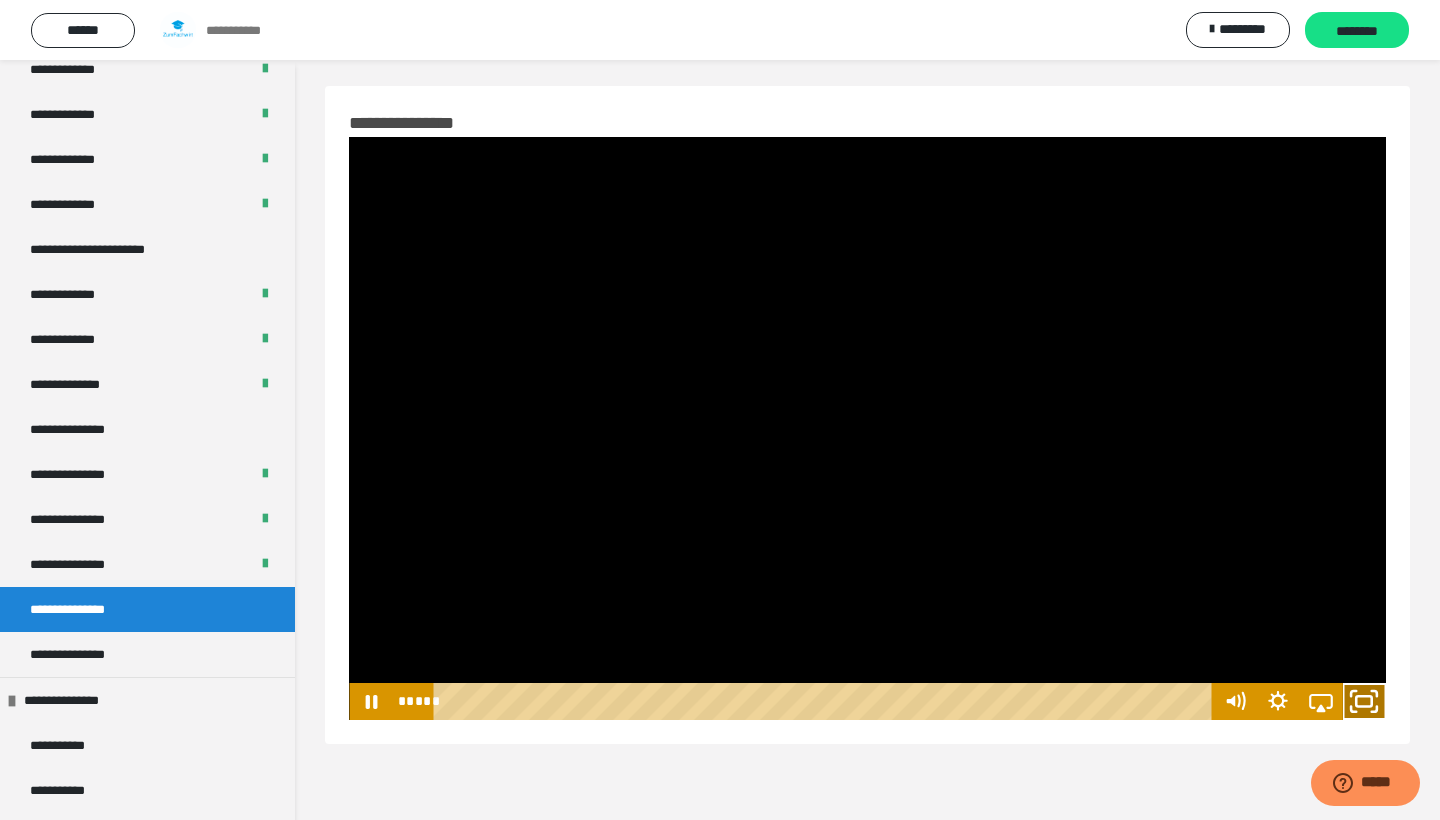 click 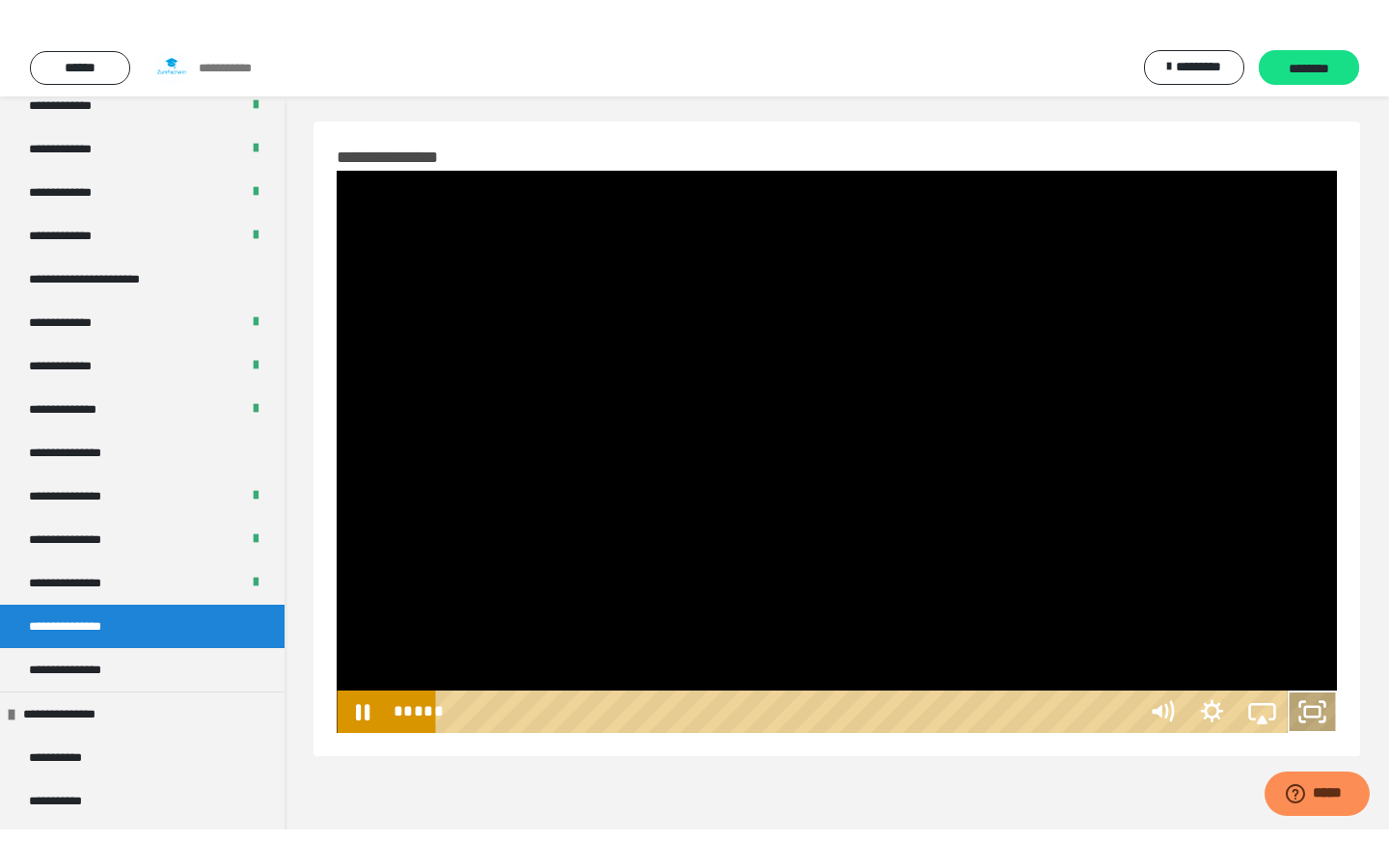 scroll, scrollTop: 0, scrollLeft: 0, axis: both 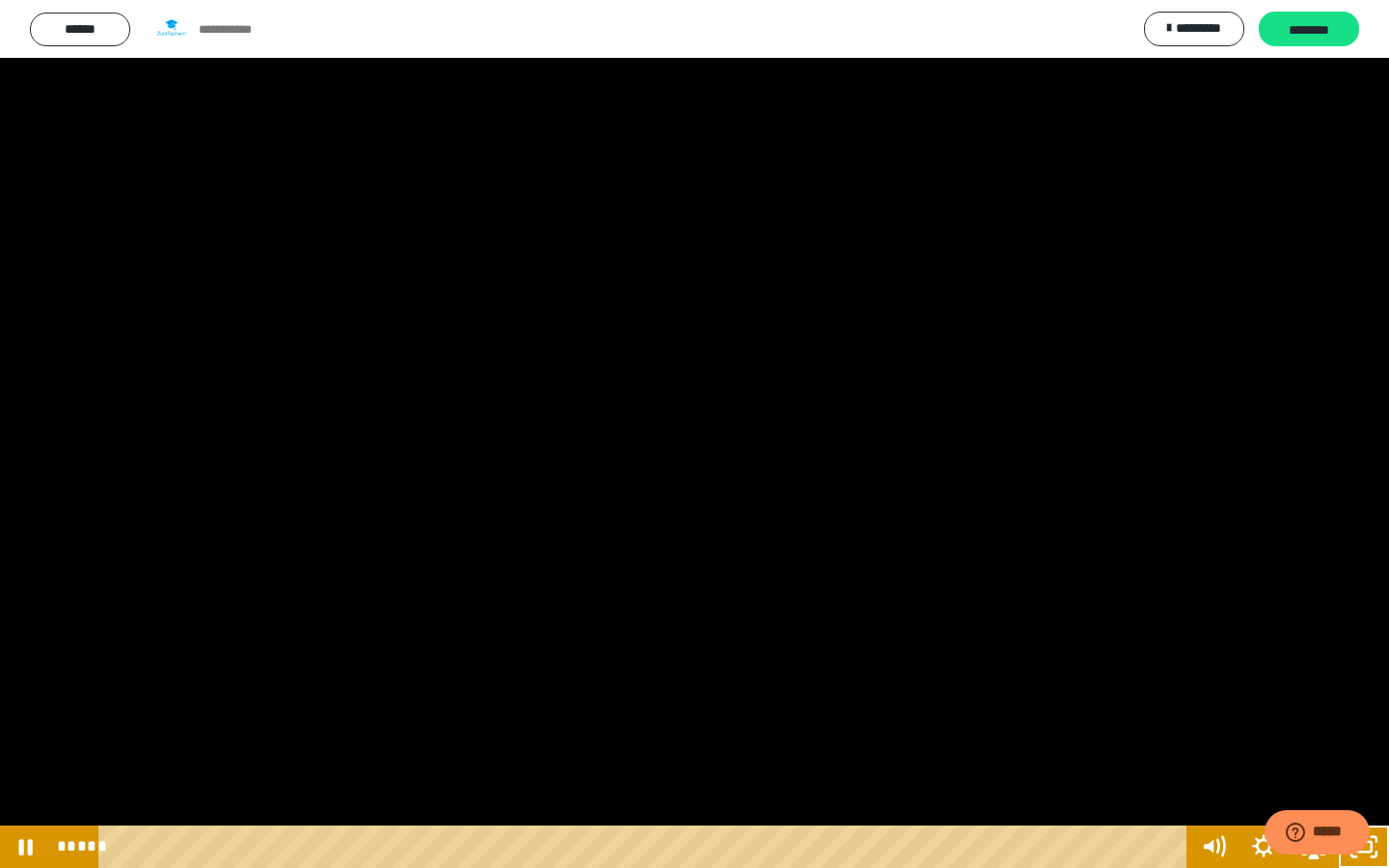 click at bounding box center [694, 434] 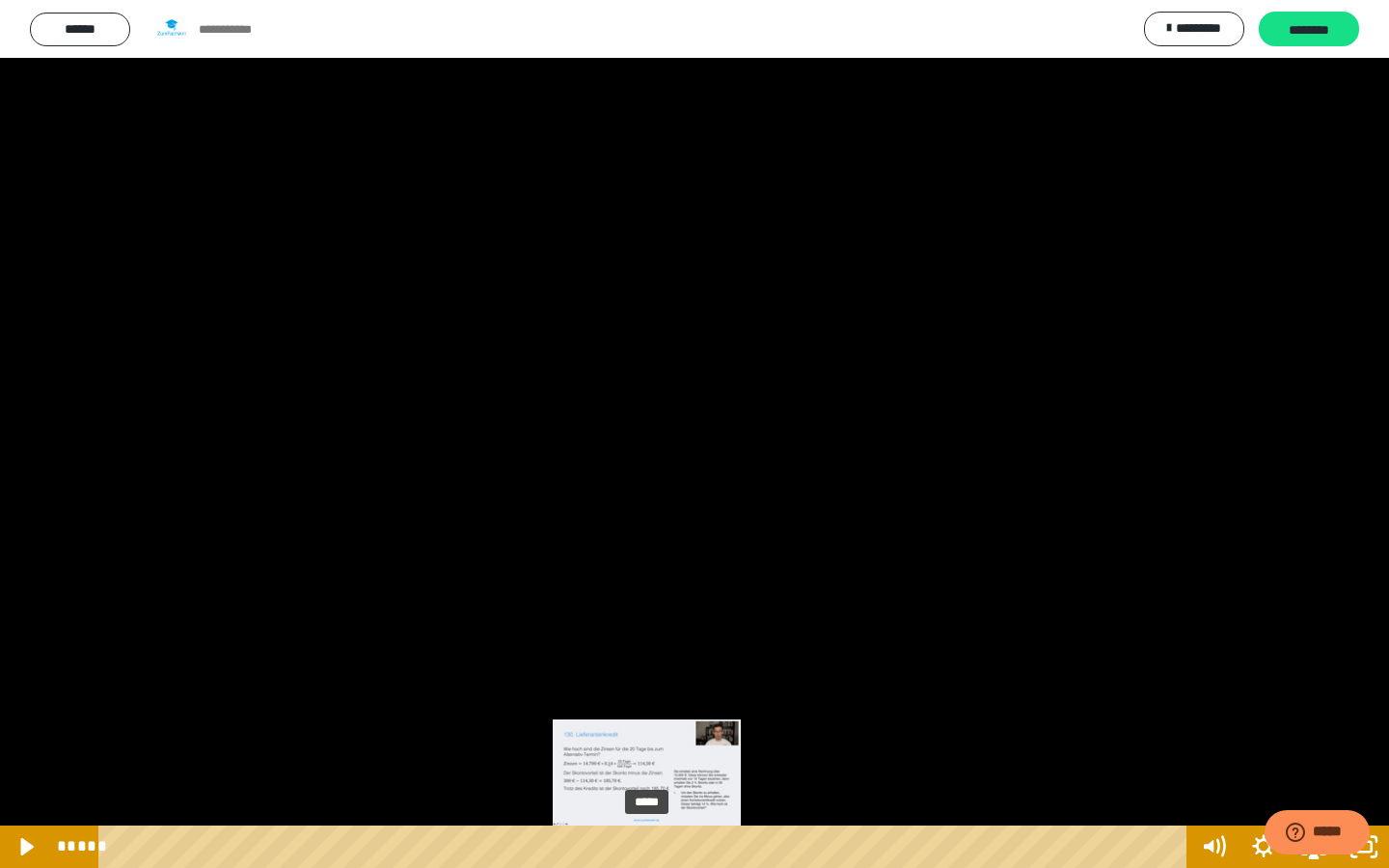click on "*****" at bounding box center [646, 847] 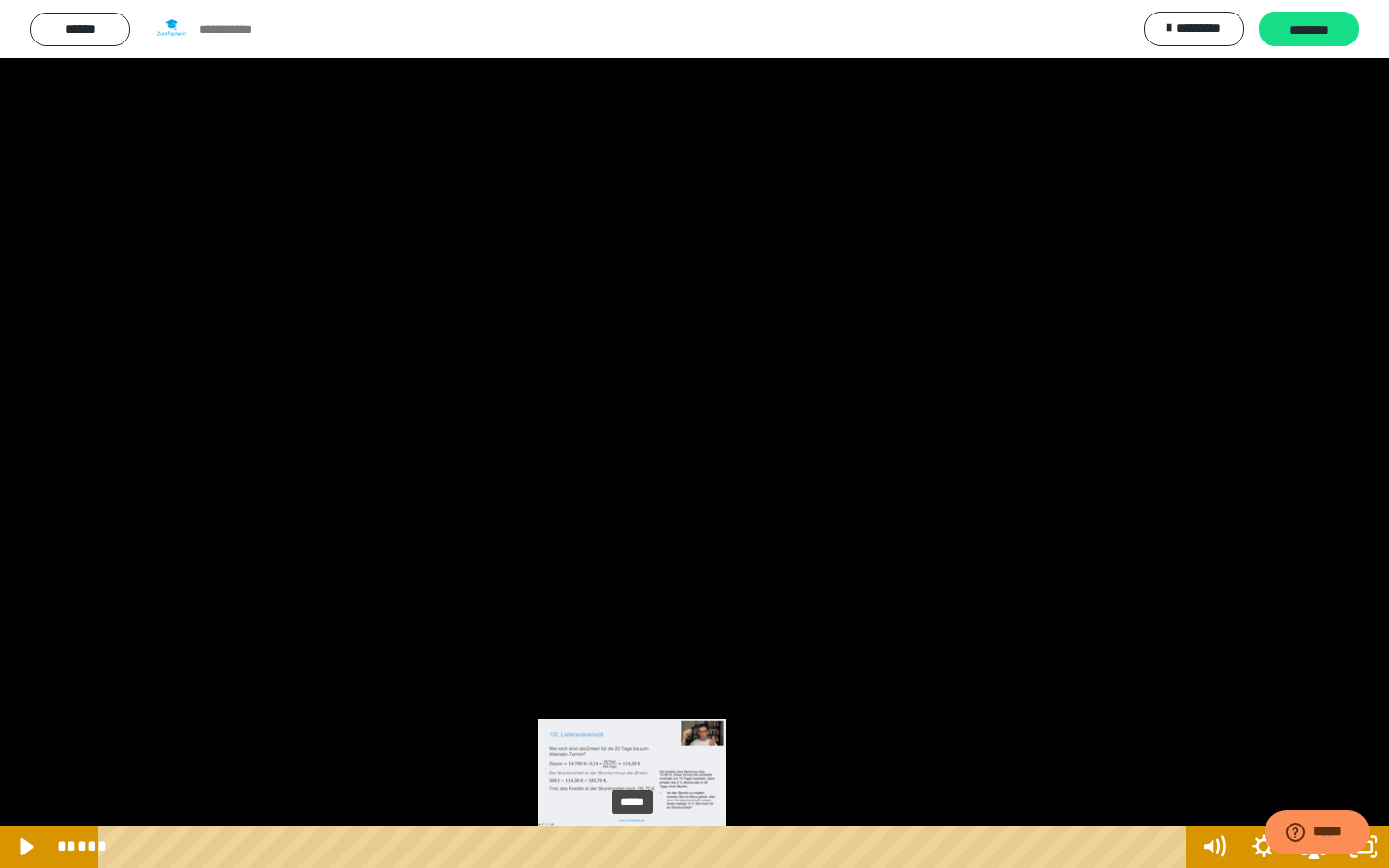 click on "*****" at bounding box center (646, 847) 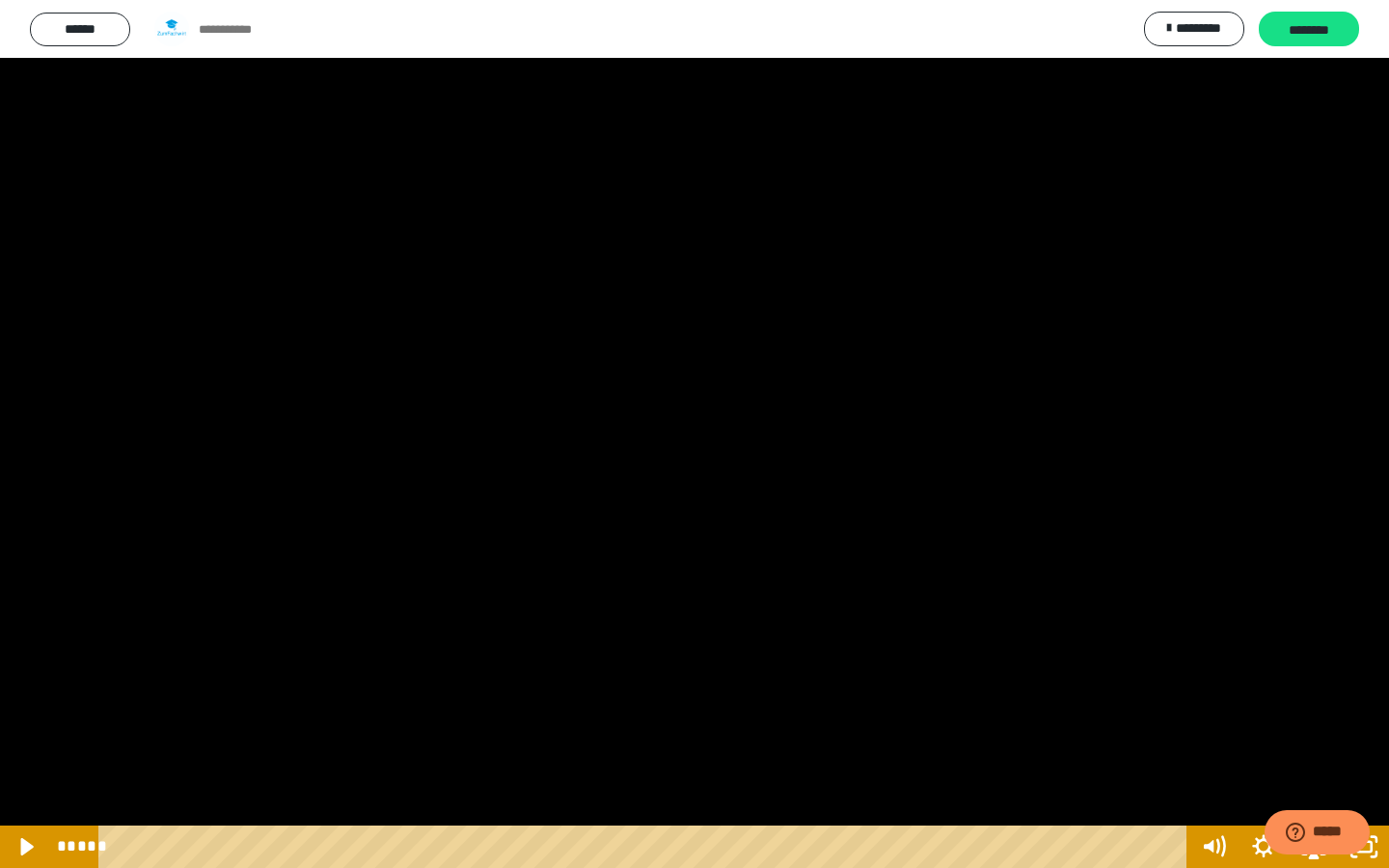 click at bounding box center (694, 434) 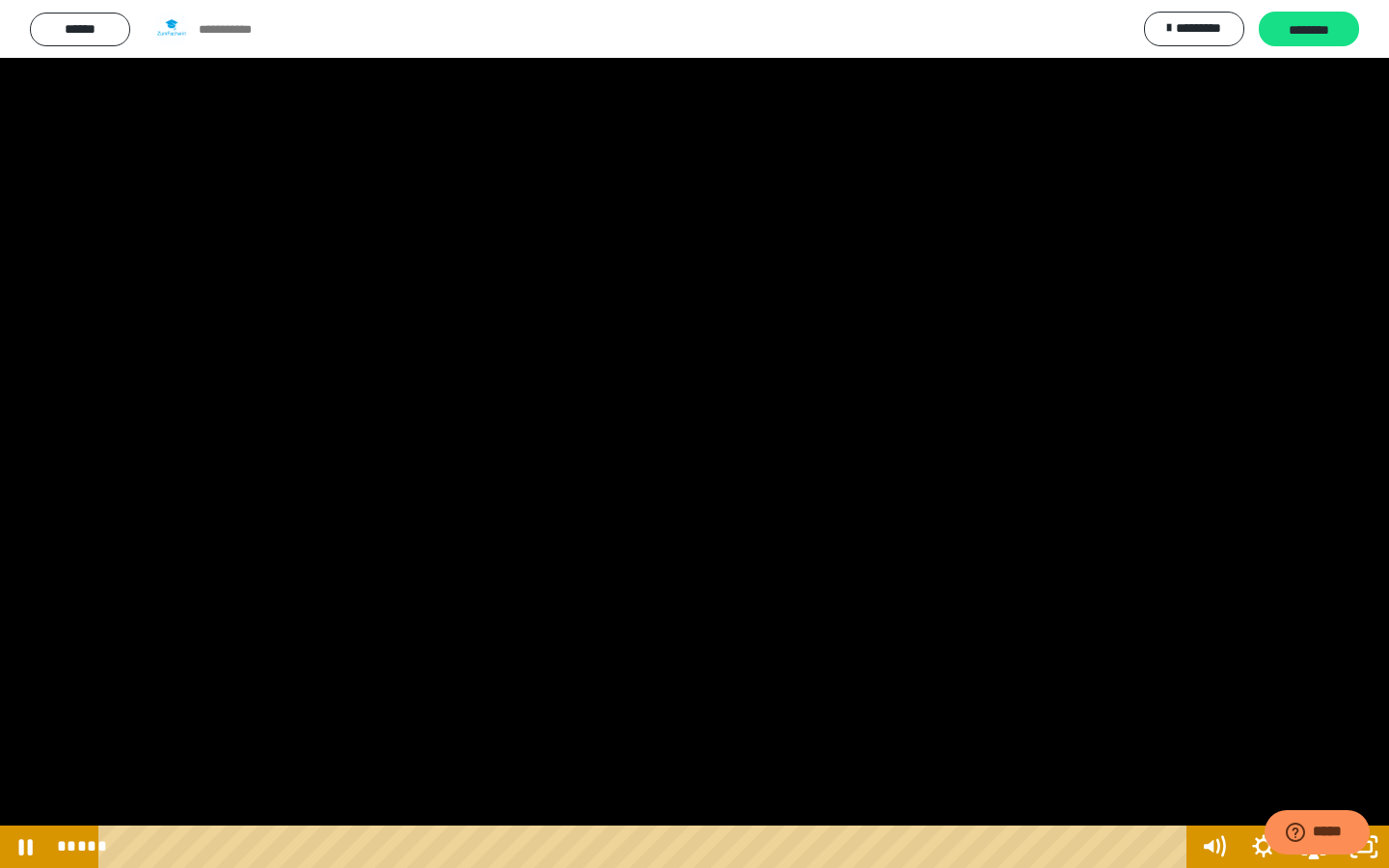 click at bounding box center [694, 434] 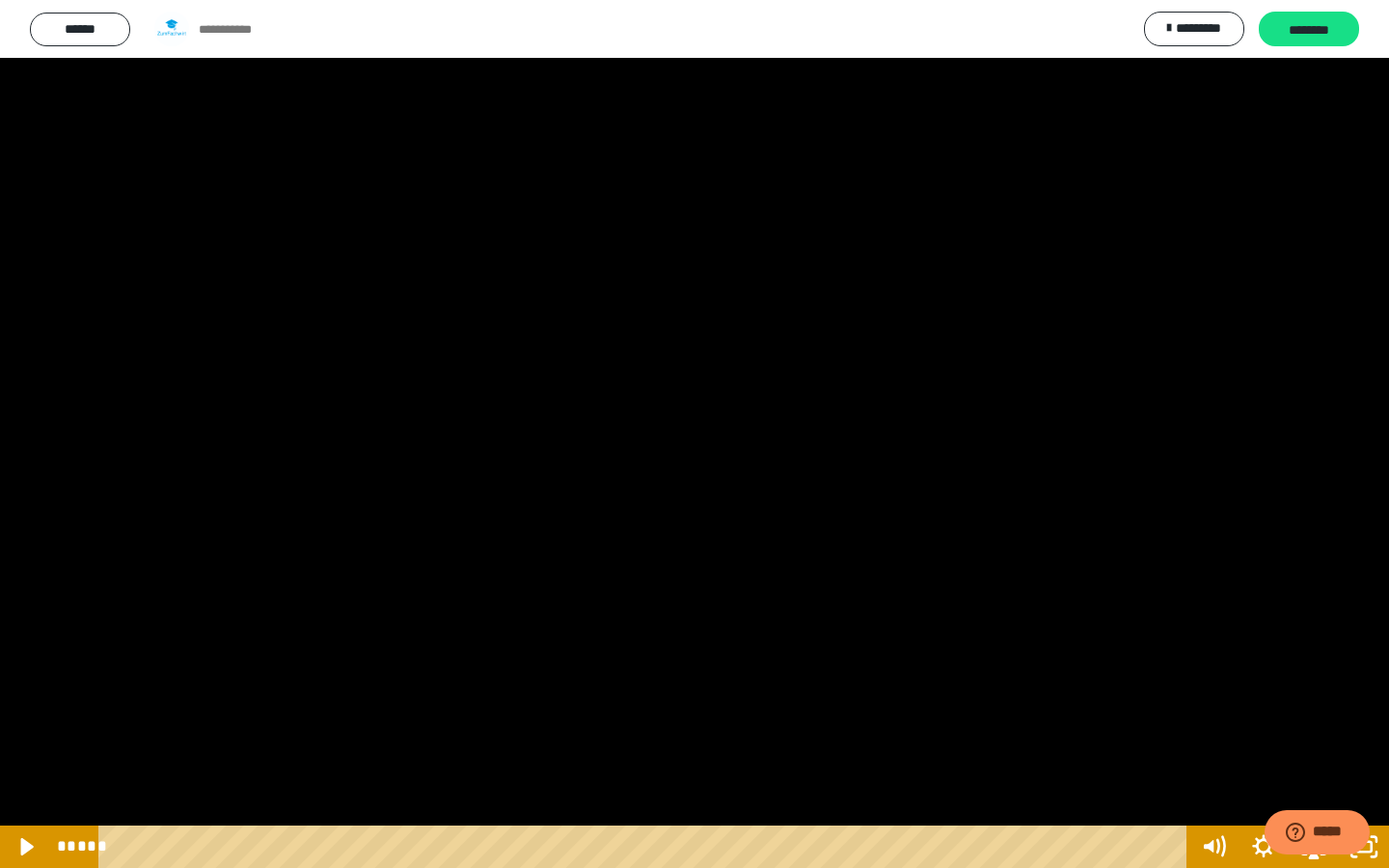click at bounding box center (694, 434) 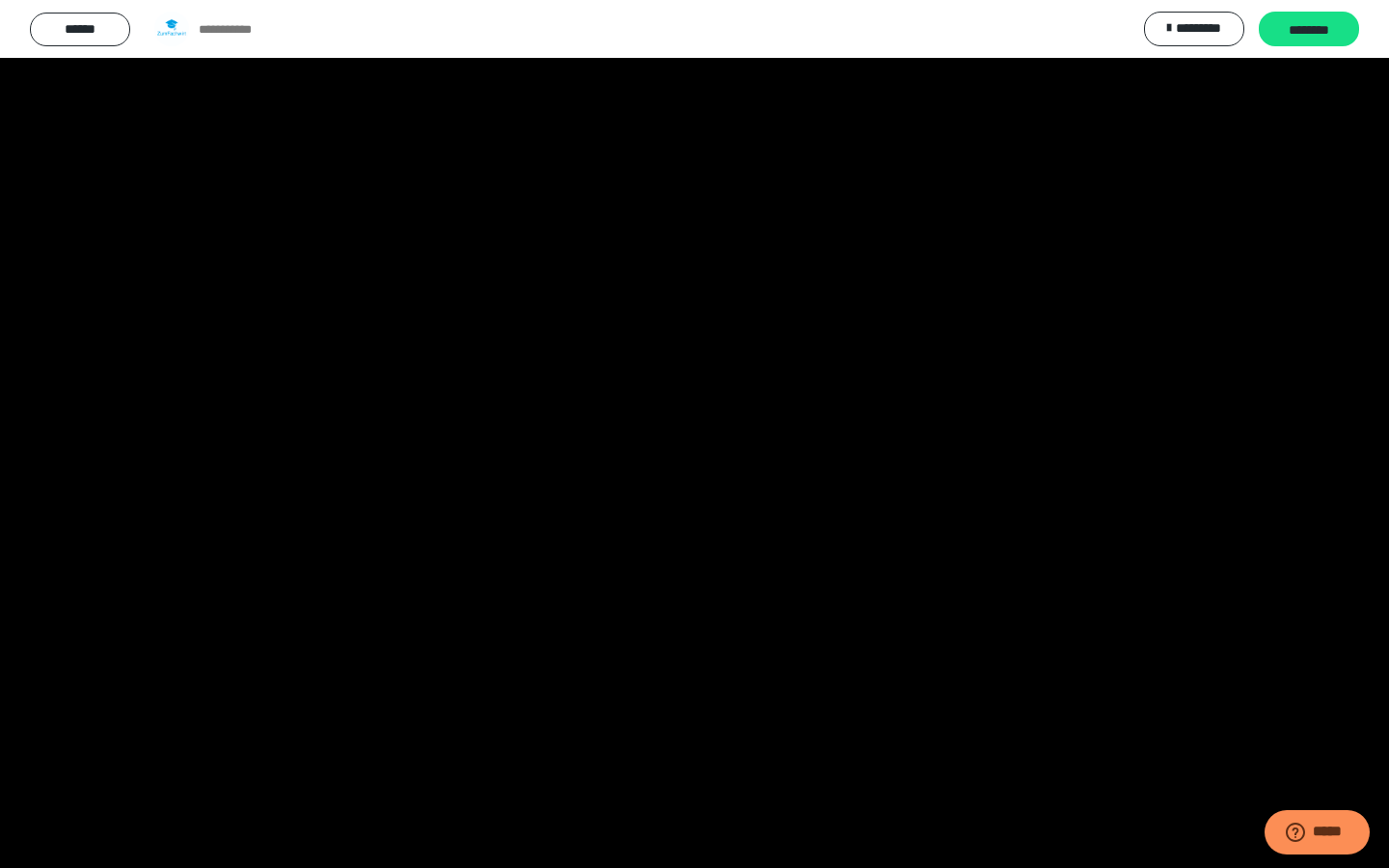 click at bounding box center [694, 434] 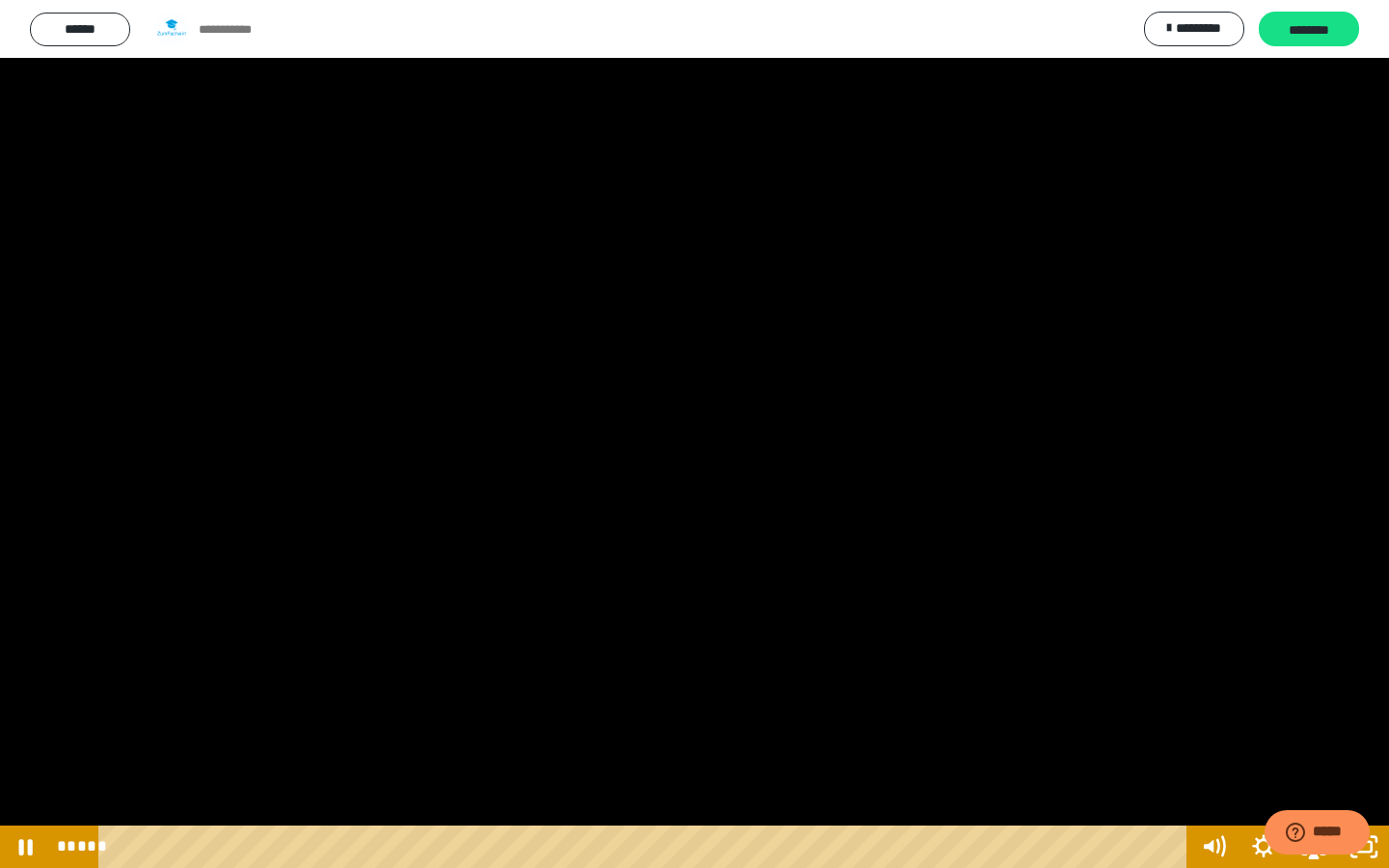 click at bounding box center (694, 434) 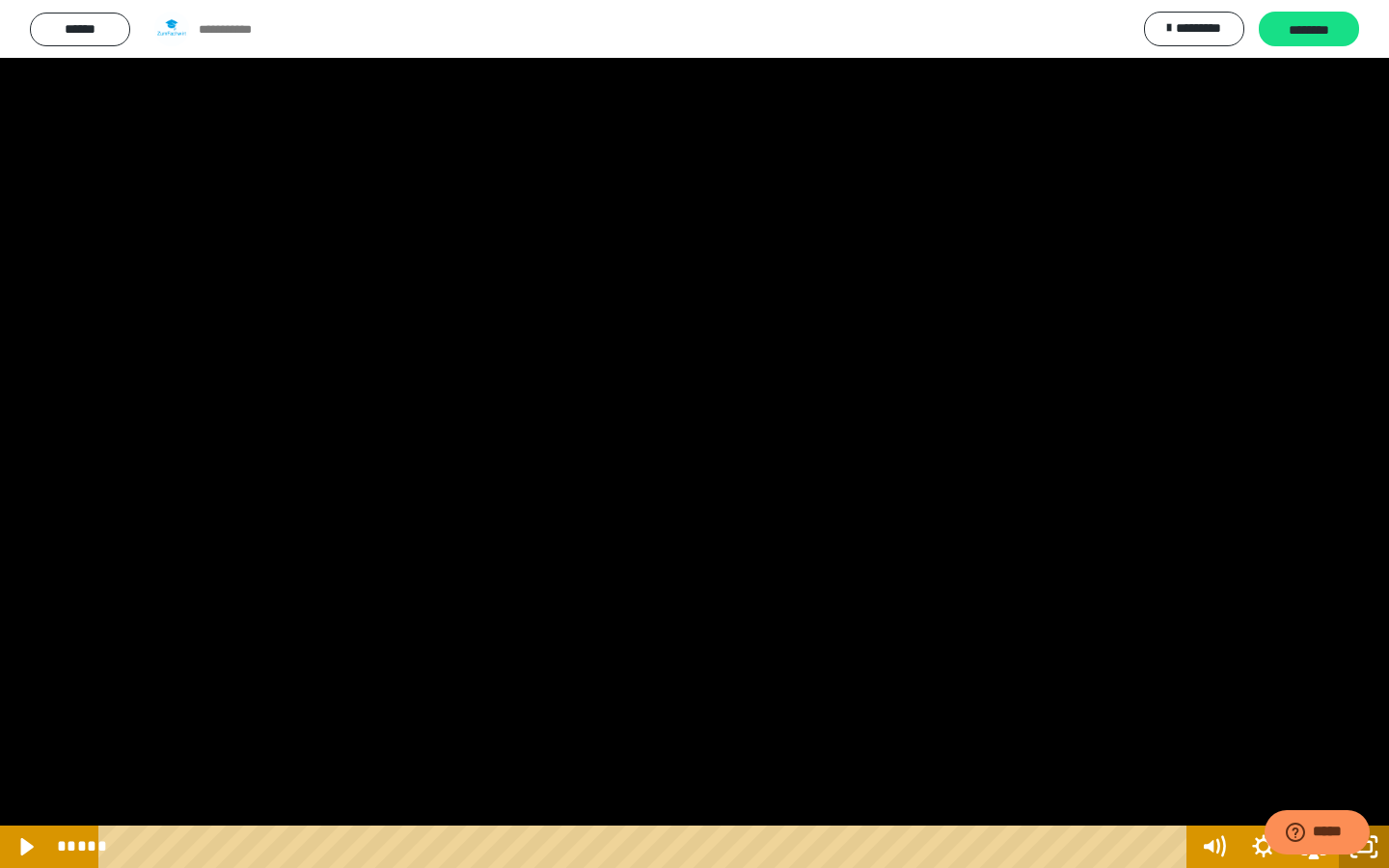 click 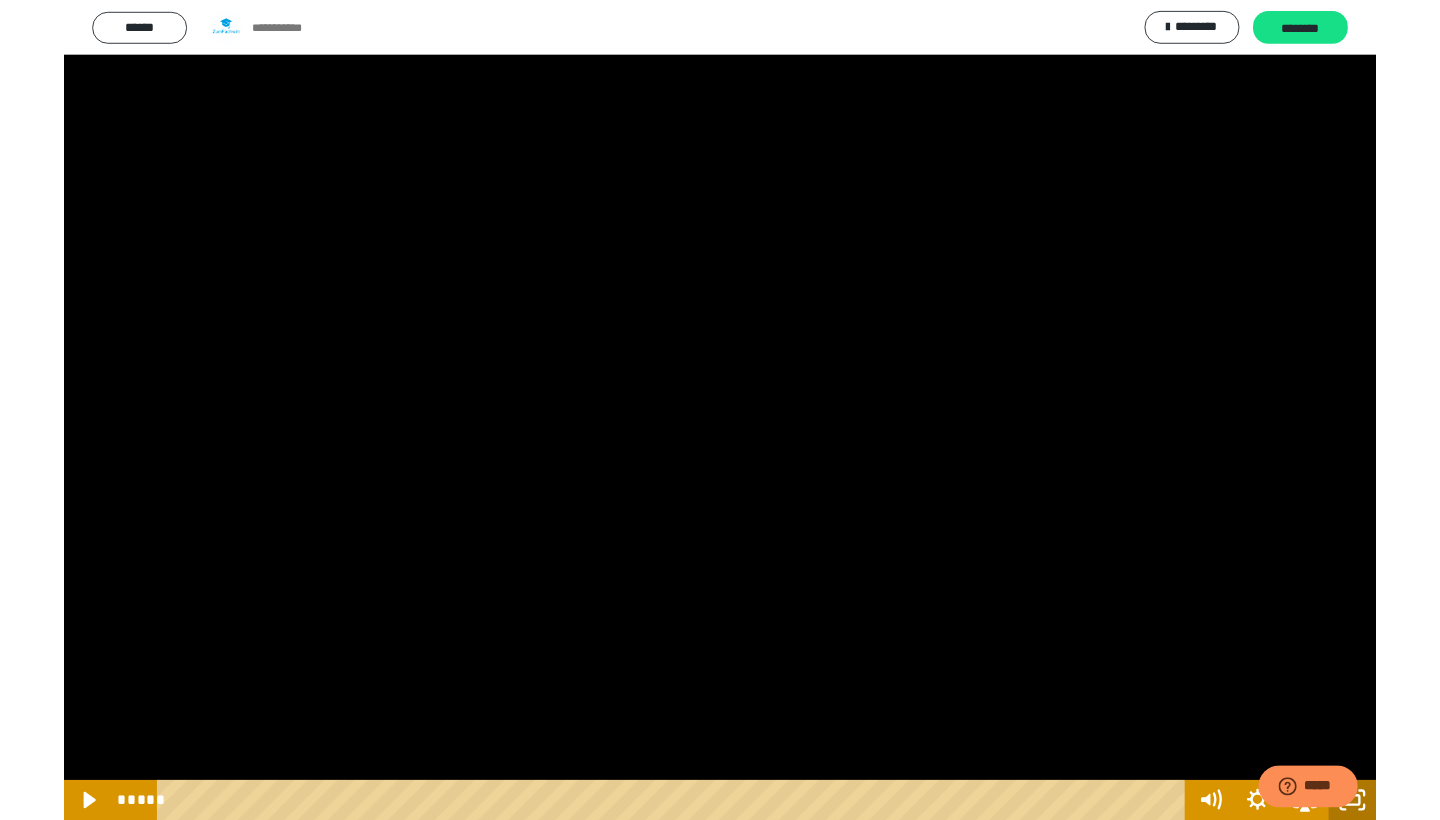 scroll, scrollTop: 4, scrollLeft: 0, axis: vertical 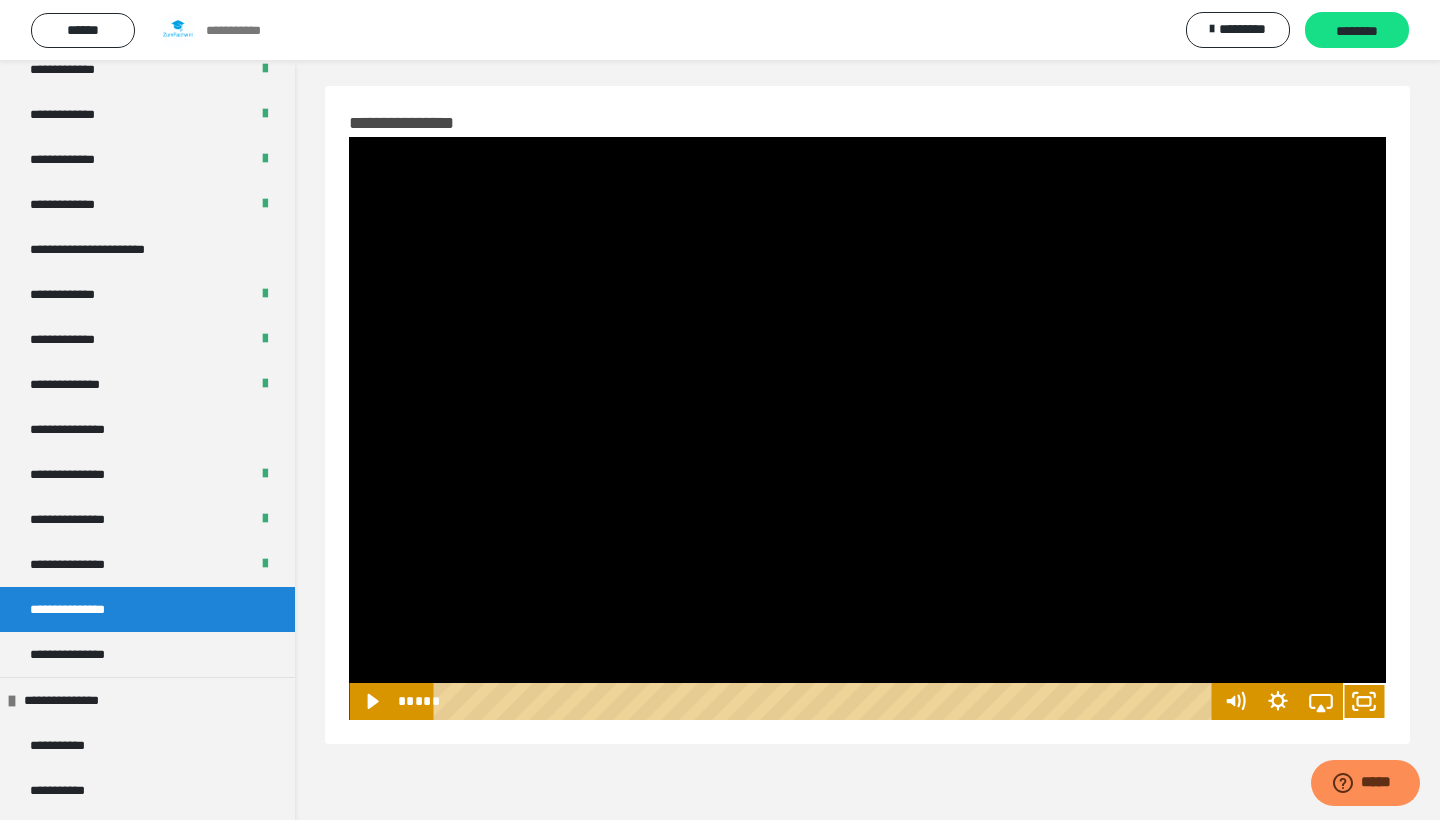 click at bounding box center (867, 428) 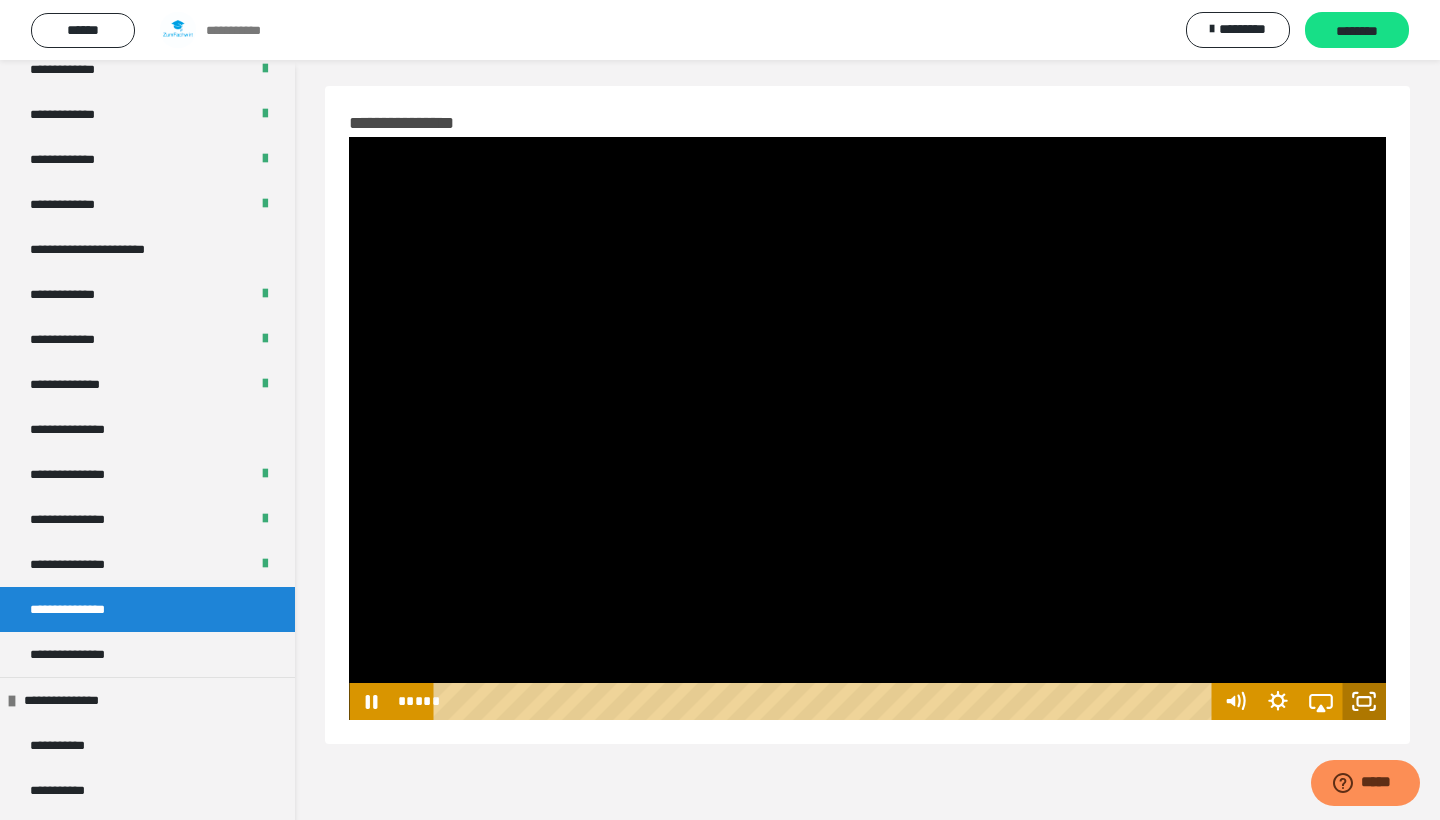click 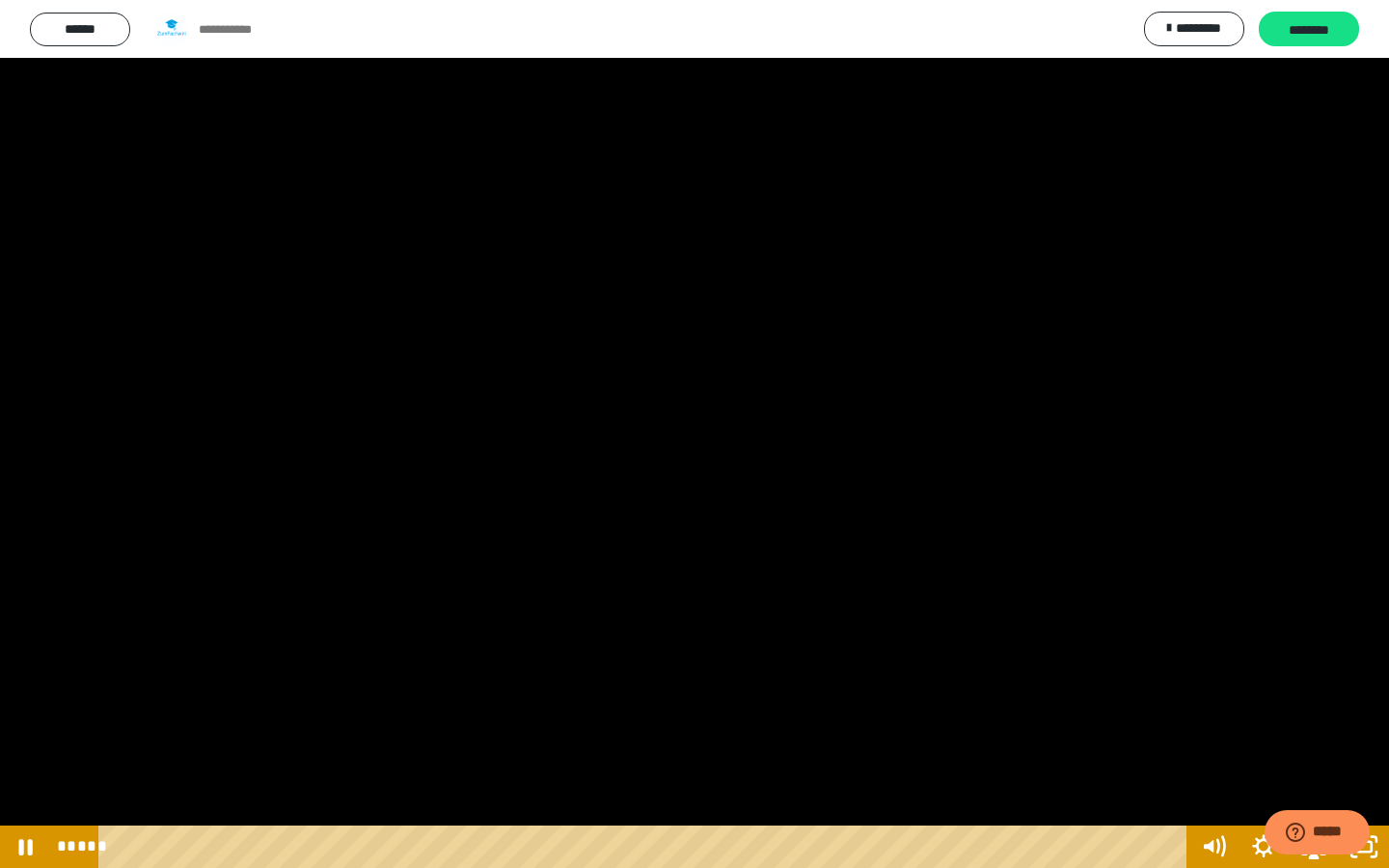 click at bounding box center (694, 434) 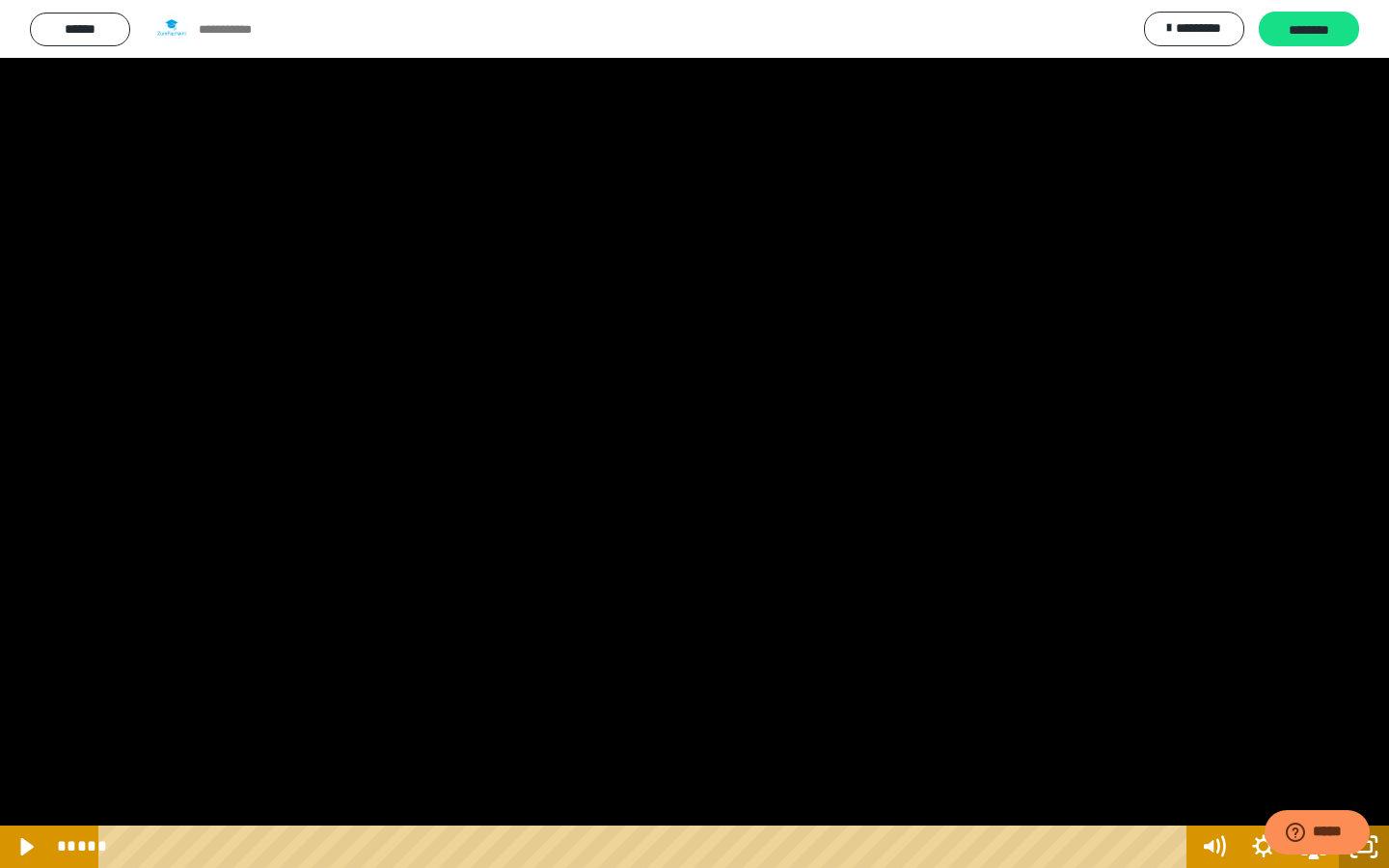 click 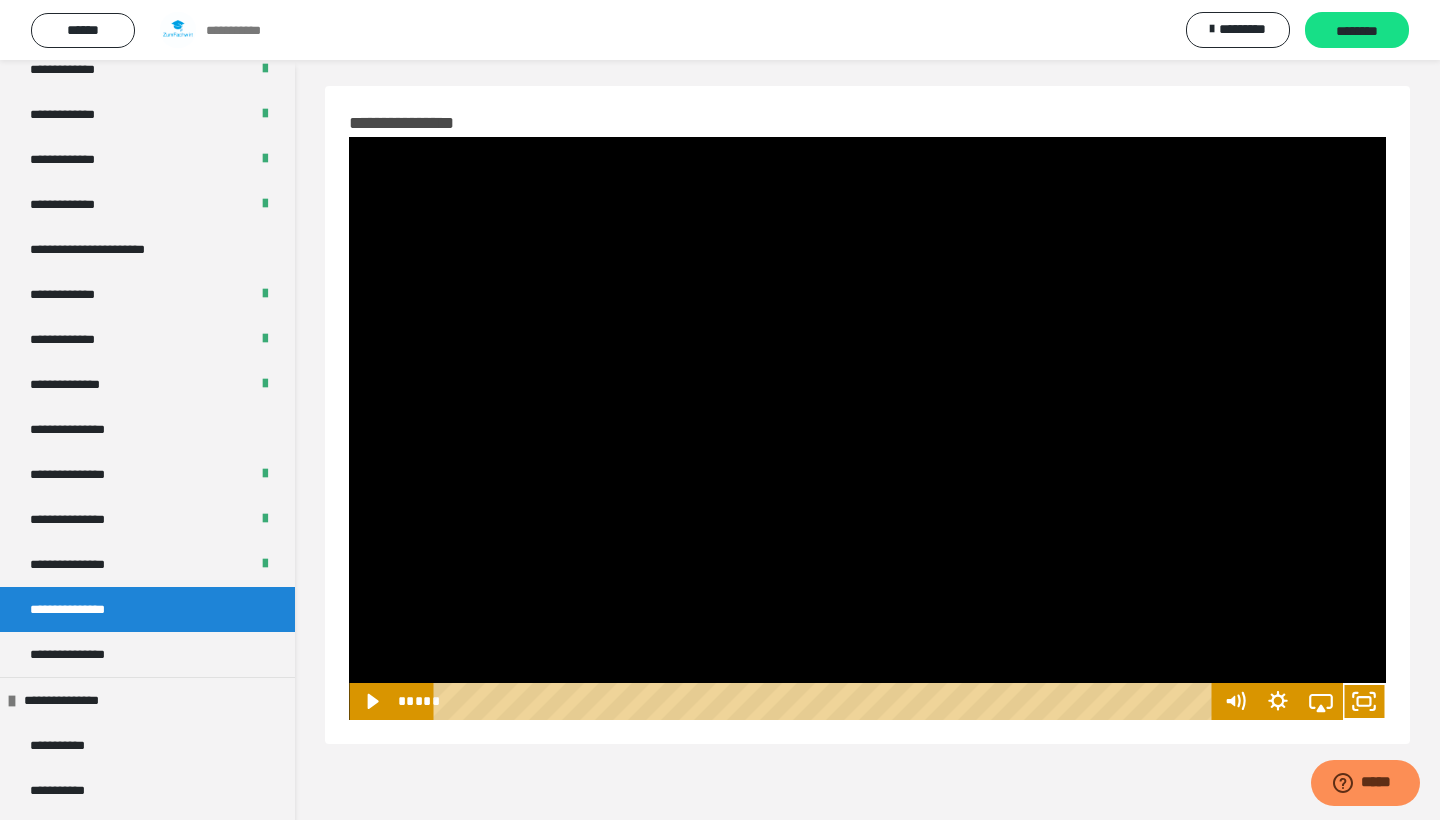 click at bounding box center (867, 428) 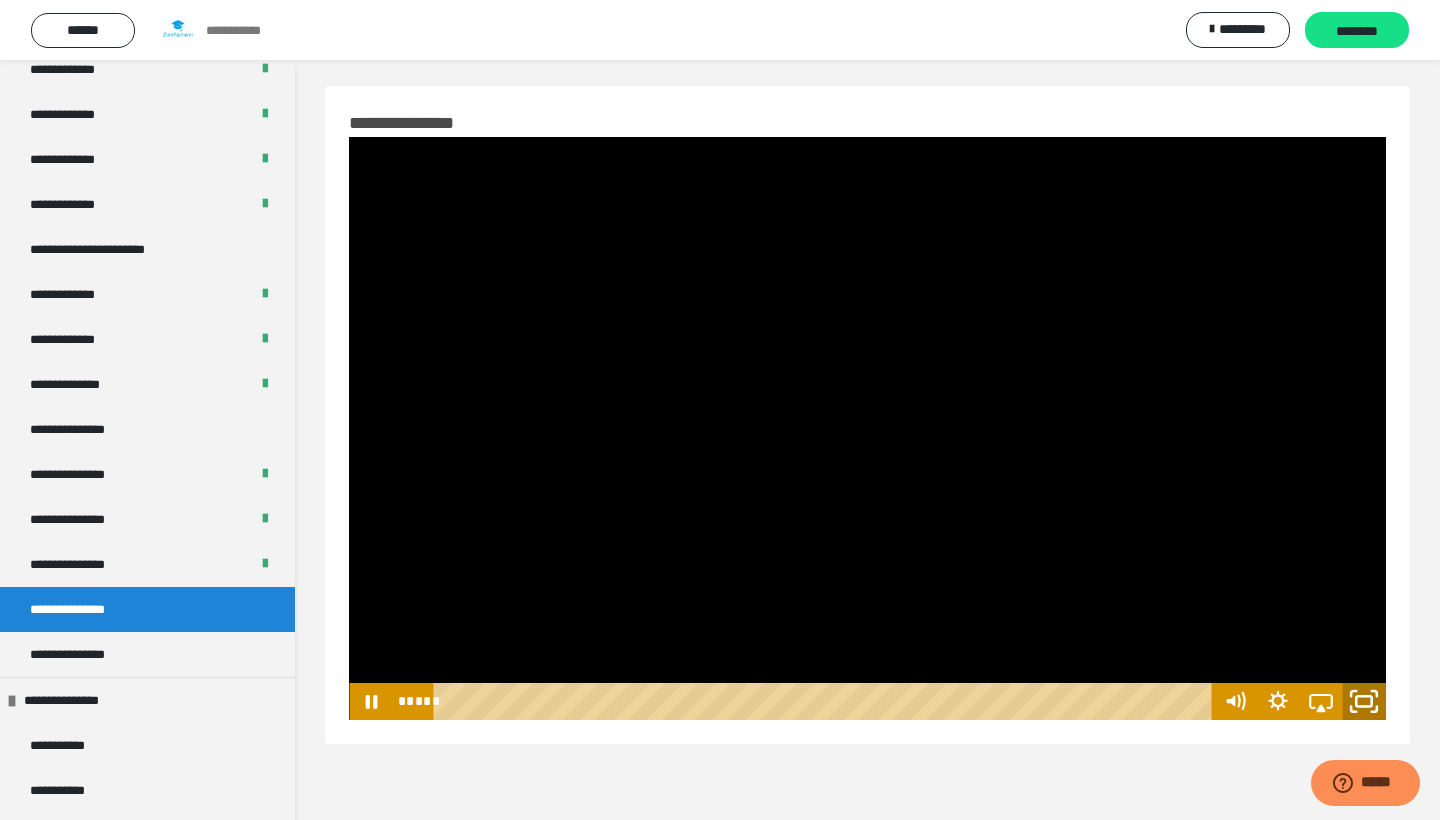 click 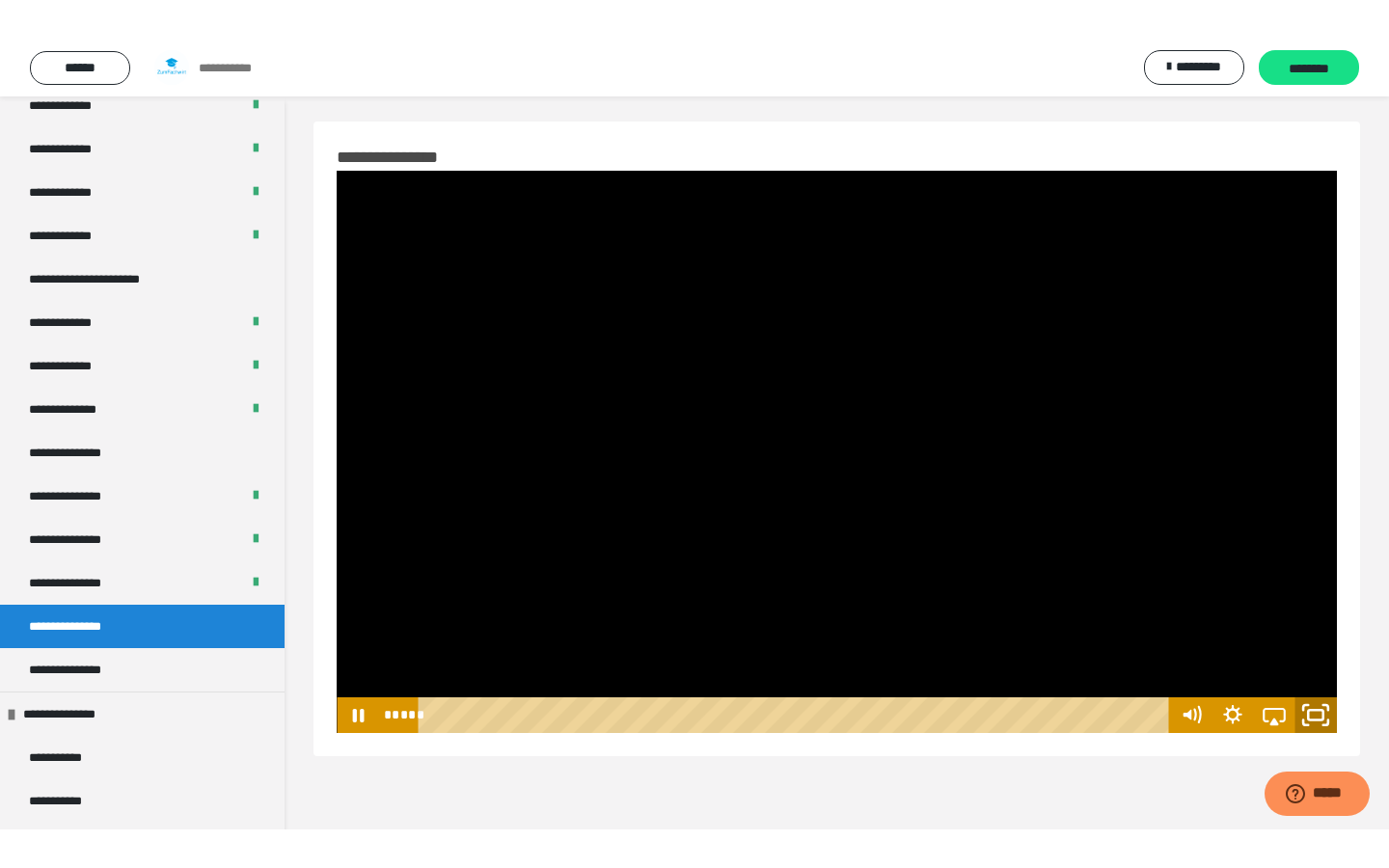 scroll, scrollTop: 0, scrollLeft: 0, axis: both 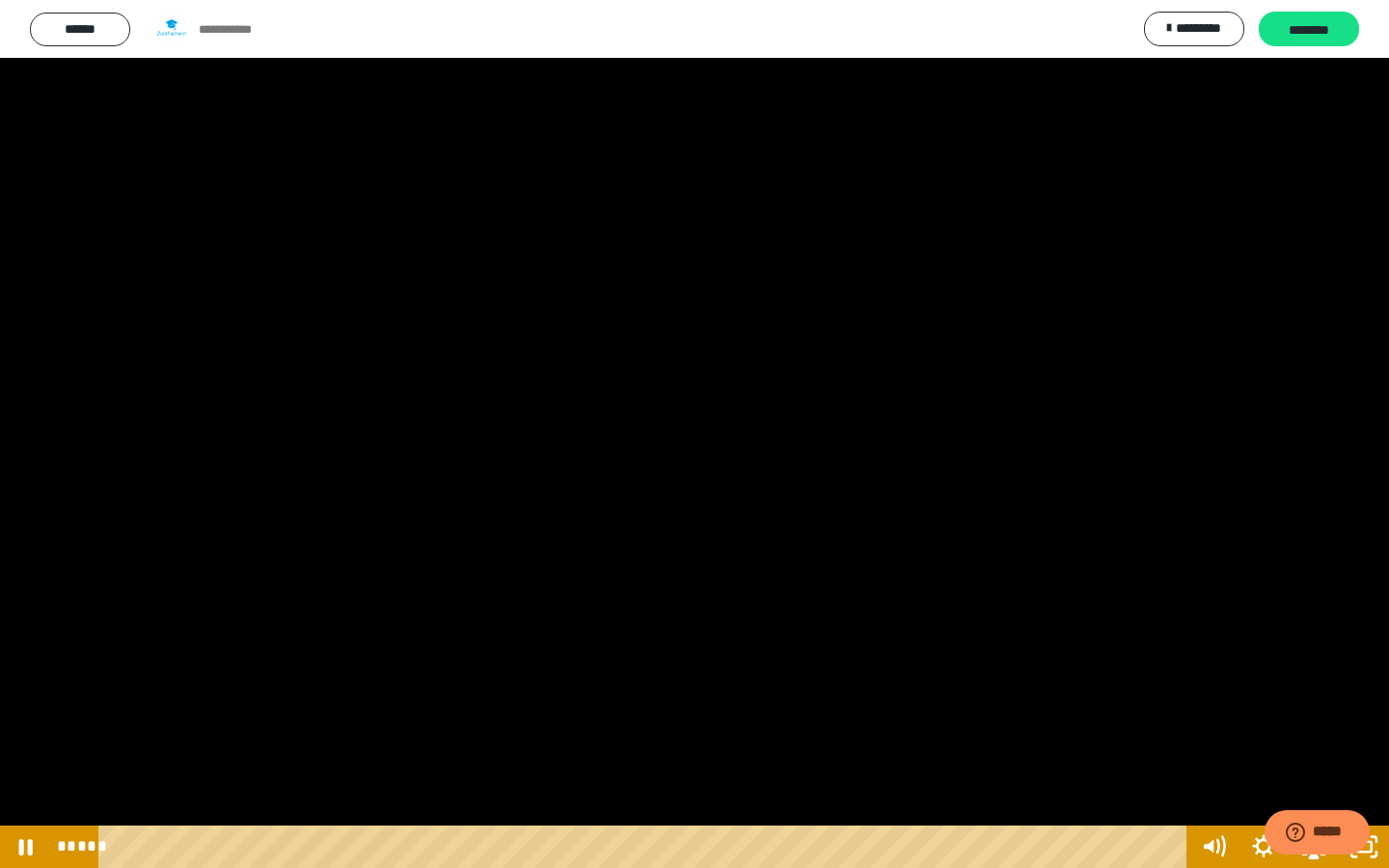 click at bounding box center (694, 434) 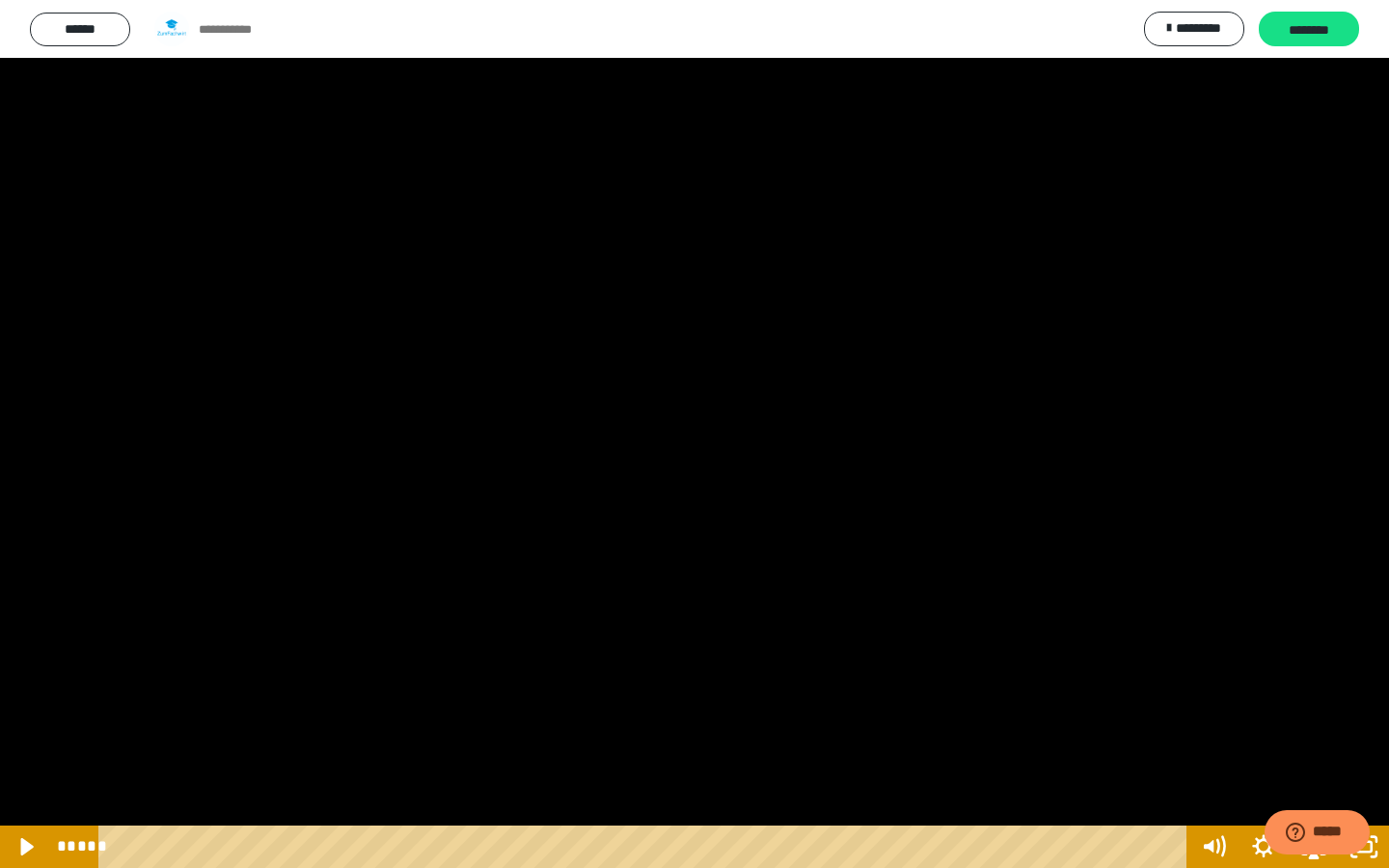 click at bounding box center [694, 434] 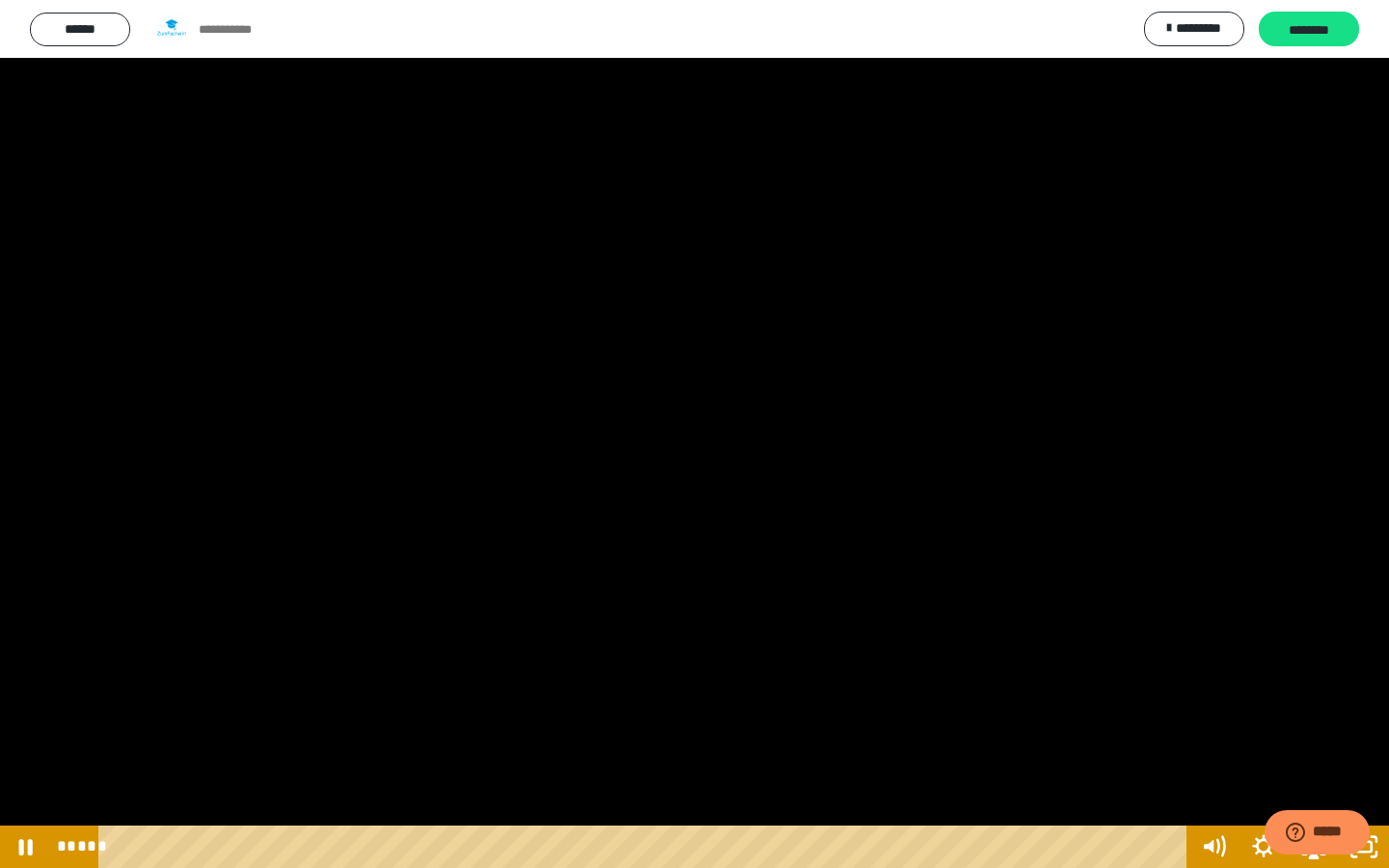 click at bounding box center [694, 434] 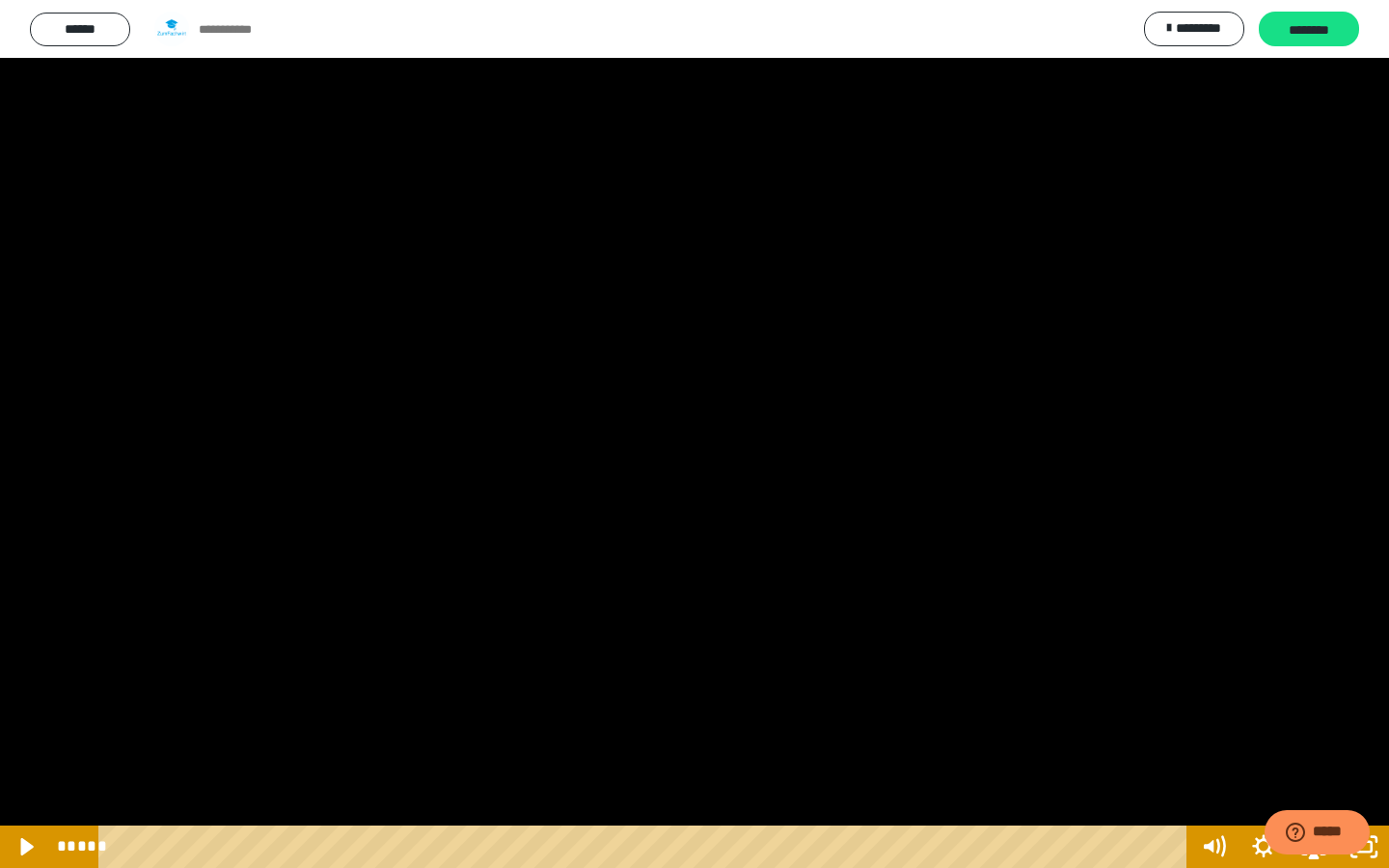 click at bounding box center [694, 434] 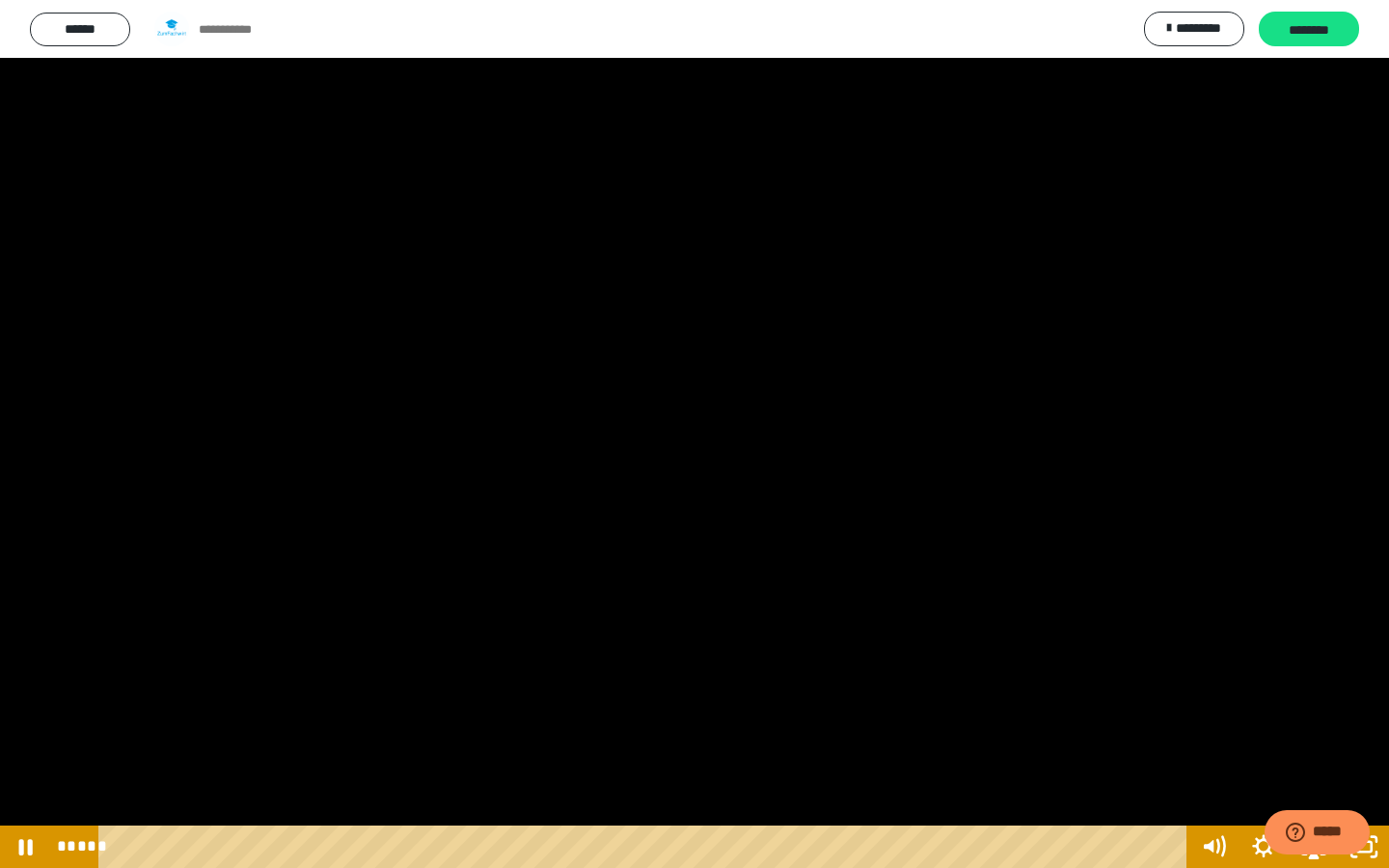 click at bounding box center (694, 434) 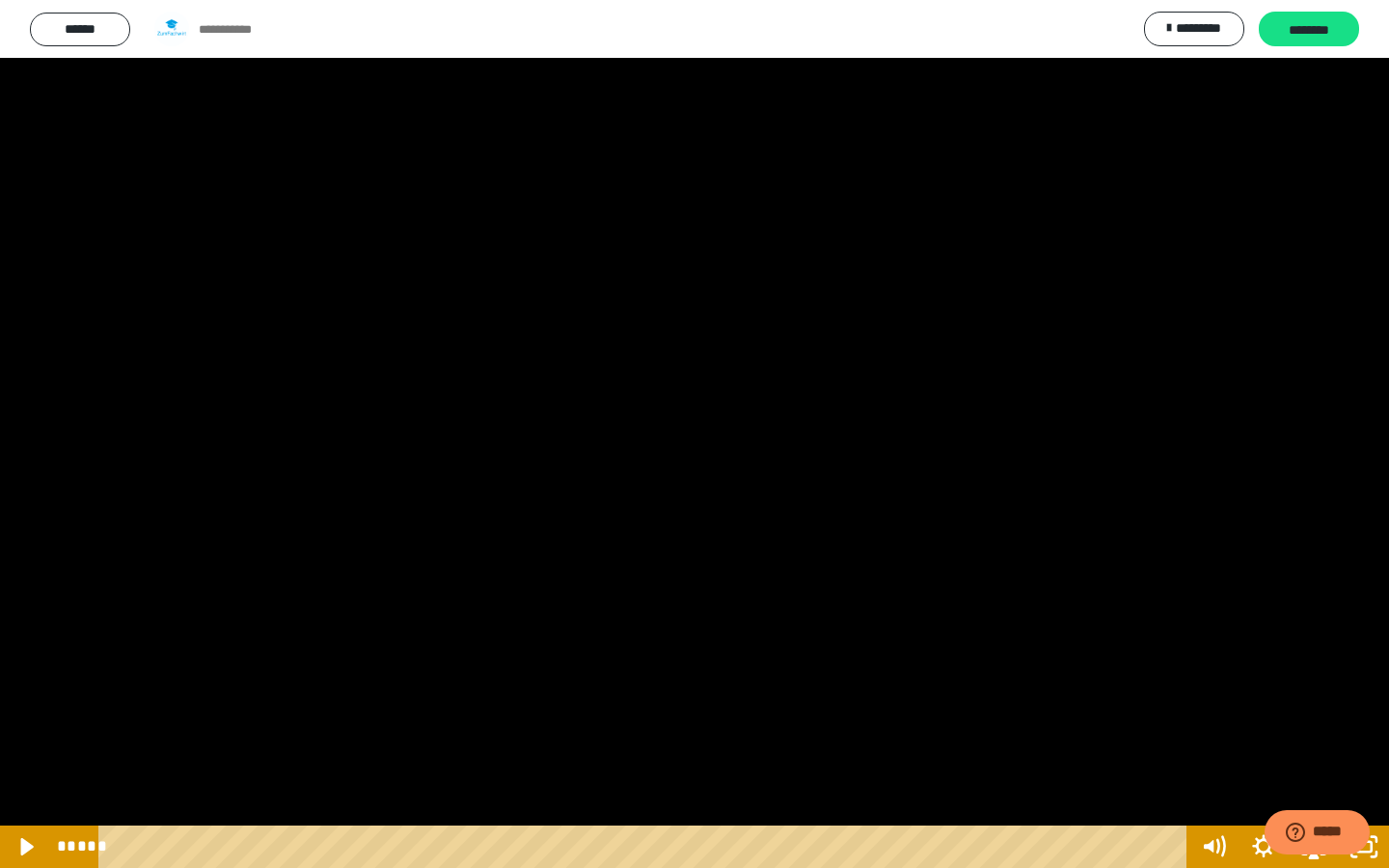 click at bounding box center [694, 434] 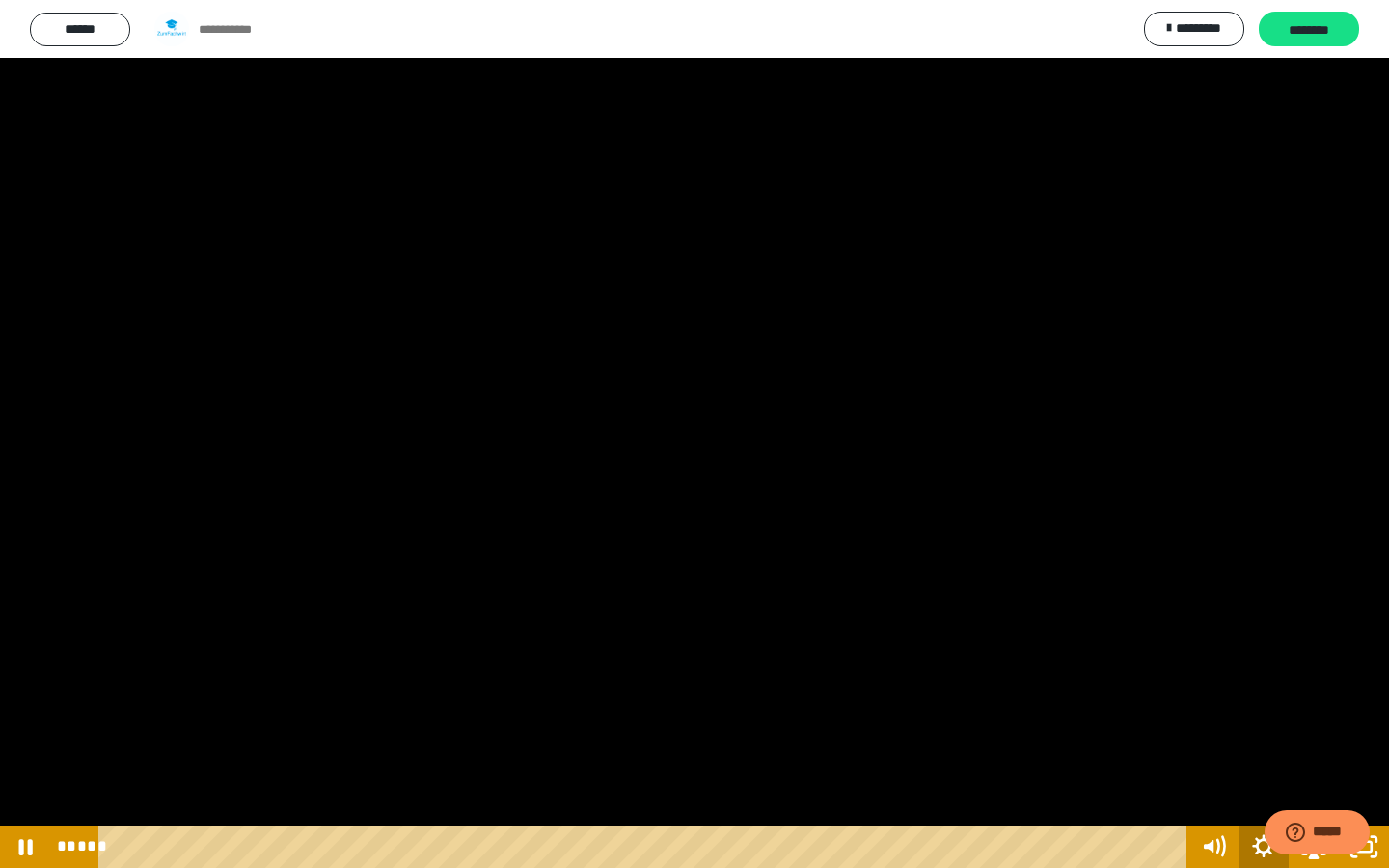 click 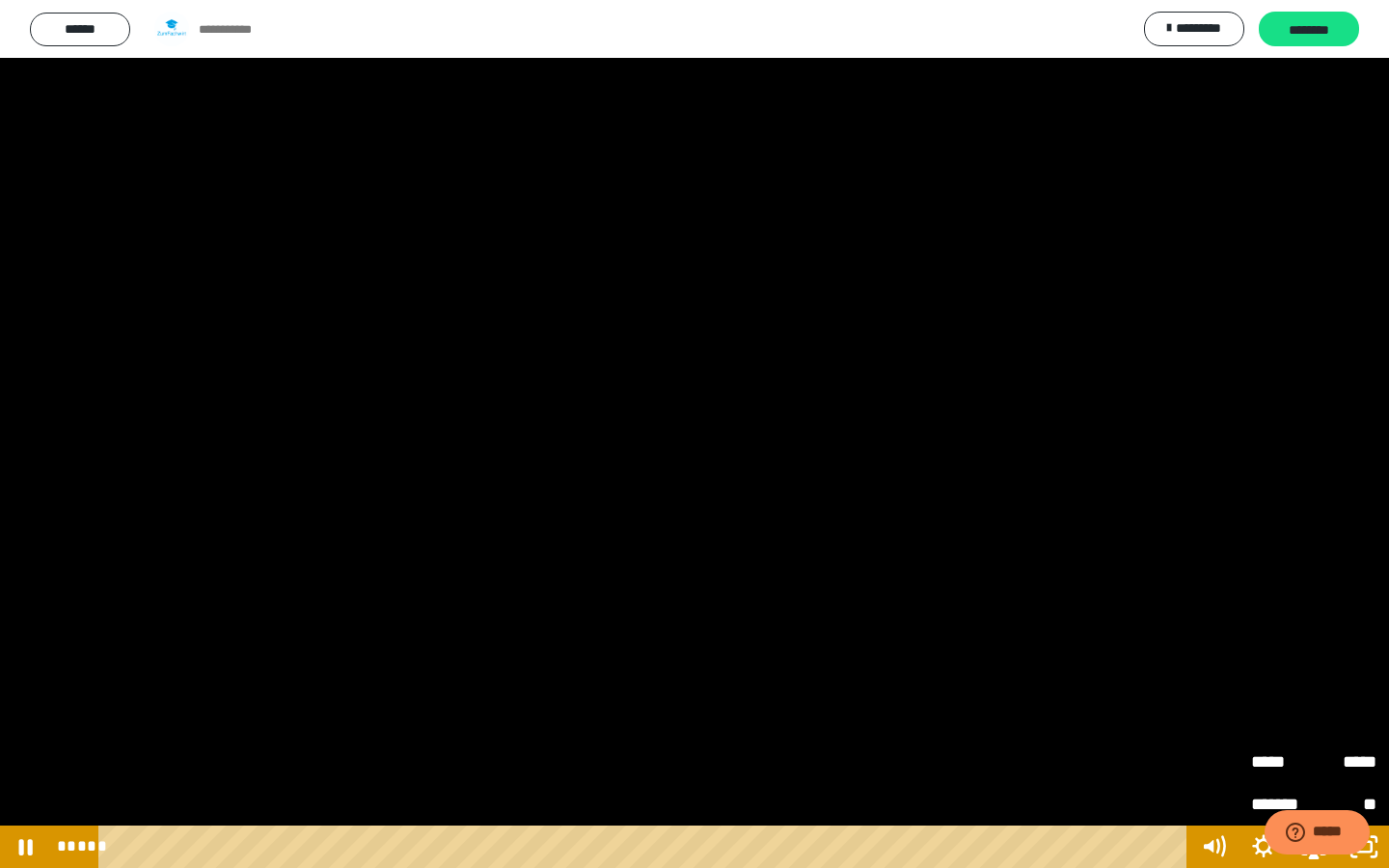 click on "*****" at bounding box center (1282, 762) 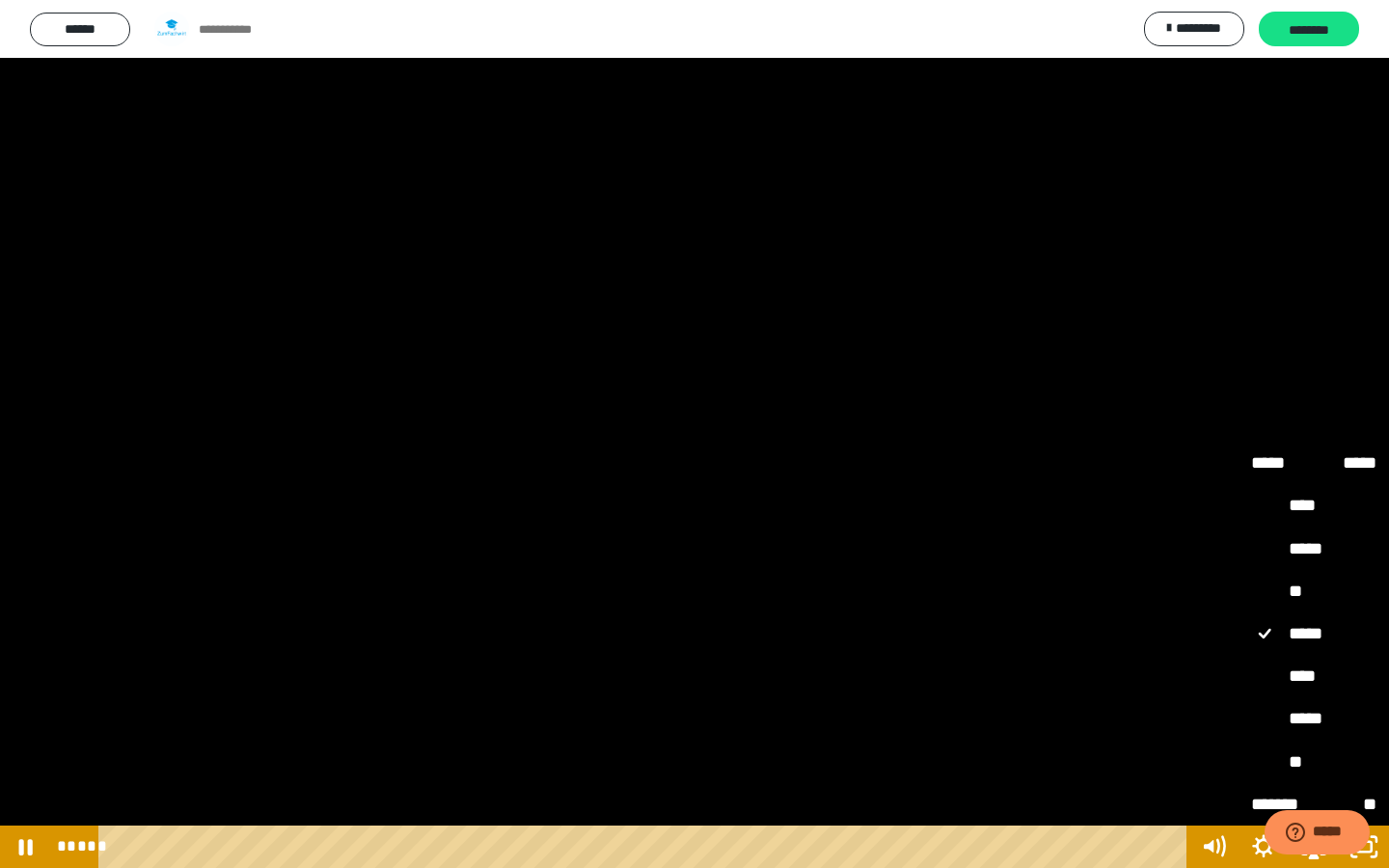 click on "****" at bounding box center (1314, 677) 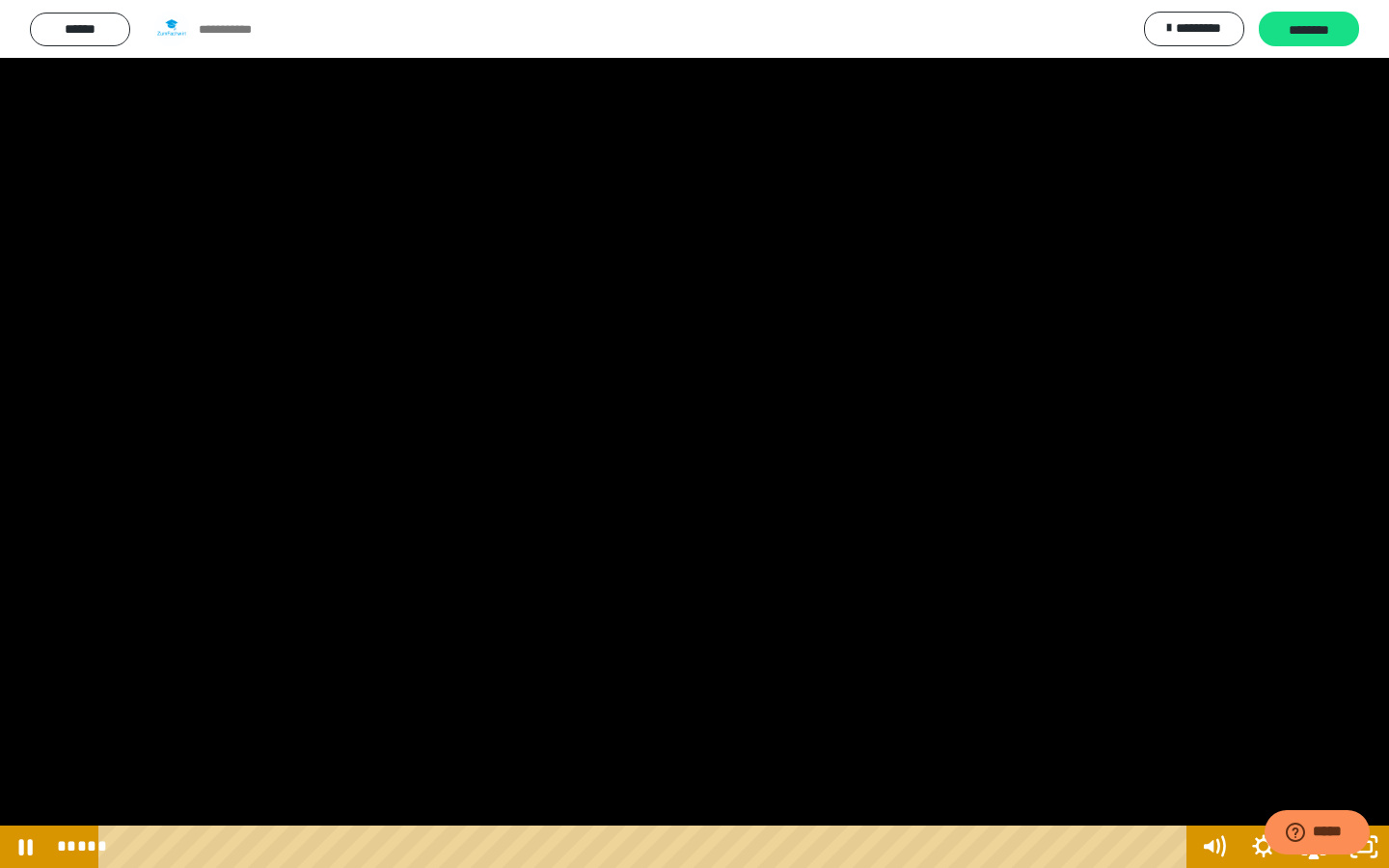 click at bounding box center [694, 434] 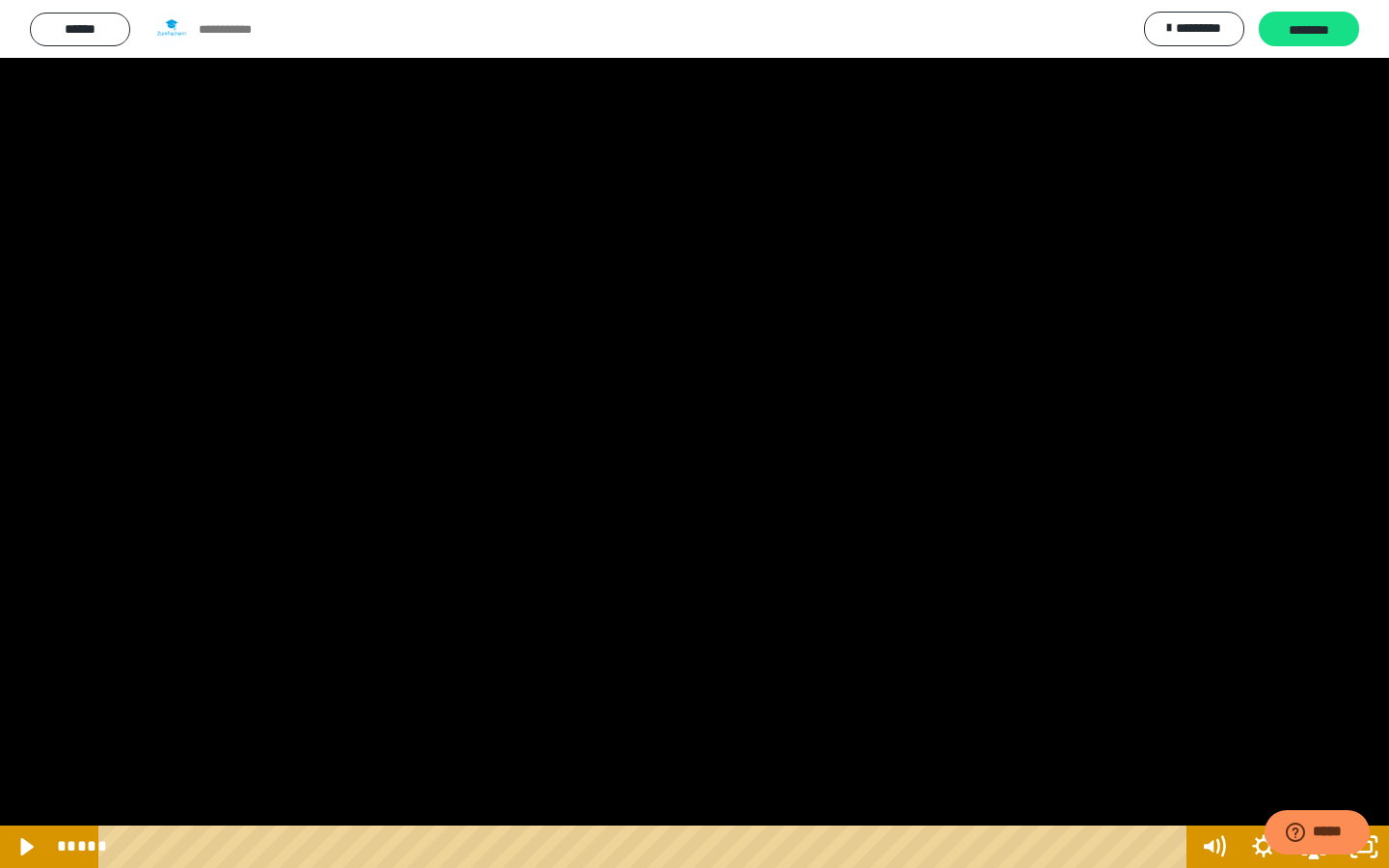 click at bounding box center (694, 434) 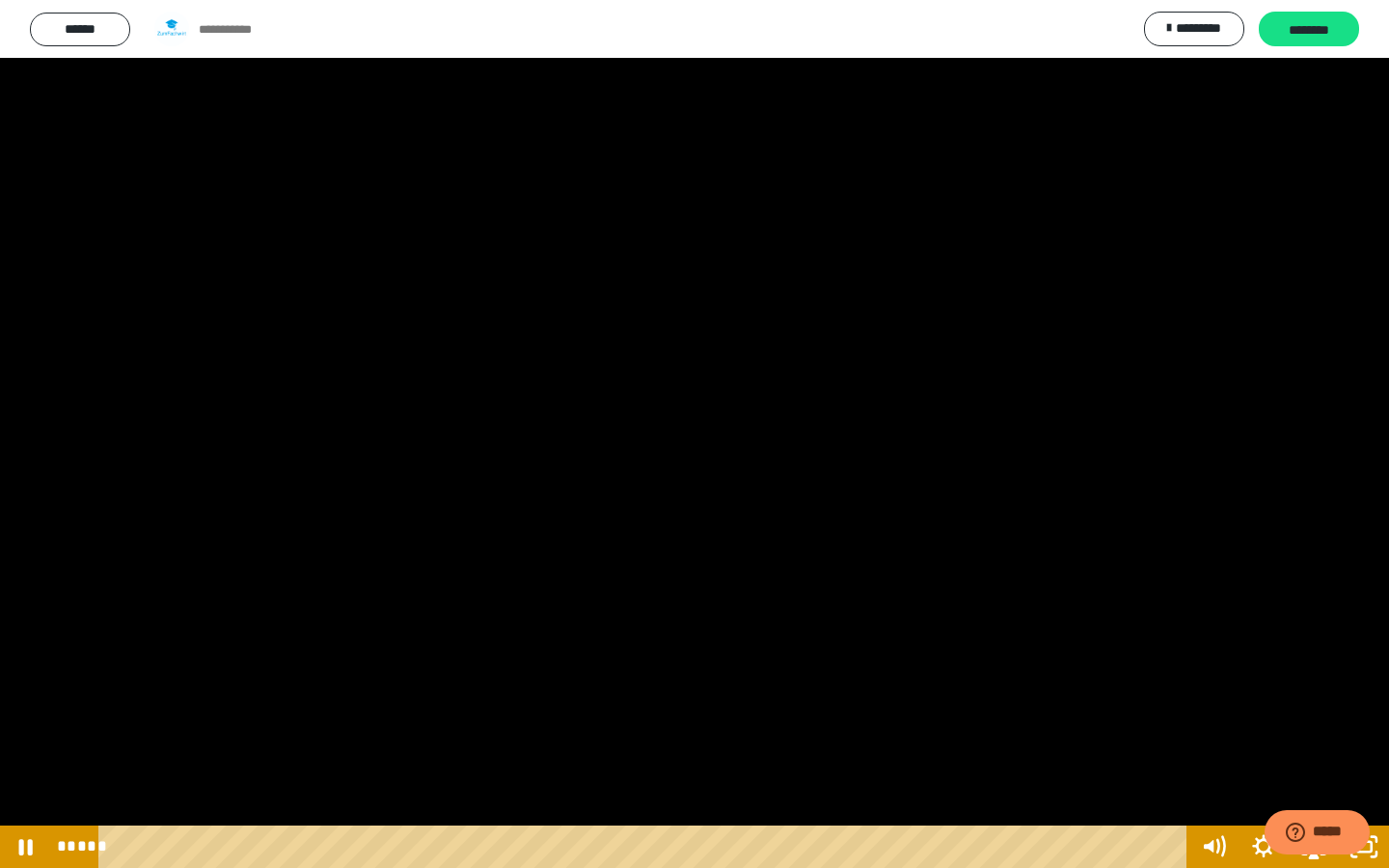 click at bounding box center [694, 434] 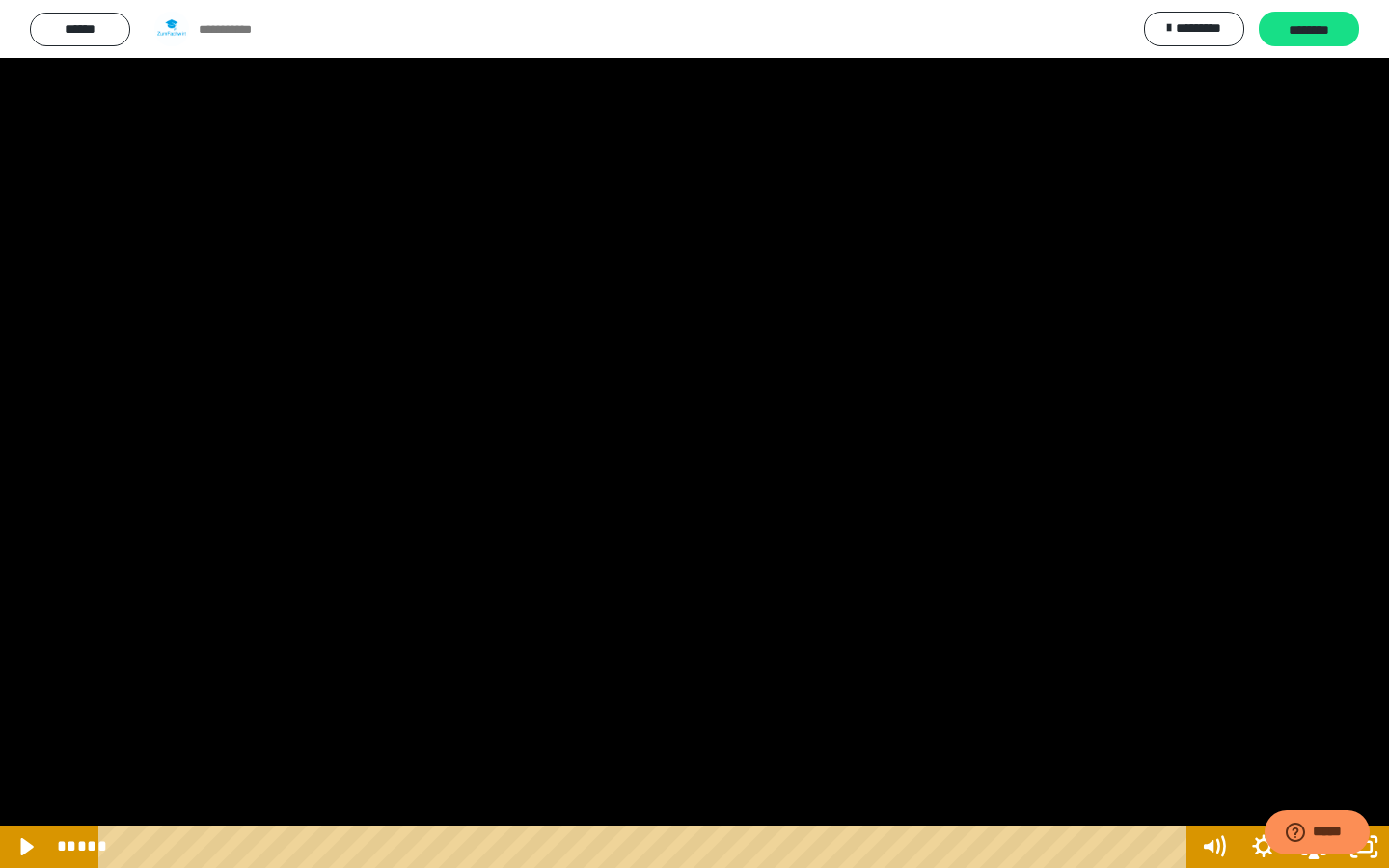 click at bounding box center (694, 434) 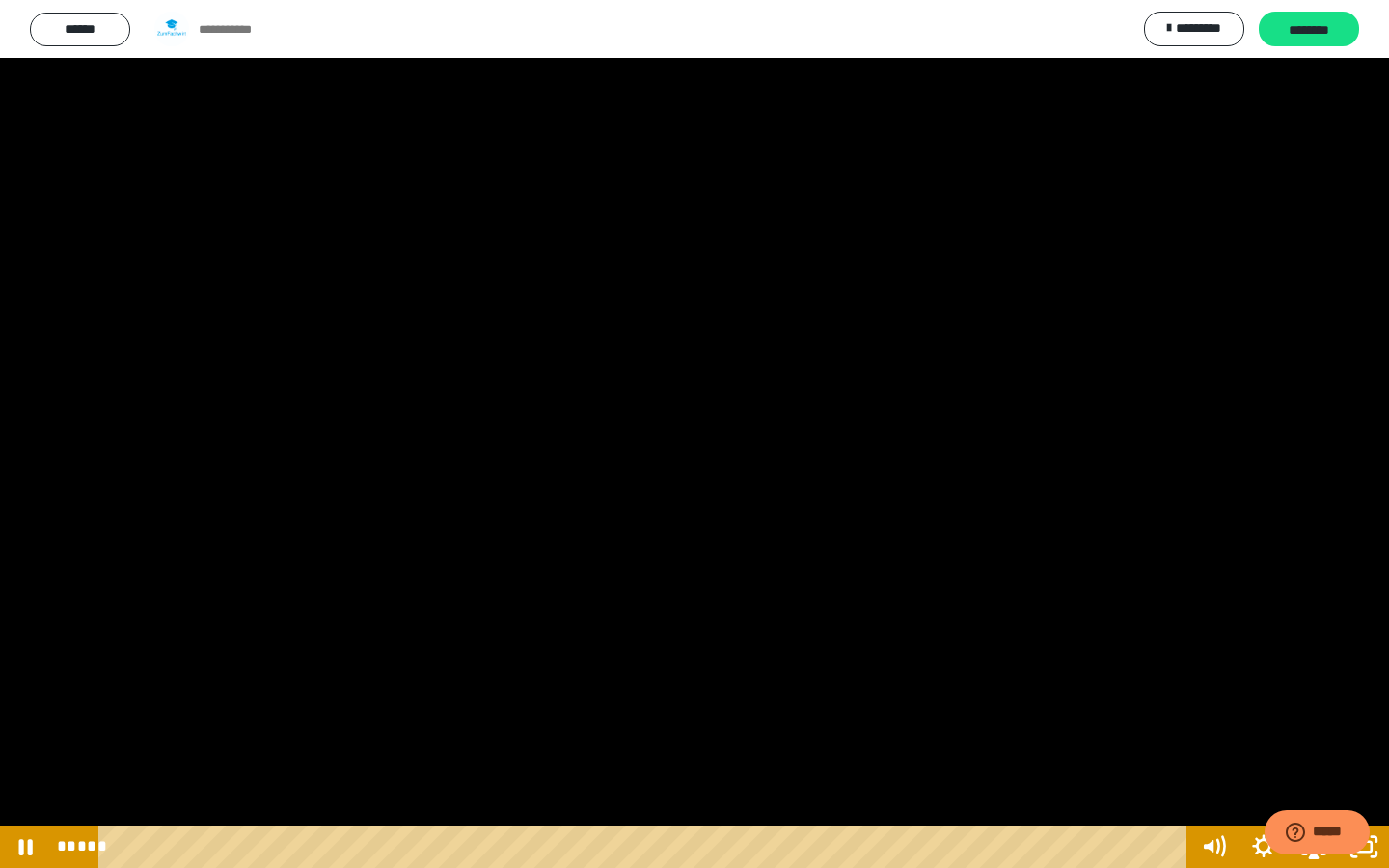 click at bounding box center [694, 434] 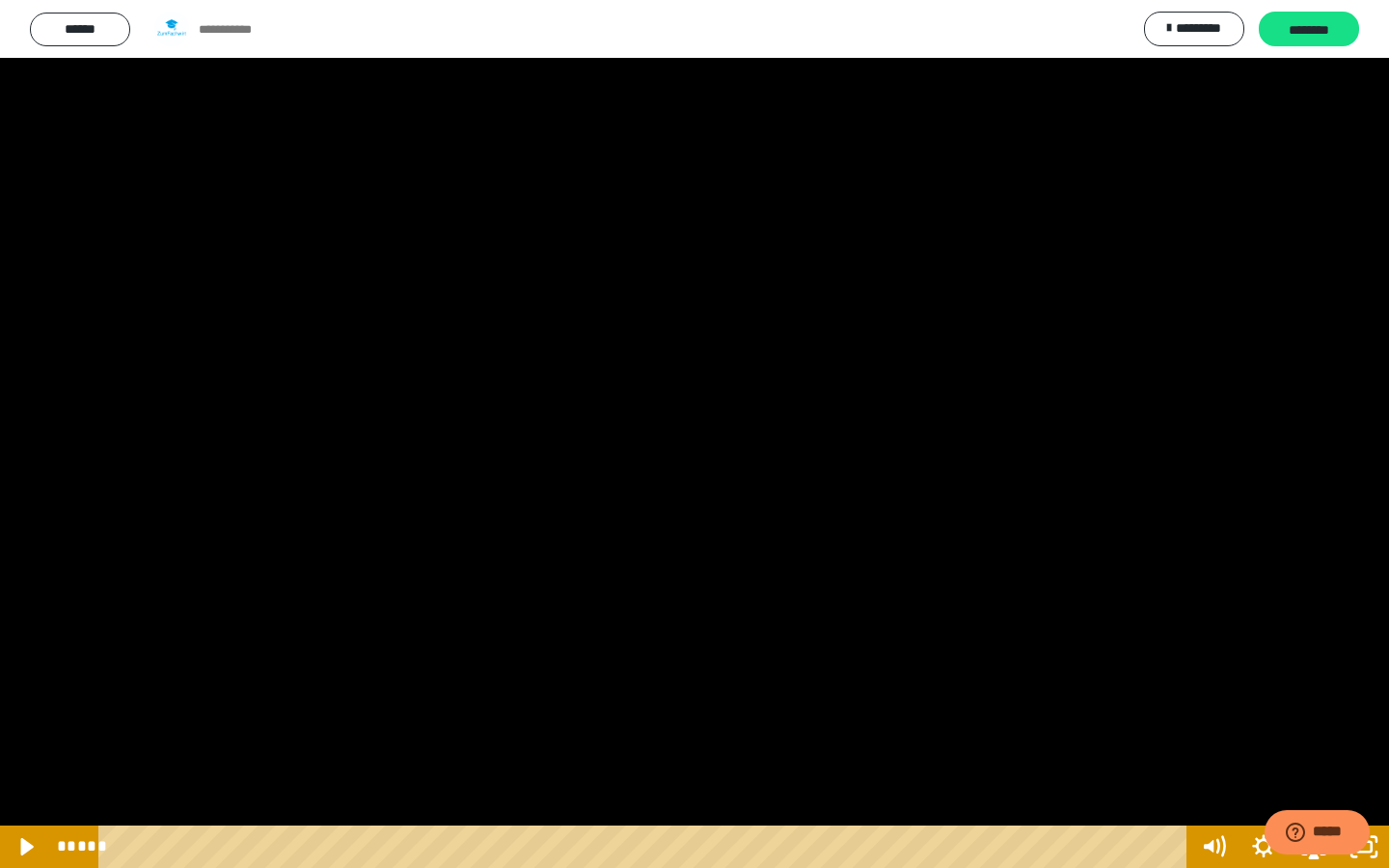 click at bounding box center [694, 434] 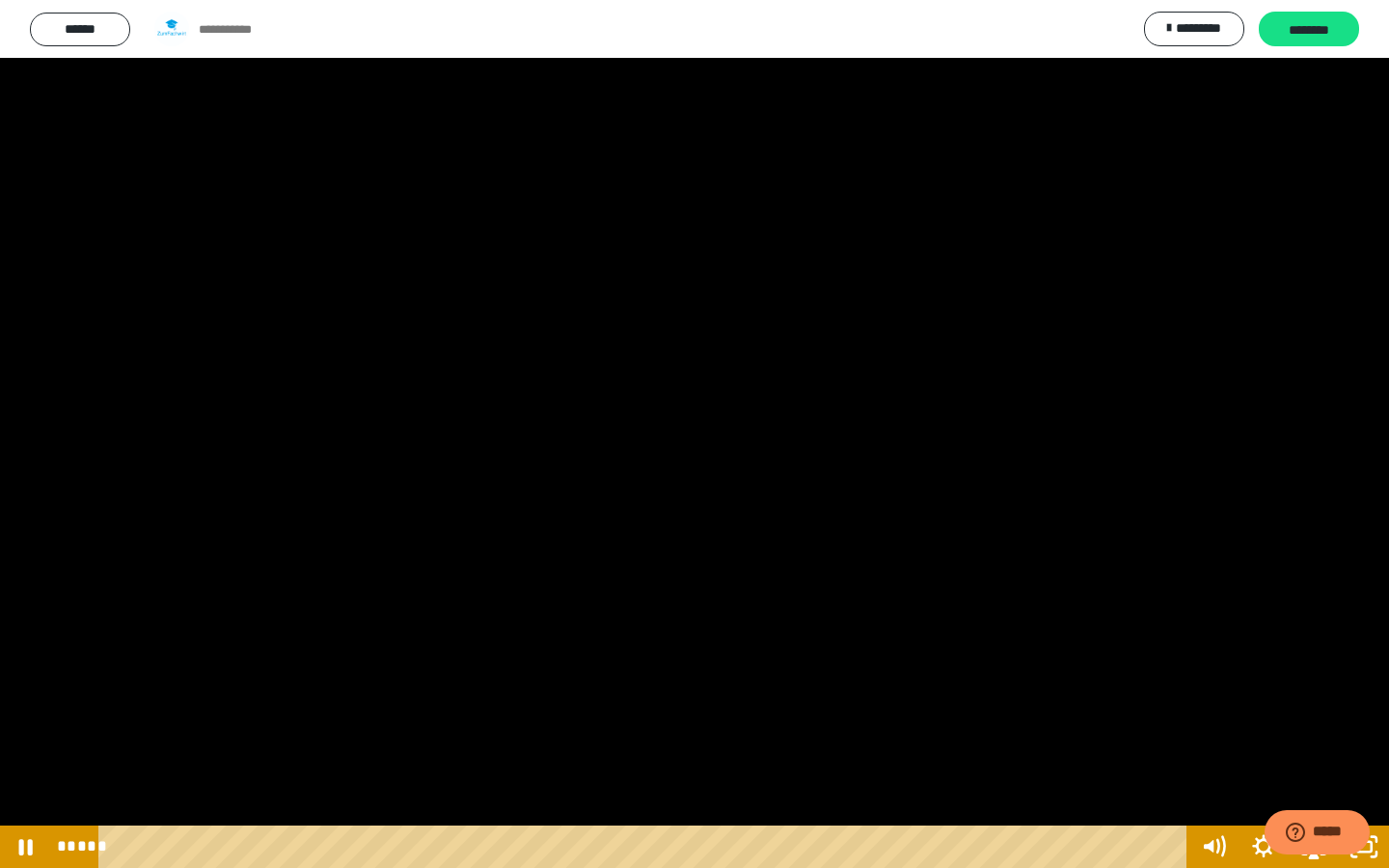 click at bounding box center (694, 434) 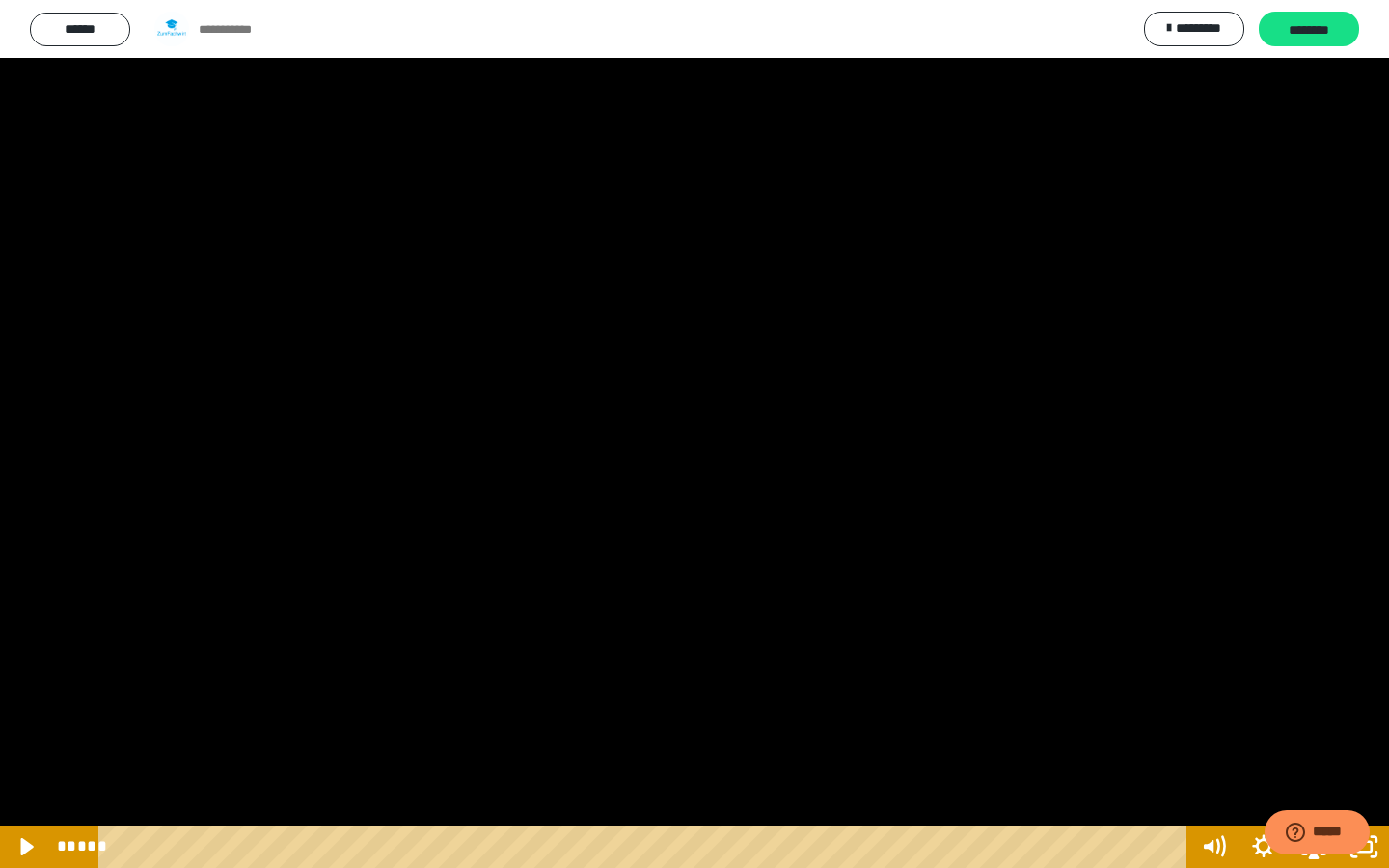 click at bounding box center [694, 434] 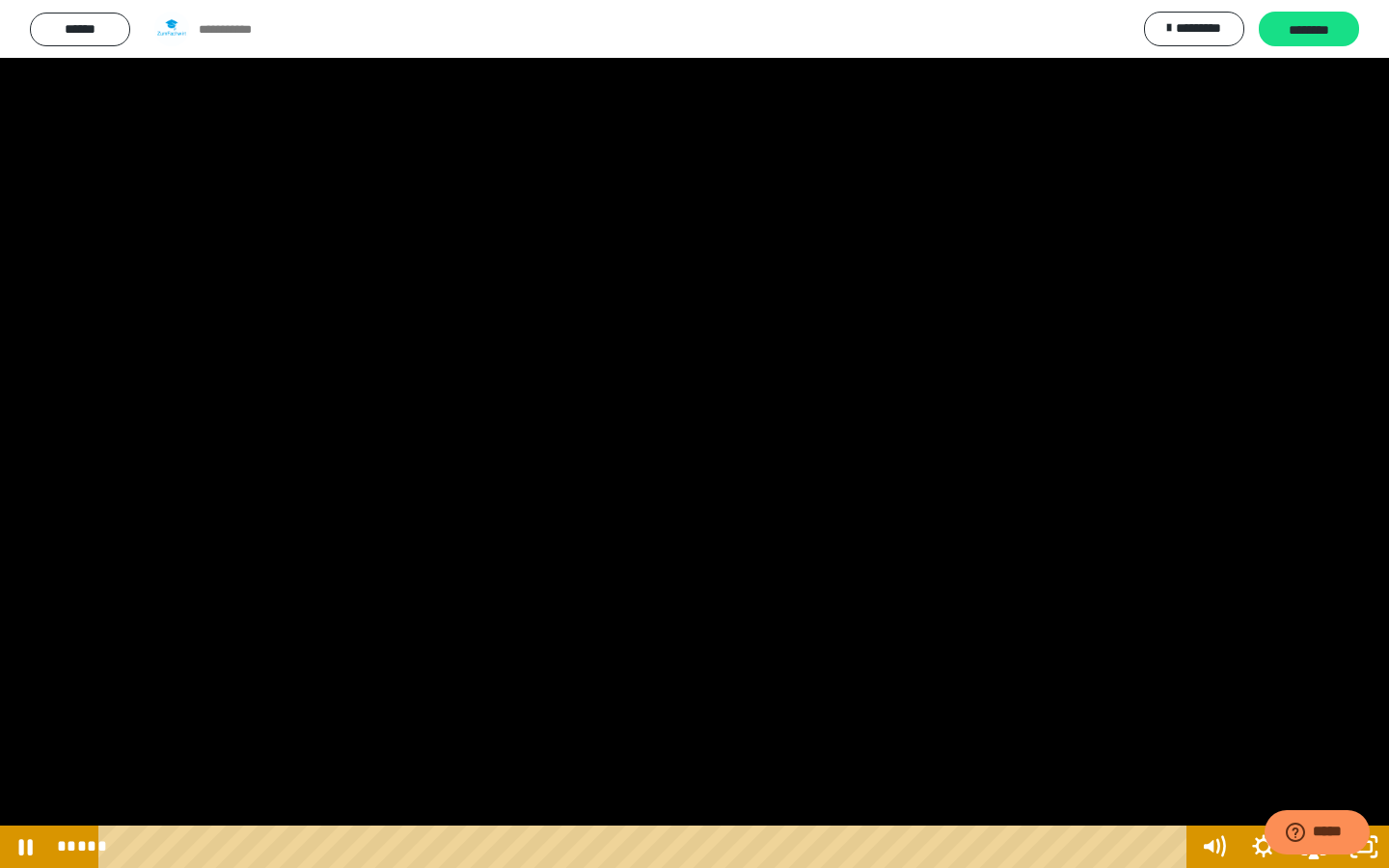 click at bounding box center (694, 434) 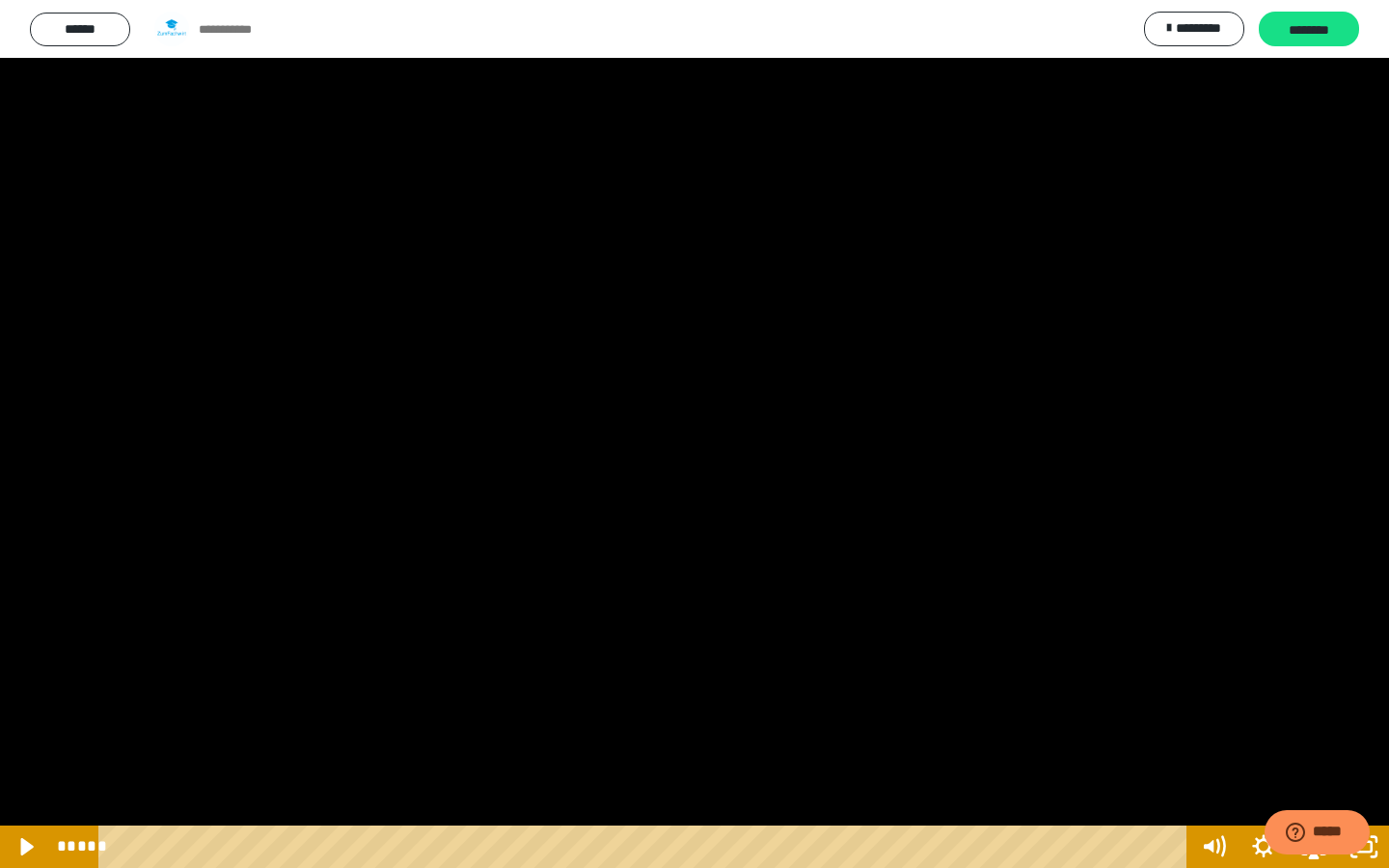 click at bounding box center [694, 434] 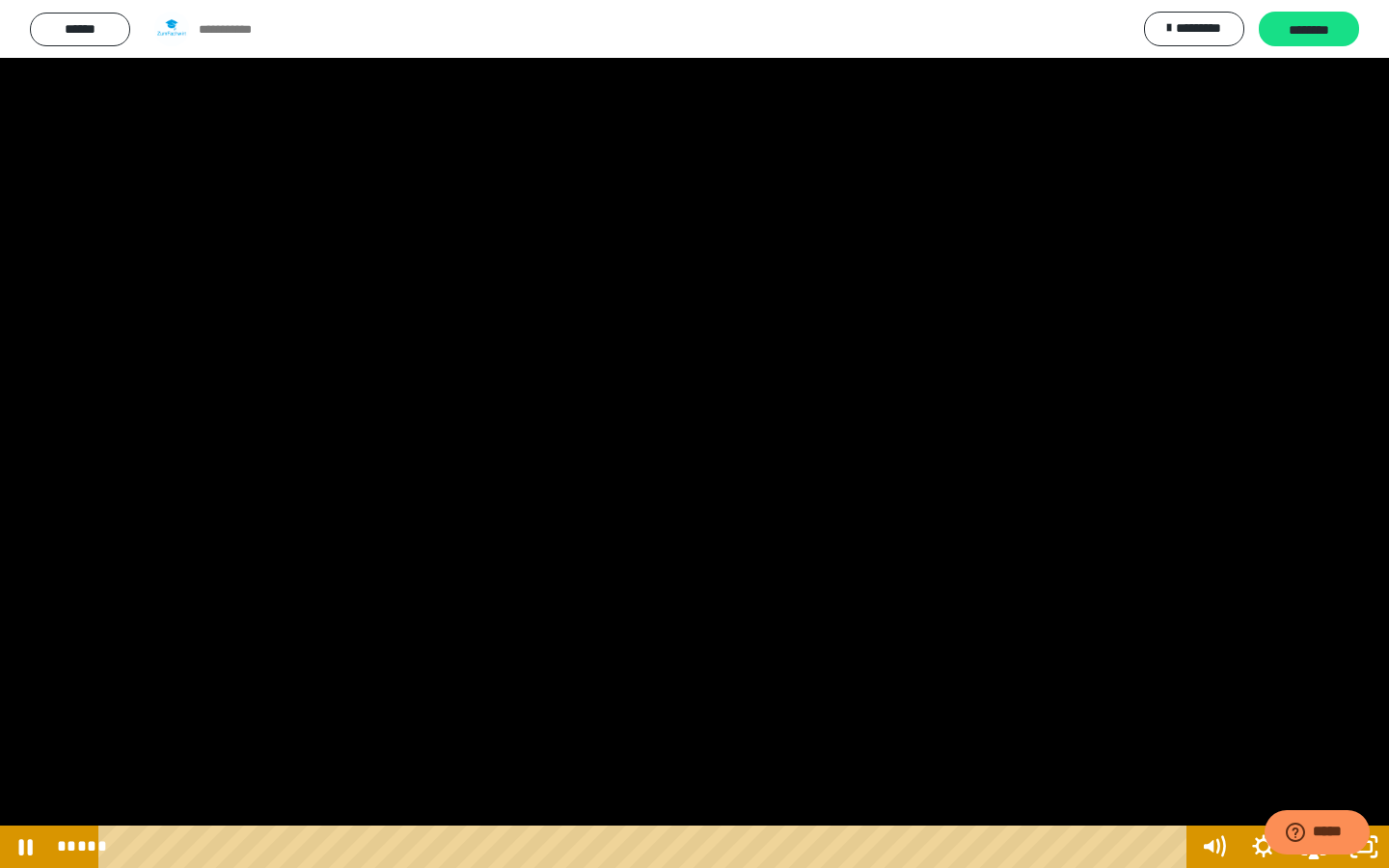 click at bounding box center (694, 434) 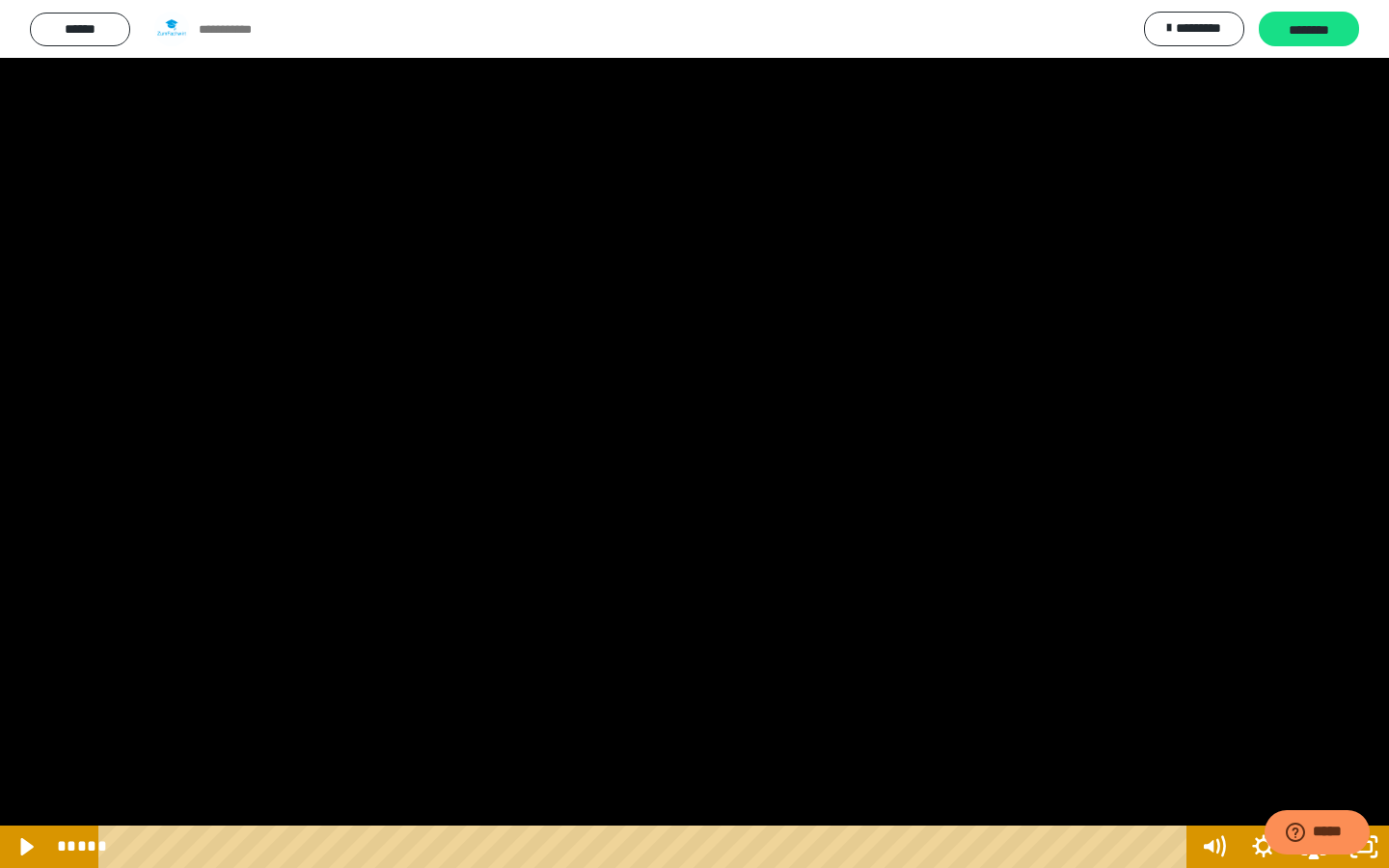 click at bounding box center (694, 434) 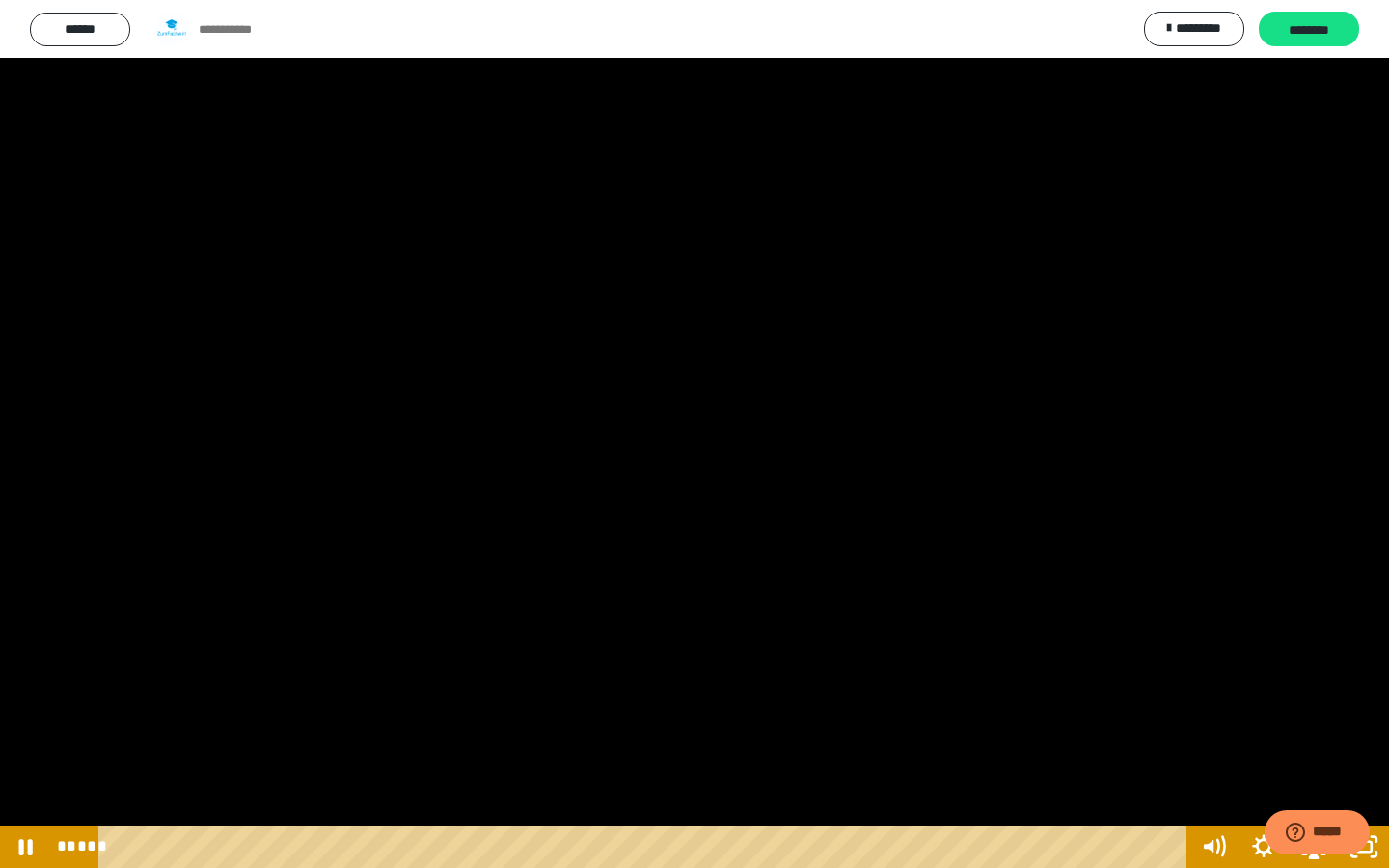 click at bounding box center (694, 434) 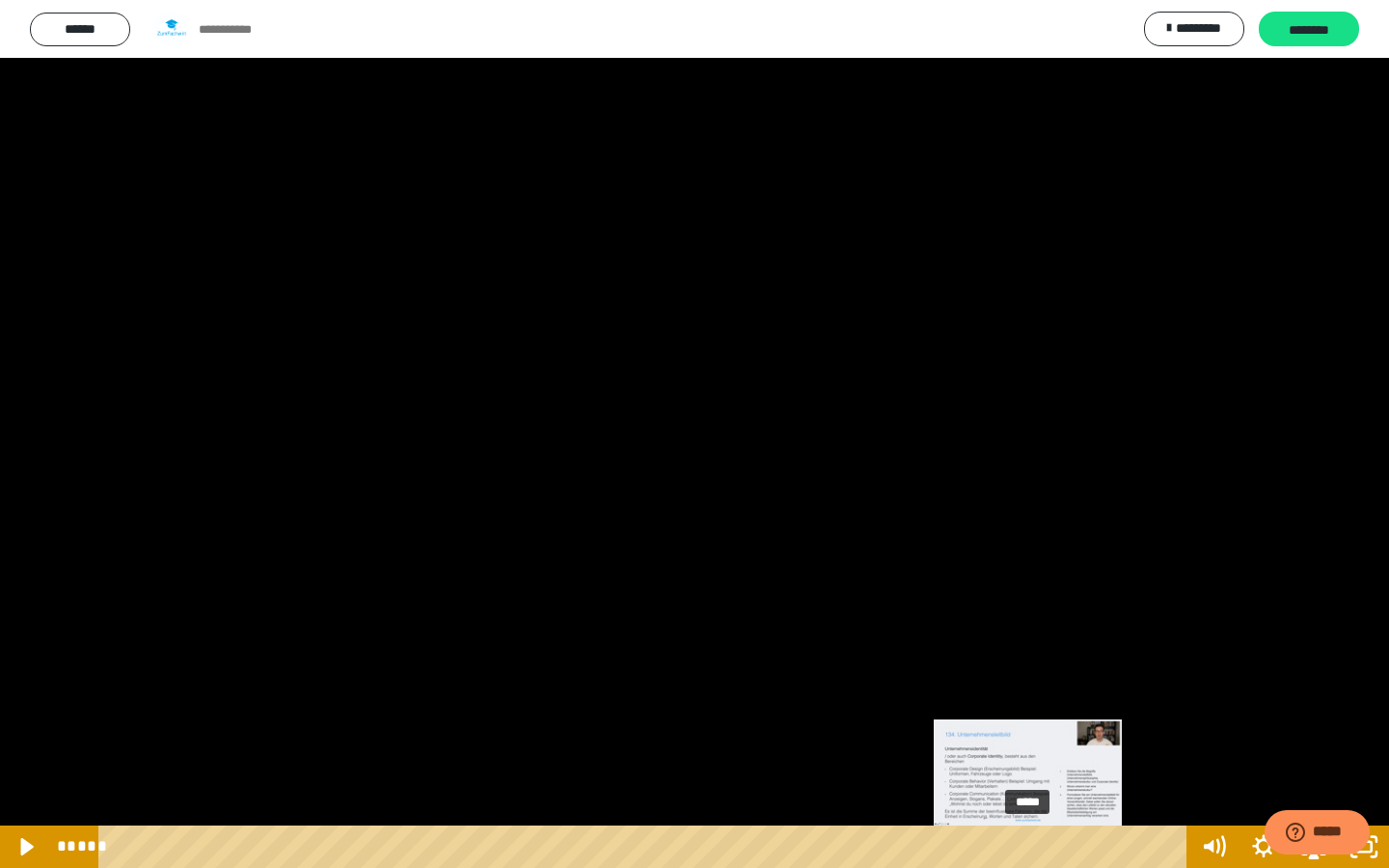 click on "*****" at bounding box center [646, 847] 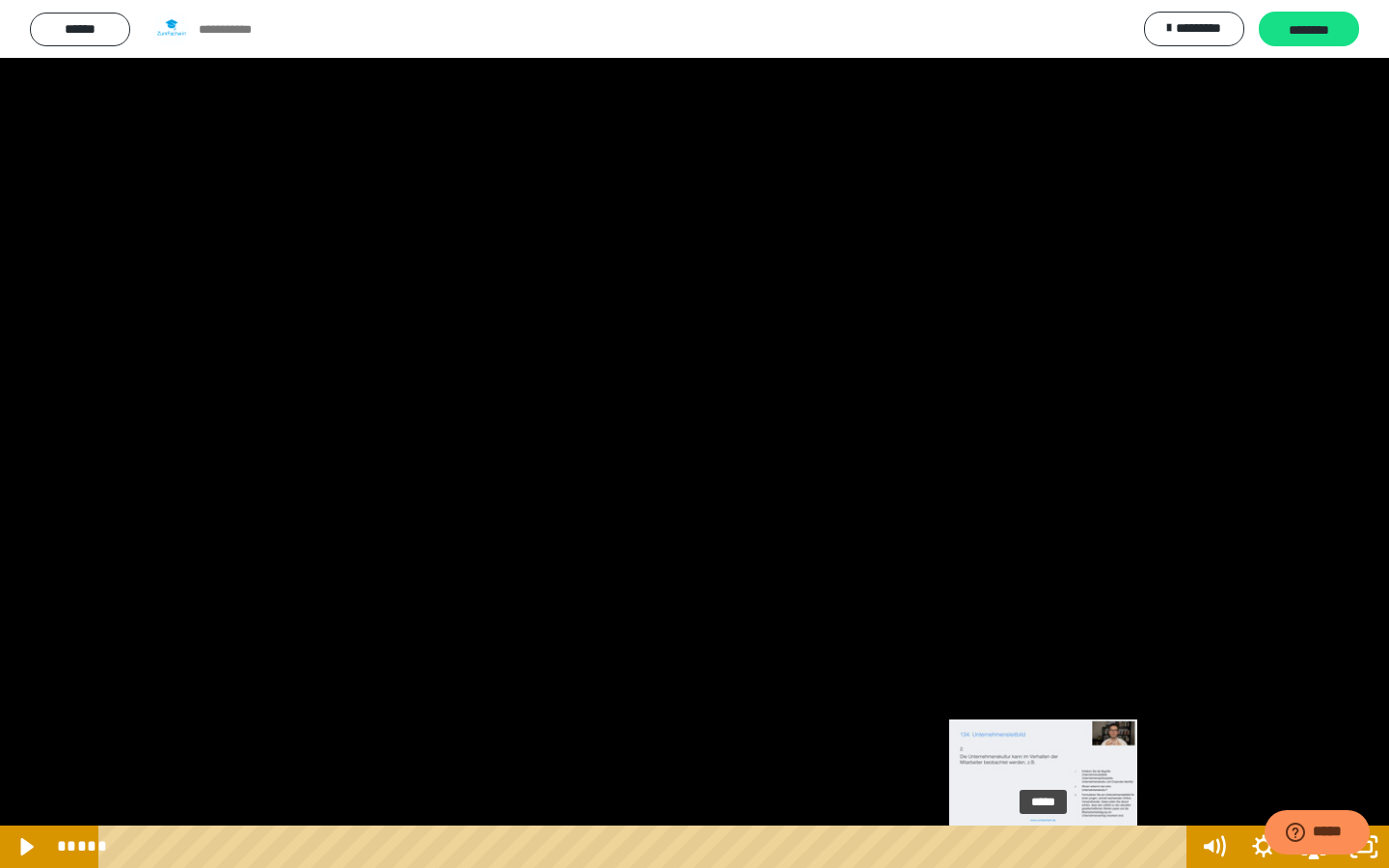 click on "*****" at bounding box center (646, 847) 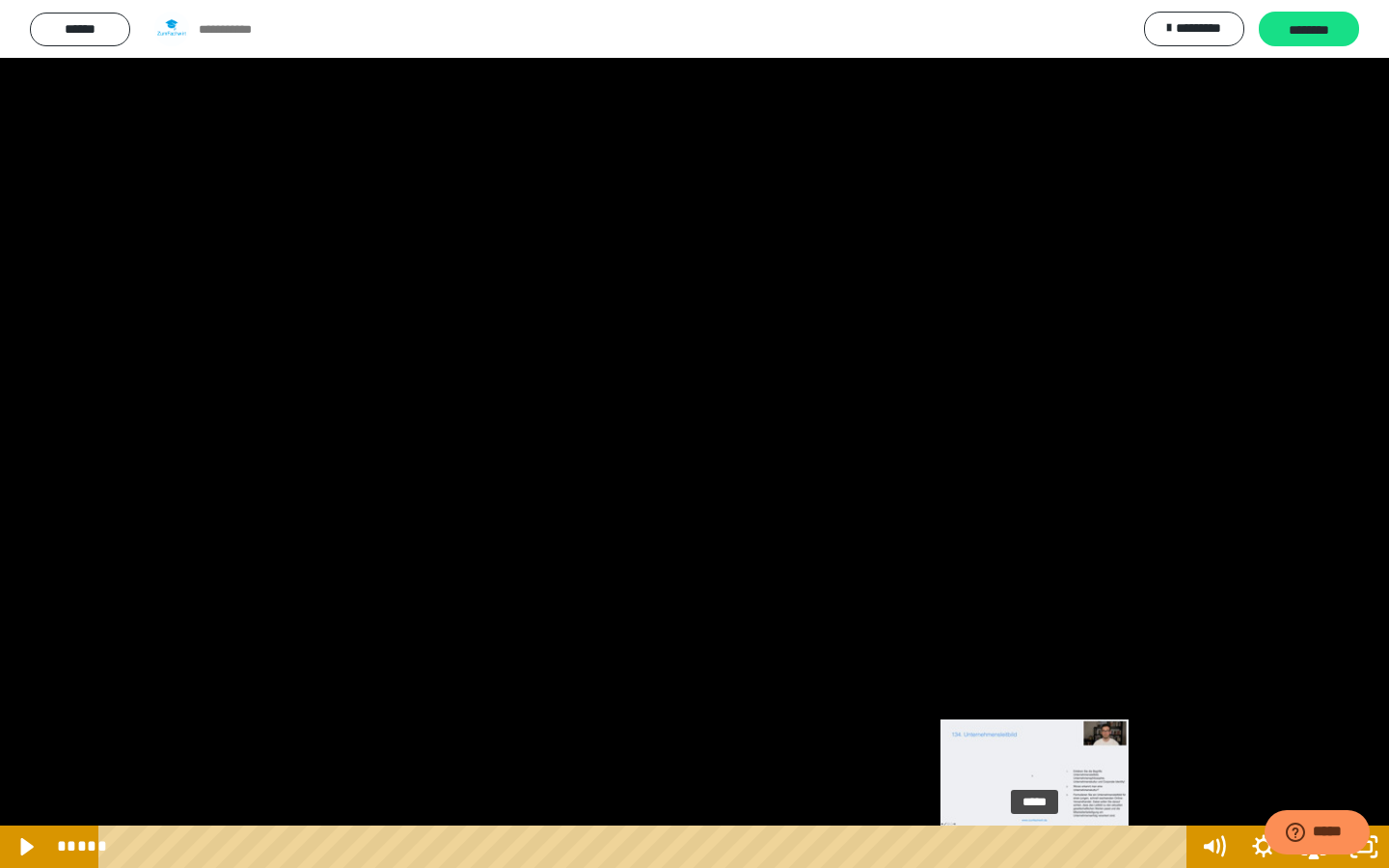 click at bounding box center [1034, 847] 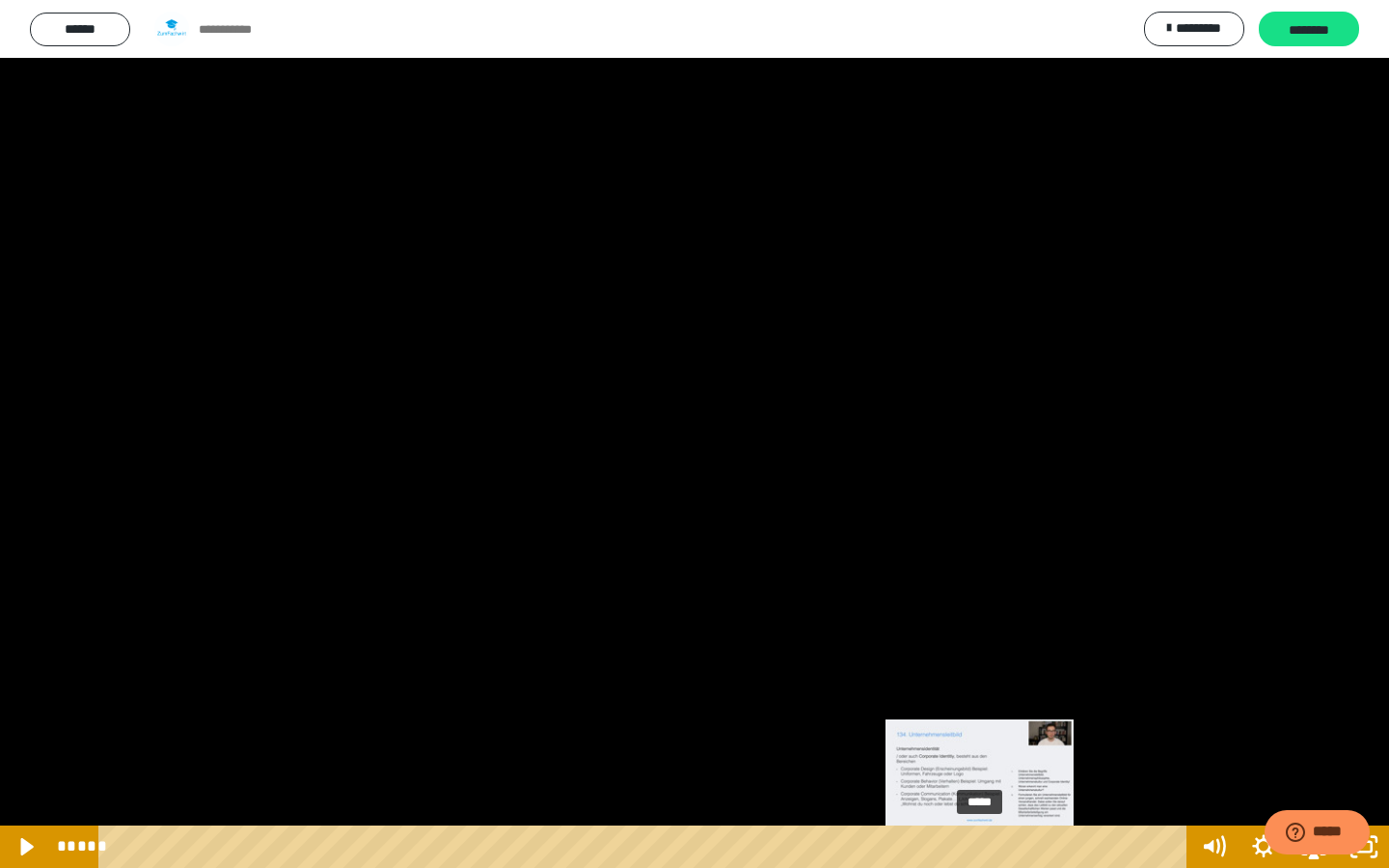 click on "*****" at bounding box center (646, 847) 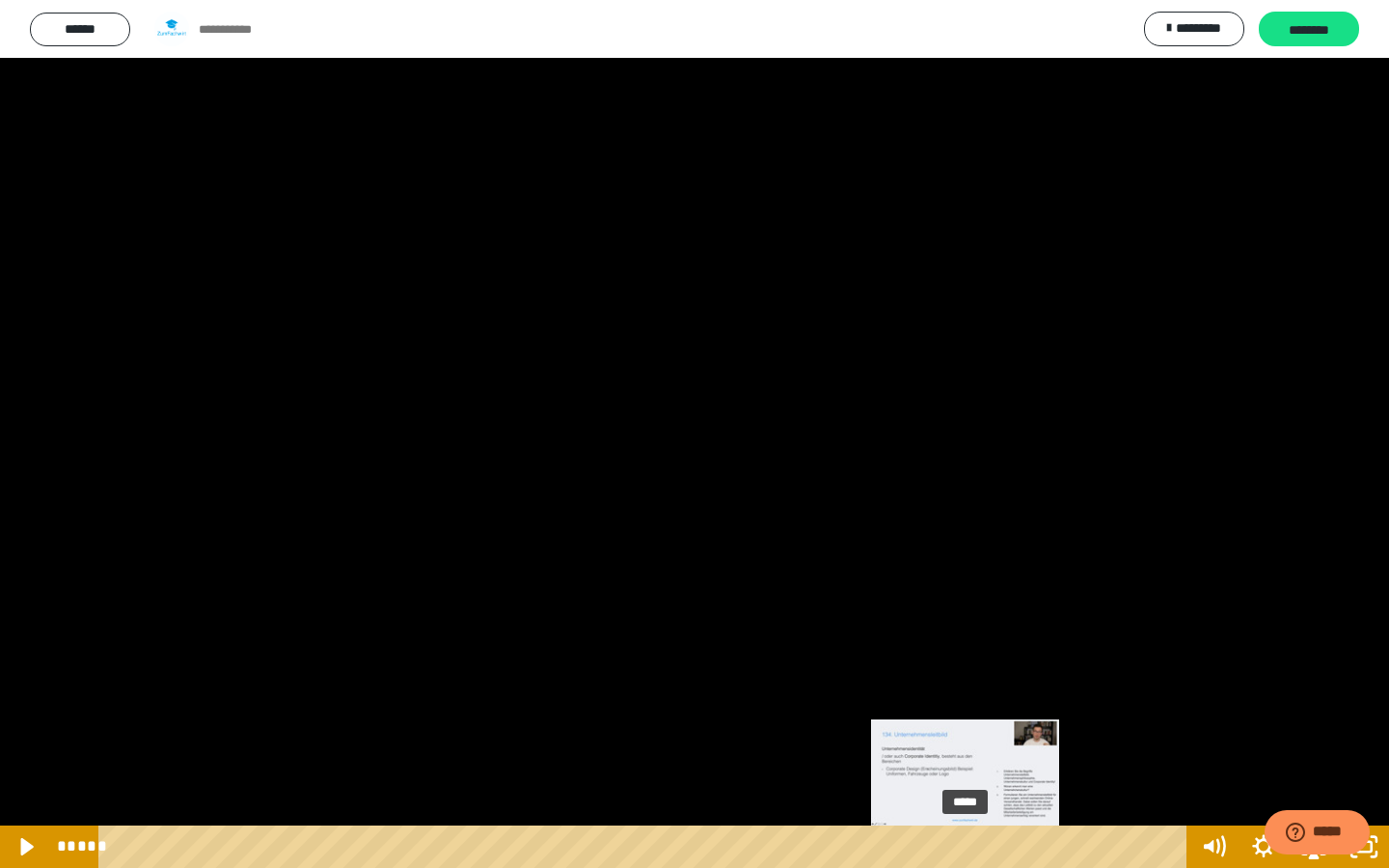 click on "*****" at bounding box center [646, 847] 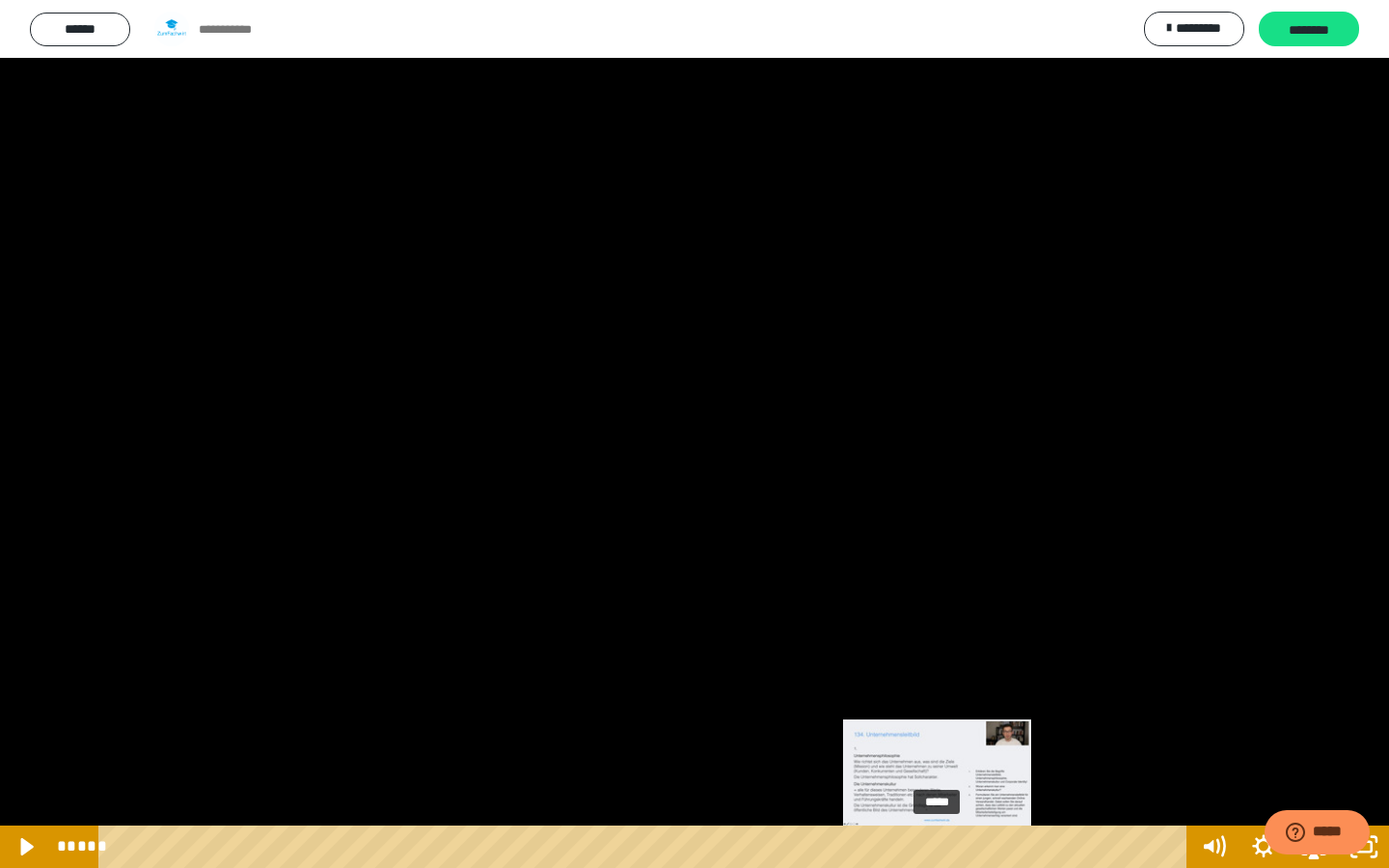 click on "*****" at bounding box center [646, 847] 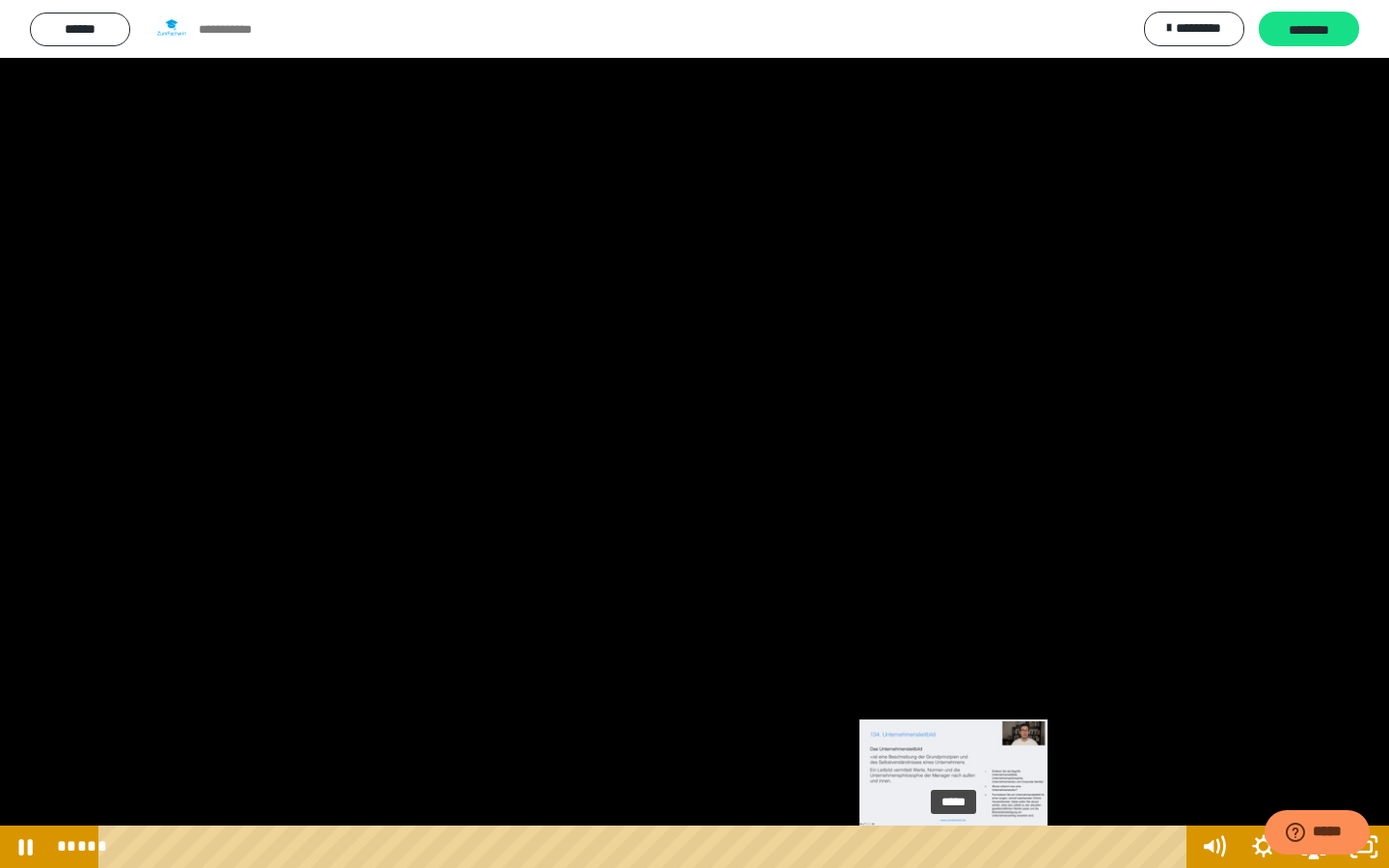 click on "*****" at bounding box center [646, 847] 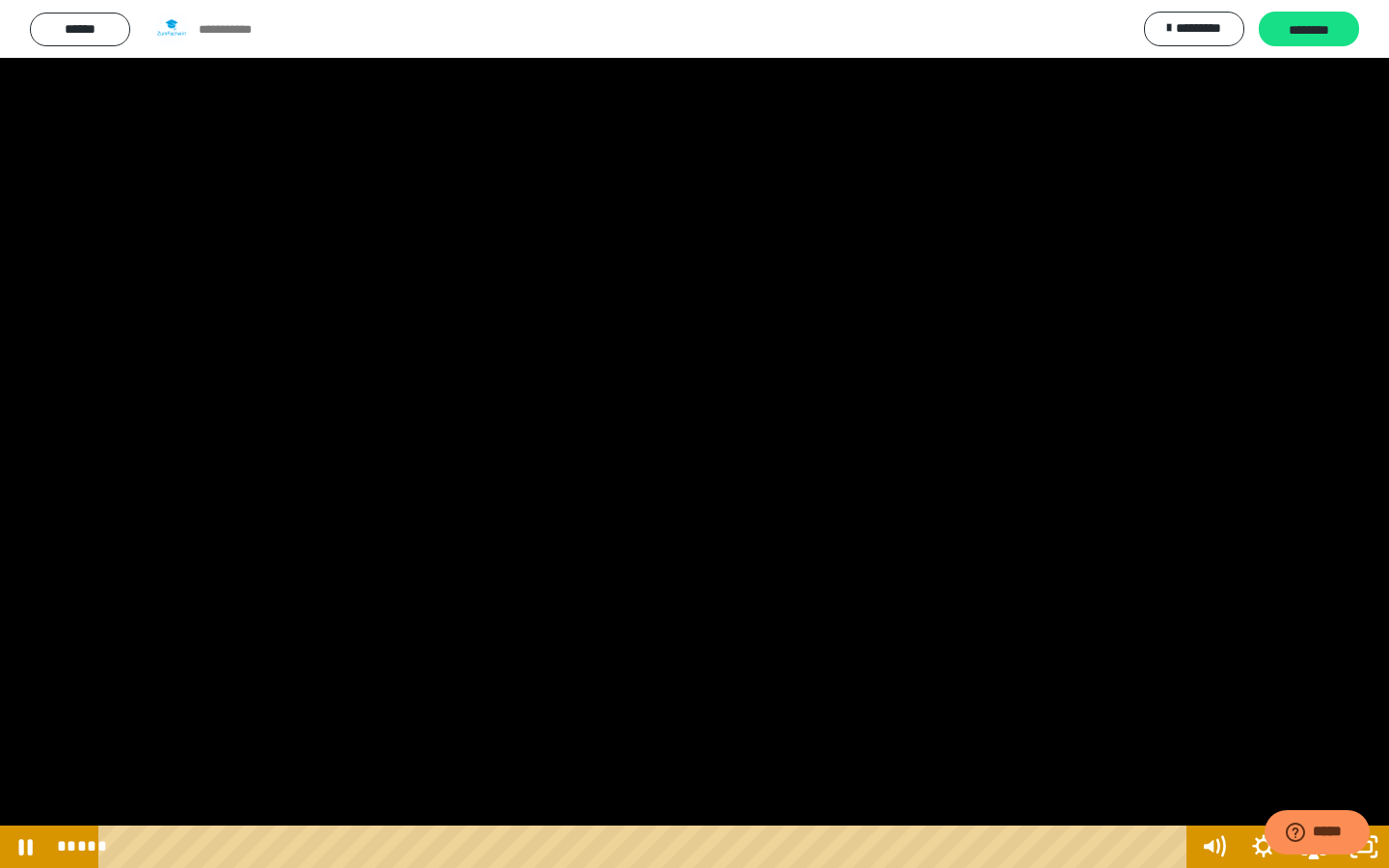 click at bounding box center [694, 434] 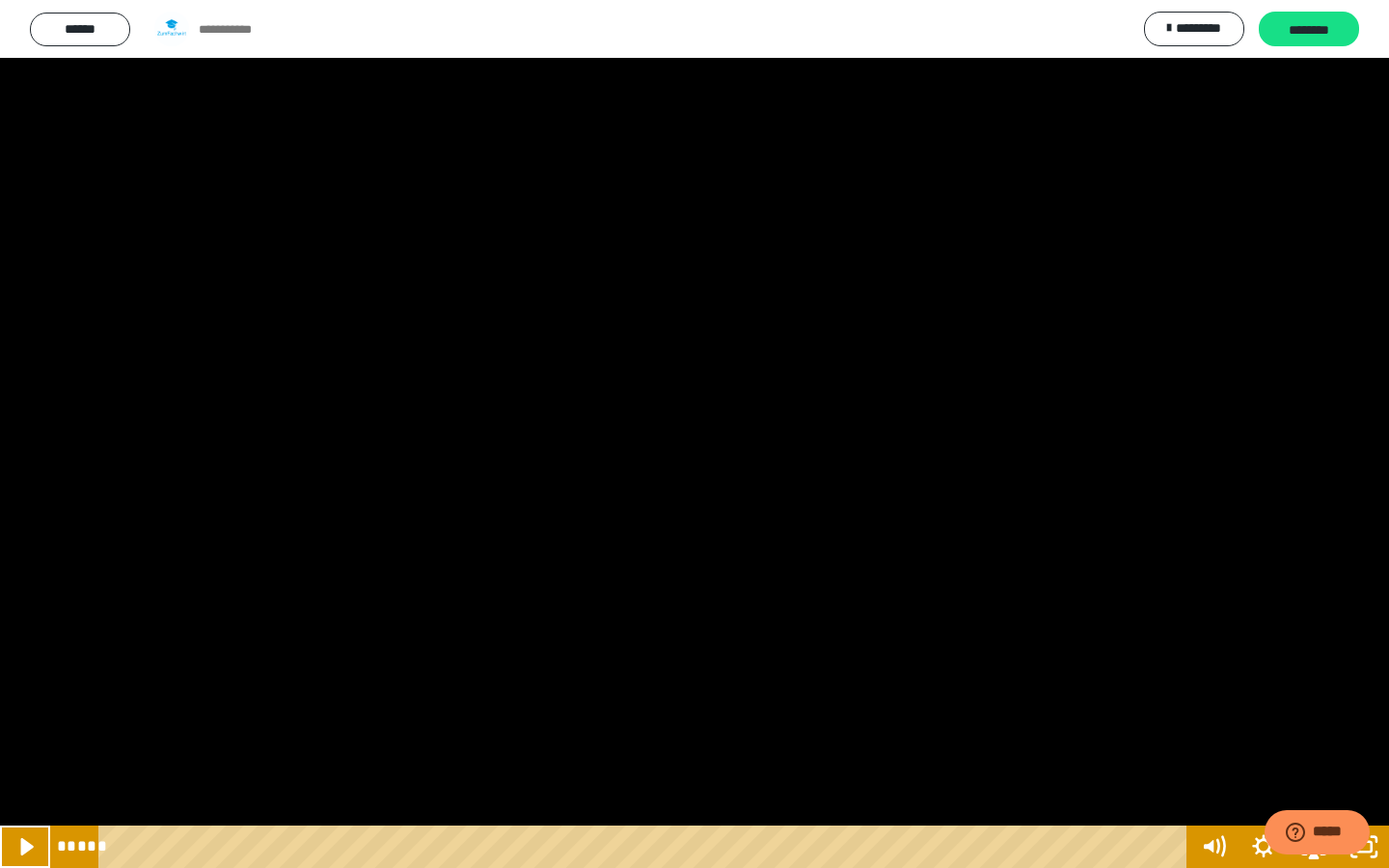 type 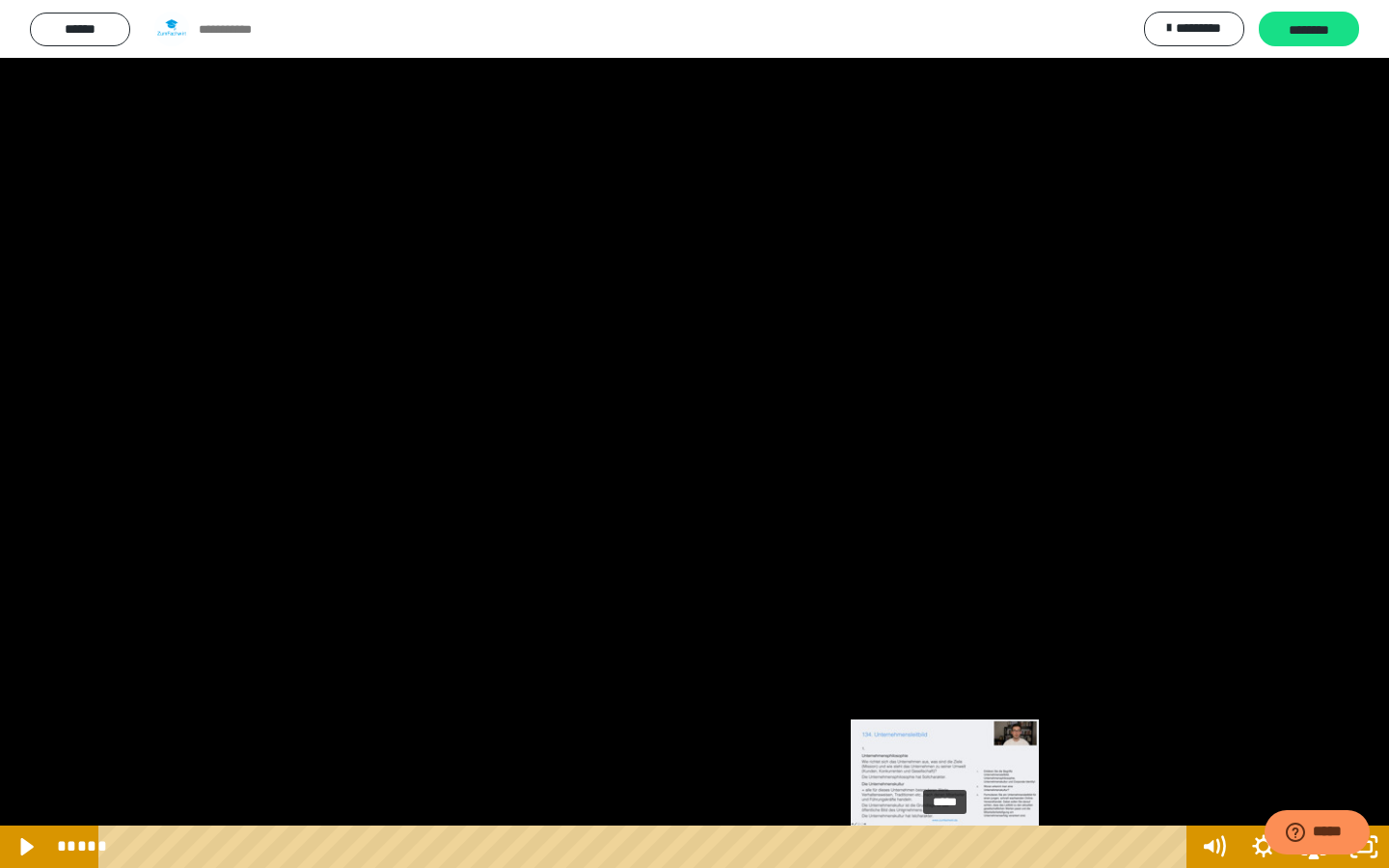 click on "*****" at bounding box center [646, 847] 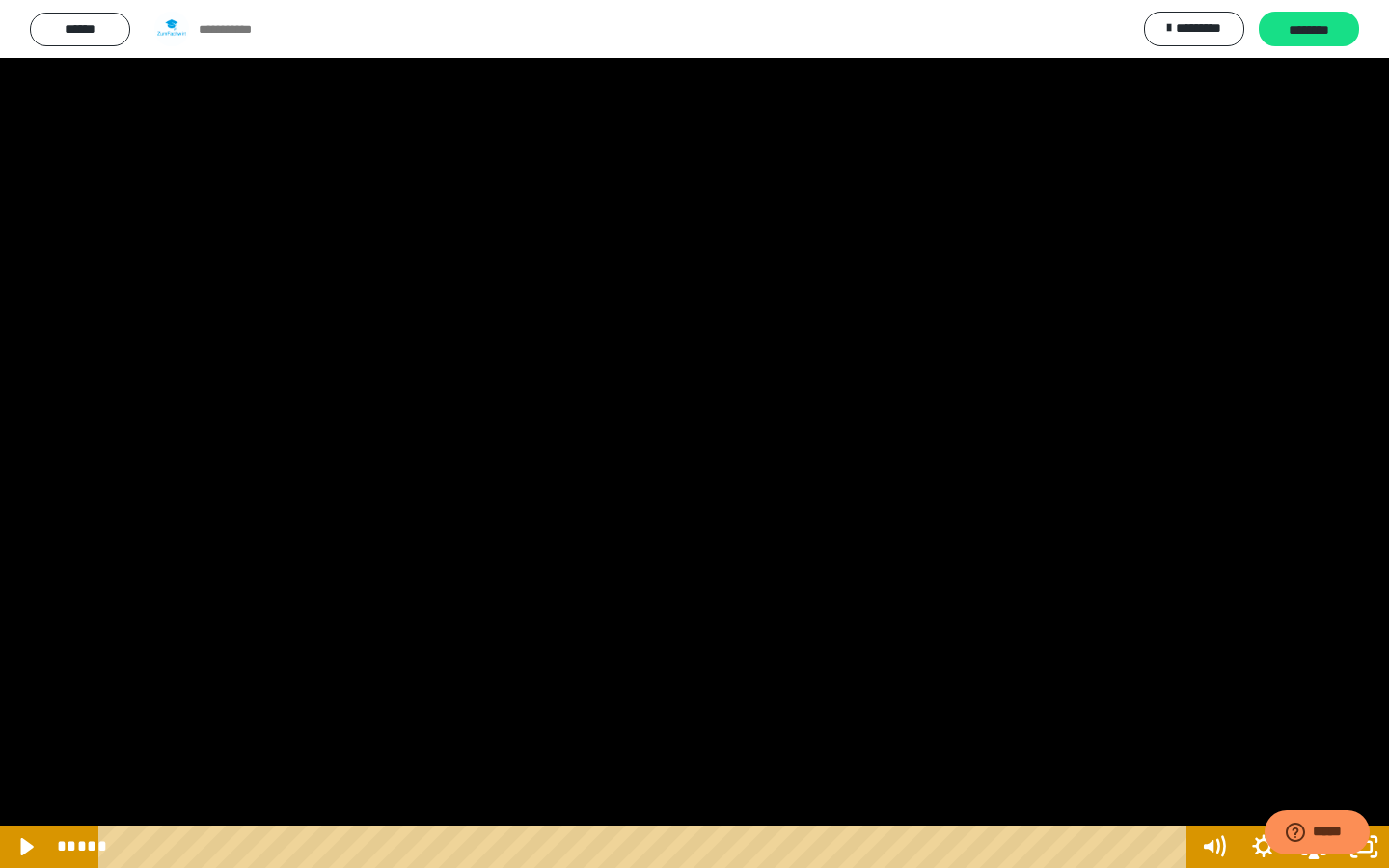 click at bounding box center (694, 434) 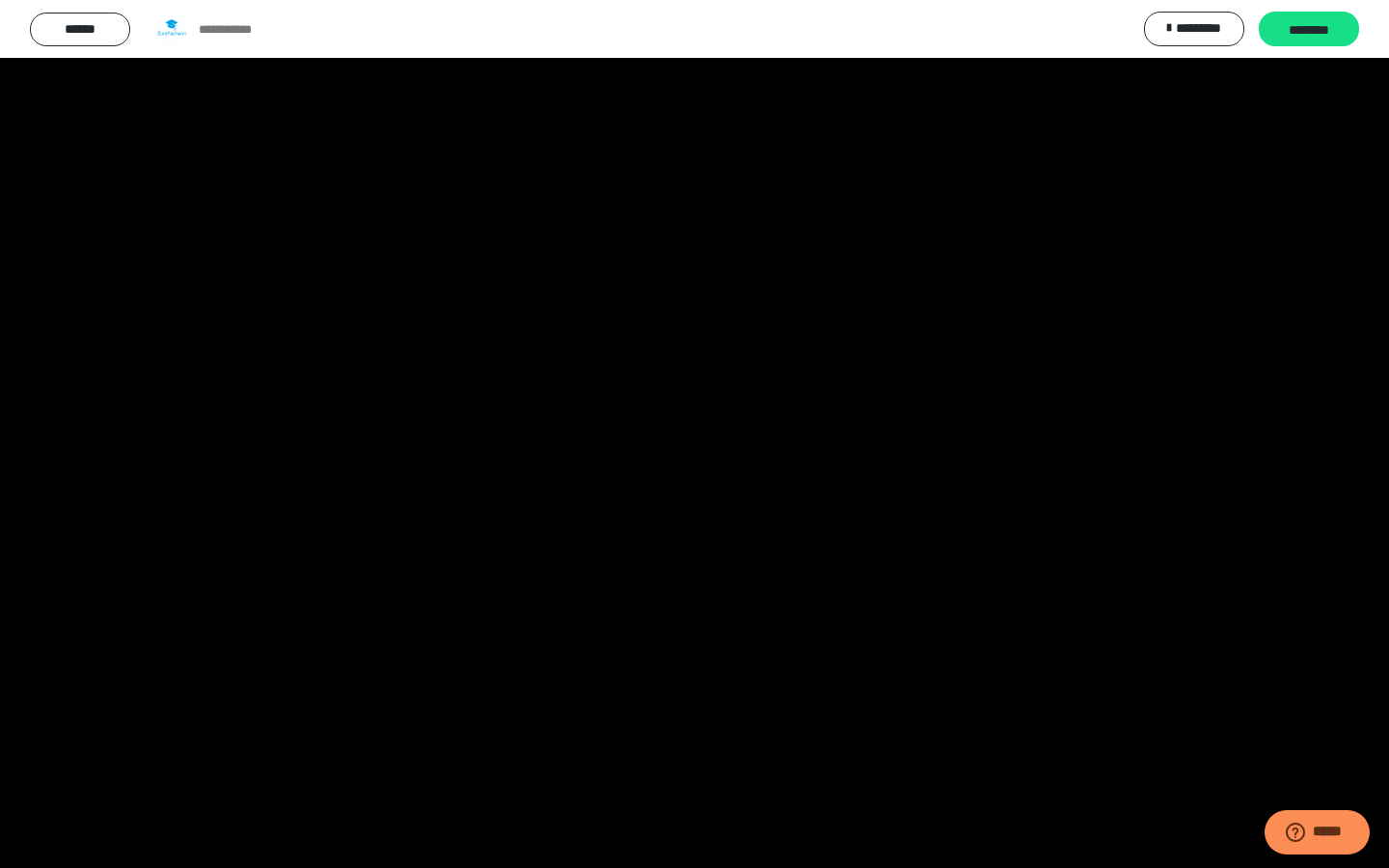 click at bounding box center [694, 434] 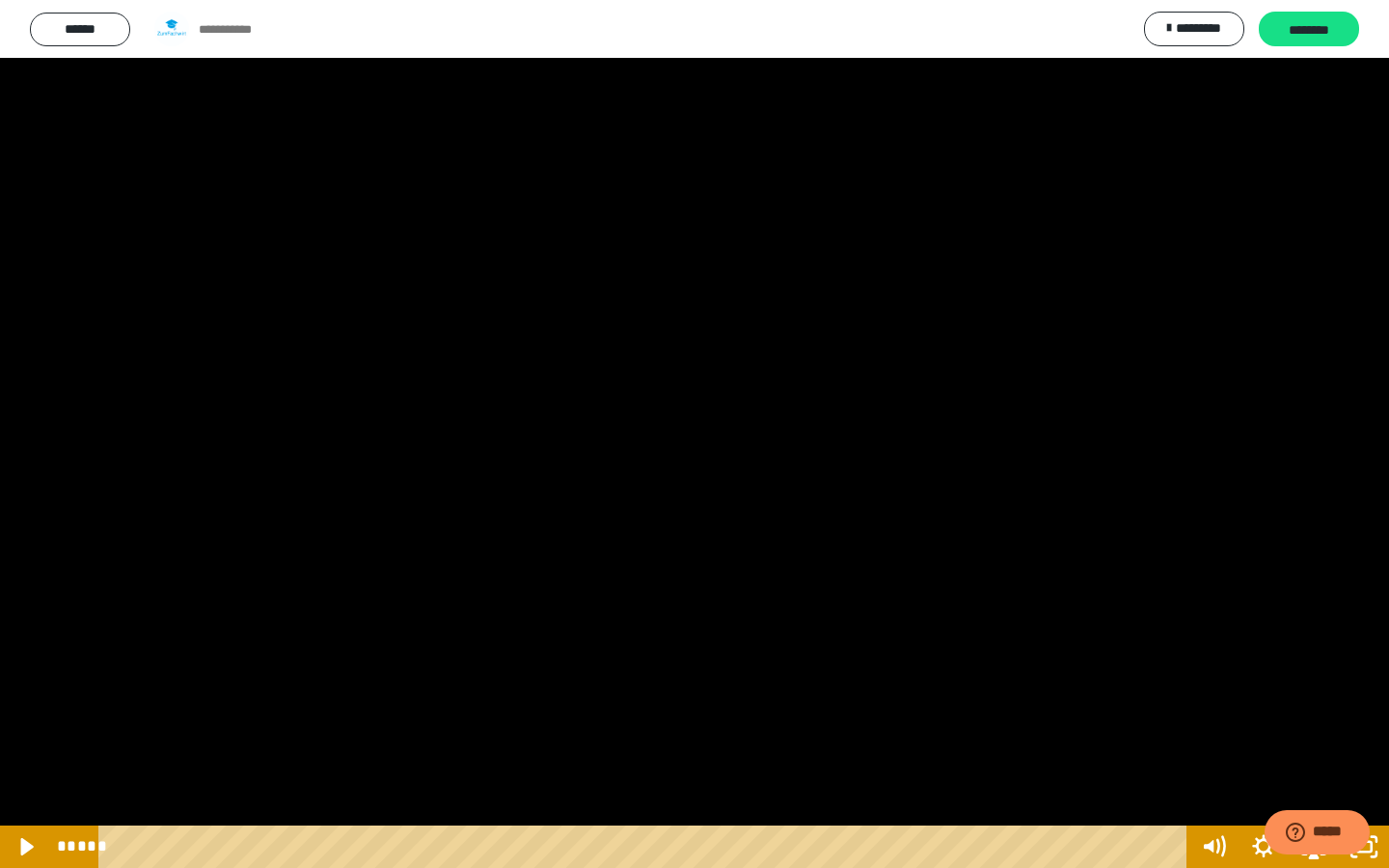 click at bounding box center [694, 434] 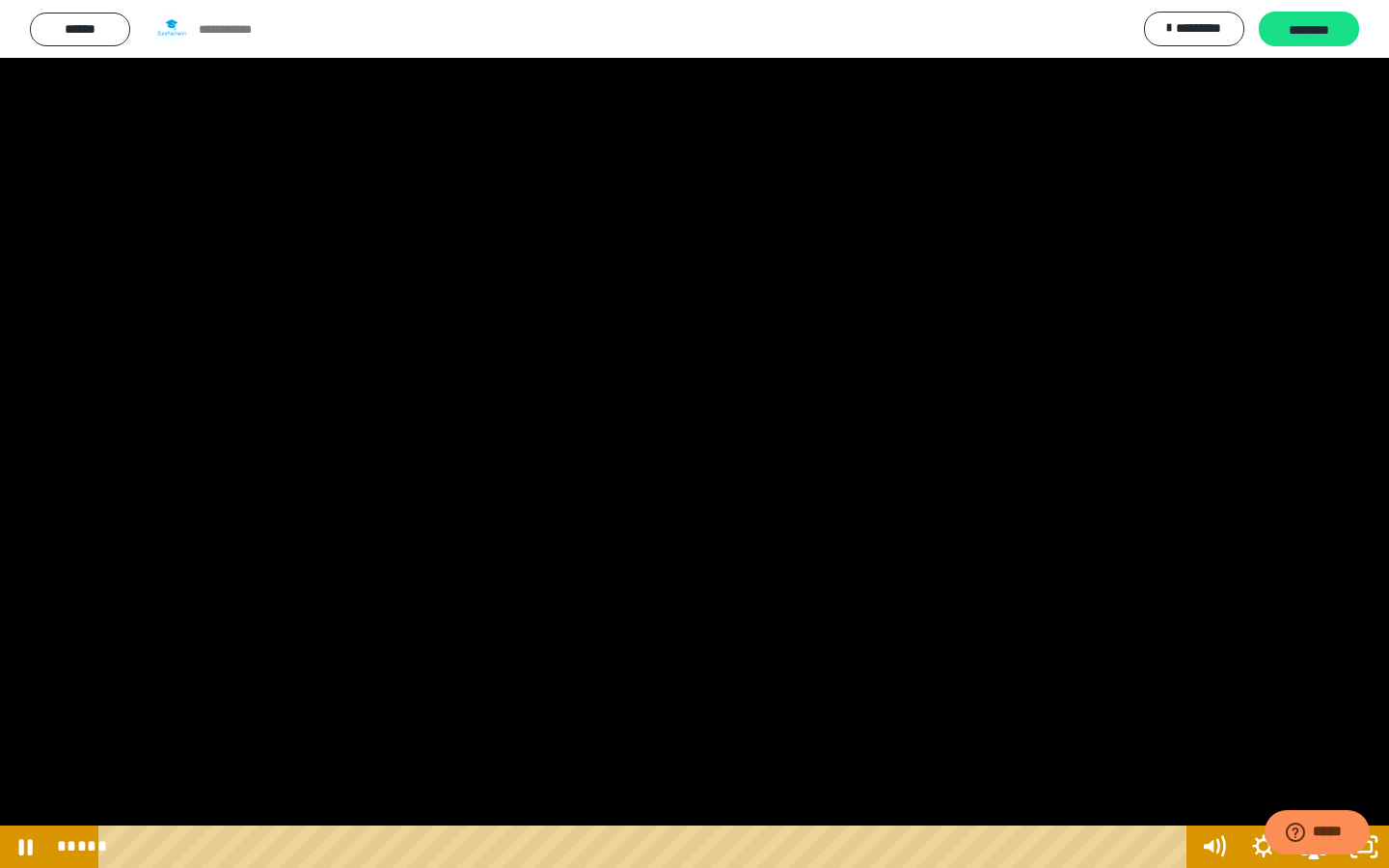 click at bounding box center (694, 434) 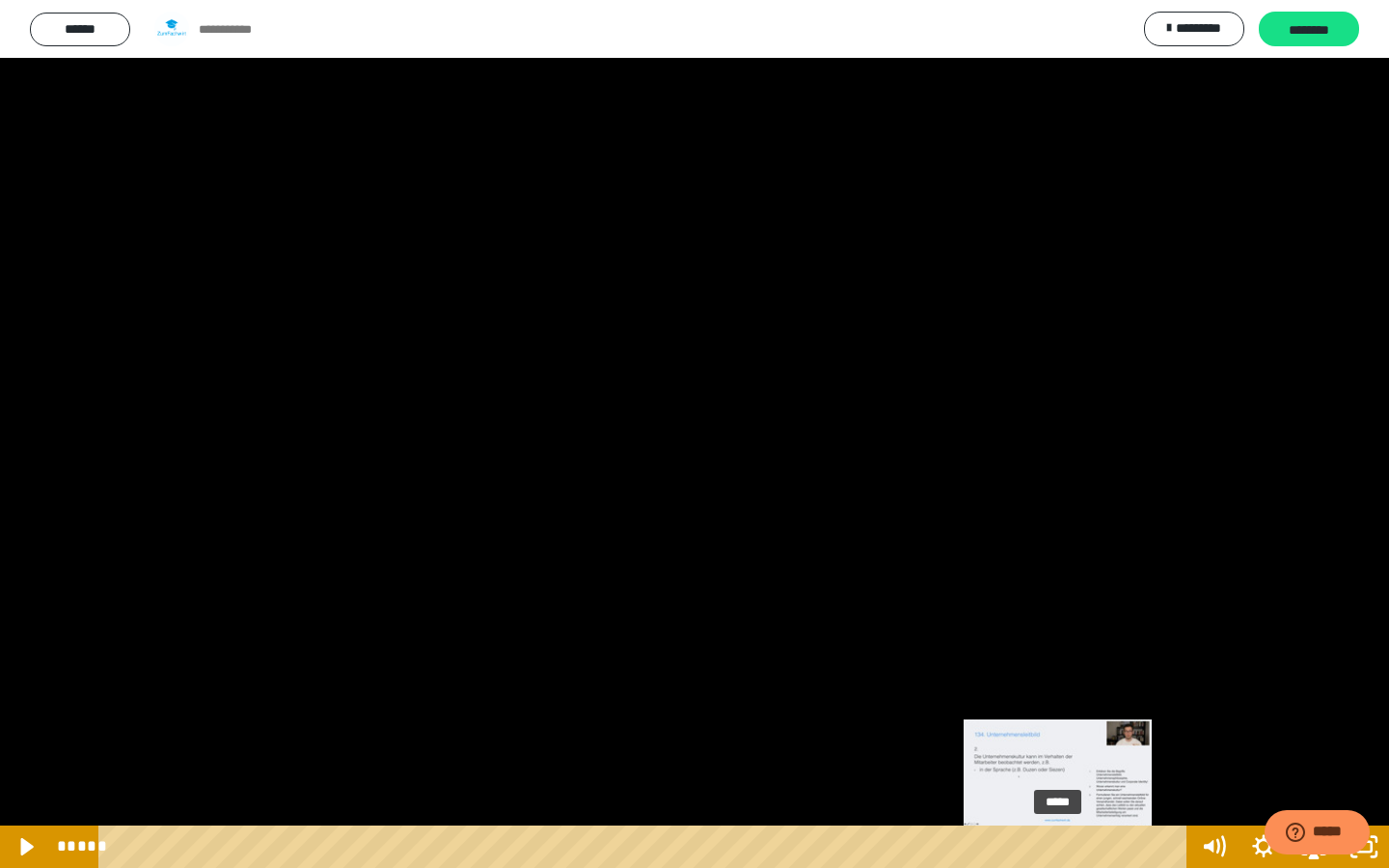 click at bounding box center (1057, 847) 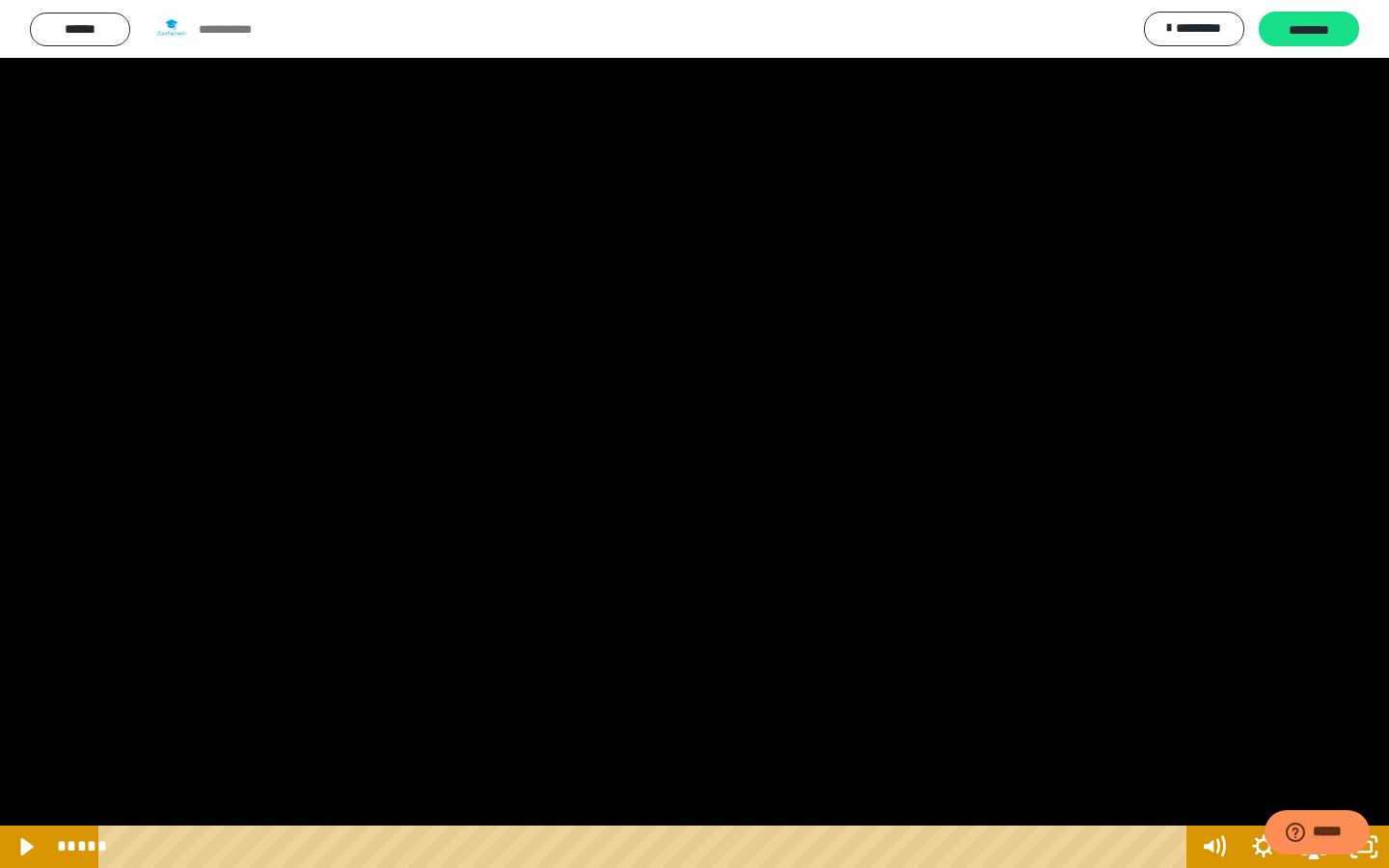 click at bounding box center (694, 434) 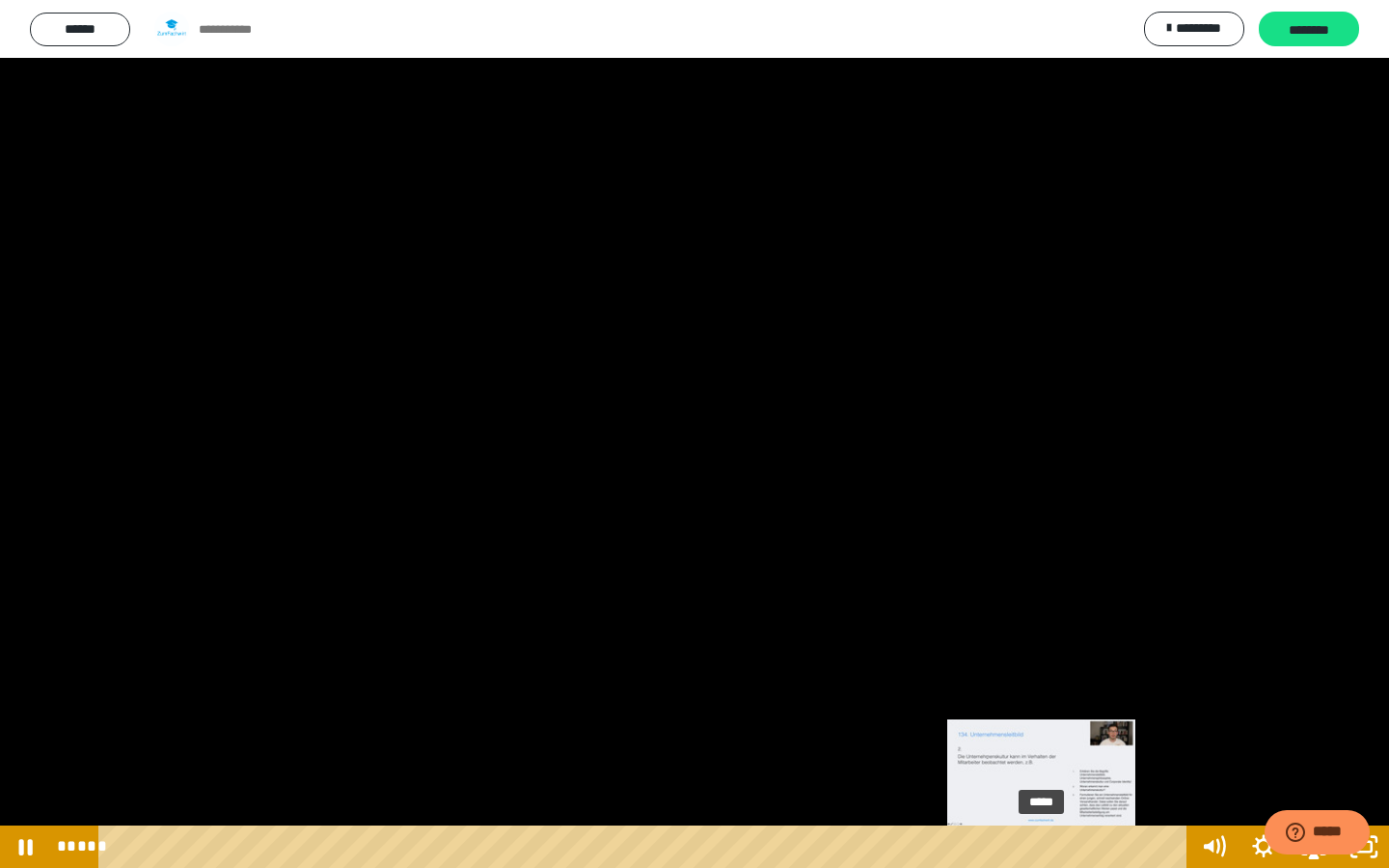 click on "*****" at bounding box center [646, 847] 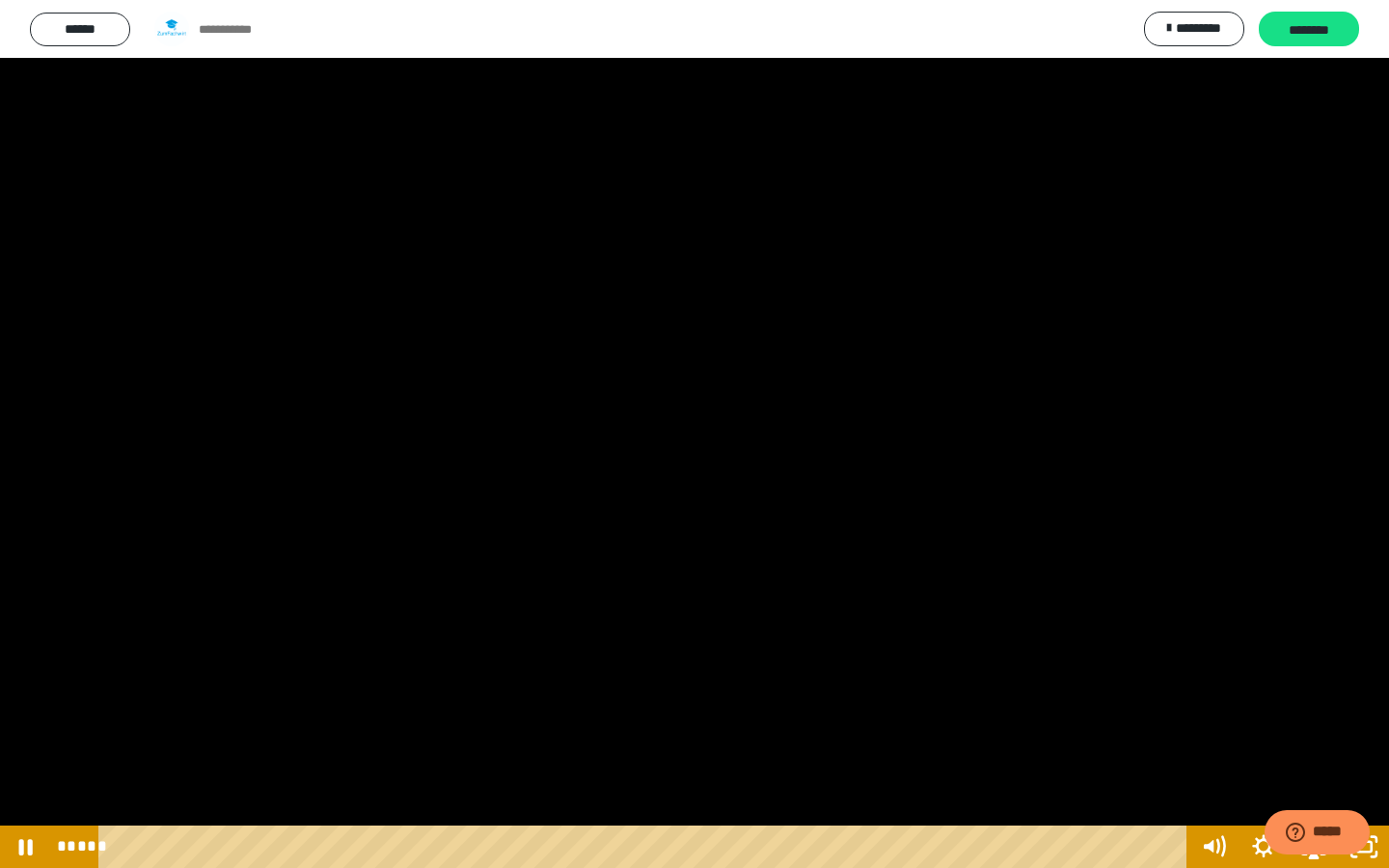 click at bounding box center (694, 434) 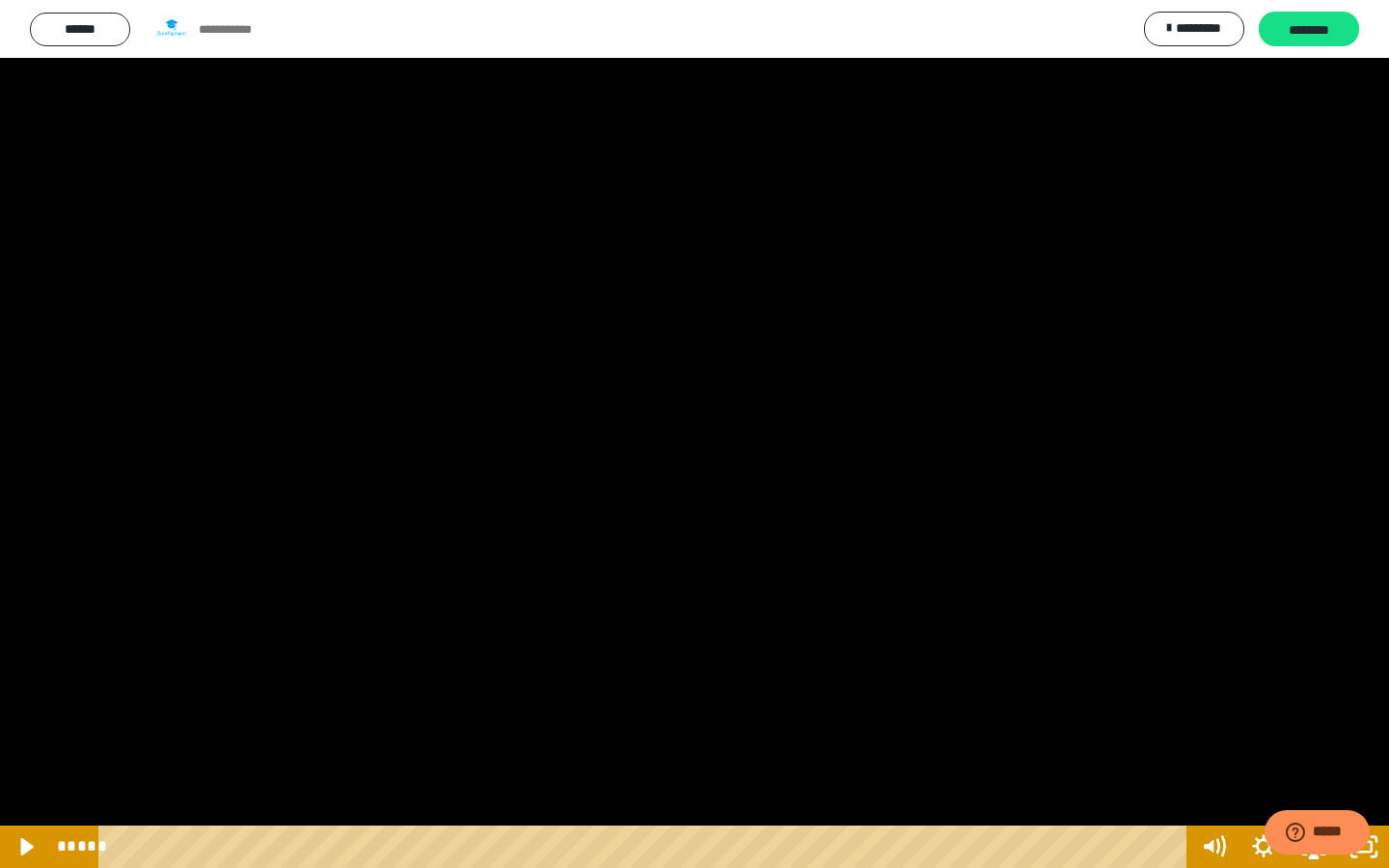 click at bounding box center (694, 434) 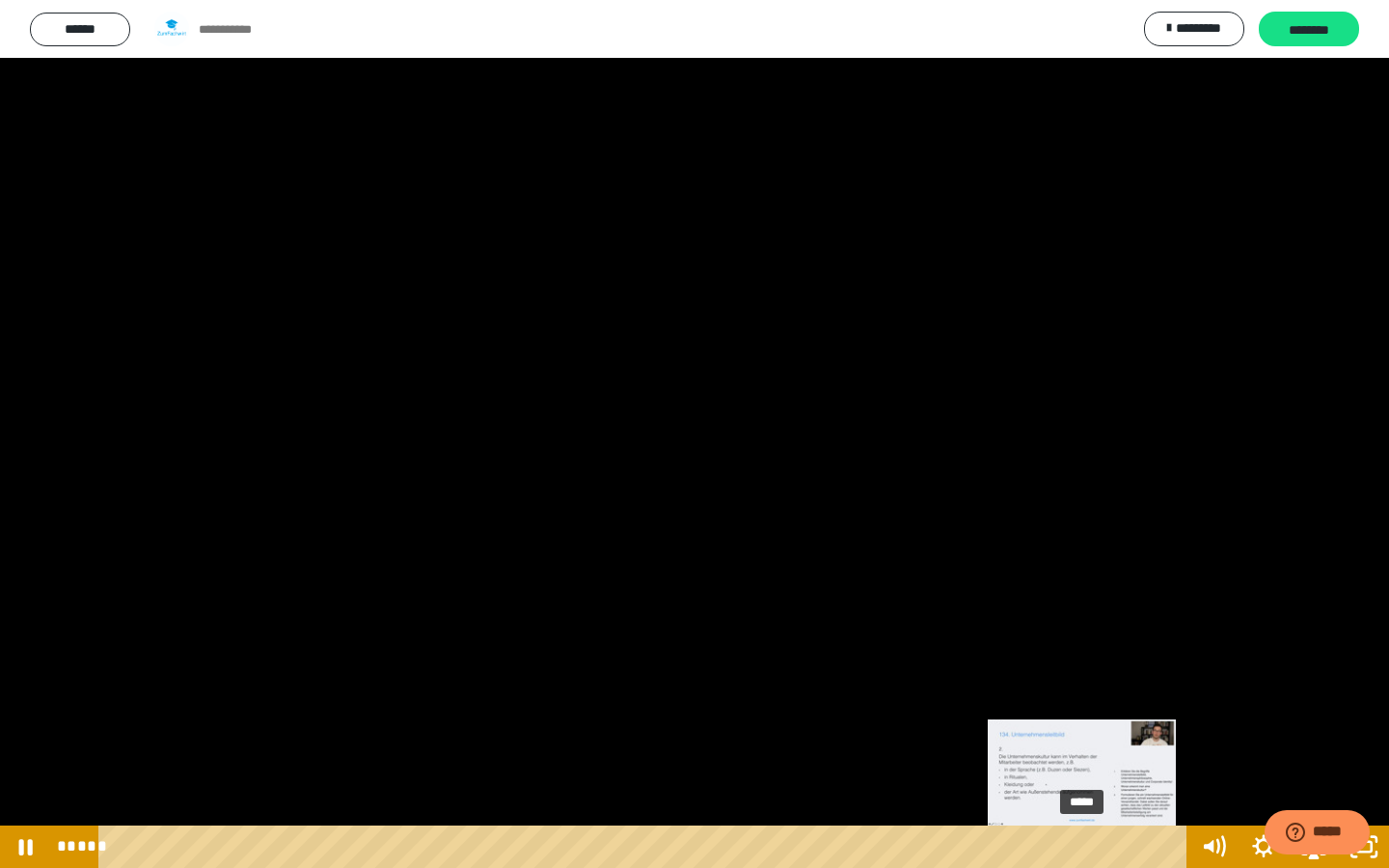 click on "*****" at bounding box center (646, 847) 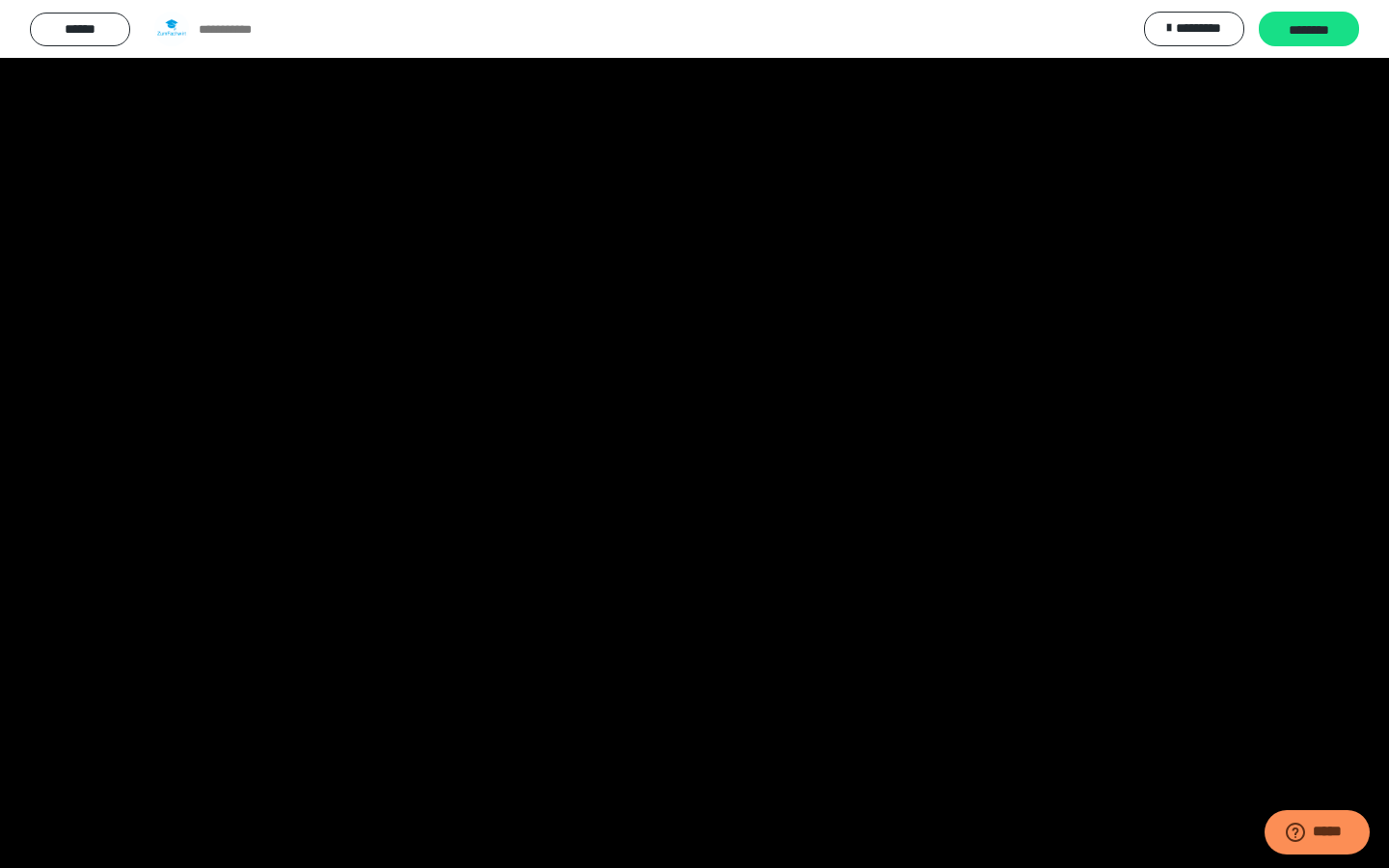 click at bounding box center [694, 434] 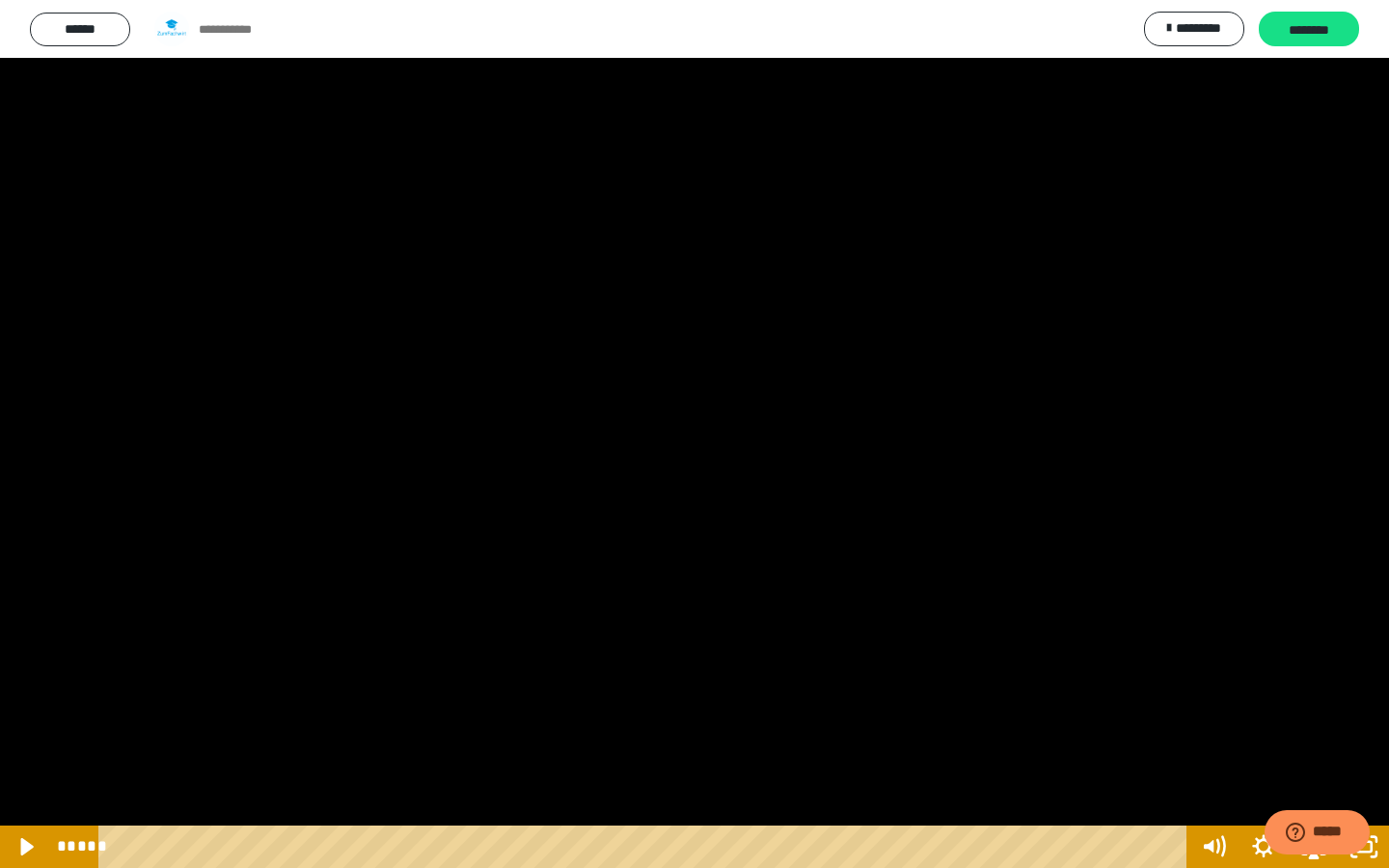 click at bounding box center (694, 434) 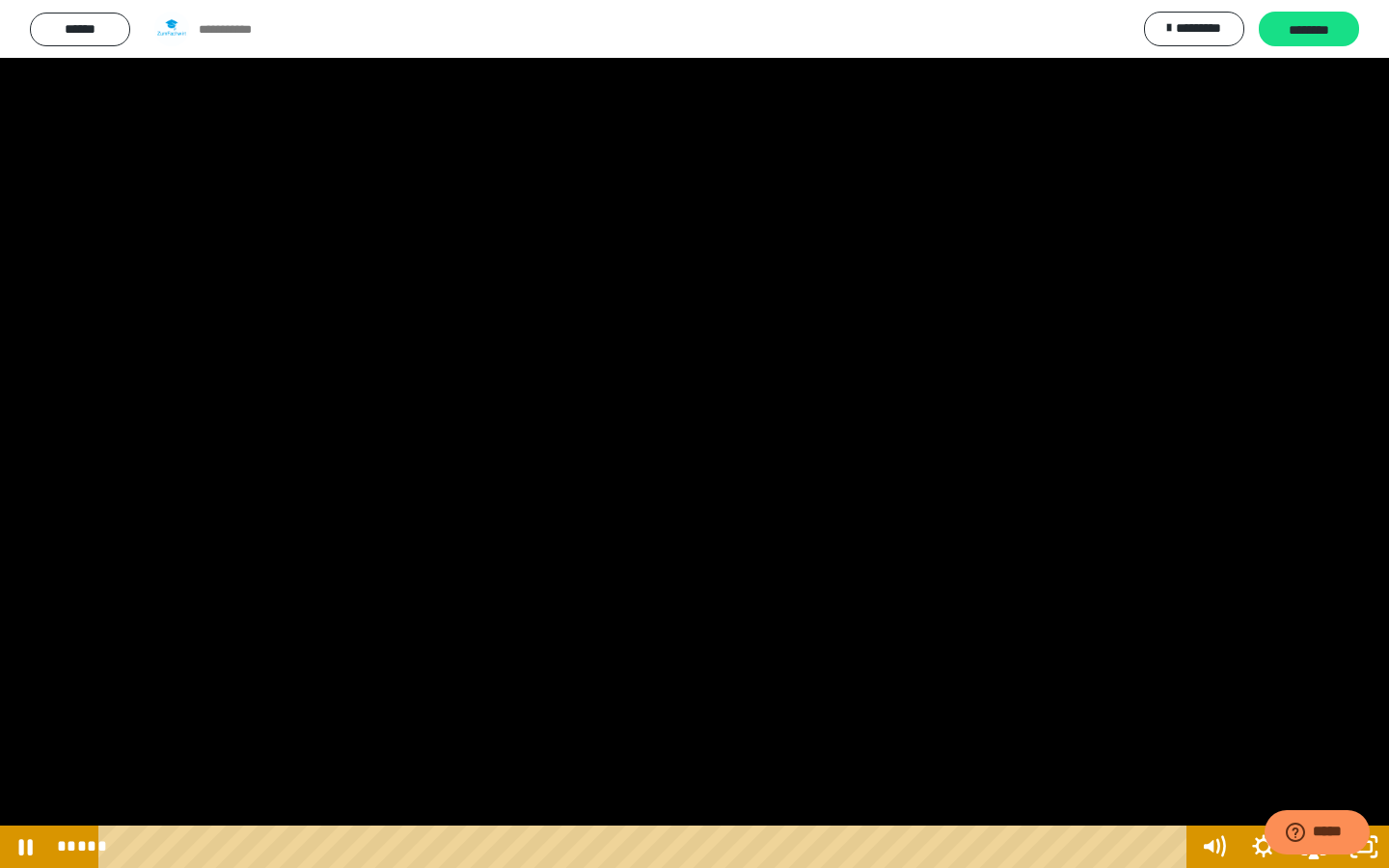 click at bounding box center (694, 434) 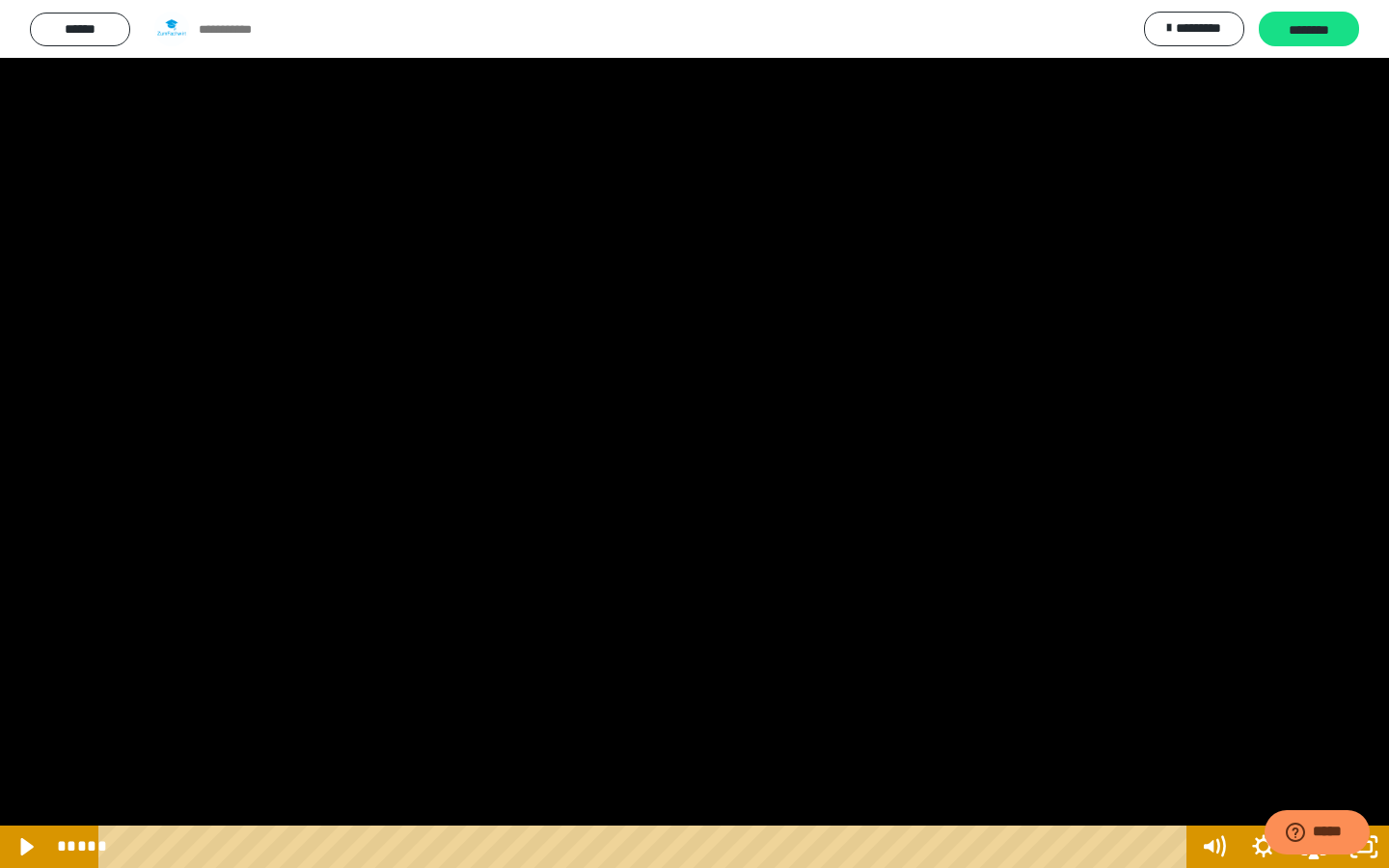 click at bounding box center (694, 434) 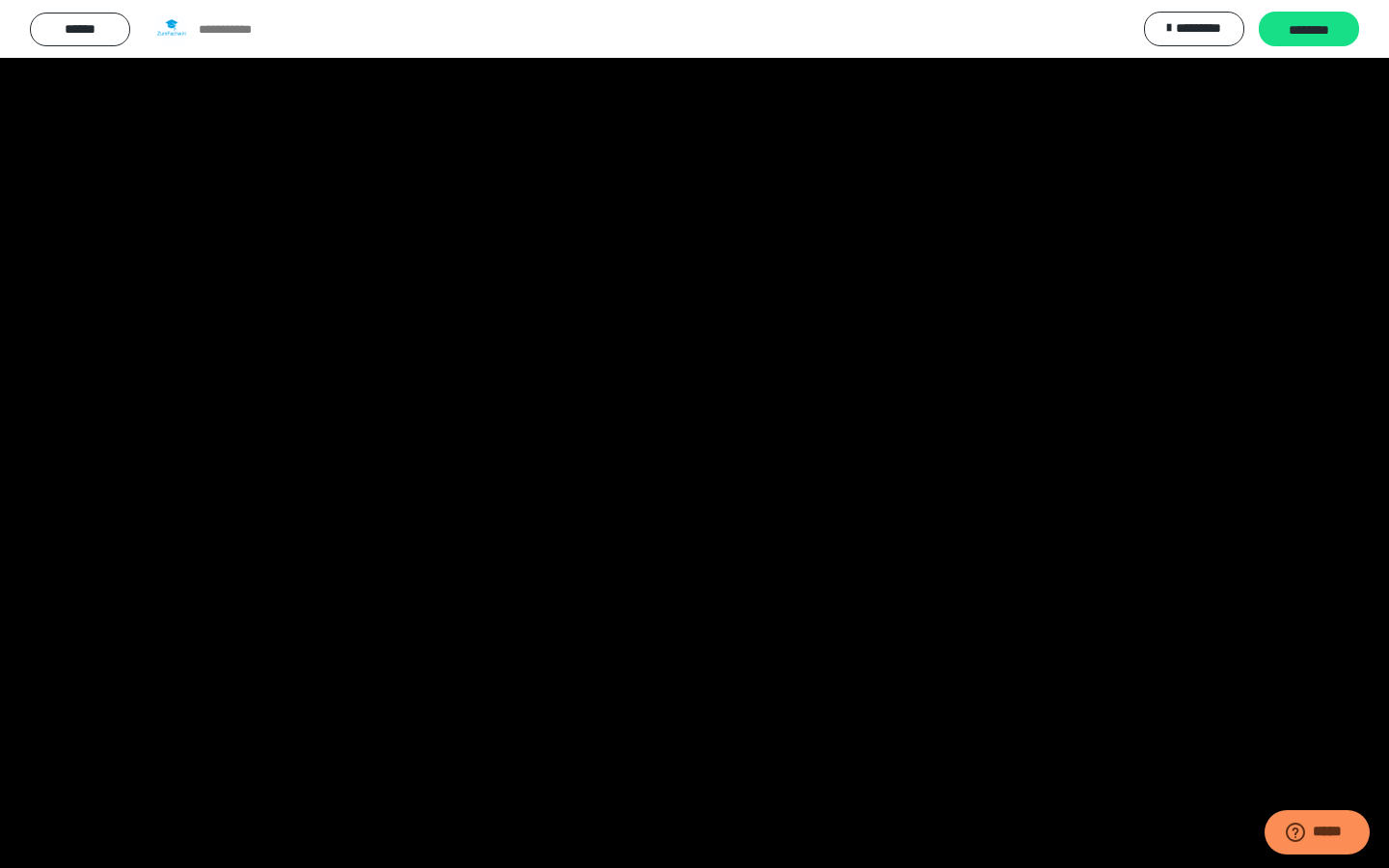 click at bounding box center [694, 434] 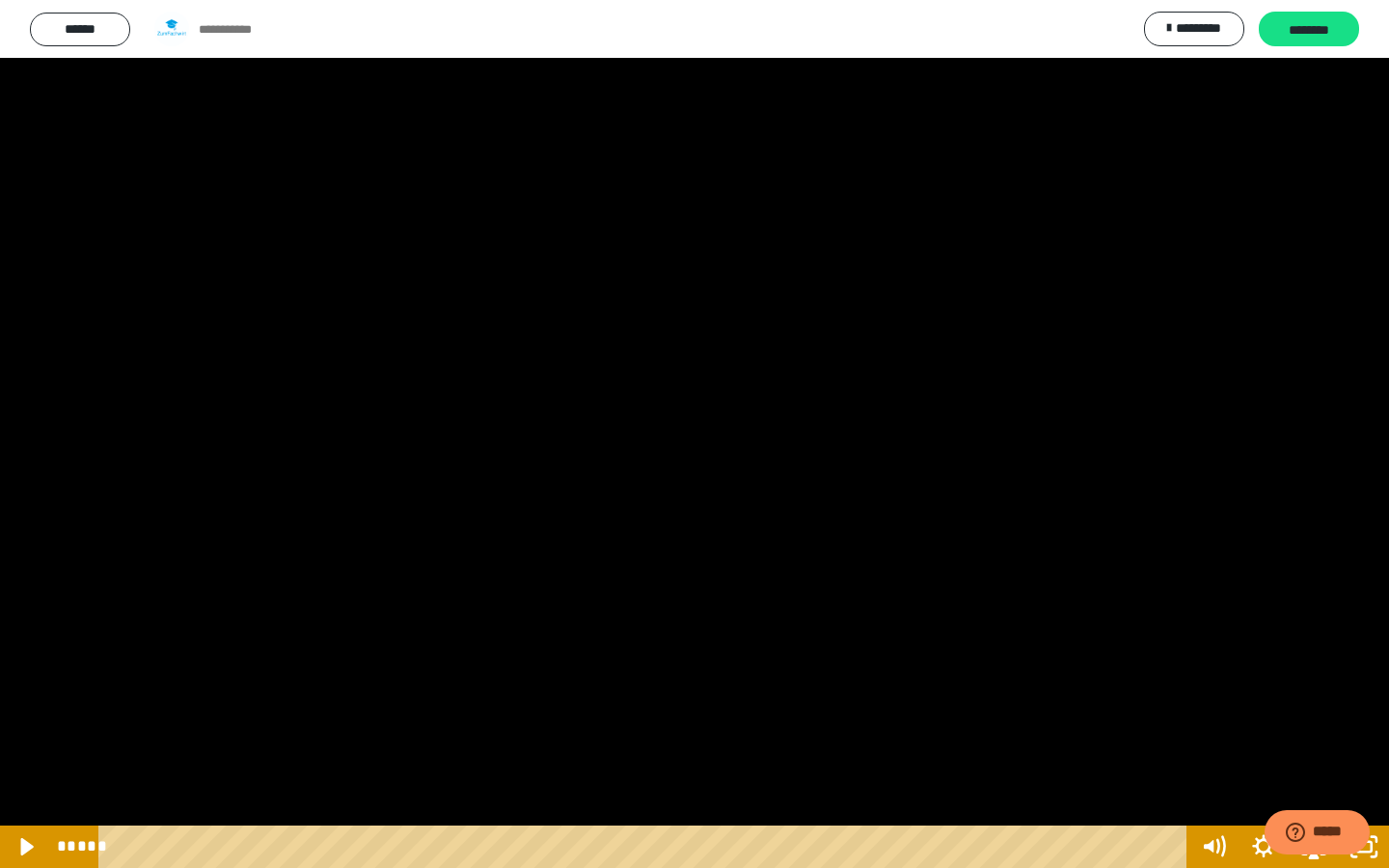 click at bounding box center [694, 434] 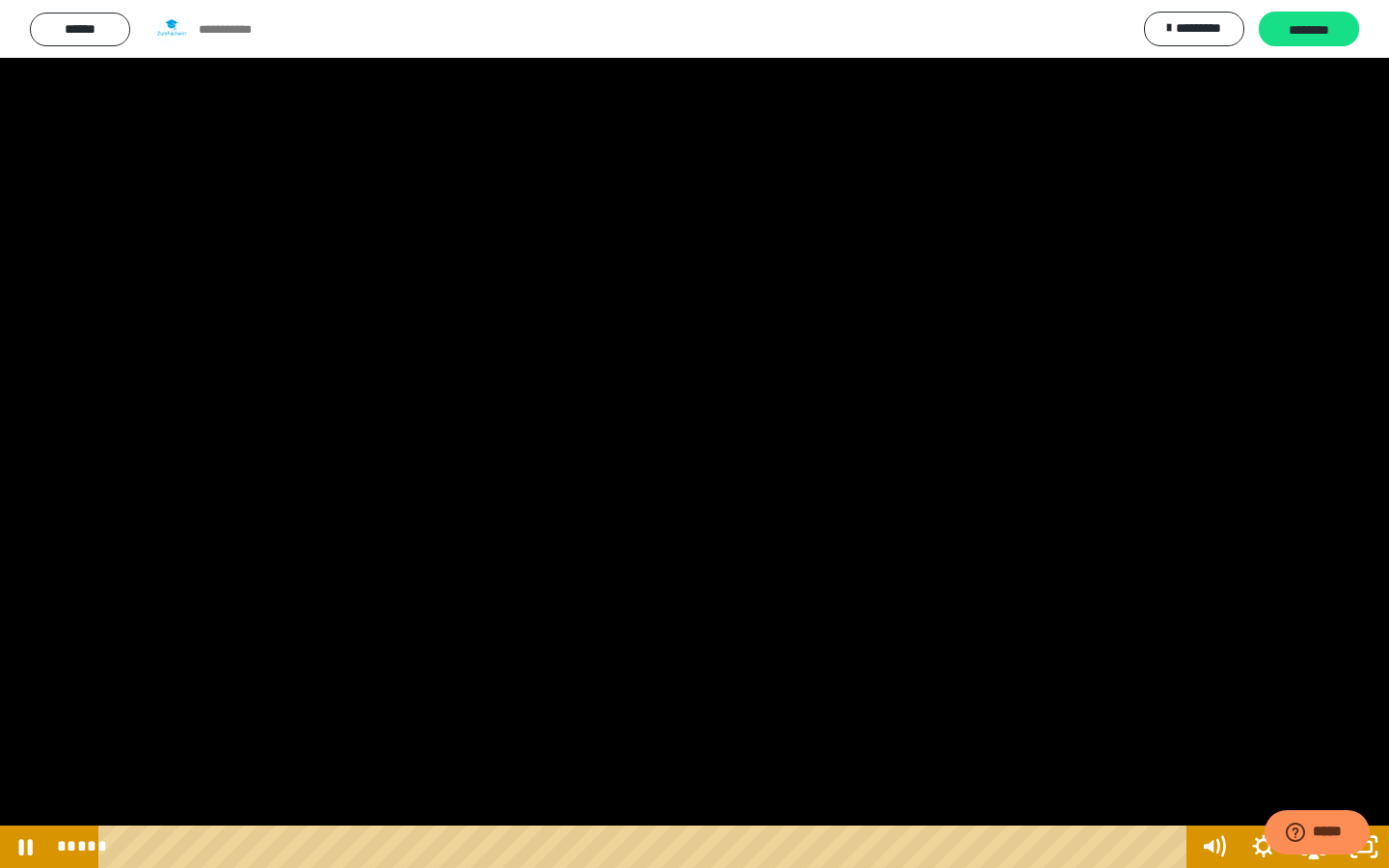 click at bounding box center [694, 434] 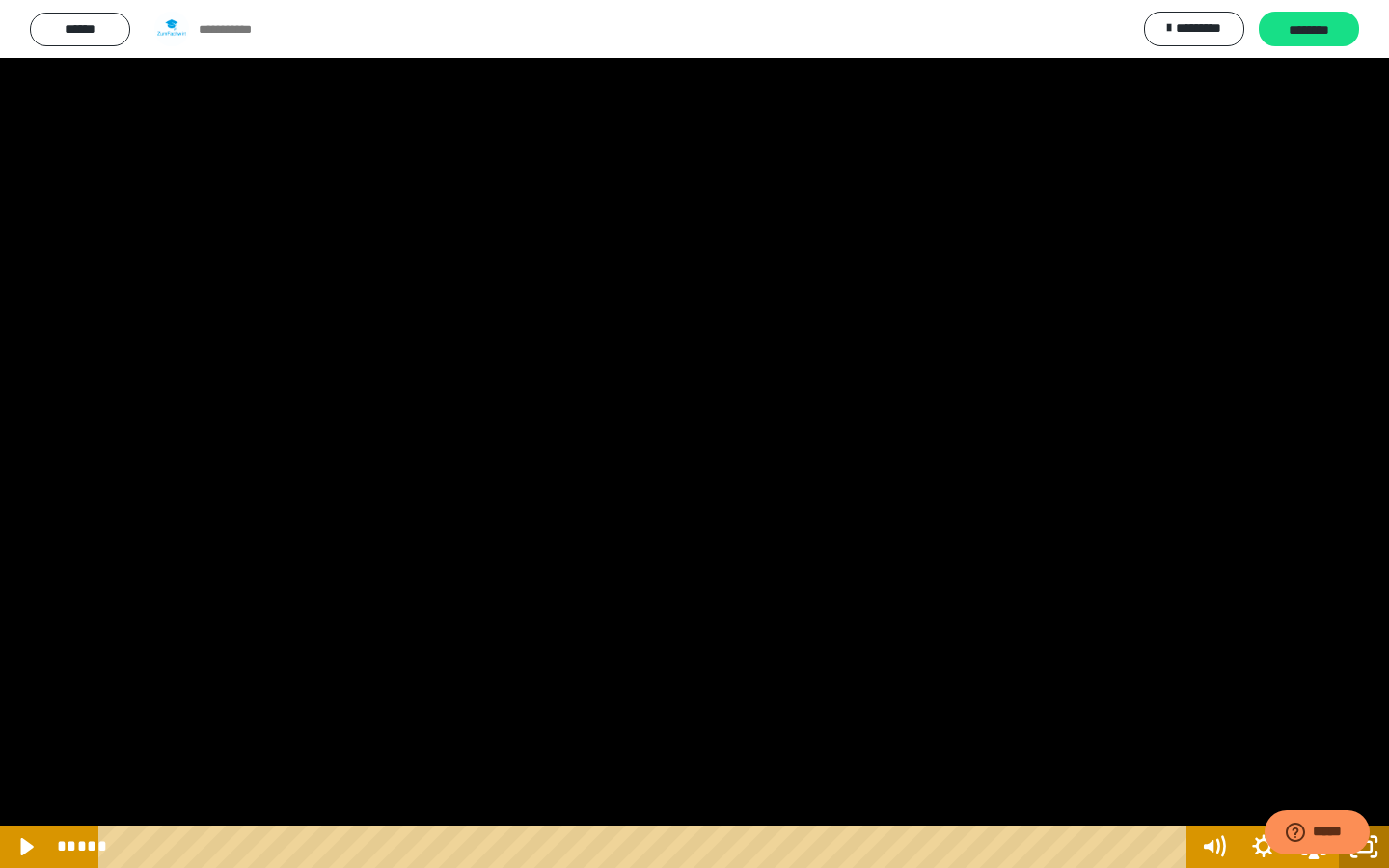 click 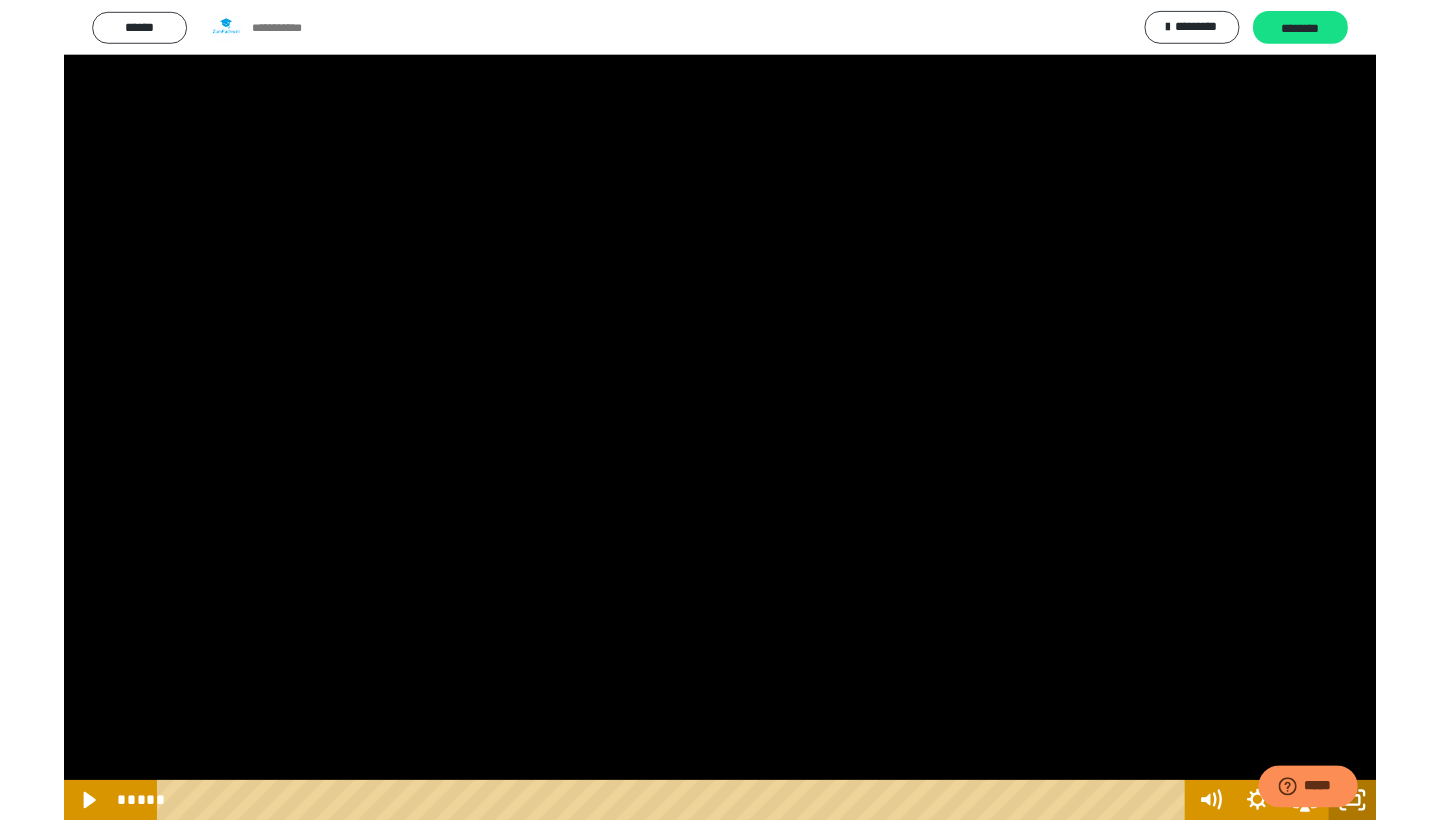 scroll, scrollTop: 4, scrollLeft: 0, axis: vertical 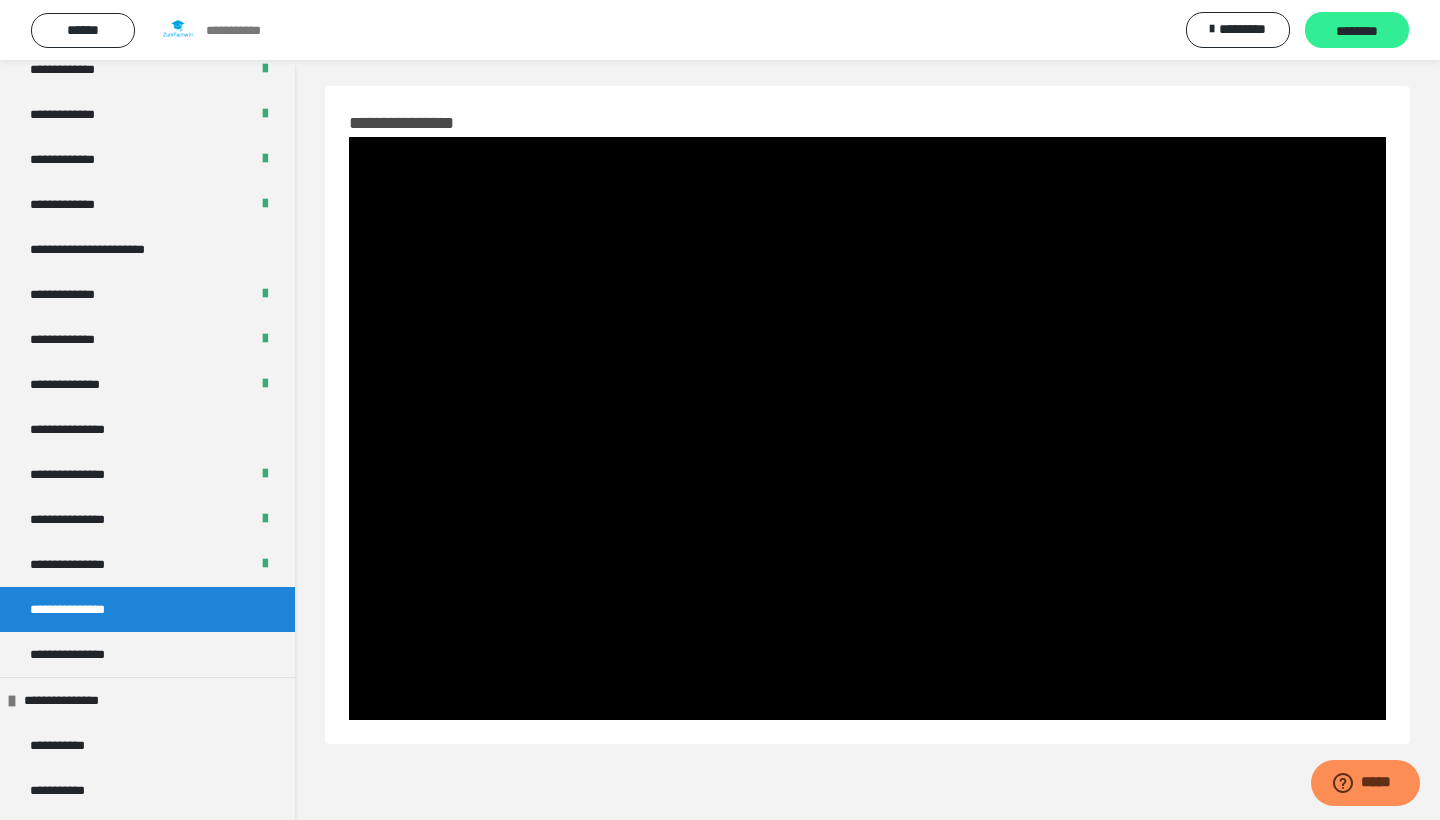 click on "********" at bounding box center [1357, 30] 